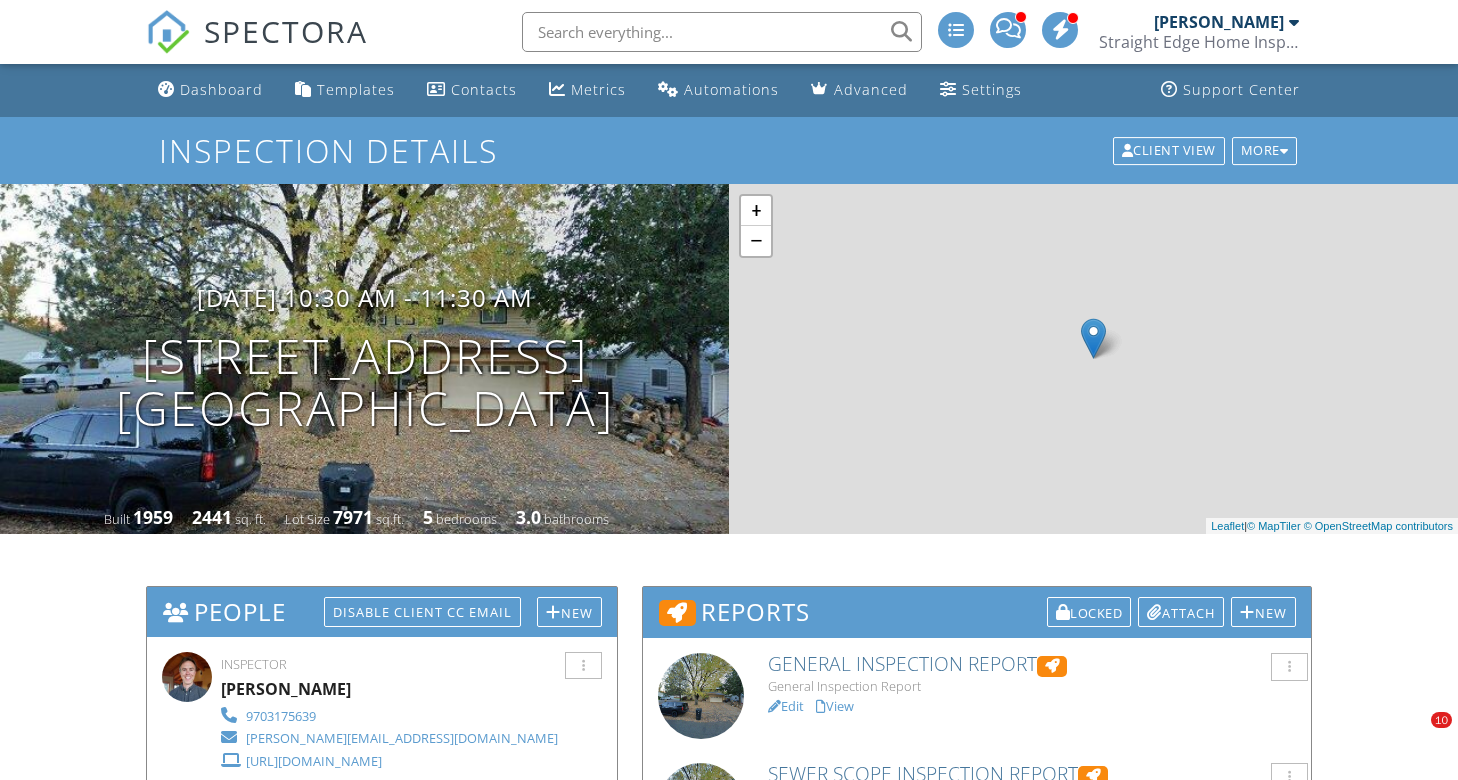 scroll, scrollTop: 0, scrollLeft: 0, axis: both 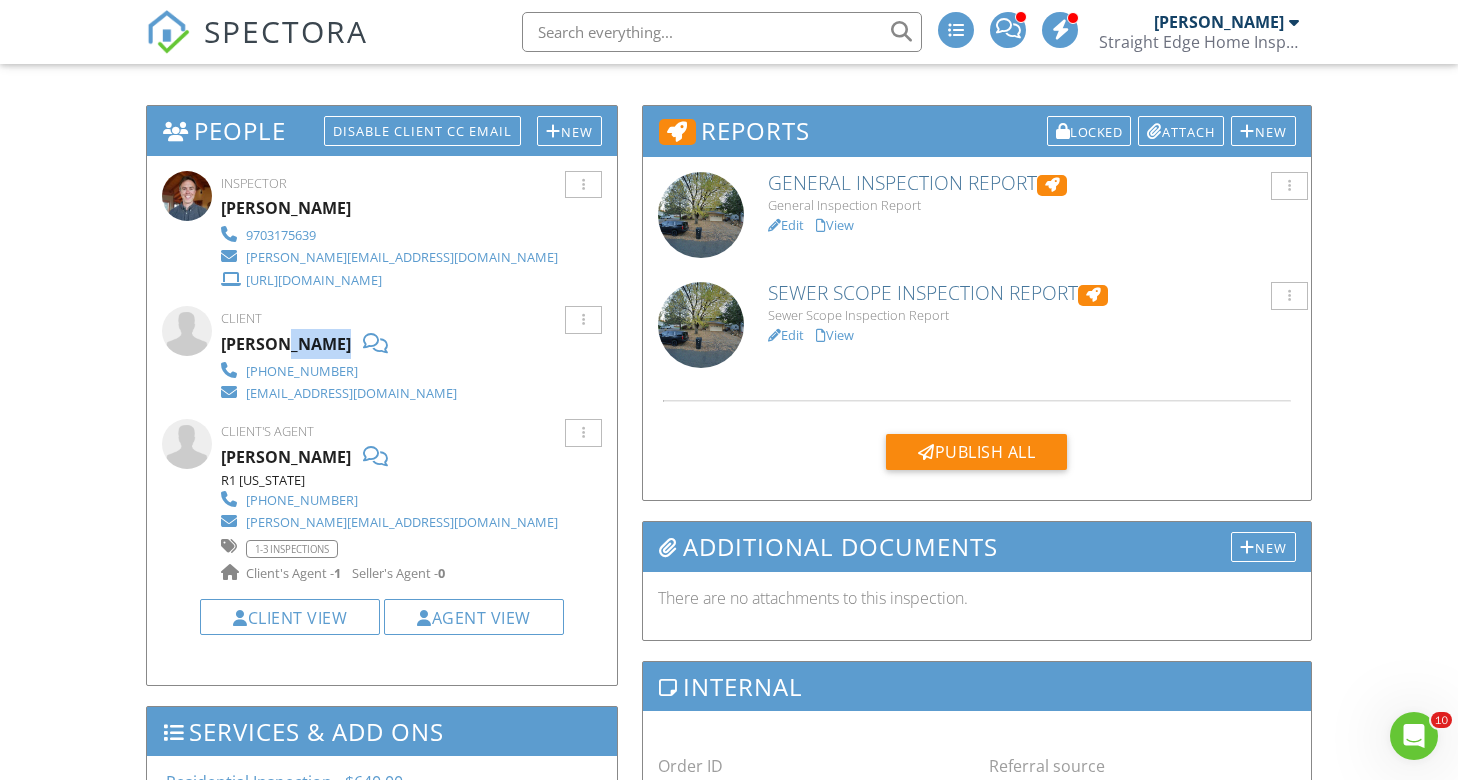 drag, startPoint x: 284, startPoint y: 346, endPoint x: 353, endPoint y: 349, distance: 69.065186 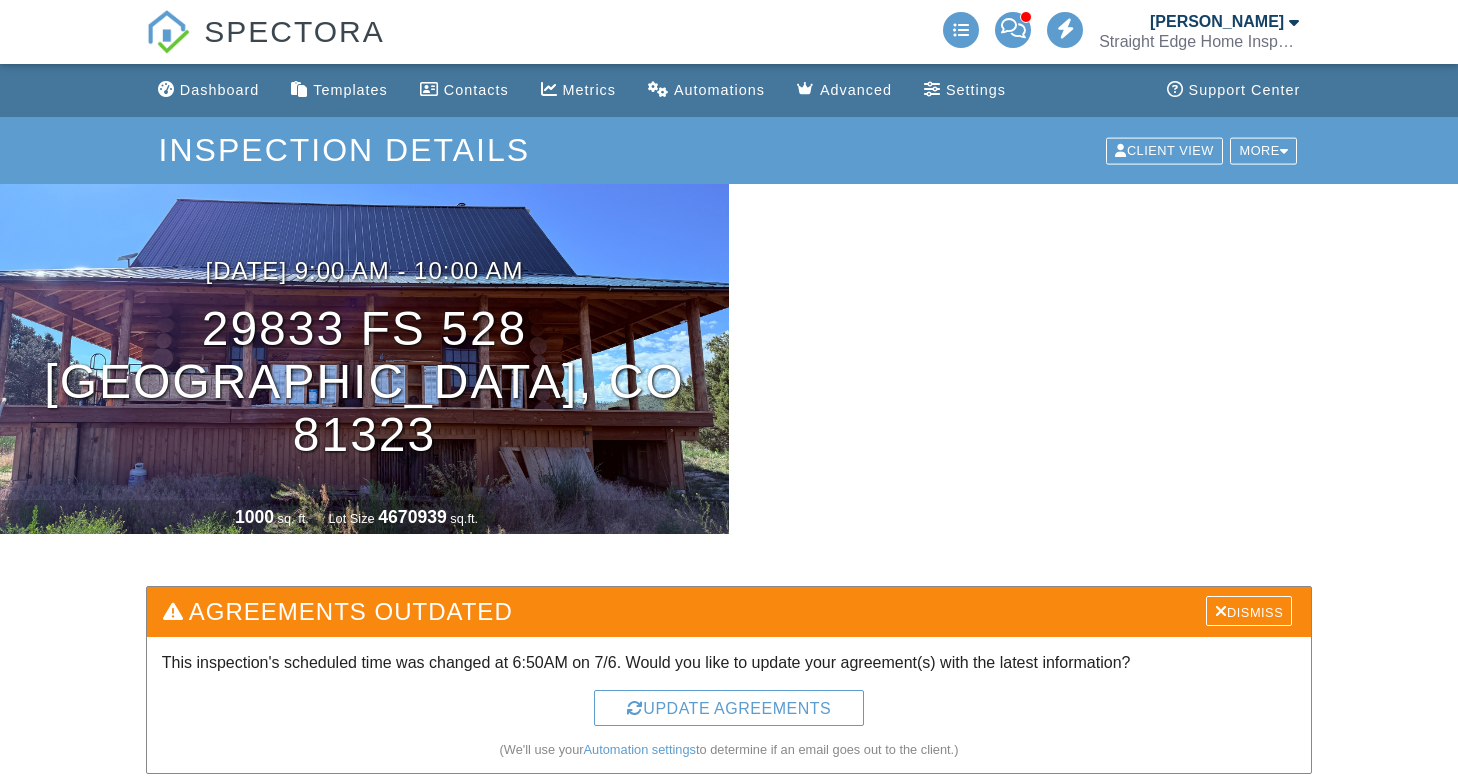 scroll, scrollTop: 0, scrollLeft: 0, axis: both 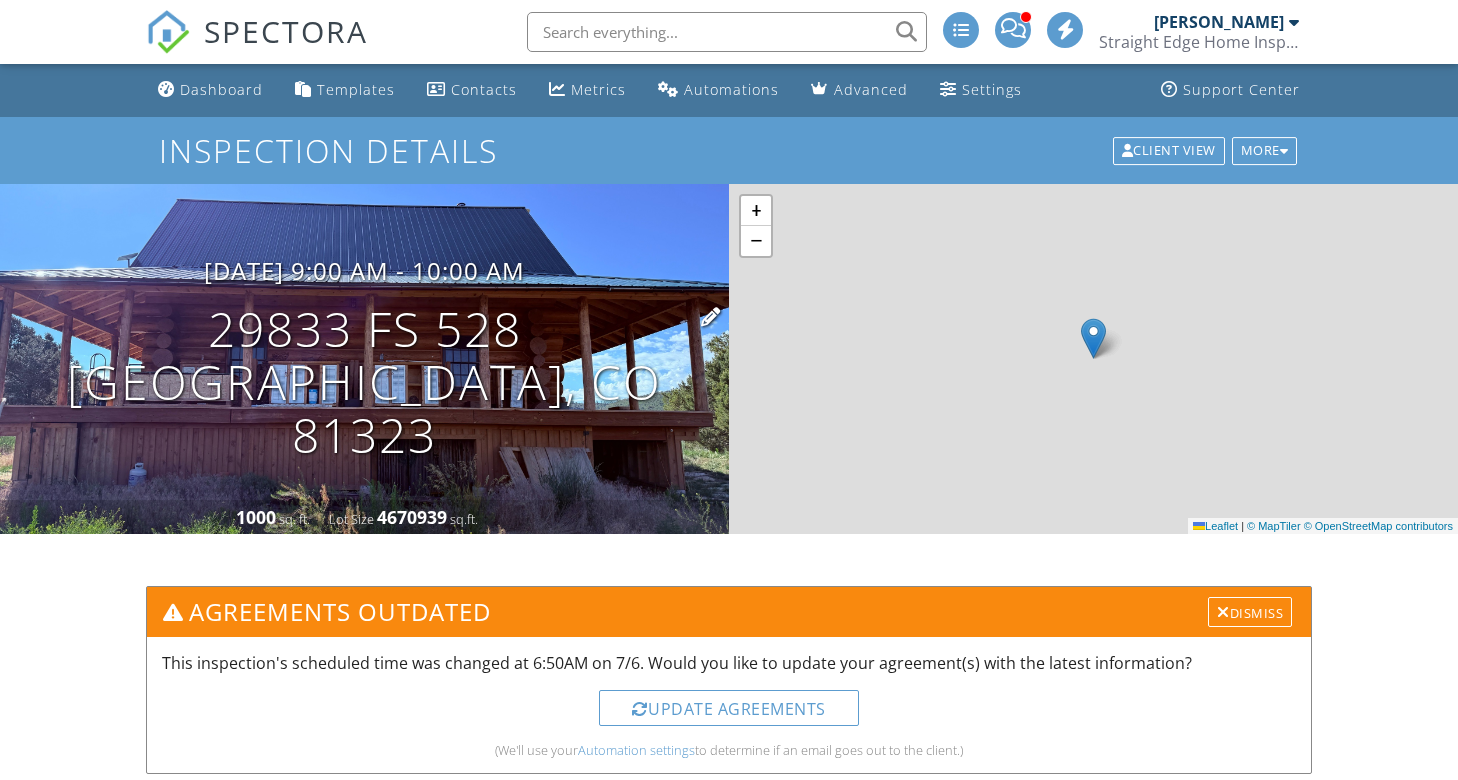 click on "29833 Fs 528
Dolores, CO 81323" at bounding box center (364, 382) 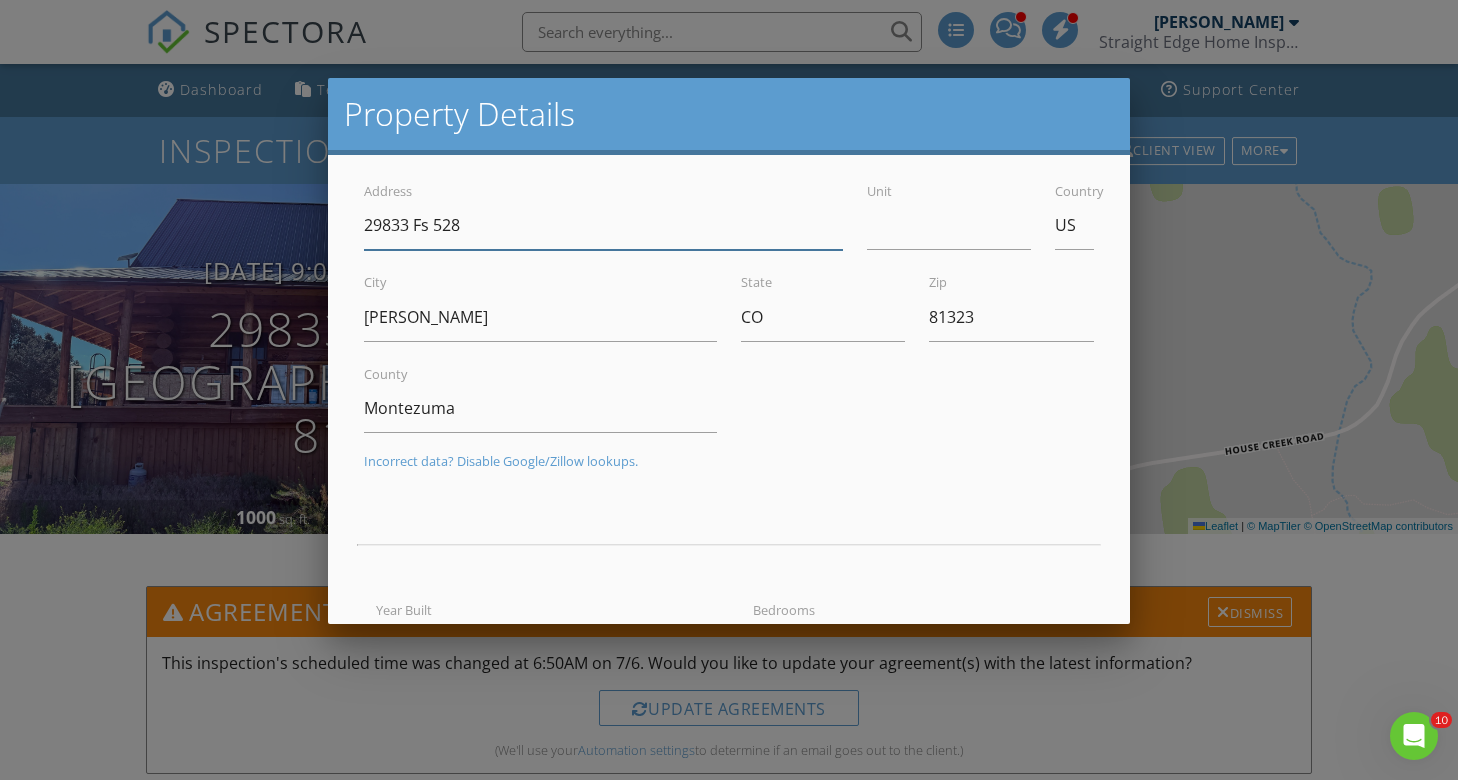 scroll, scrollTop: 0, scrollLeft: 0, axis: both 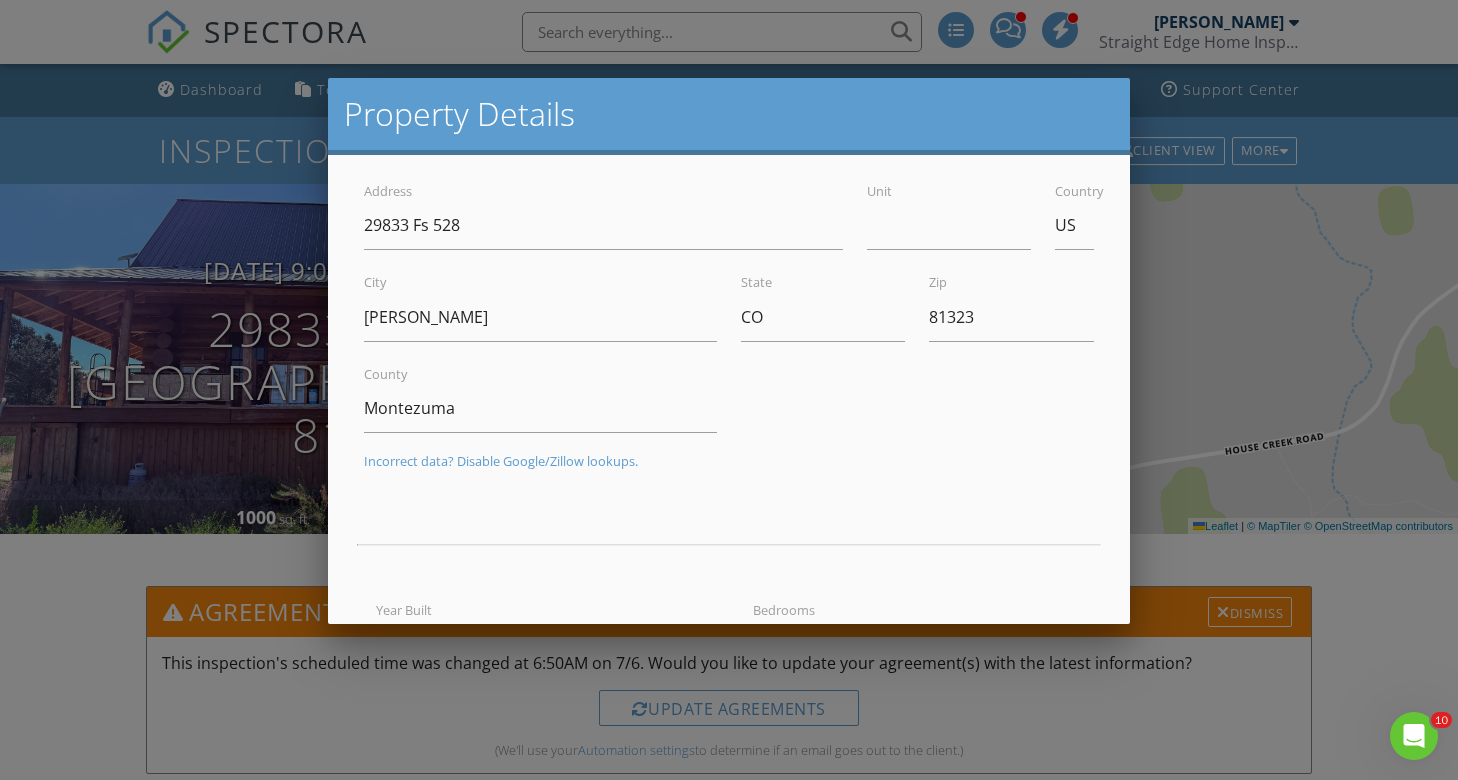 click at bounding box center (729, 387) 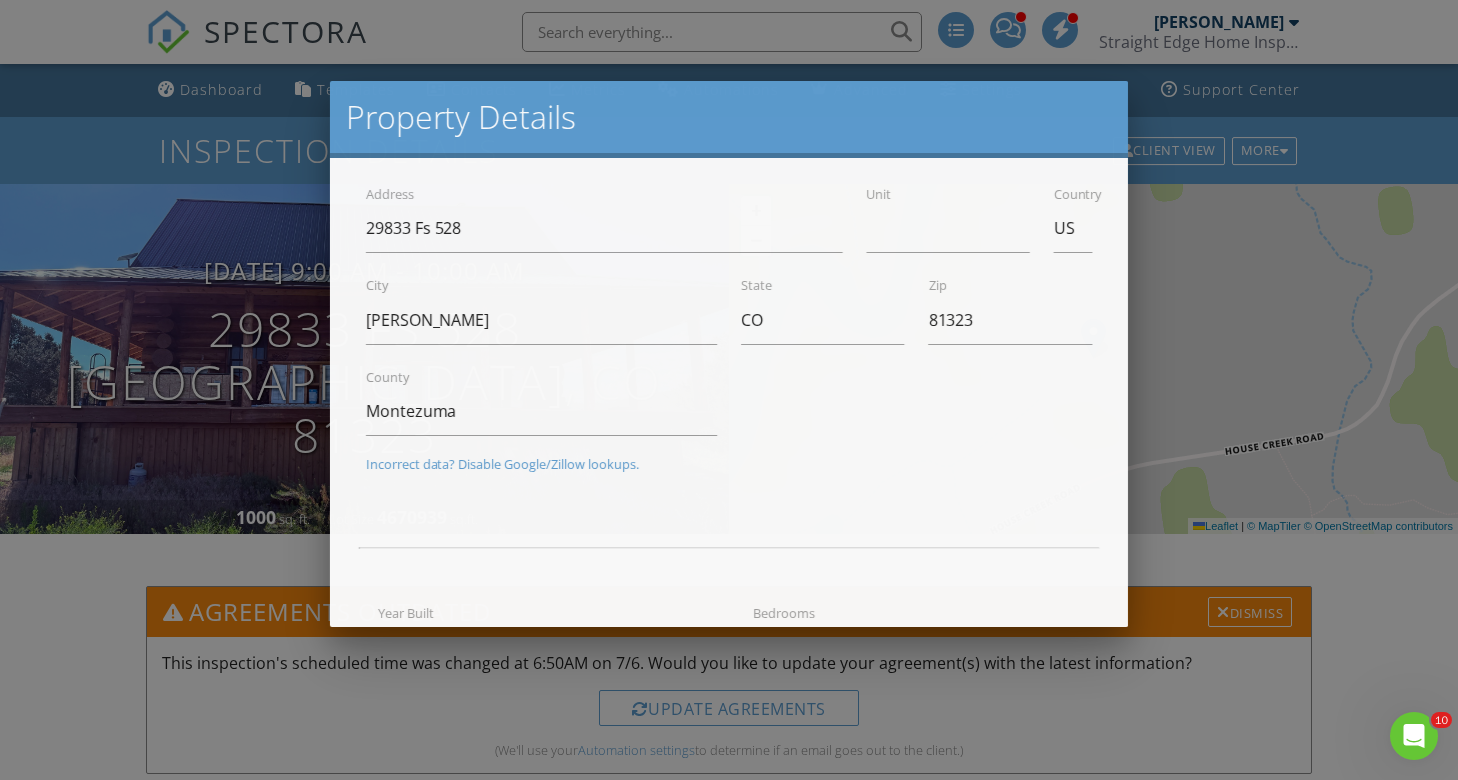 drag, startPoint x: 69, startPoint y: 623, endPoint x: 91, endPoint y: 593, distance: 37.202152 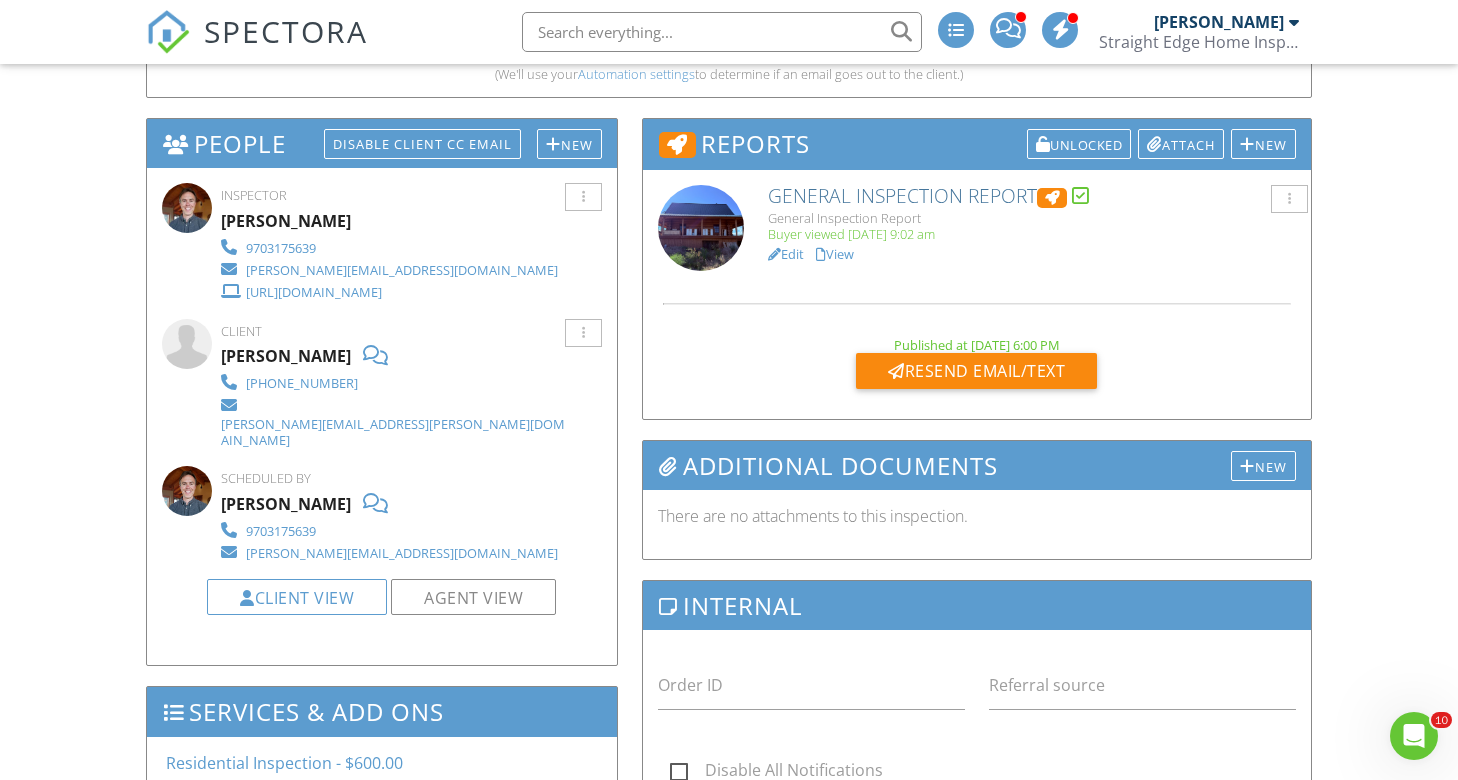 scroll, scrollTop: 714, scrollLeft: 0, axis: vertical 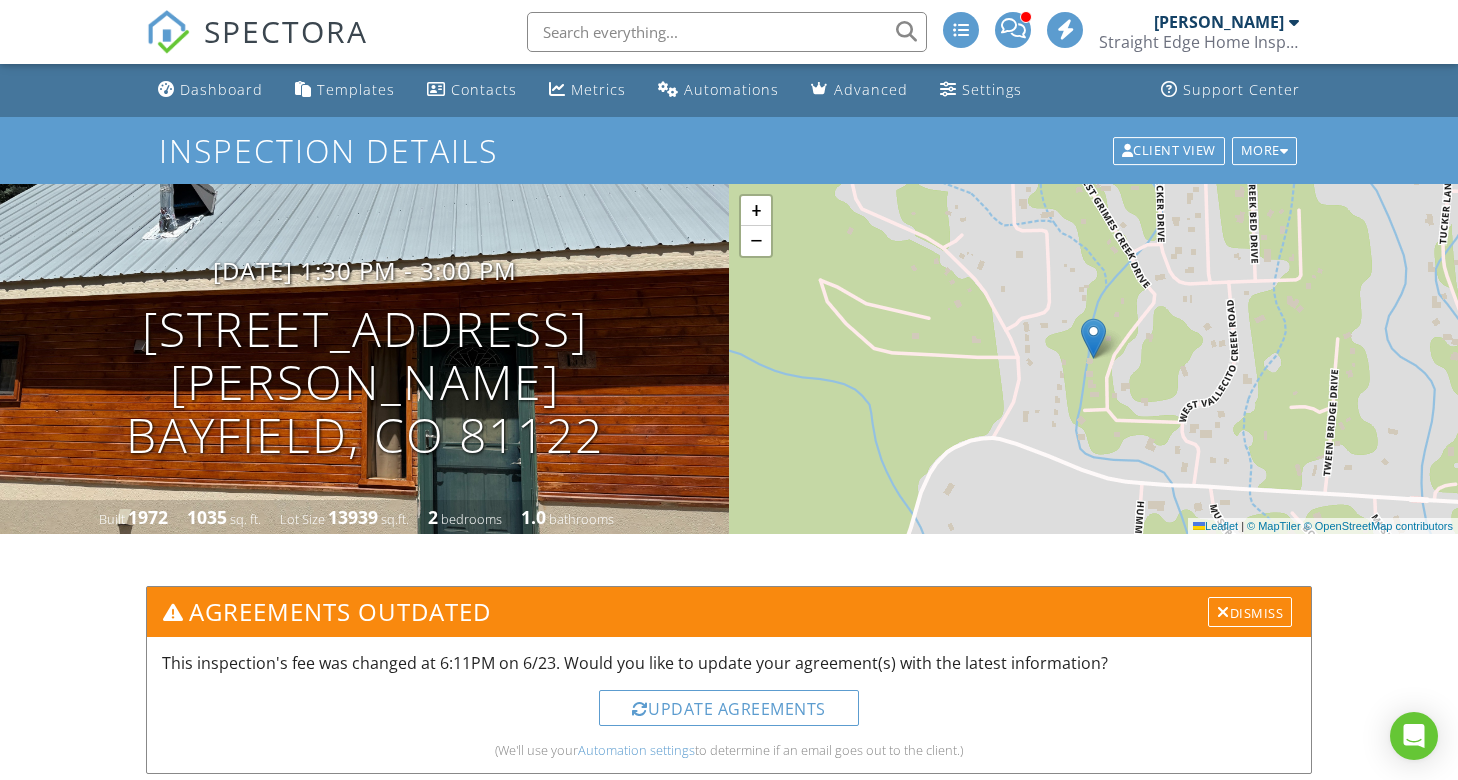 drag, startPoint x: 375, startPoint y: 356, endPoint x: 433, endPoint y: 319, distance: 68.7968 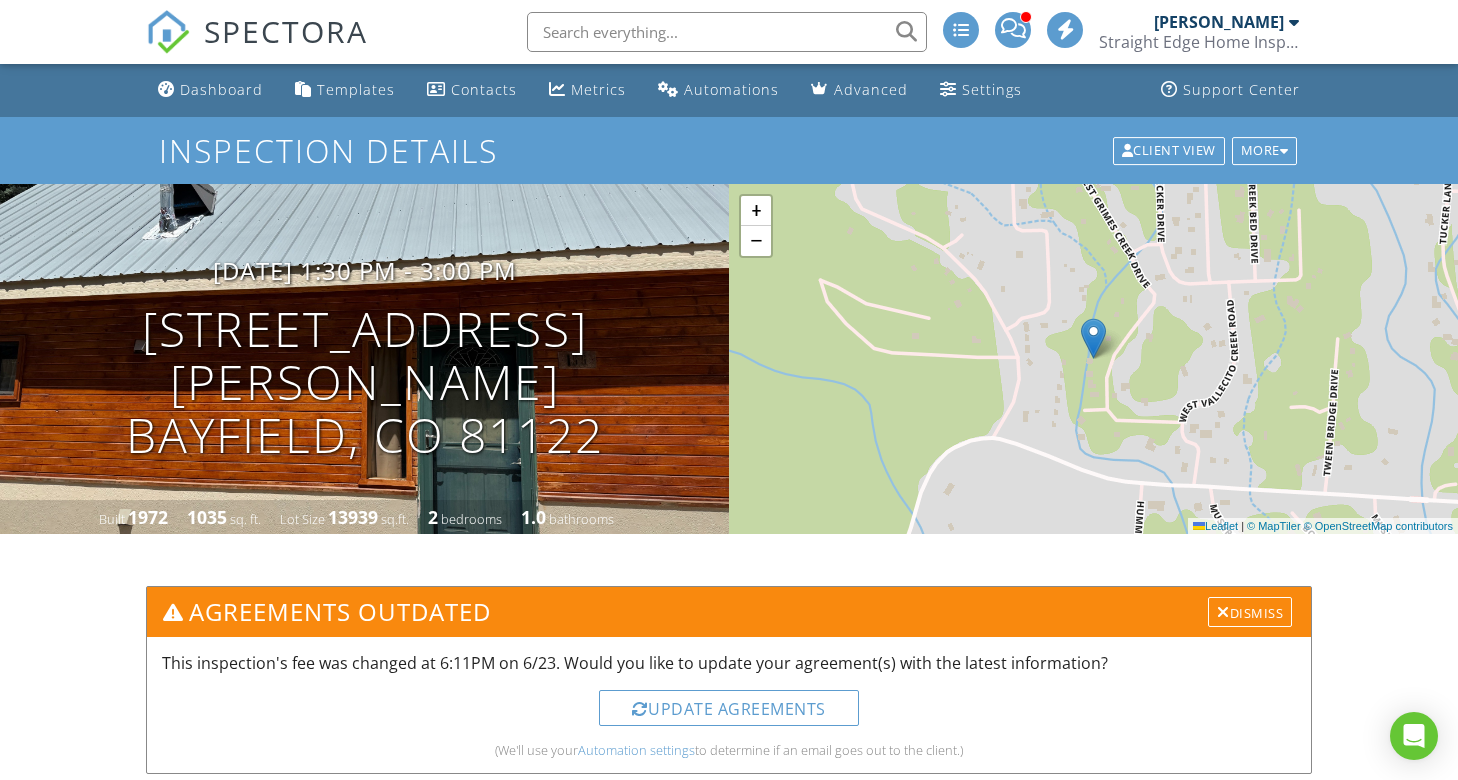 click on "[STREET_ADDRESS][PERSON_NAME]
[GEOGRAPHIC_DATA], CO 81122" at bounding box center (364, 382) 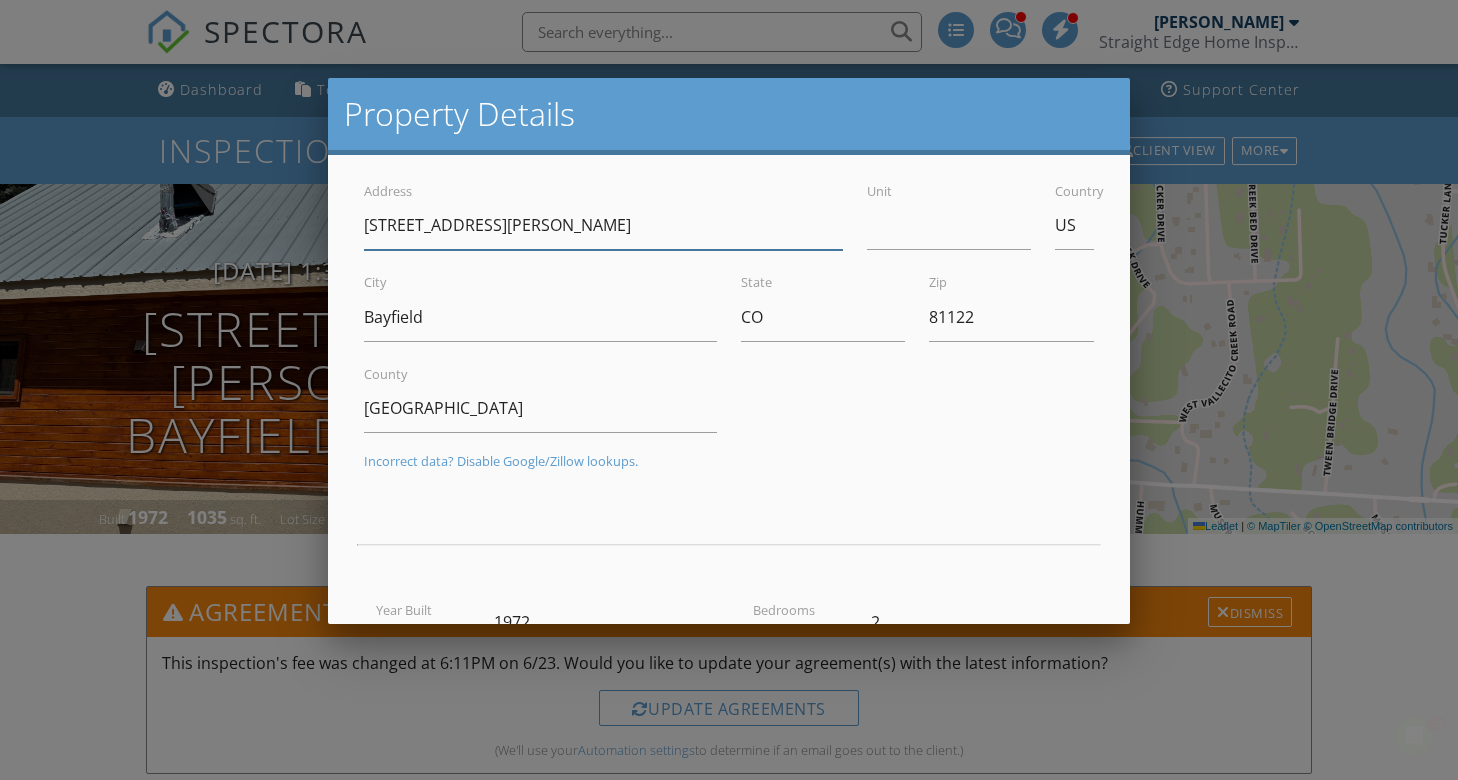 scroll, scrollTop: 0, scrollLeft: 0, axis: both 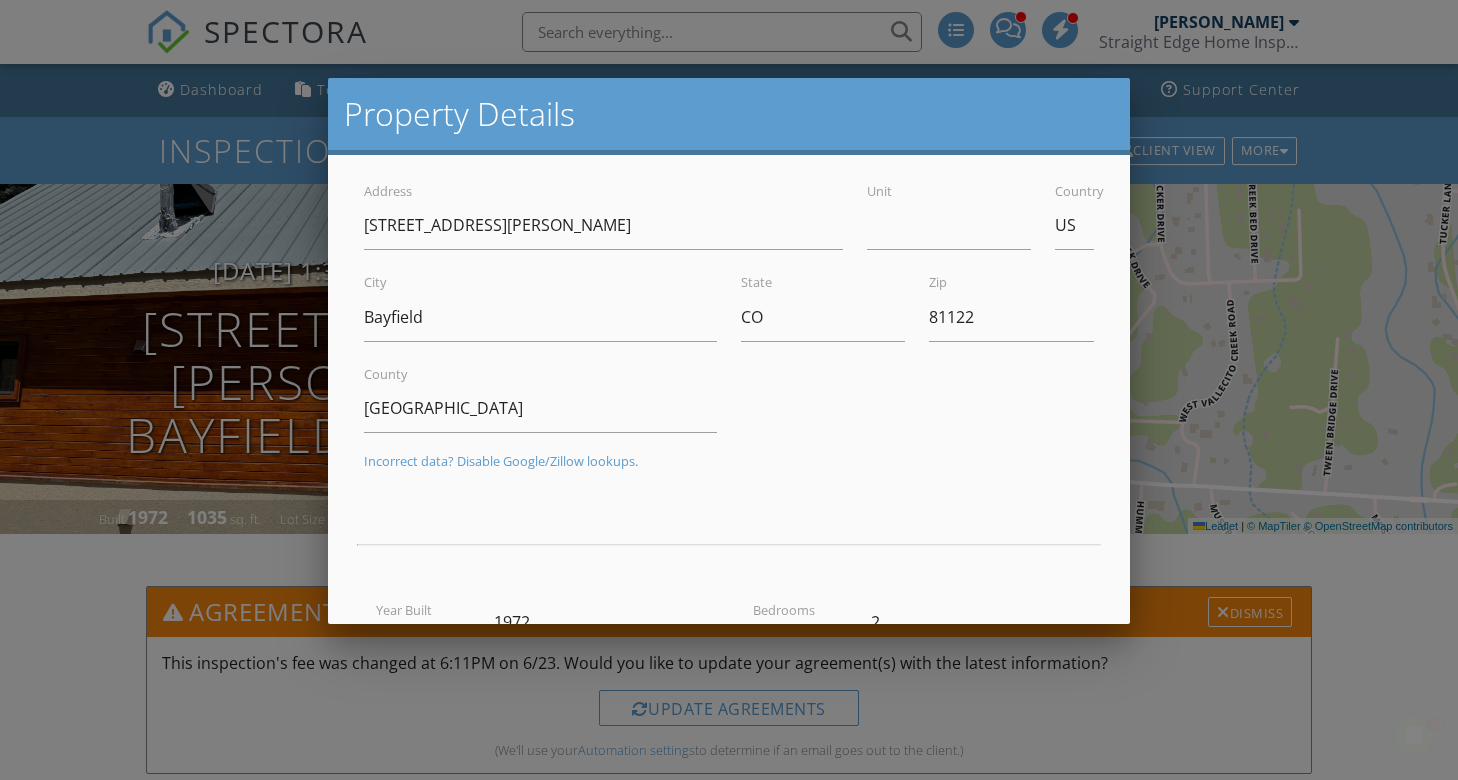 click at bounding box center [729, 387] 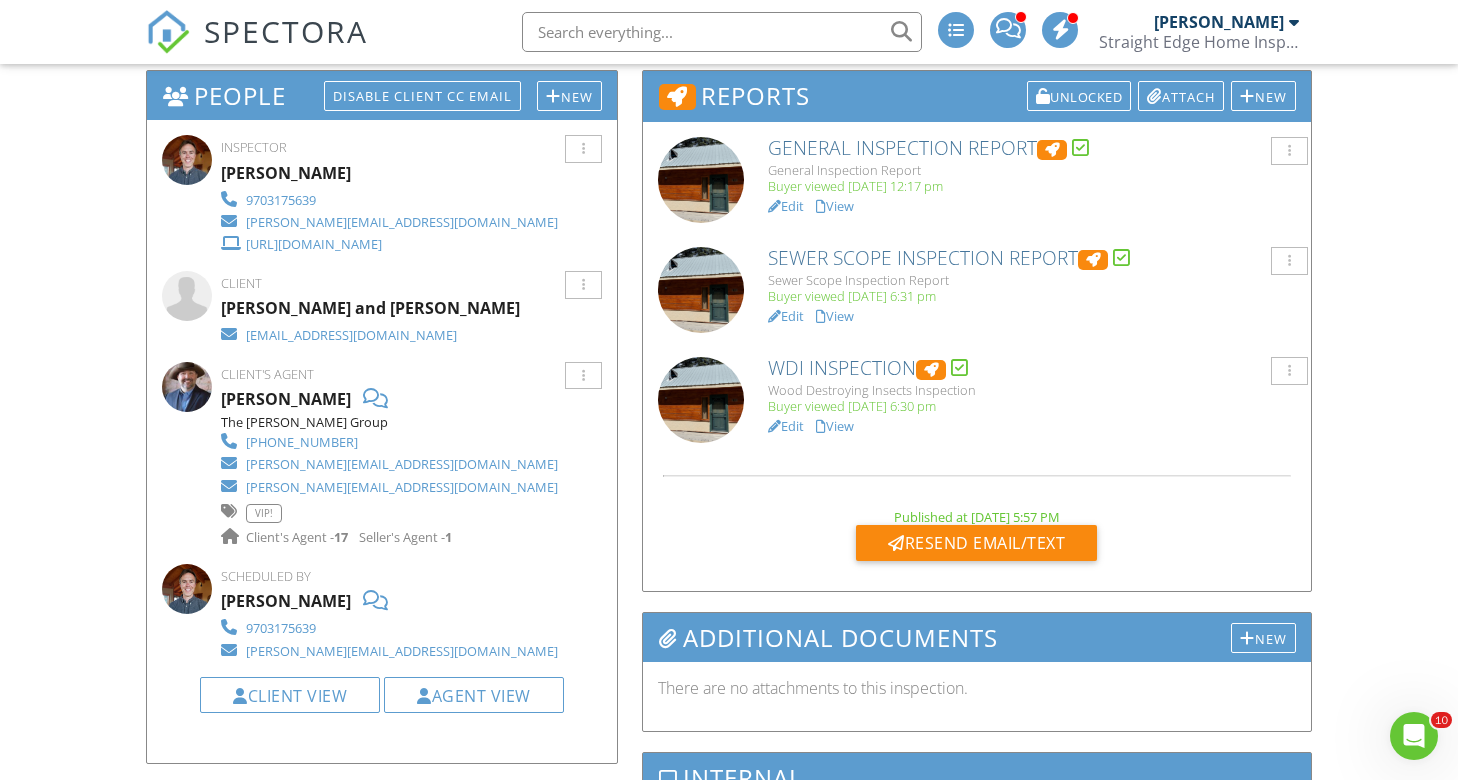 scroll, scrollTop: 726, scrollLeft: 0, axis: vertical 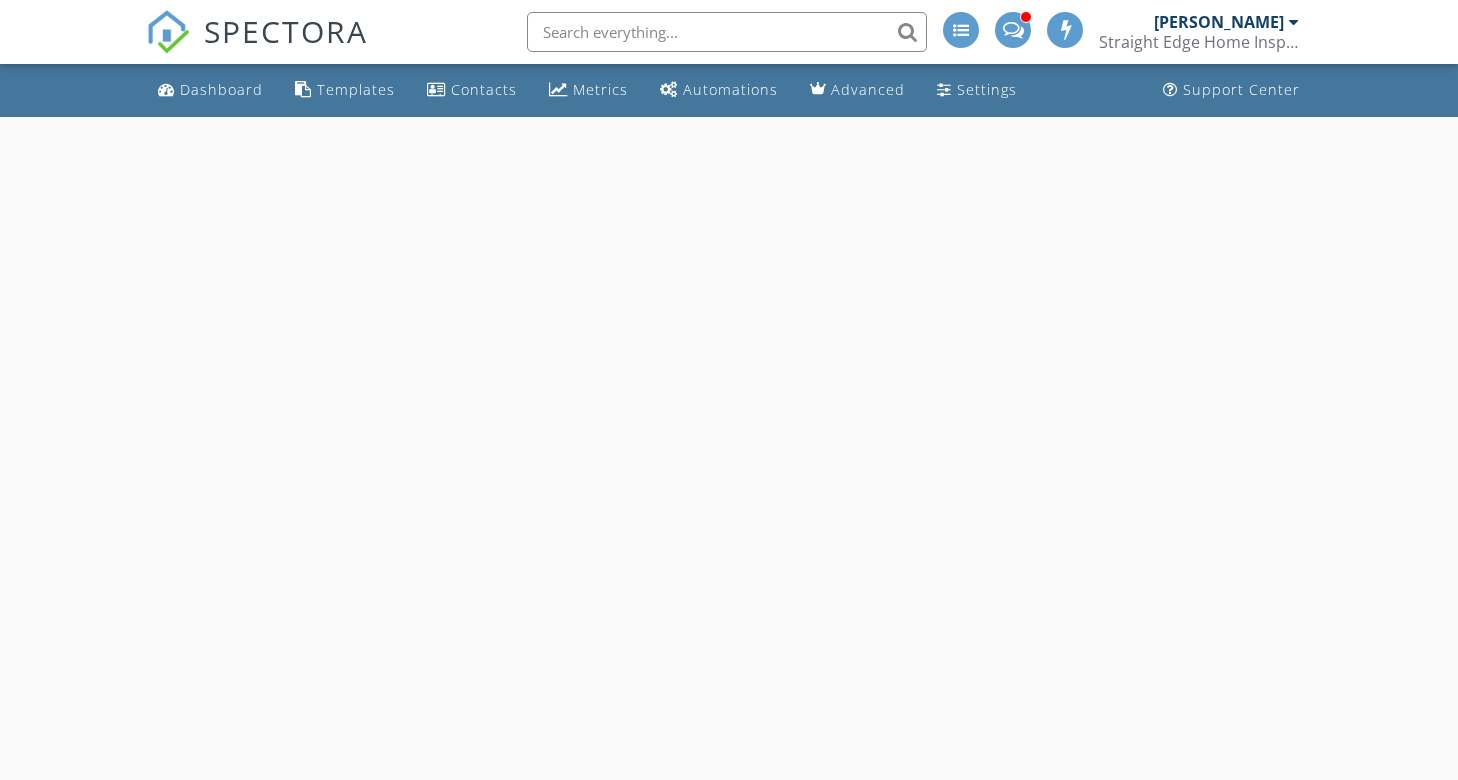 select on "6" 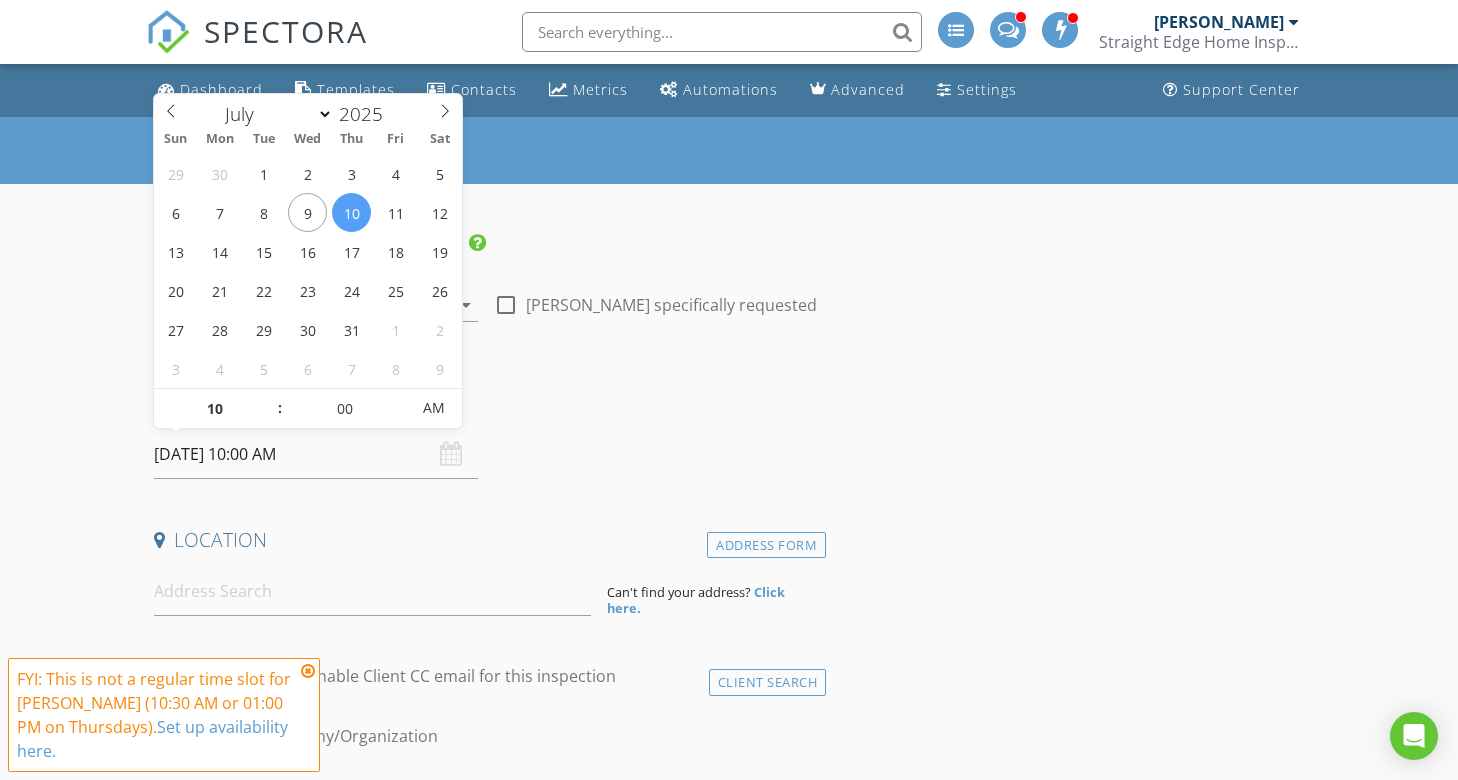 click on "[DATE] 10:00 AM" at bounding box center [316, 454] 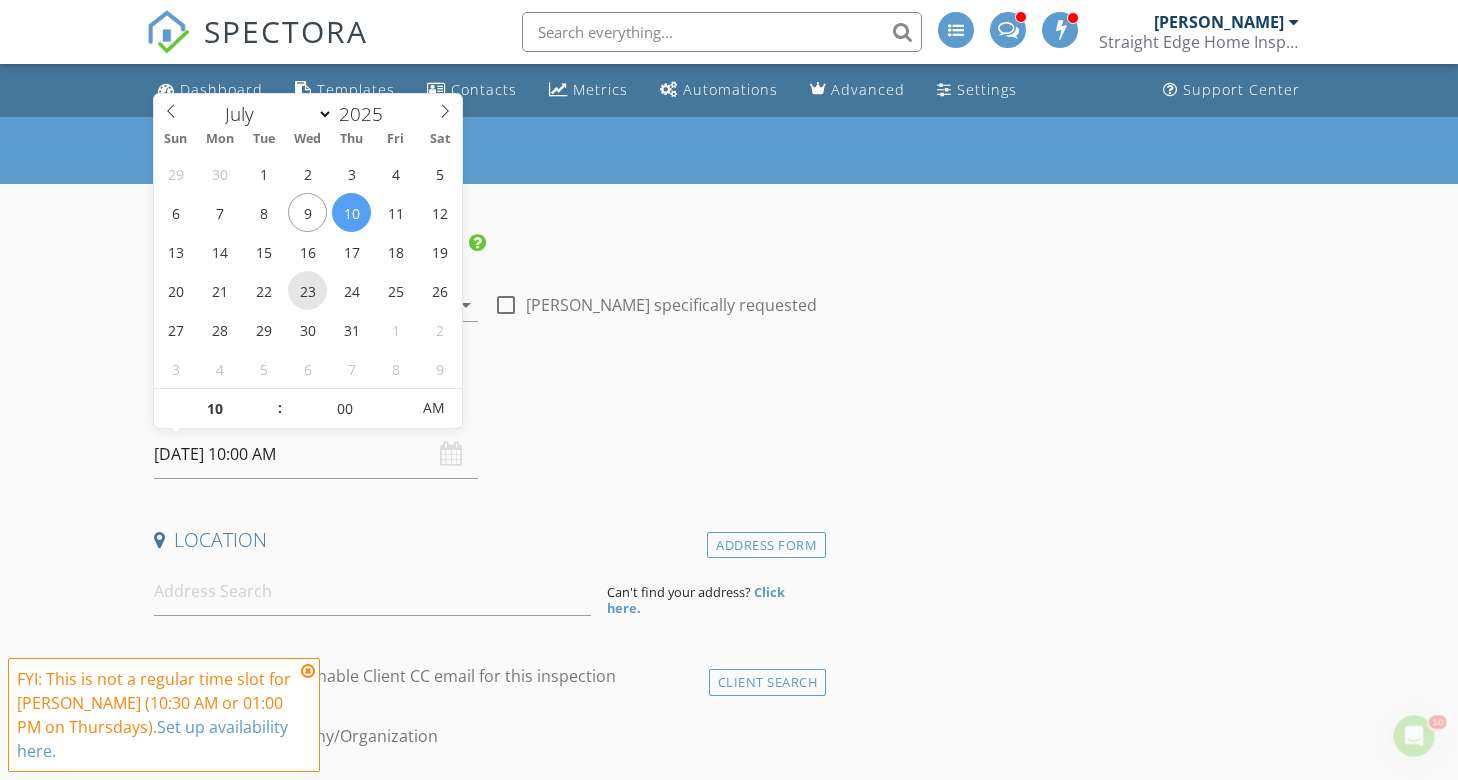 scroll, scrollTop: 0, scrollLeft: 0, axis: both 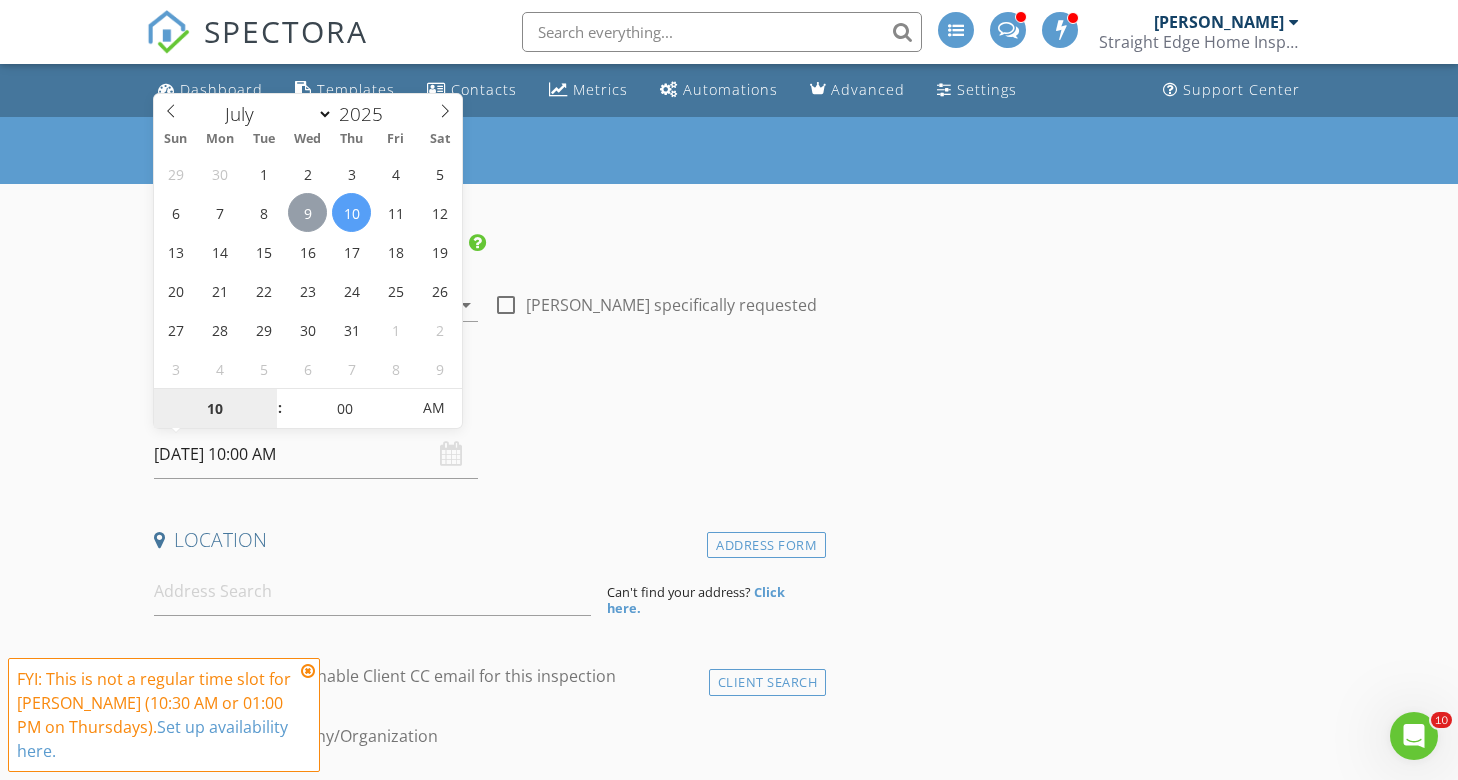 type on "[DATE] 10:00 AM" 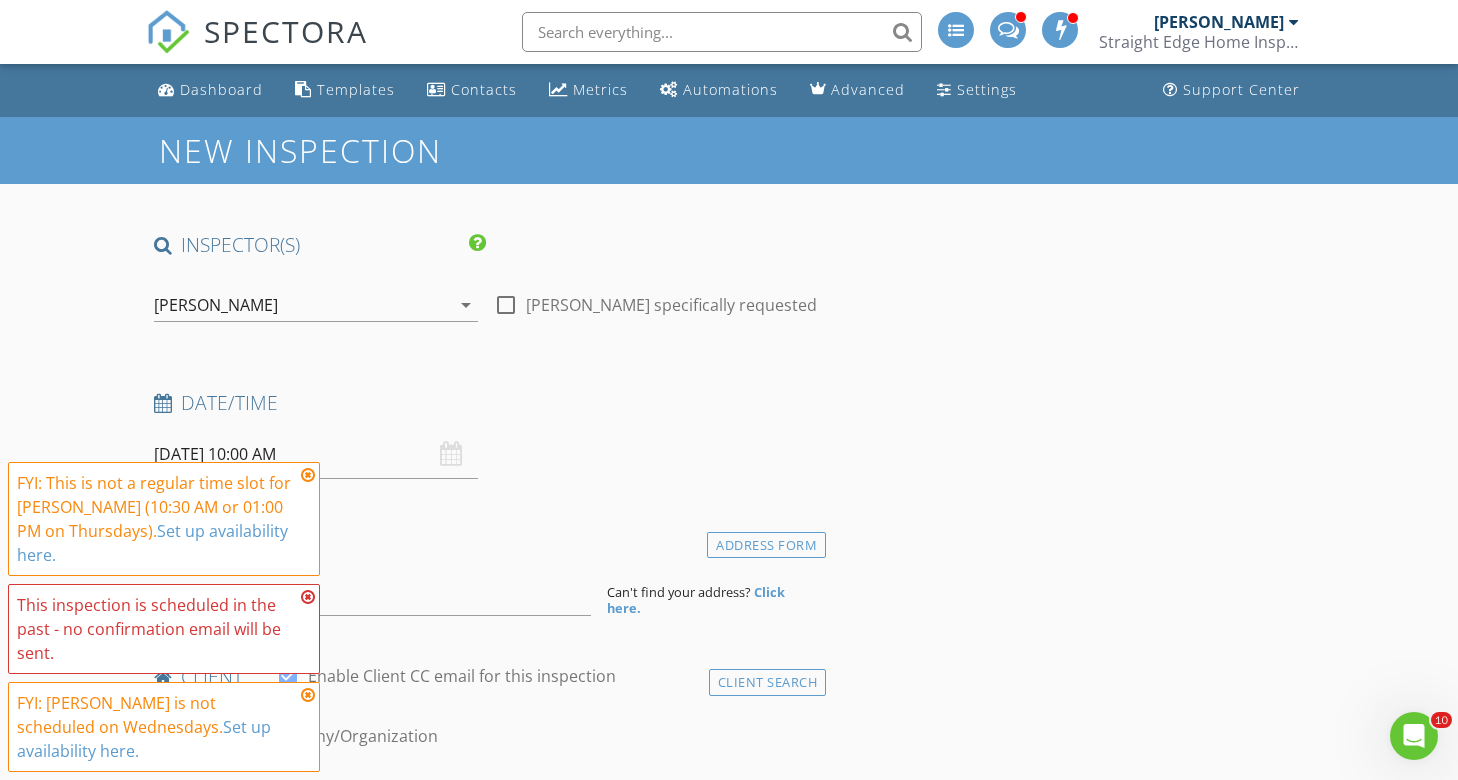 drag, startPoint x: 75, startPoint y: 344, endPoint x: 129, endPoint y: 425, distance: 97.349884 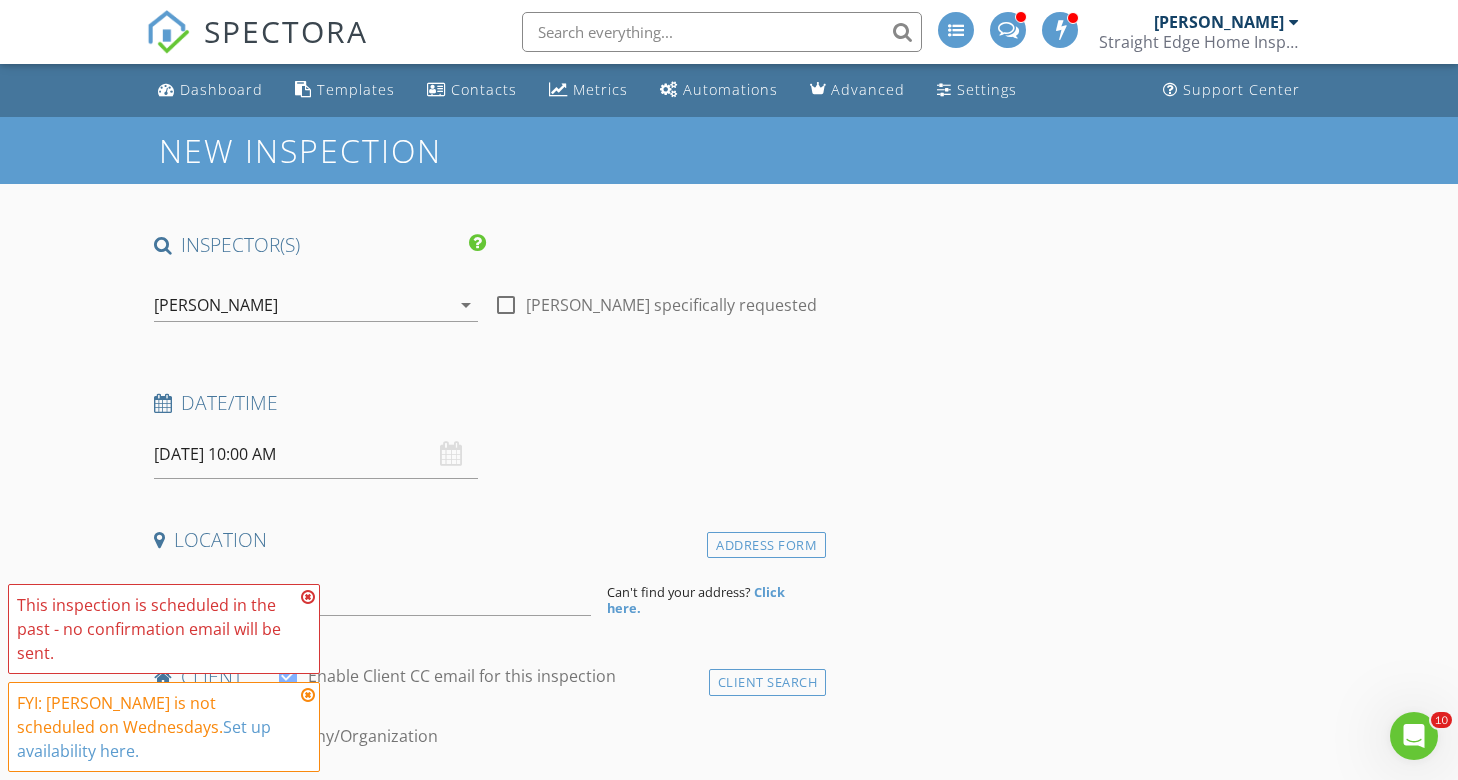 drag, startPoint x: 308, startPoint y: 616, endPoint x: 304, endPoint y: 659, distance: 43.185646 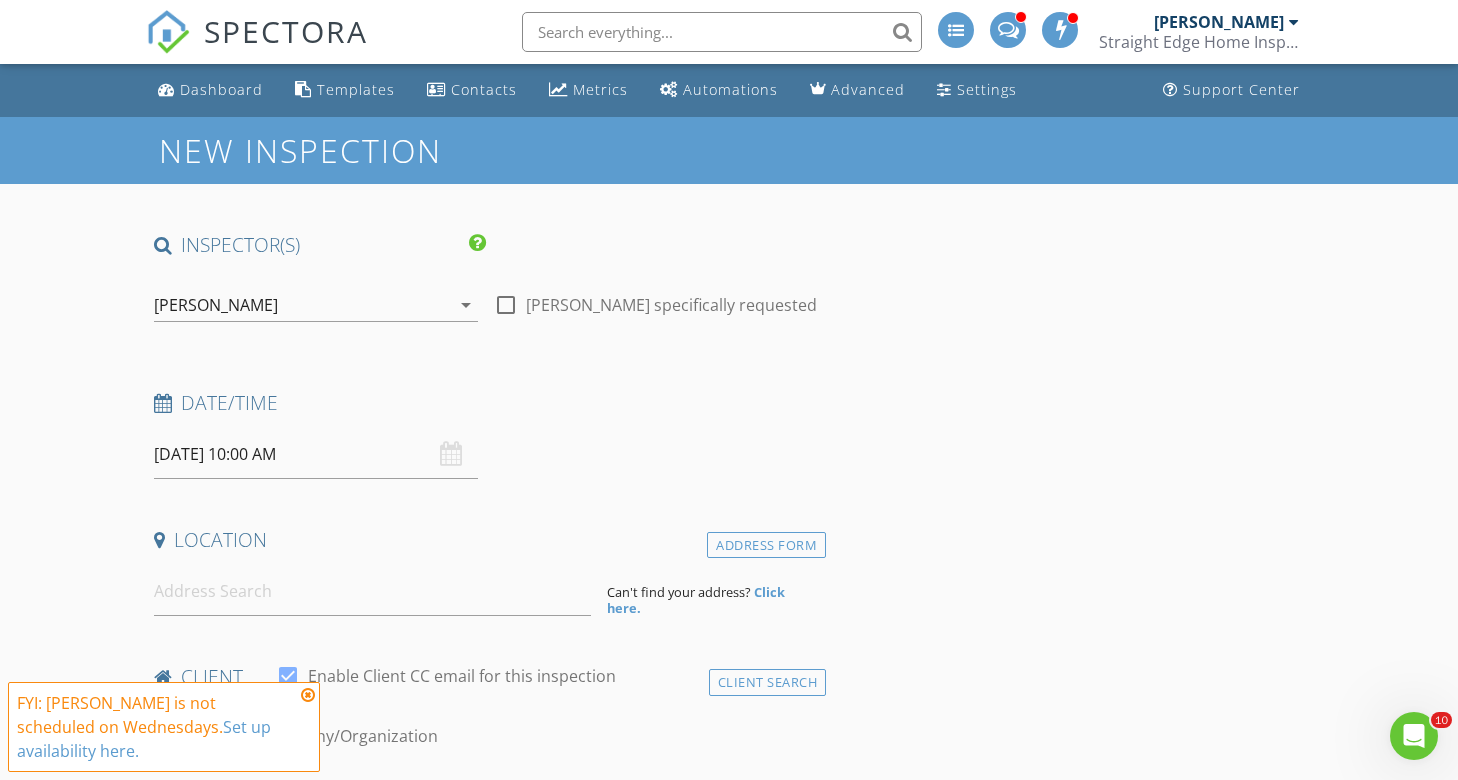 click at bounding box center (308, 695) 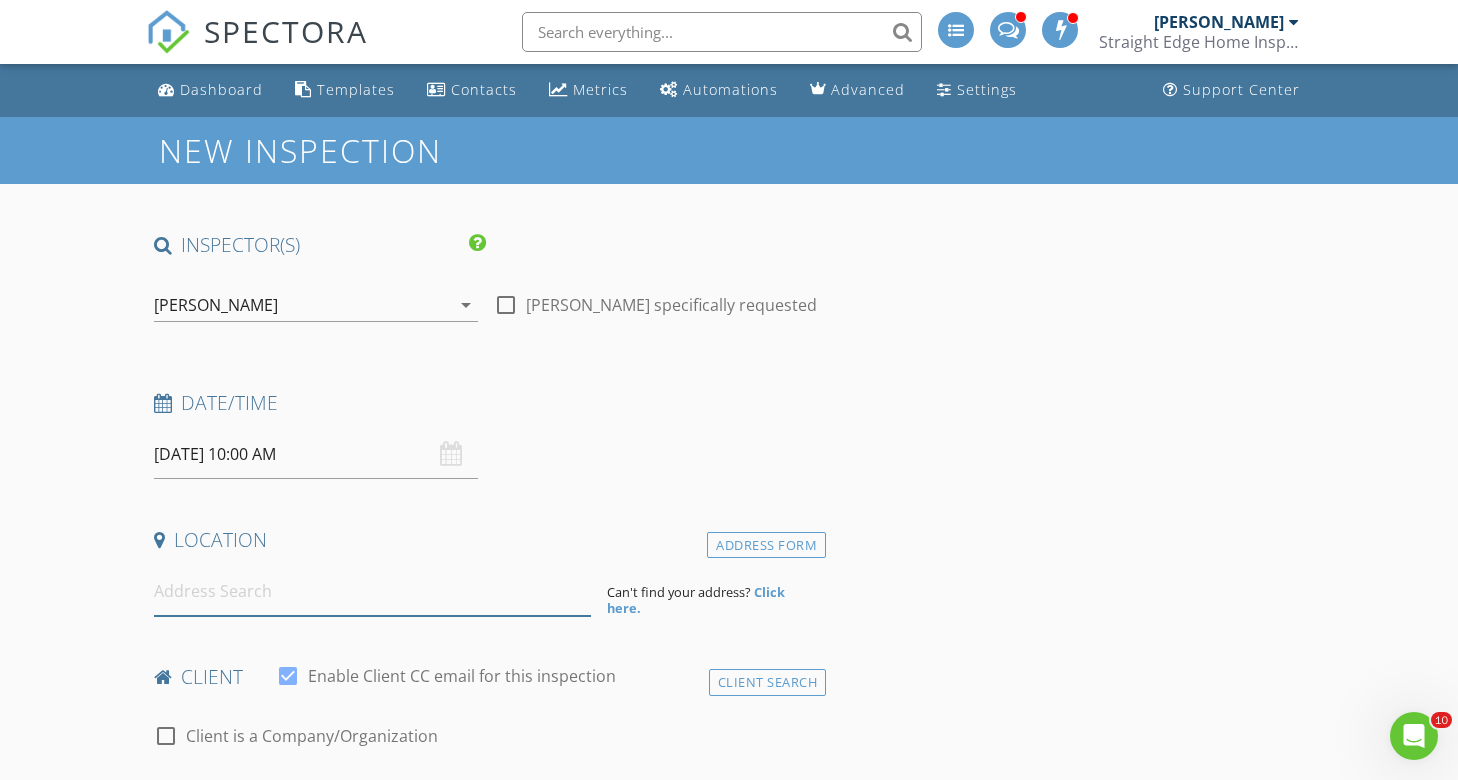 click at bounding box center (373, 591) 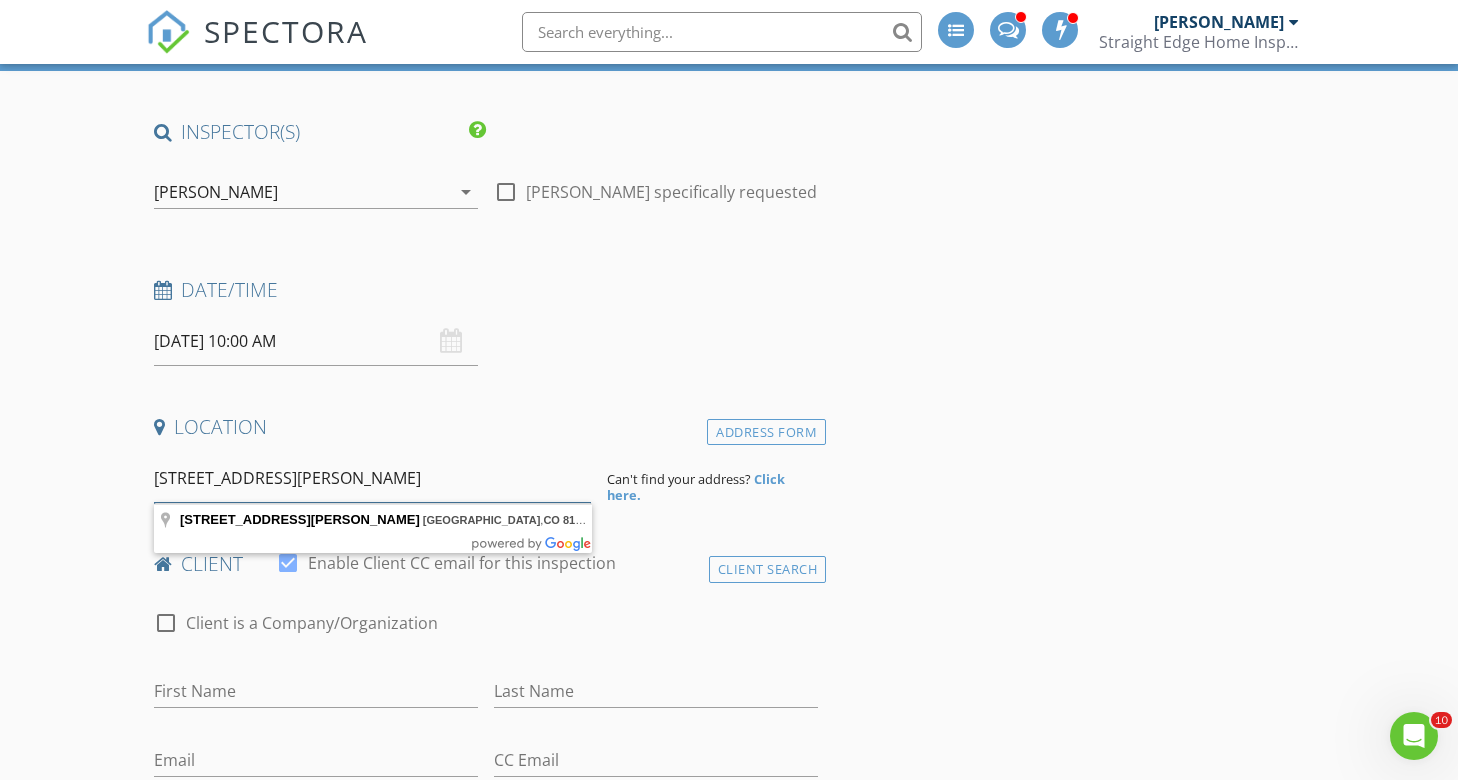 scroll, scrollTop: 114, scrollLeft: 0, axis: vertical 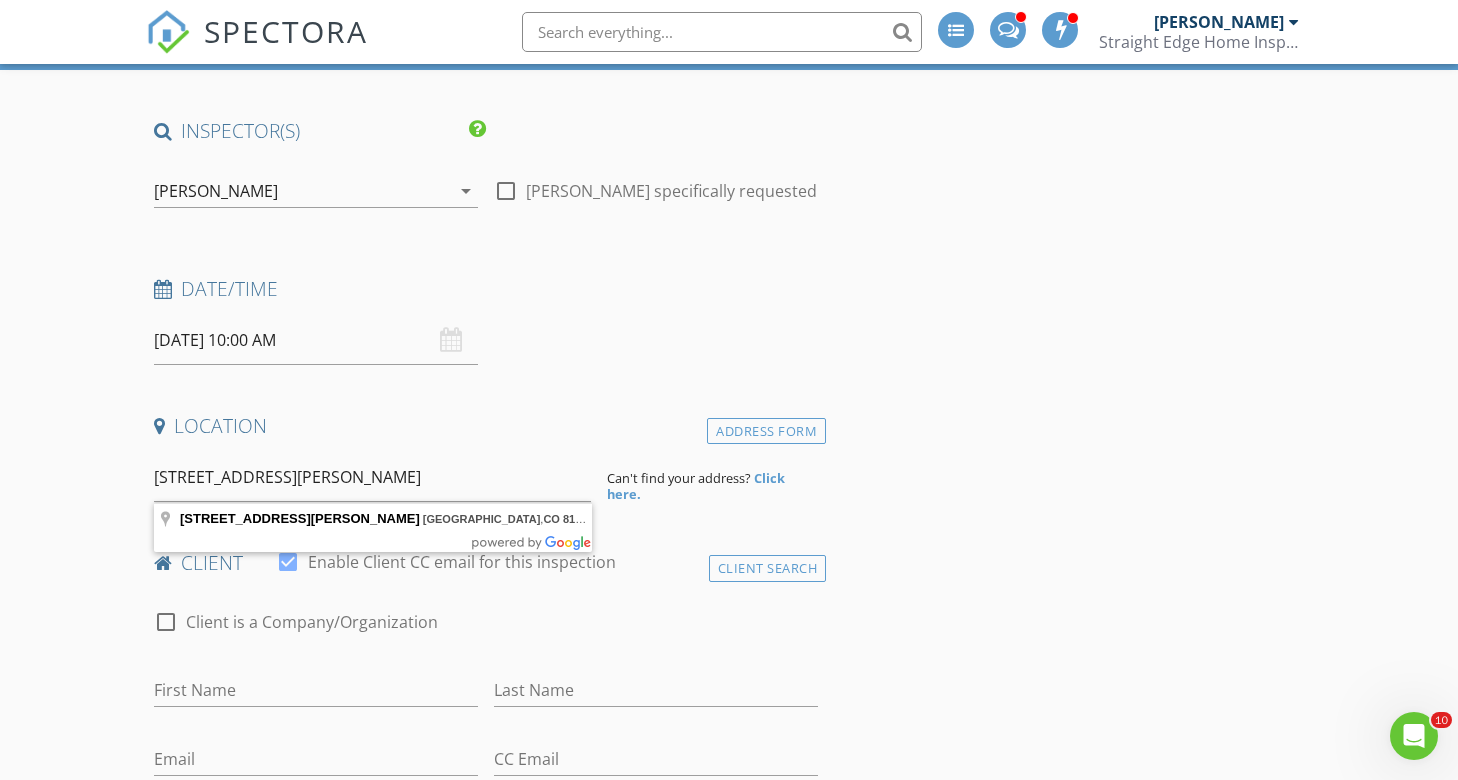 type on "4 La Sal Lane, Mountain Village, CO 81435, USA" 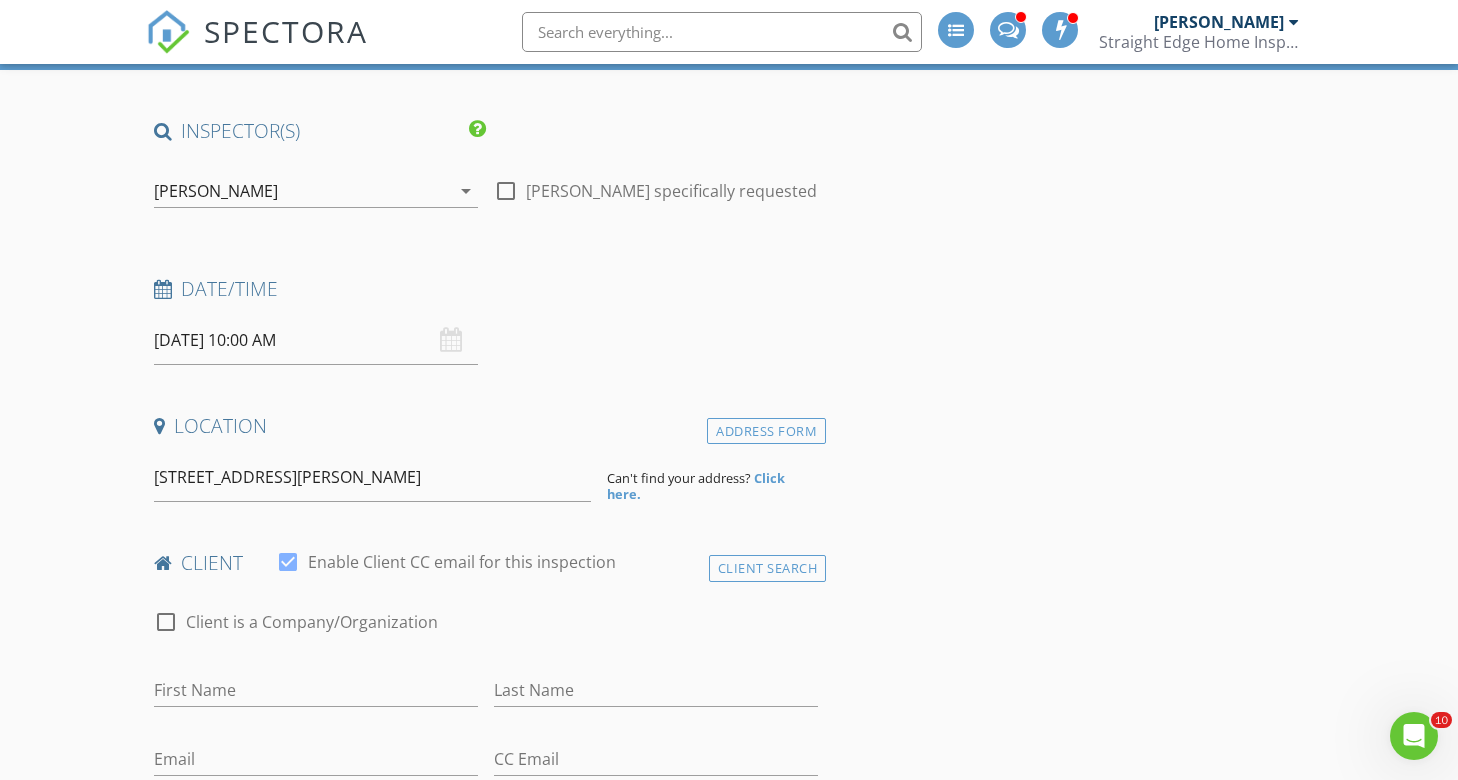 drag, startPoint x: 267, startPoint y: 518, endPoint x: 168, endPoint y: 518, distance: 99 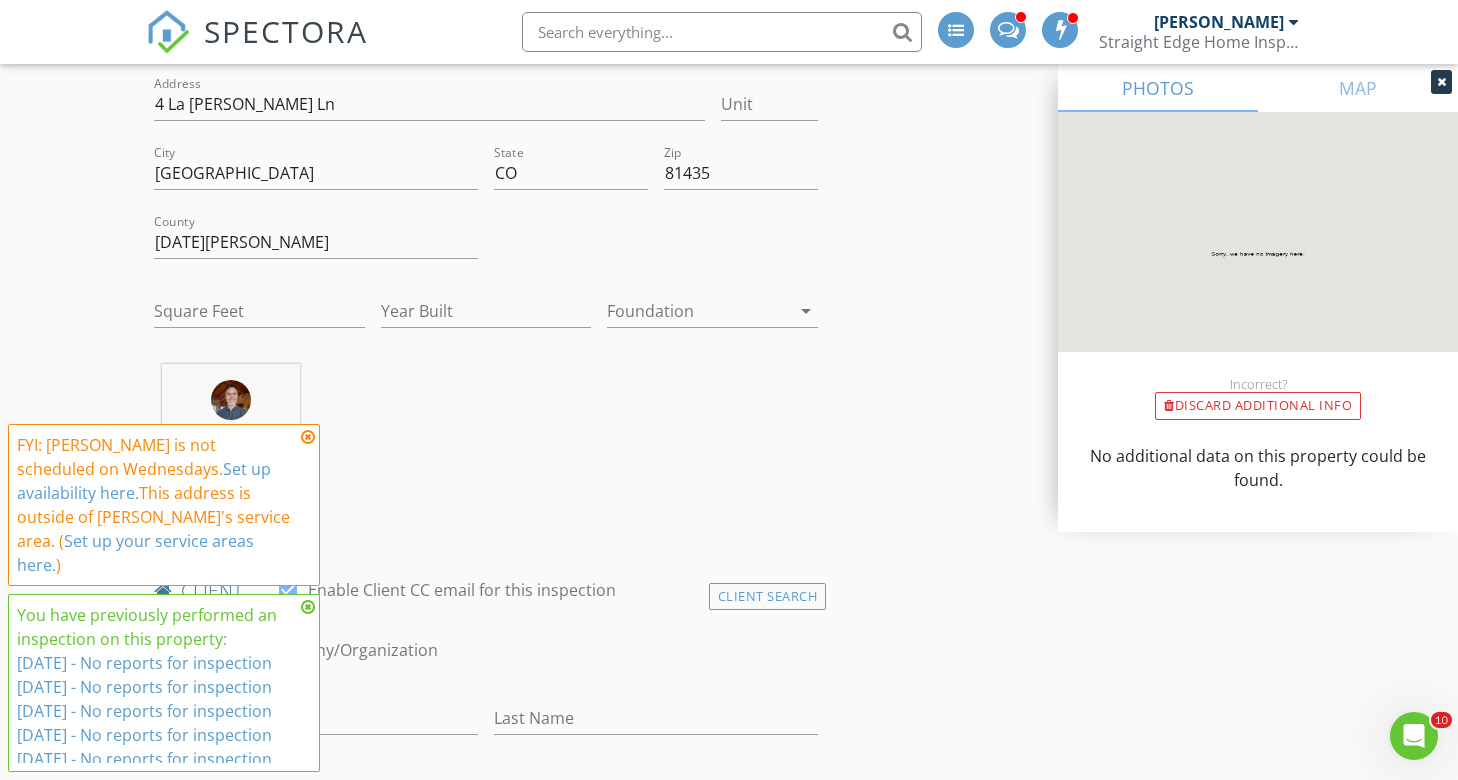 scroll, scrollTop: 515, scrollLeft: 0, axis: vertical 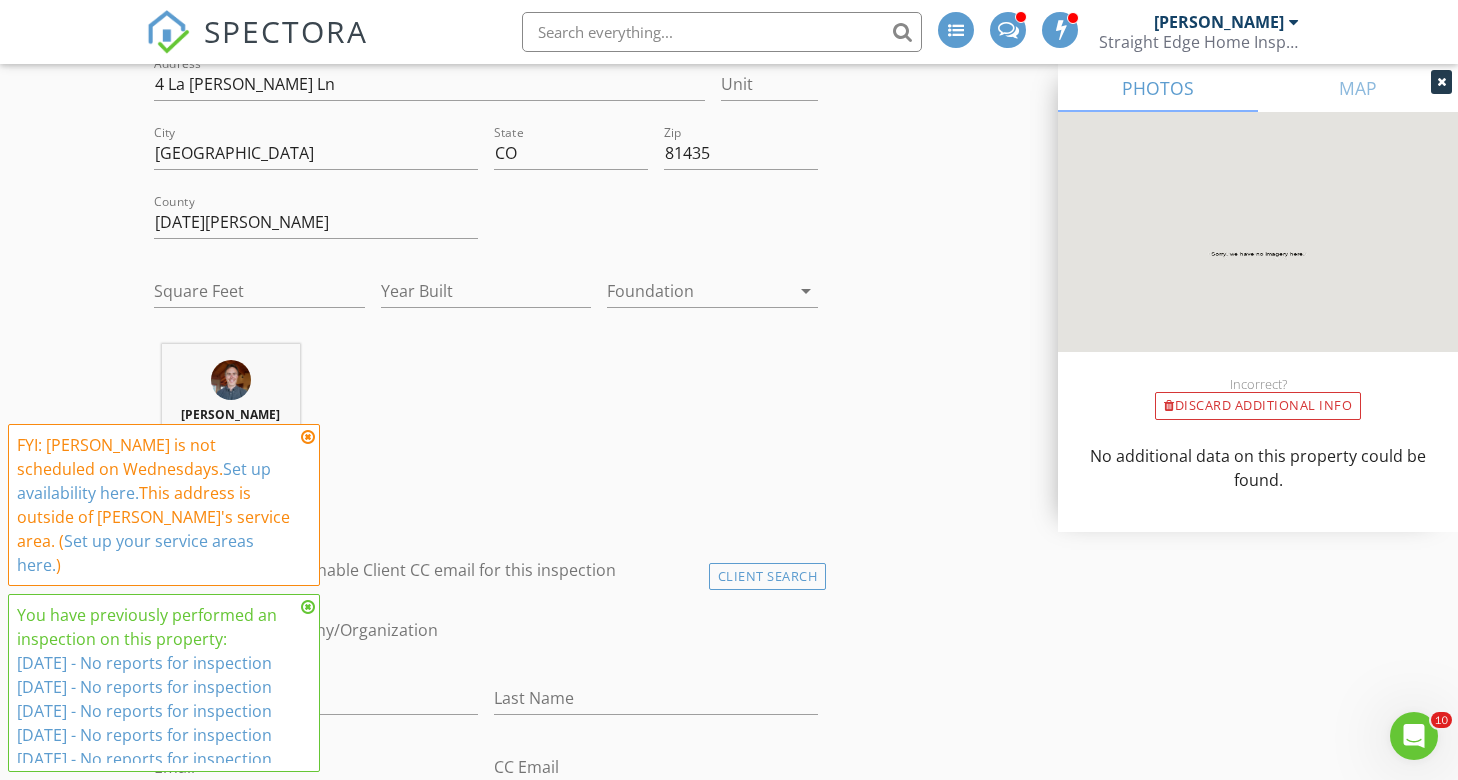 drag, startPoint x: 301, startPoint y: 462, endPoint x: 301, endPoint y: 489, distance: 27 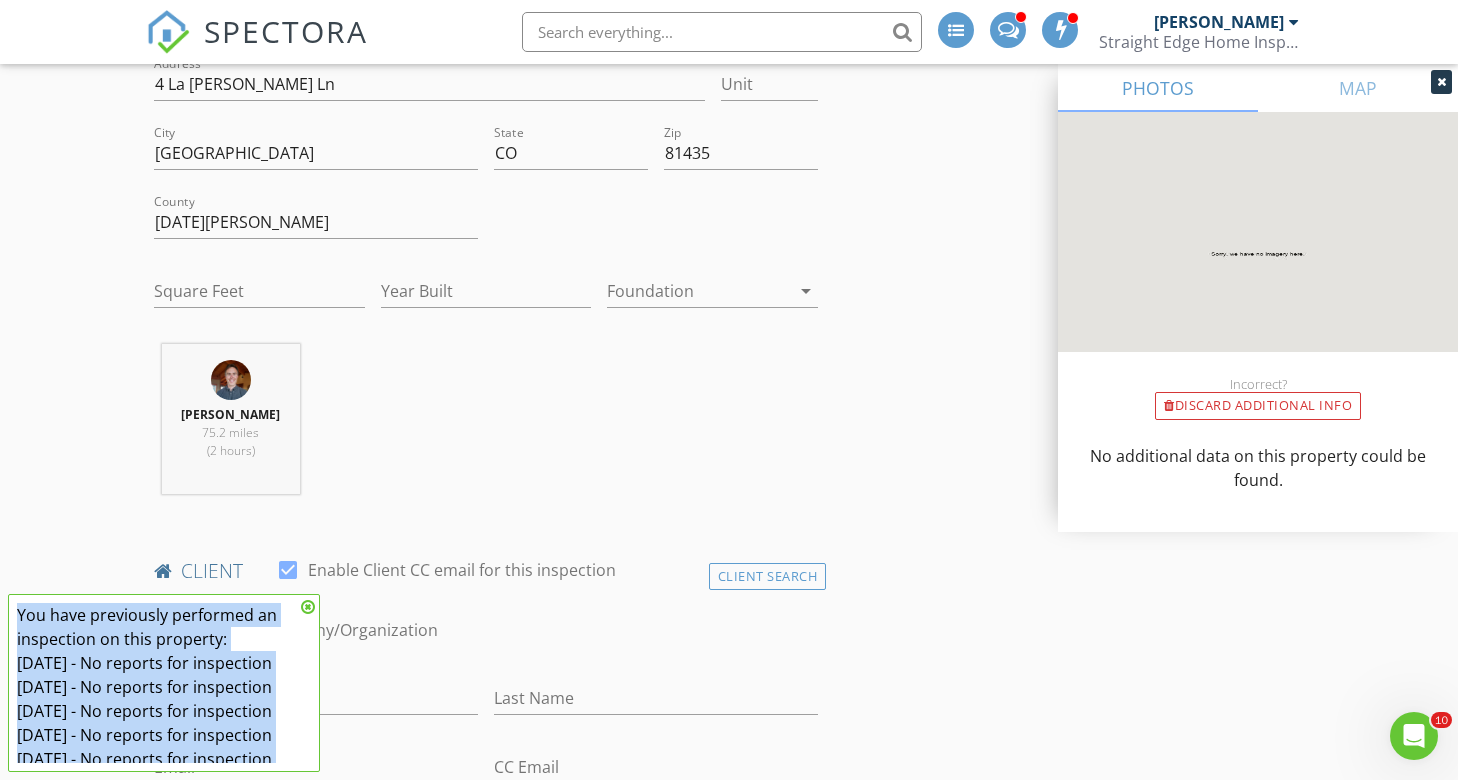 drag, startPoint x: 309, startPoint y: 601, endPoint x: 165, endPoint y: 535, distance: 158.40454 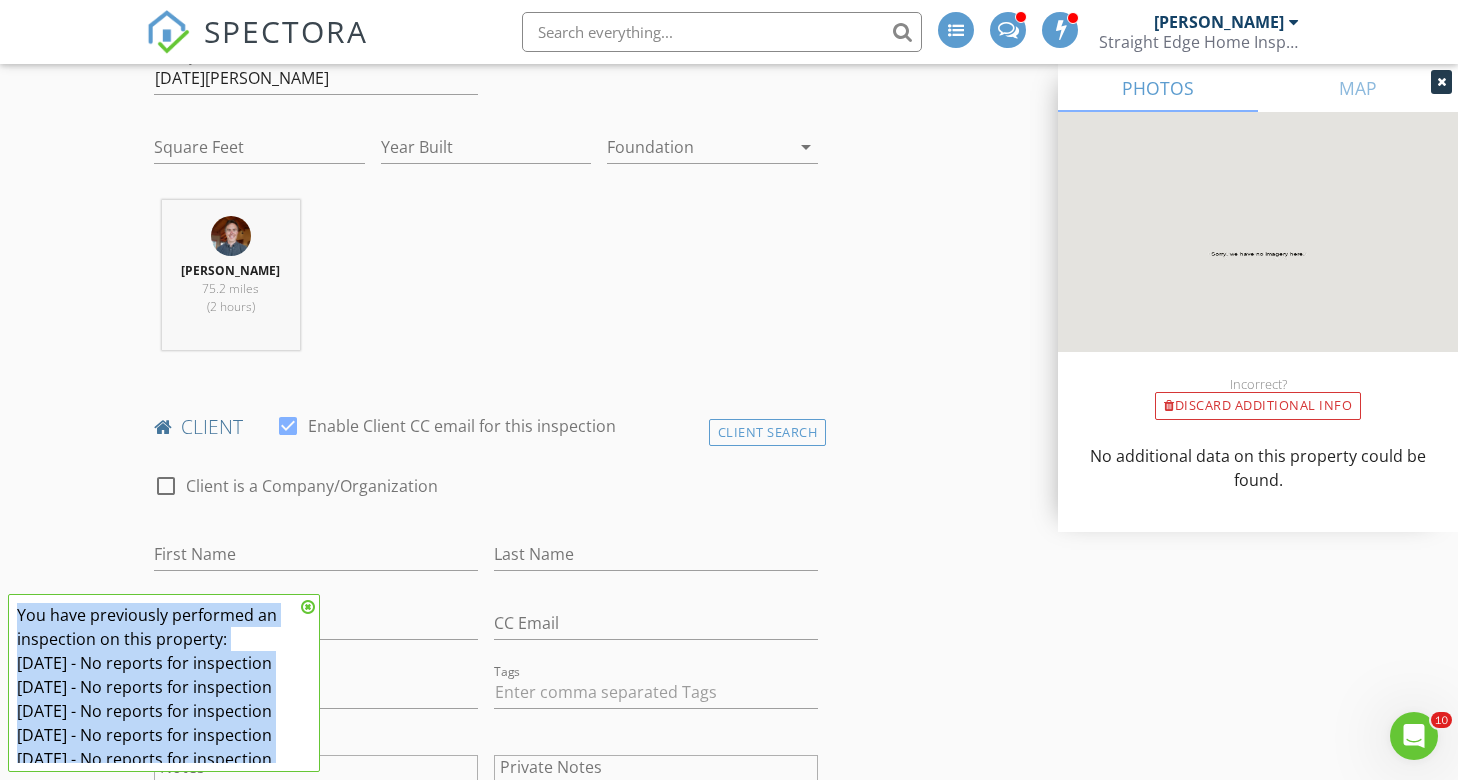 scroll, scrollTop: 666, scrollLeft: 0, axis: vertical 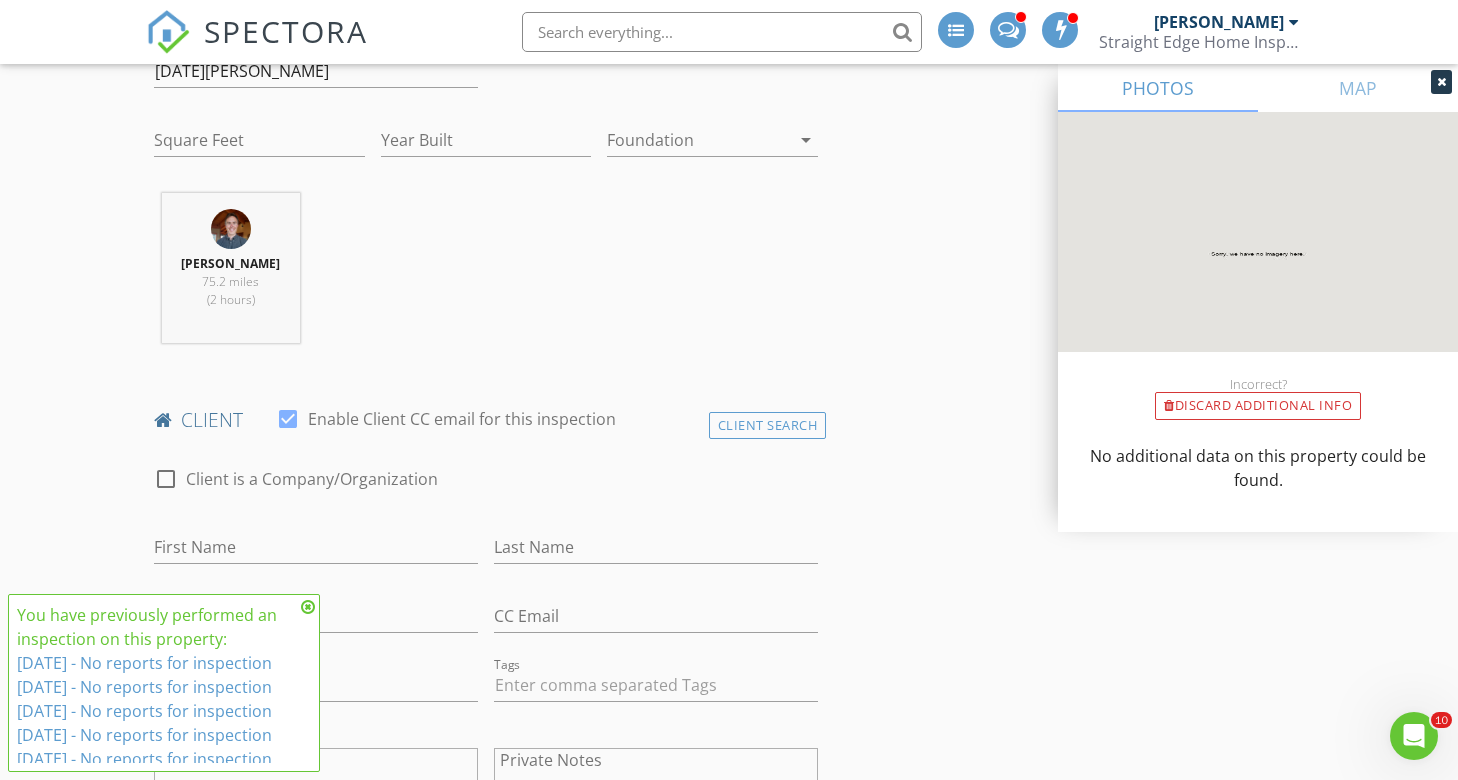 click at bounding box center [308, 607] 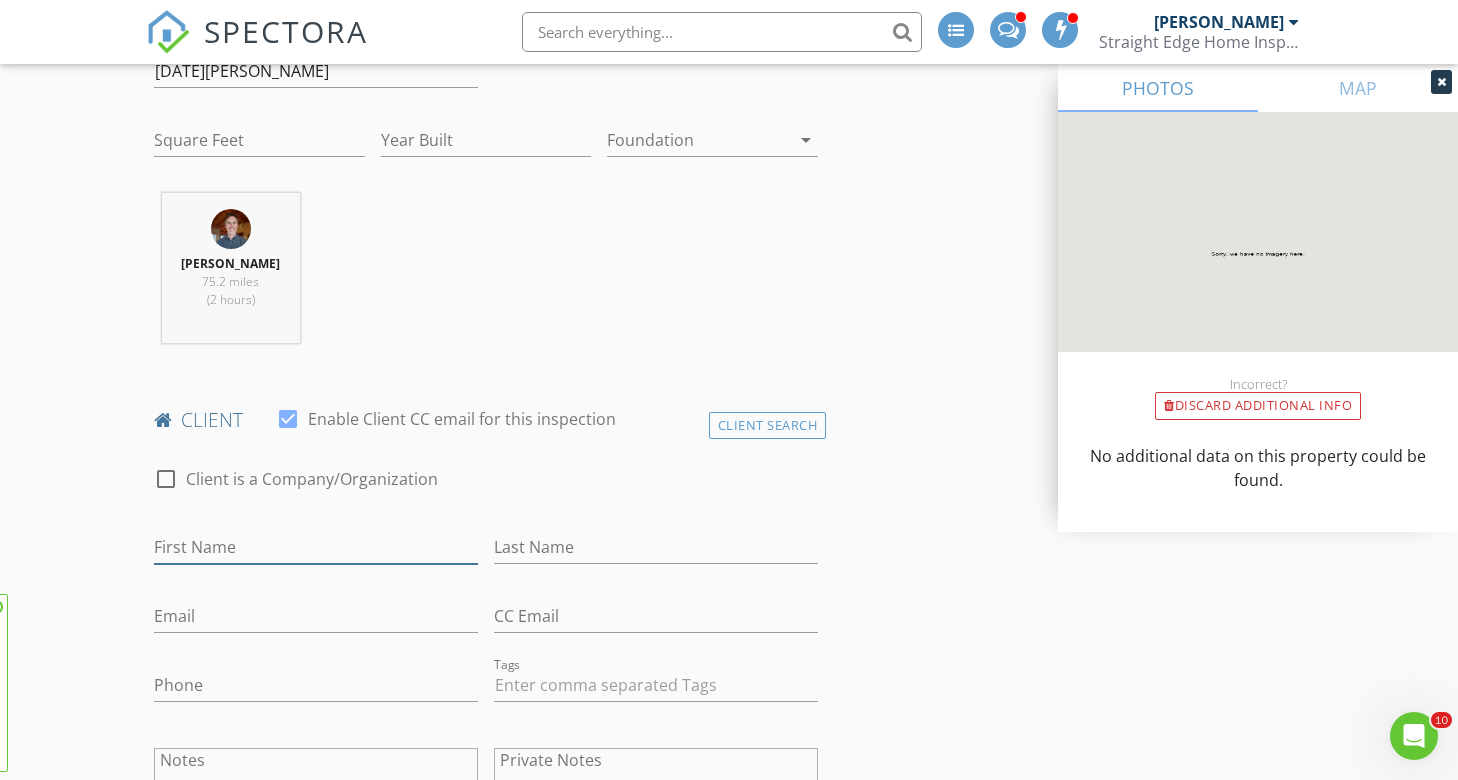 click on "First Name" at bounding box center [316, 547] 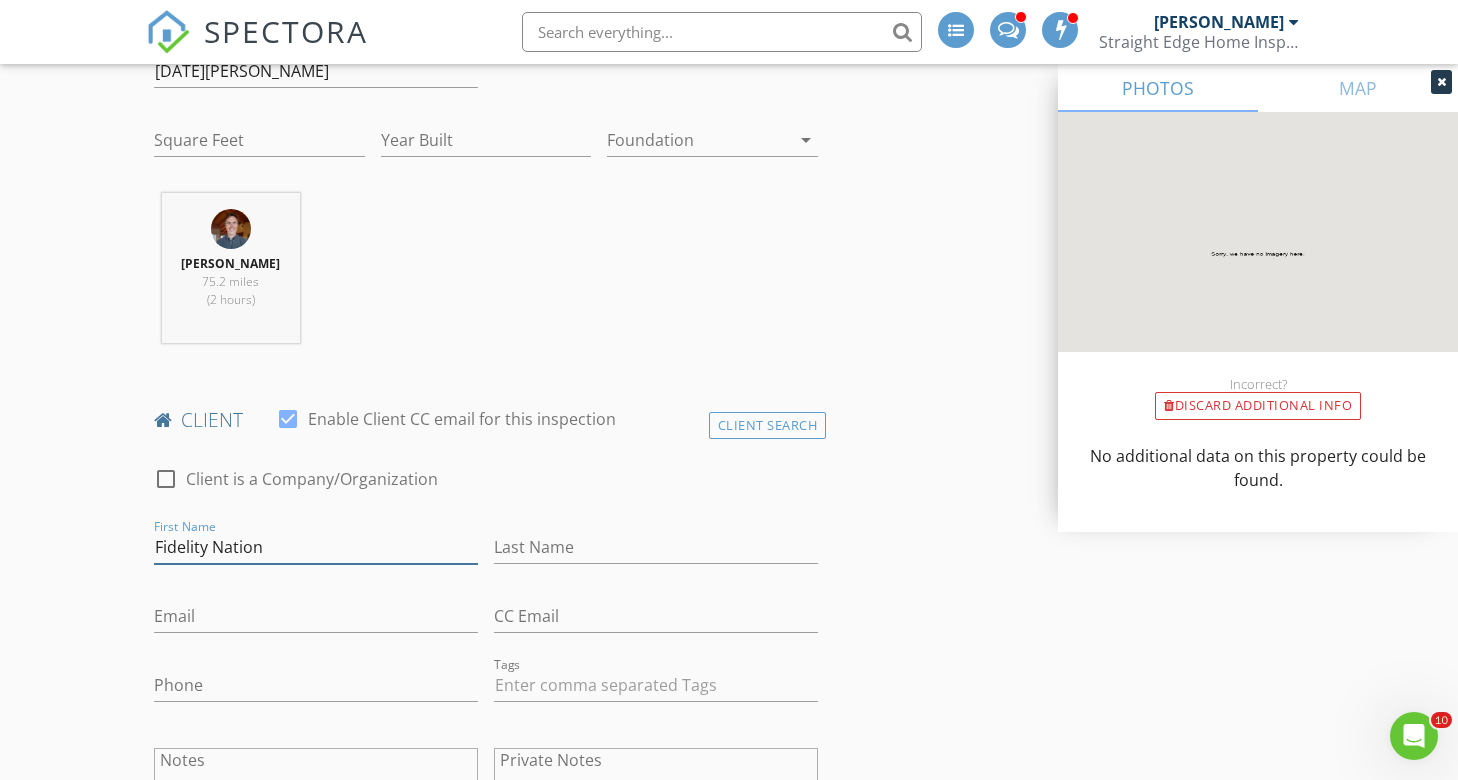 scroll, scrollTop: 669, scrollLeft: 0, axis: vertical 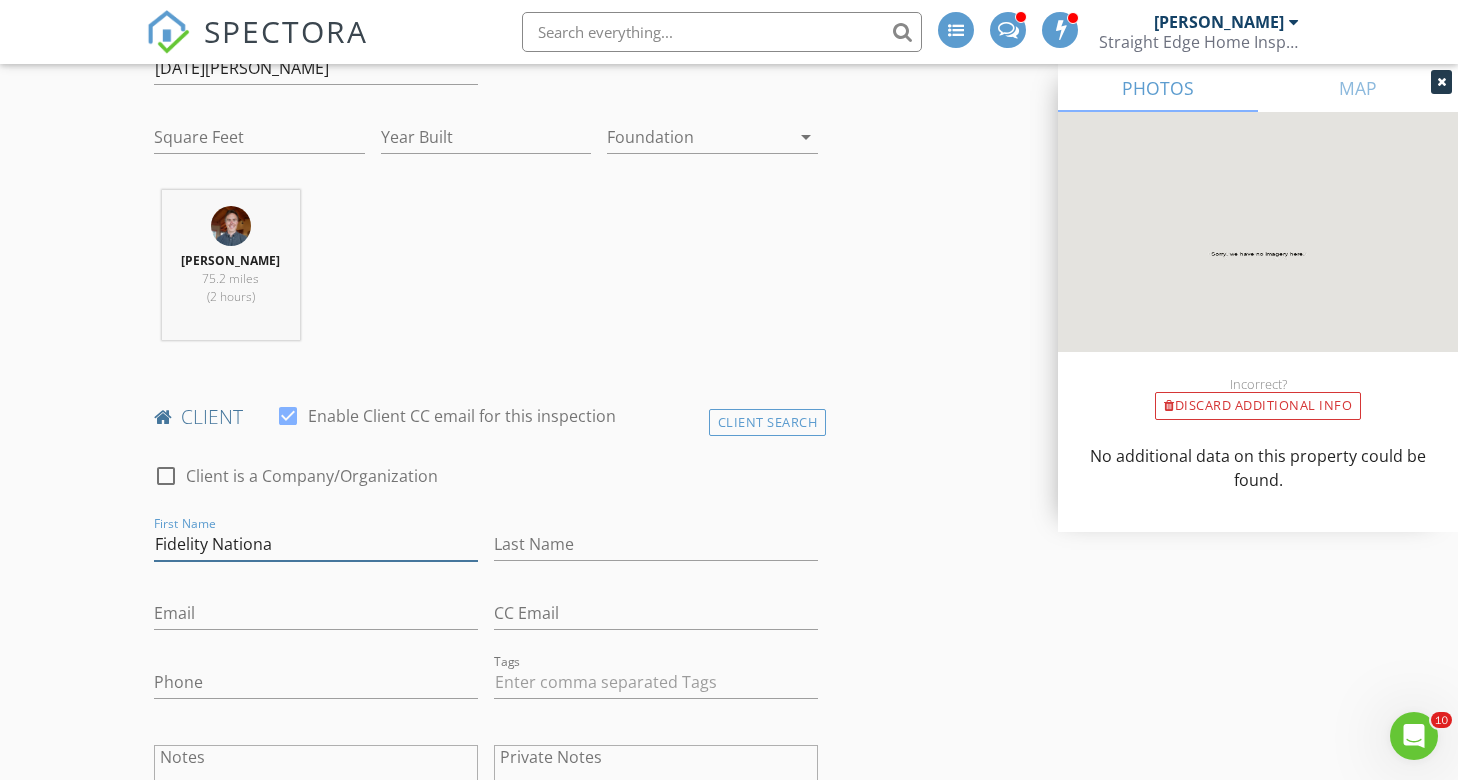 type on "Fidelity National Title" 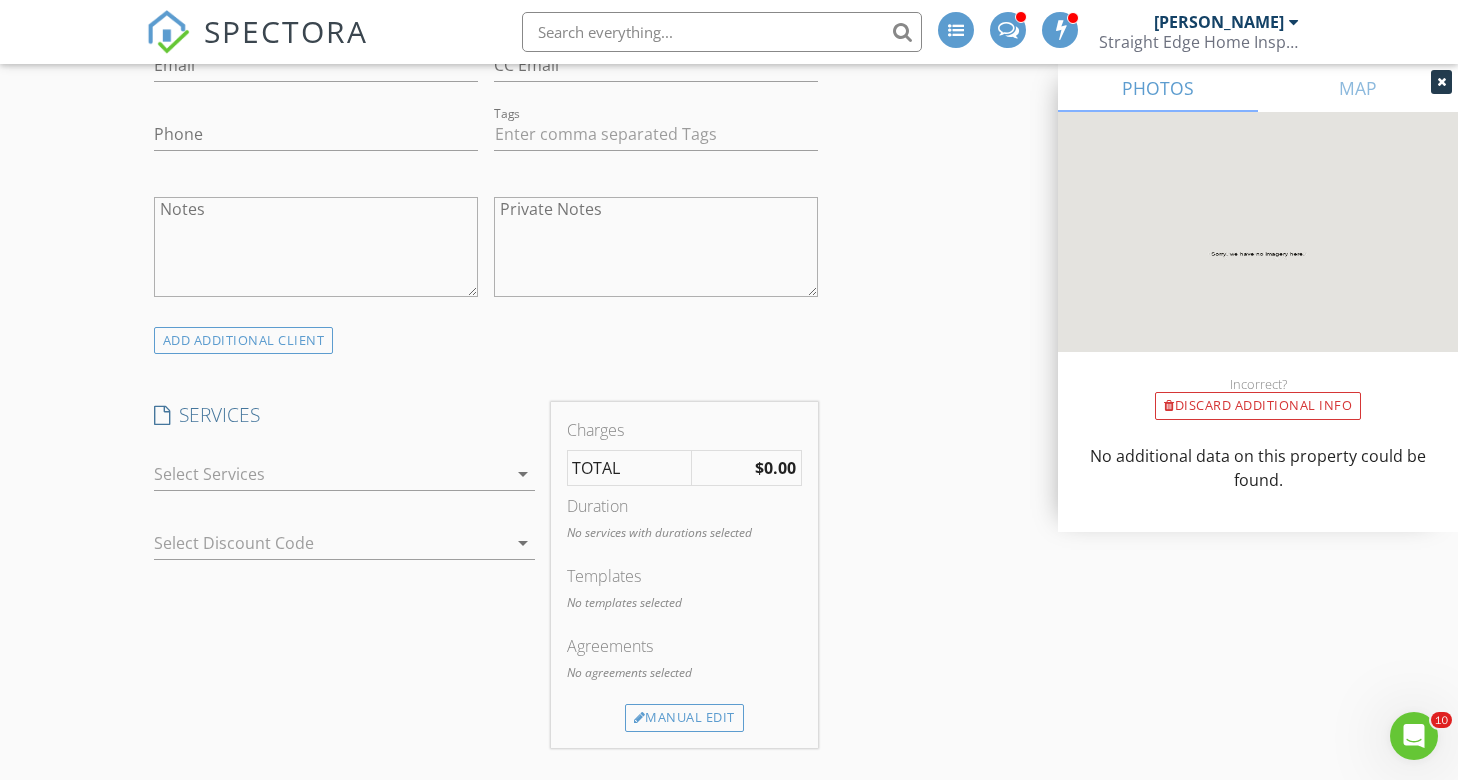 scroll, scrollTop: 1222, scrollLeft: 0, axis: vertical 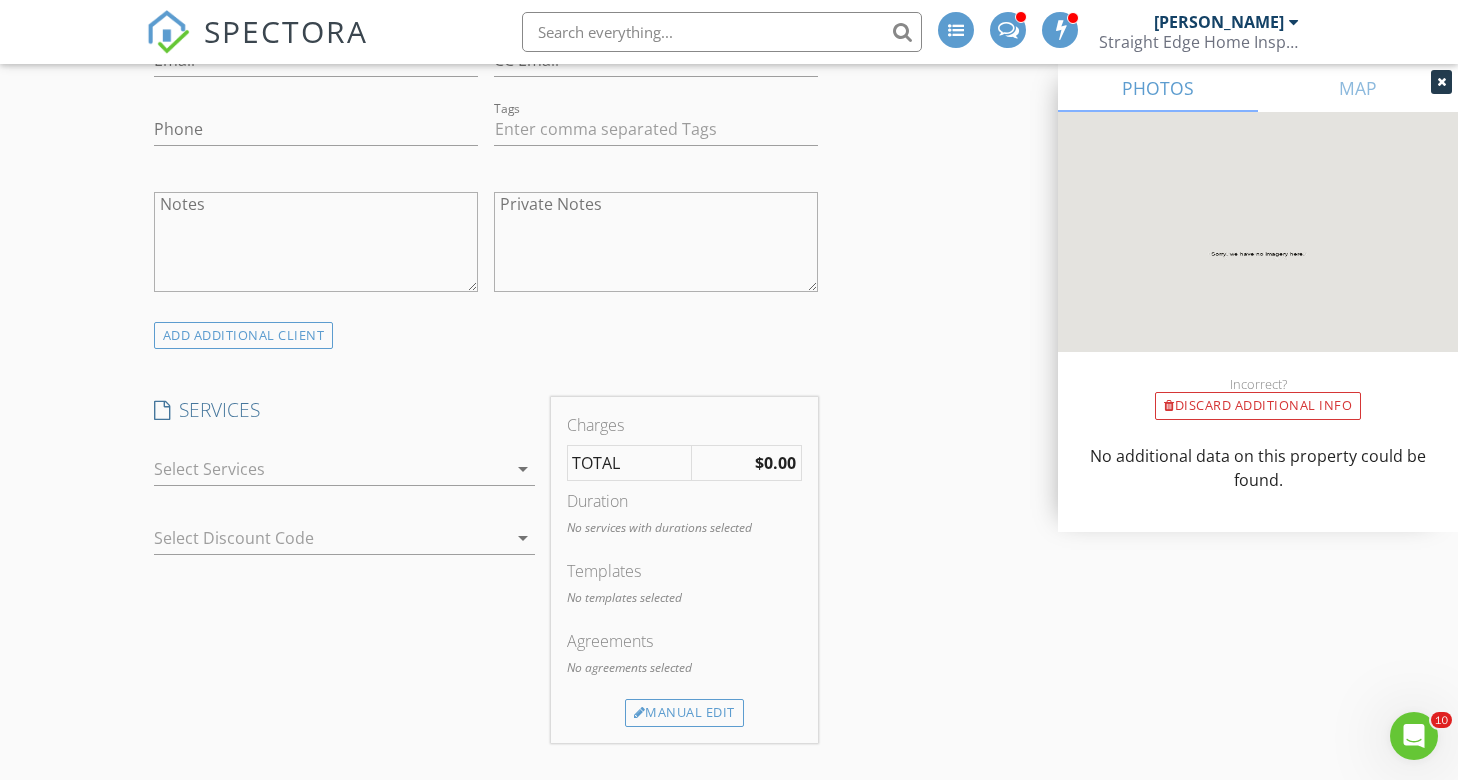 click at bounding box center [330, 469] 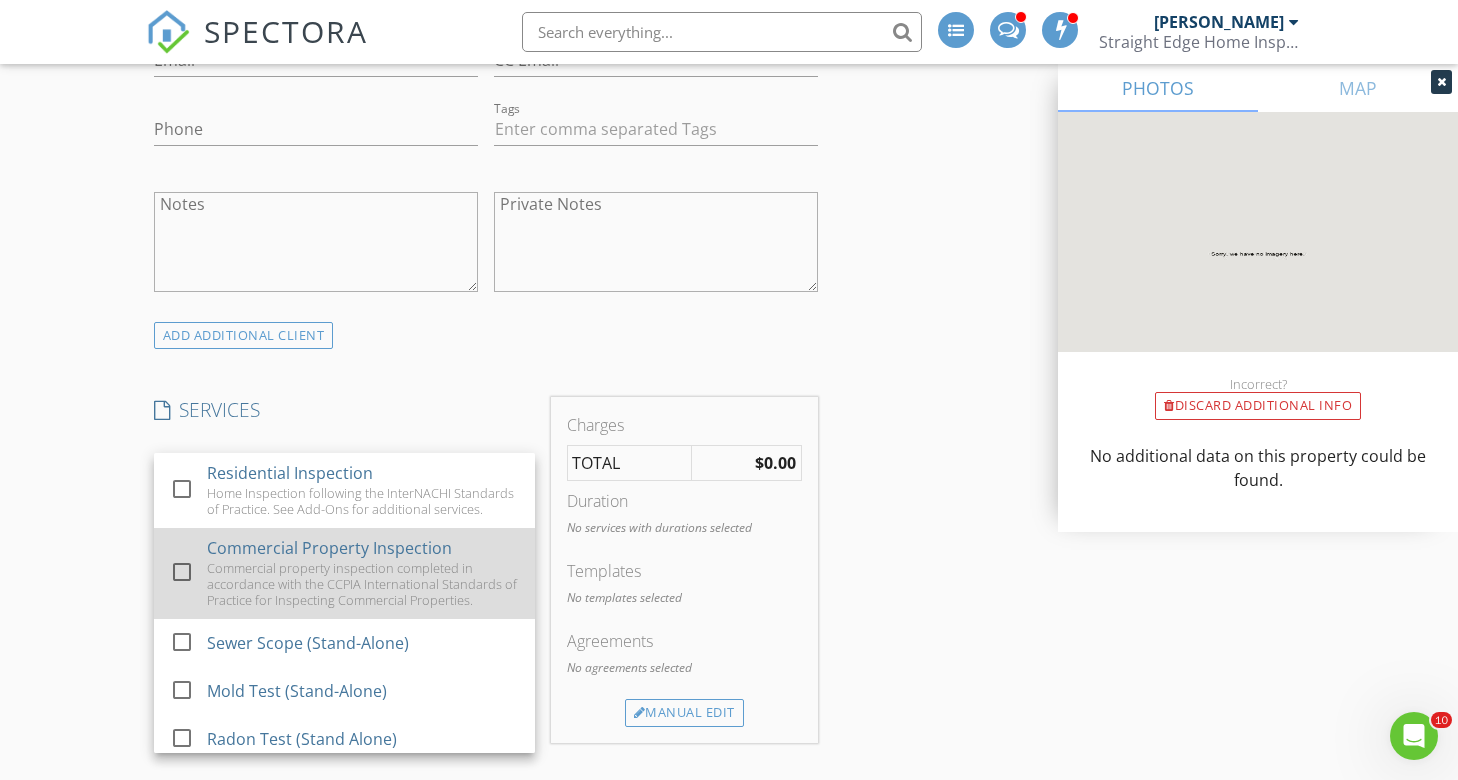 scroll, scrollTop: 57, scrollLeft: 0, axis: vertical 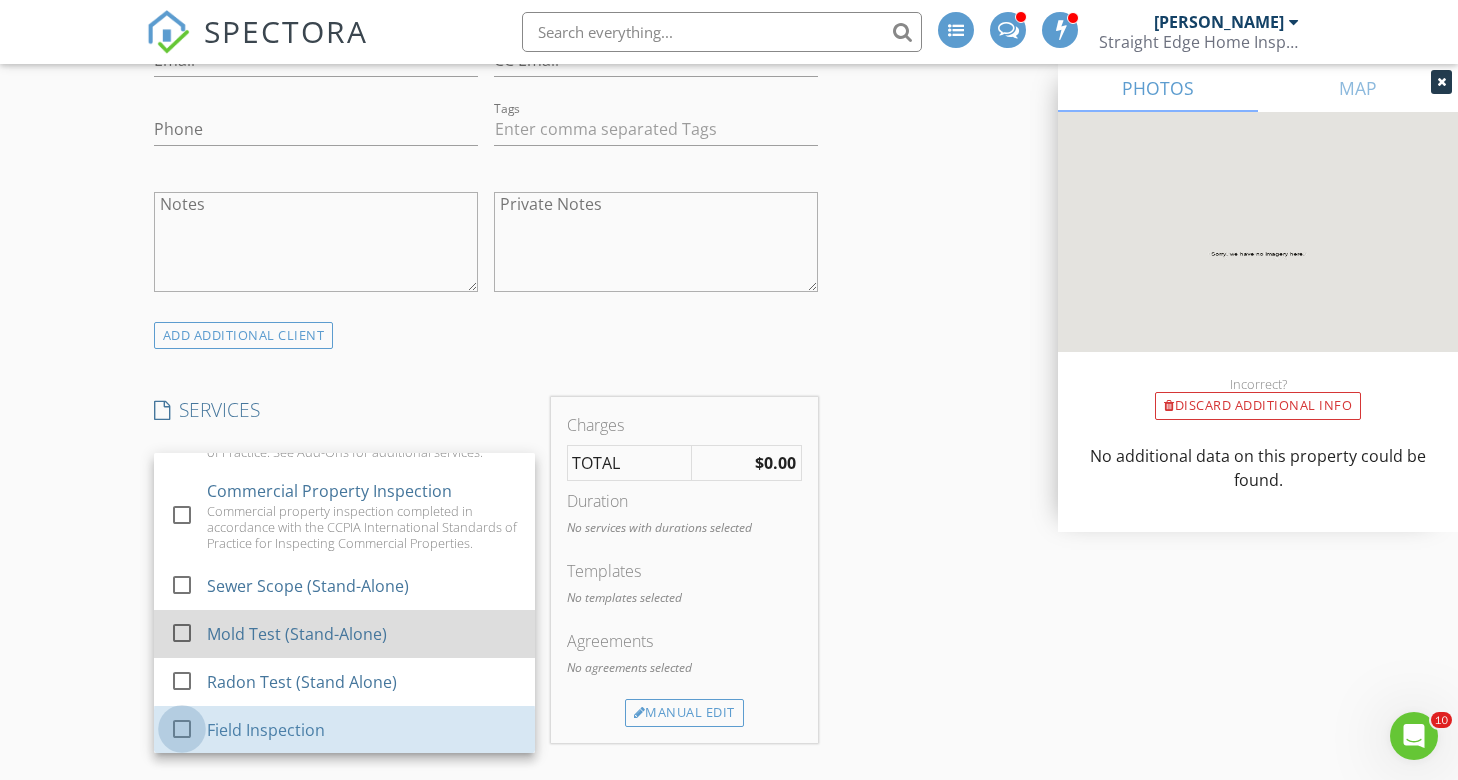 drag, startPoint x: 181, startPoint y: 729, endPoint x: 347, endPoint y: 655, distance: 181.74707 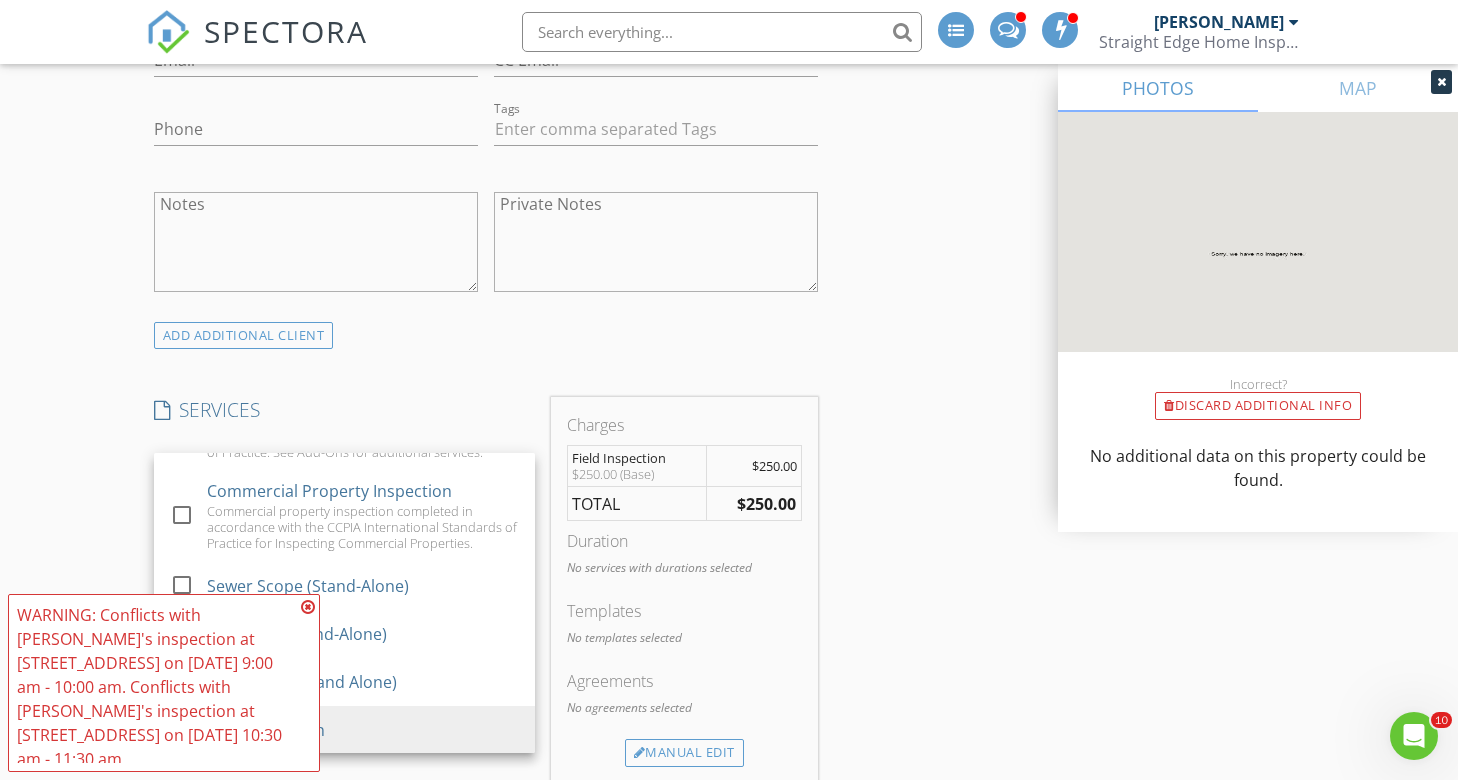 click on "INSPECTOR(S)
check_box   Jeff Sand   PRIMARY   Jeff Sand arrow_drop_down   check_box_outline_blank Jeff Sand specifically requested
Date/Time
07/09/2025 10:00 AM
Location
Address Search       Address 4 La Sal Ln   Unit   City Mountain Village   State CO   Zip 81435   County San Miguel     Square Feet   Year Built   Foundation arrow_drop_down     Jeff Sand     75.2 miles     (2 hours)
client
check_box Enable Client CC email for this inspection   Client Search     check_box_outline_blank Client is a Company/Organization     First Name Fidelity National Title   Last Name   Email   CC Email   Phone         Tags         Notes   Private Notes
ADD ADDITIONAL client
SERVICES
check_box_outline_blank   Residential Inspection   check_box_outline_blank   Commercial Property Inspection" at bounding box center [729, 851] 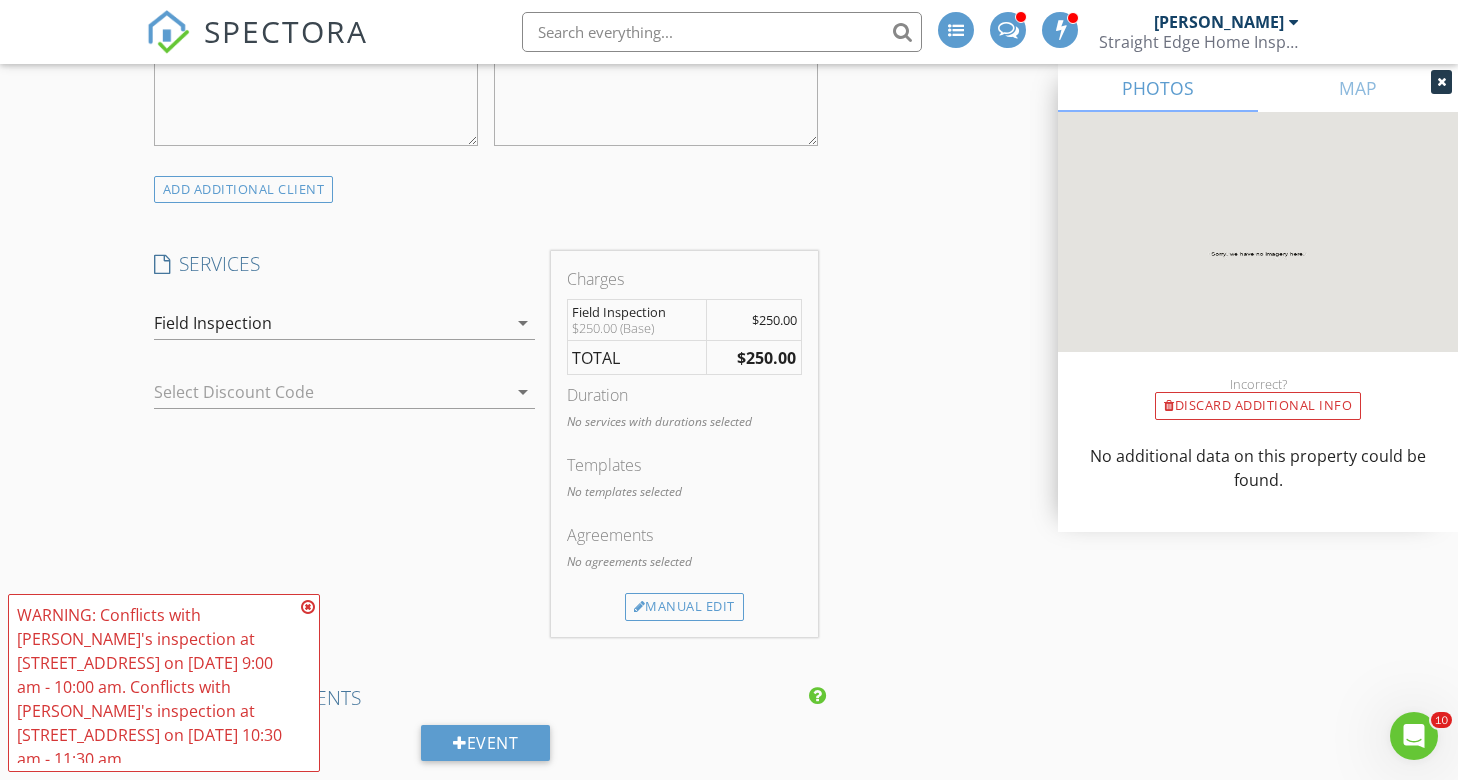 scroll, scrollTop: 1386, scrollLeft: 0, axis: vertical 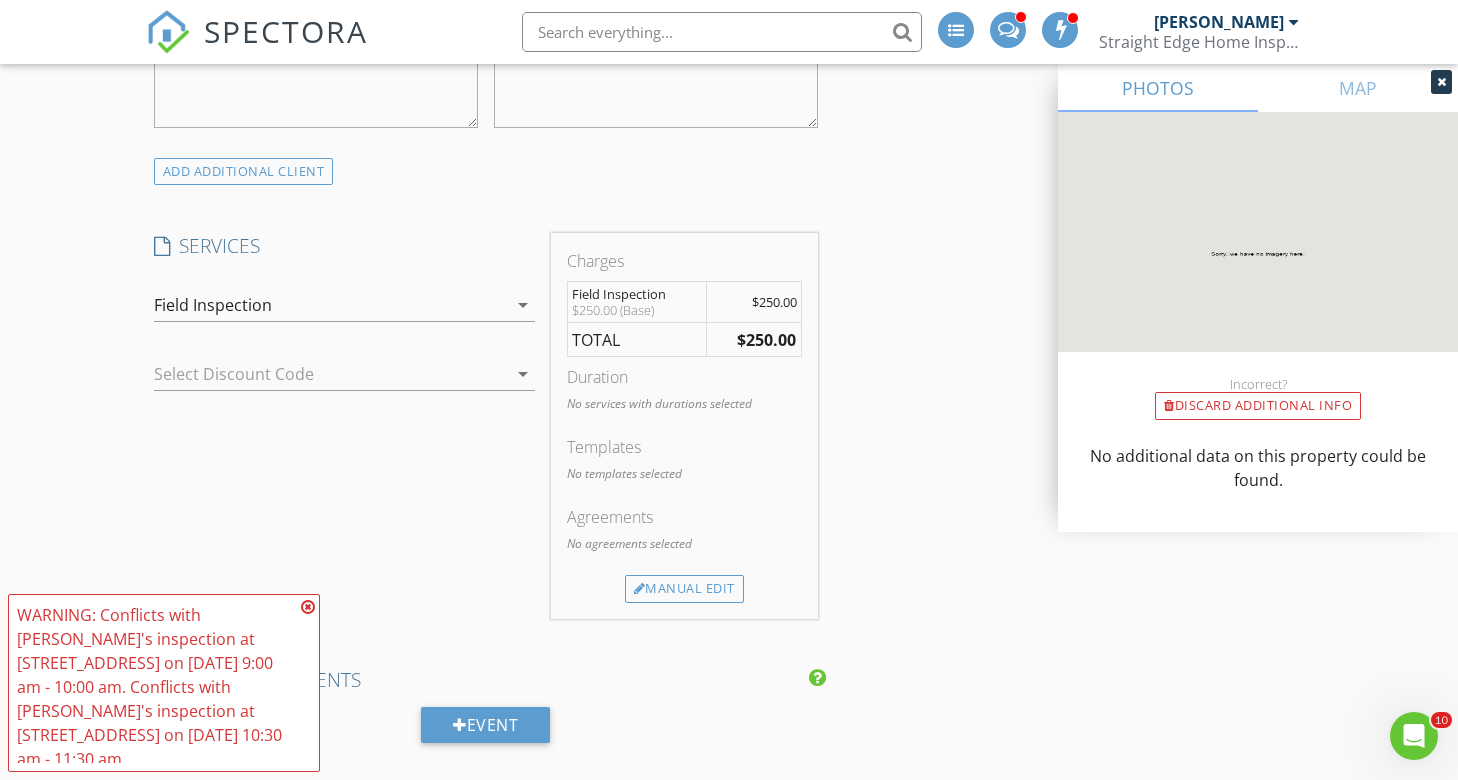 drag, startPoint x: 305, startPoint y: 626, endPoint x: 509, endPoint y: 606, distance: 204.97804 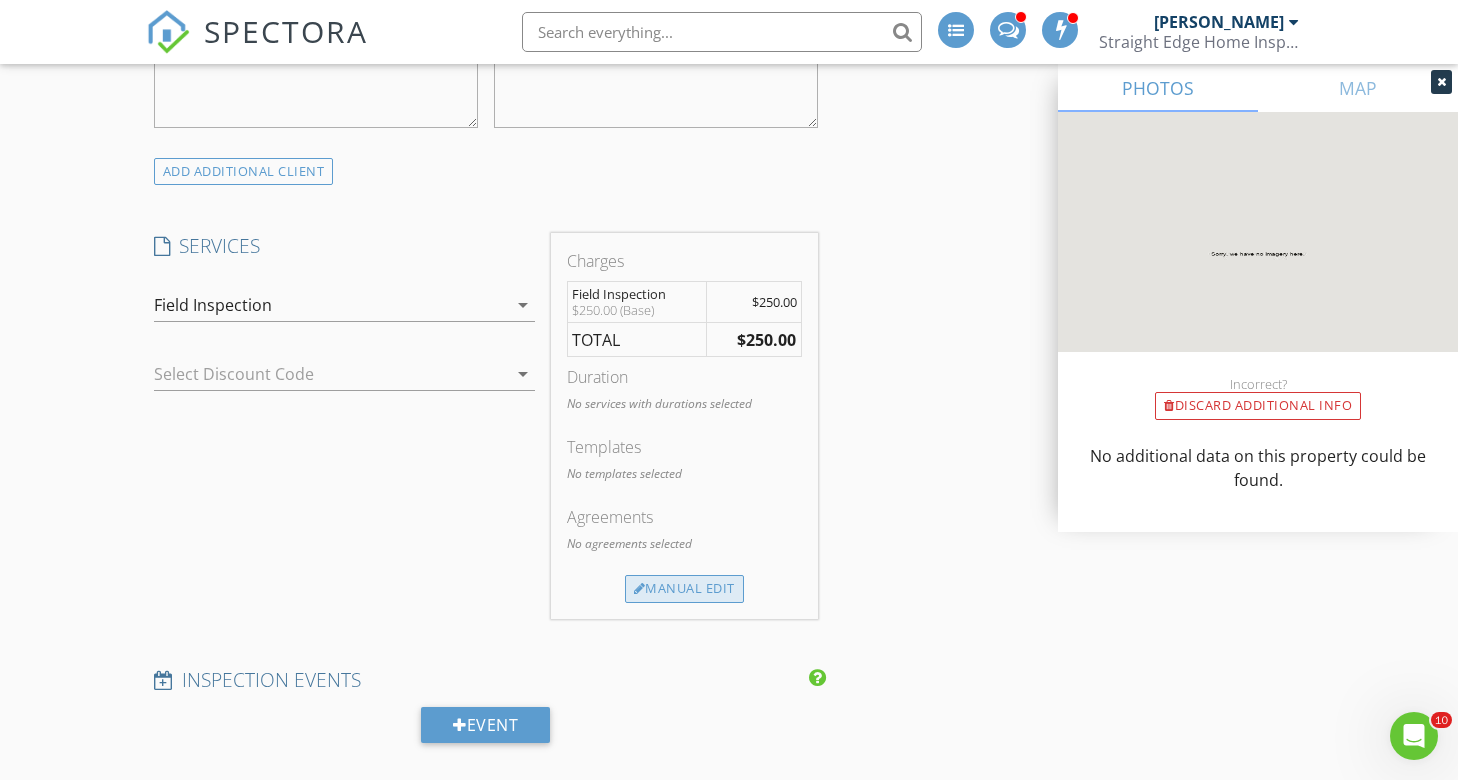 click on "Manual Edit" at bounding box center [684, 589] 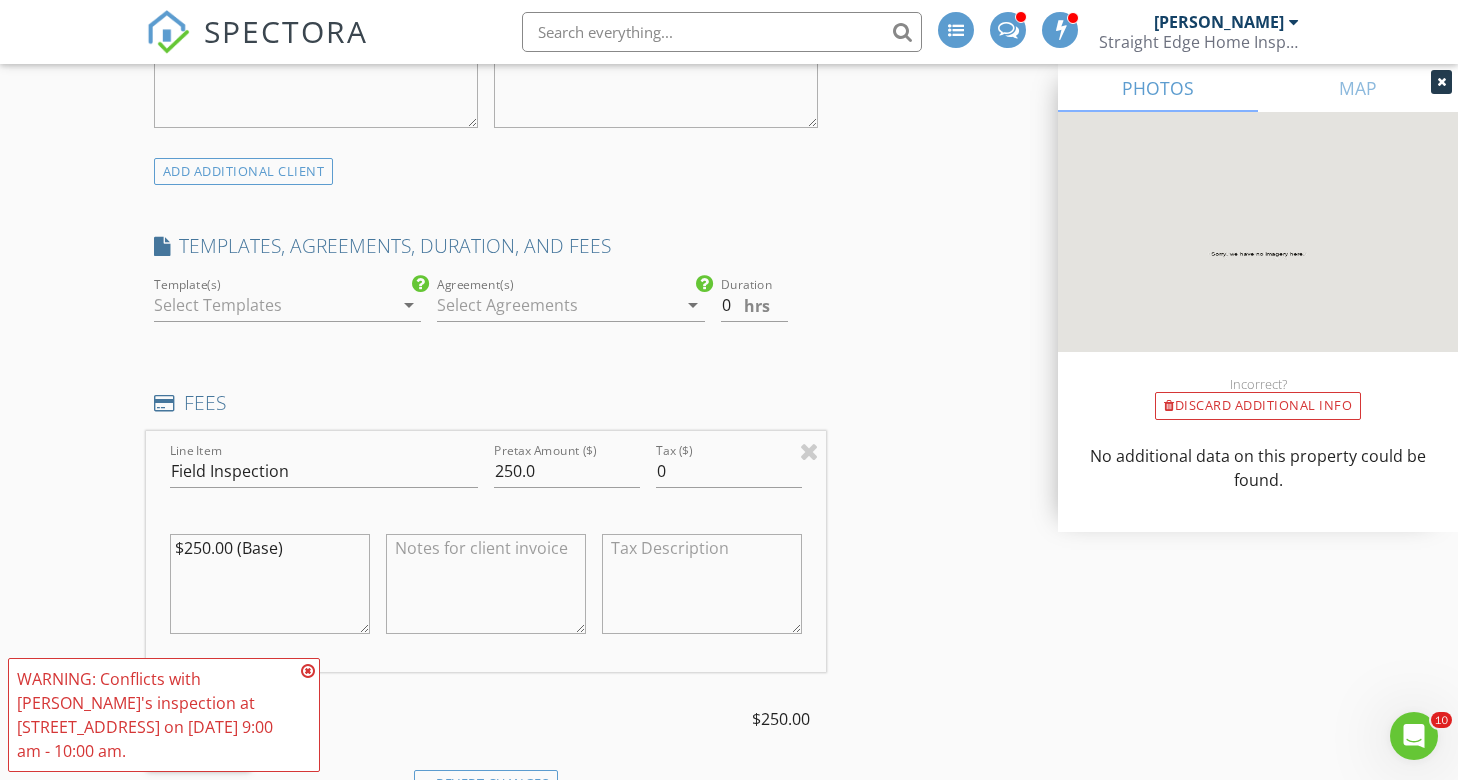 click at bounding box center (486, 584) 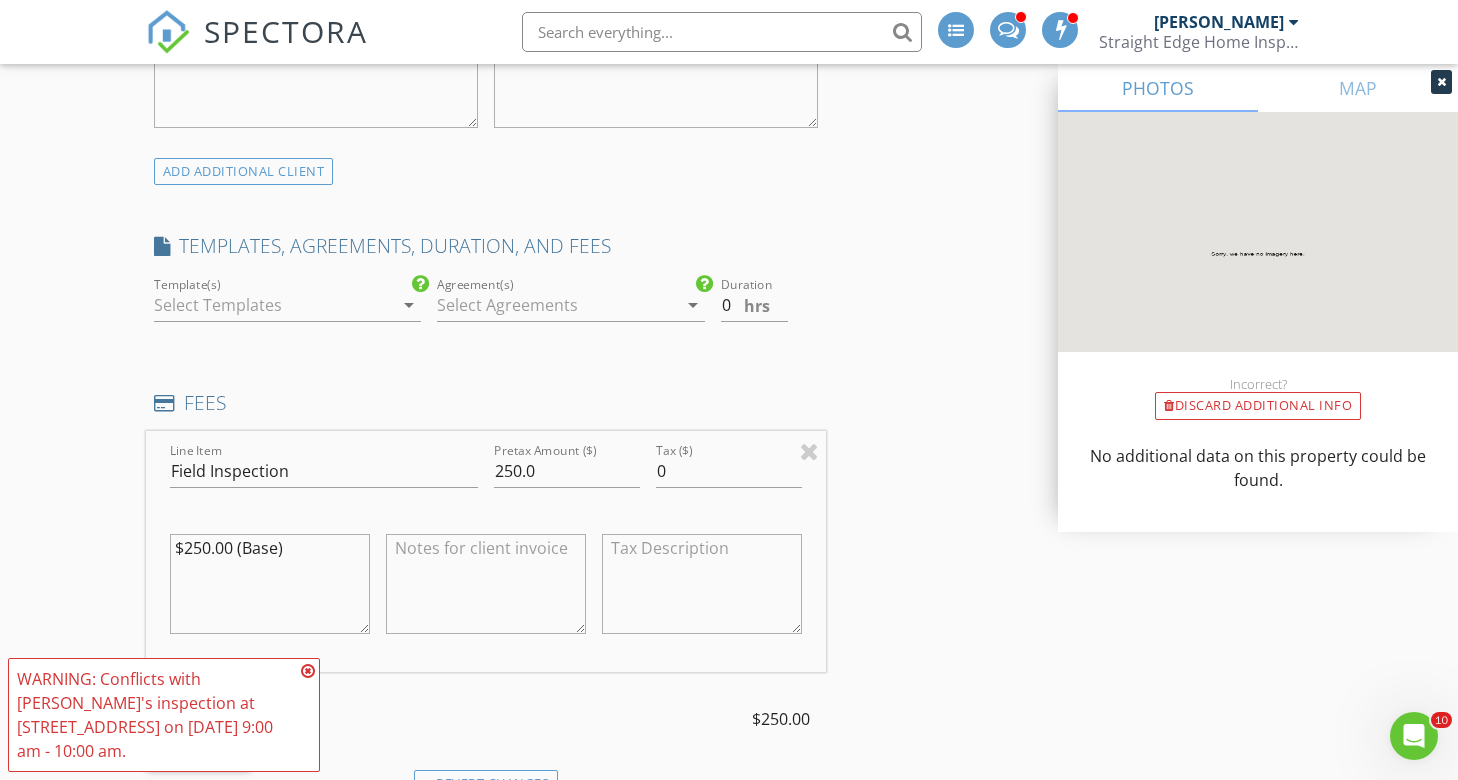 click at bounding box center [486, 584] 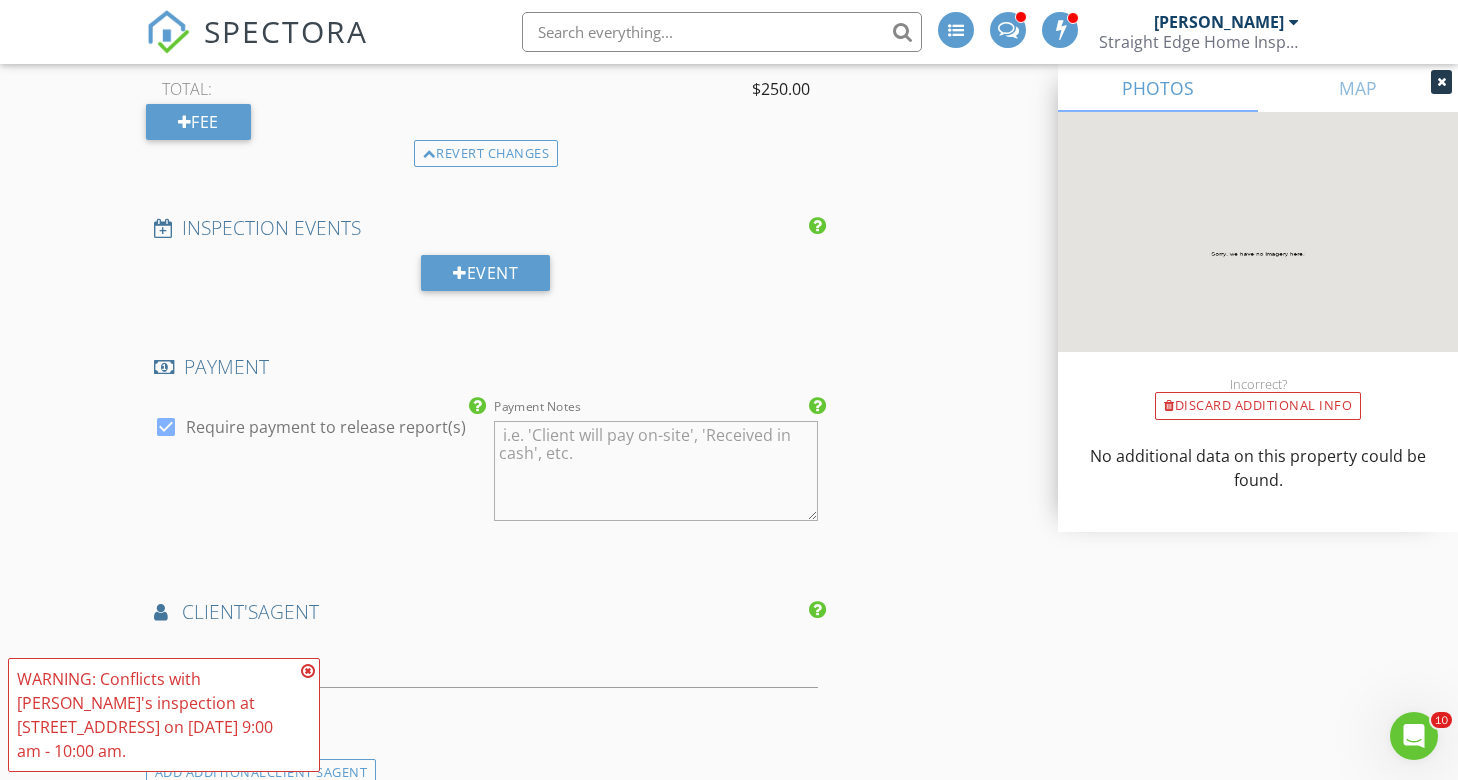 scroll, scrollTop: 2022, scrollLeft: 0, axis: vertical 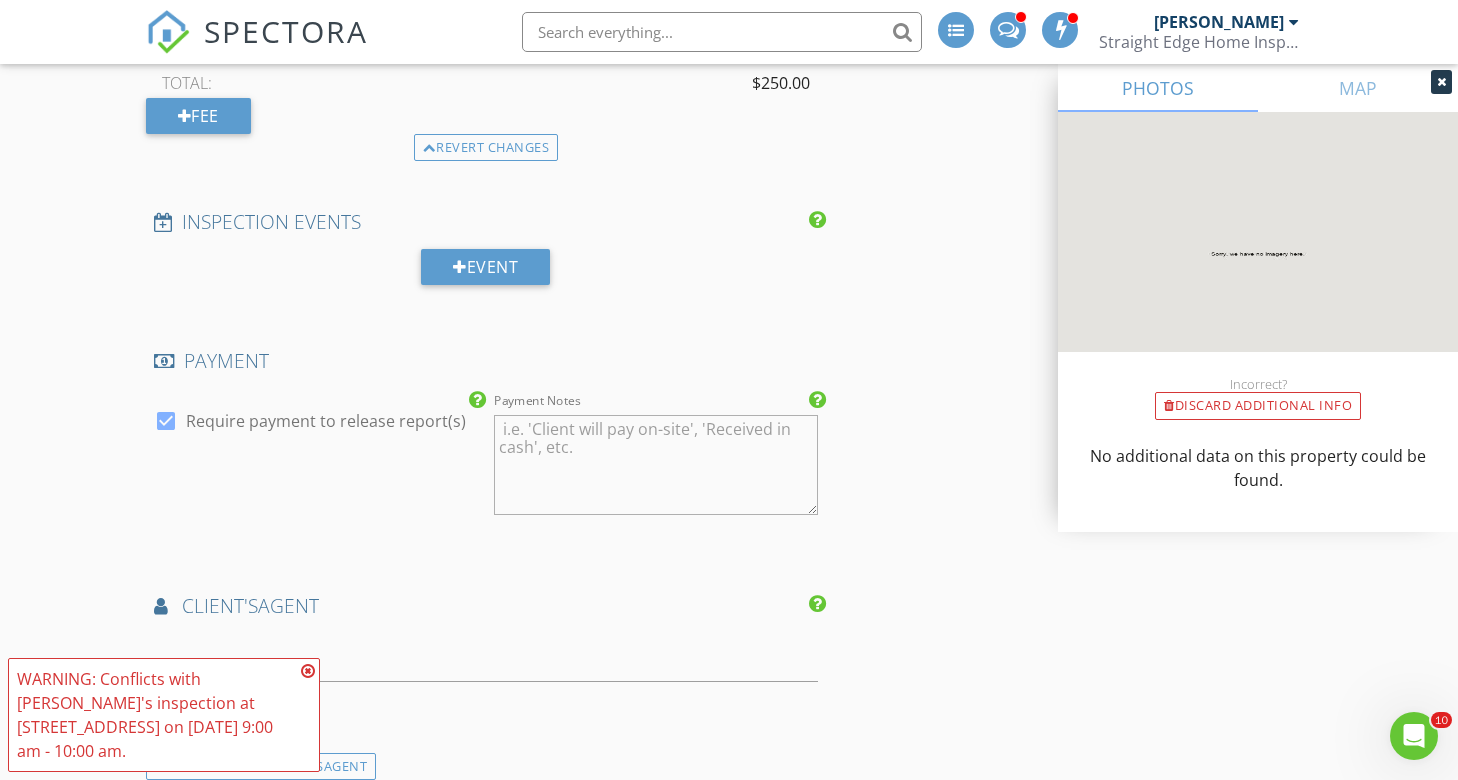 type on "Invoice #1204
Please mail check to
P.O. Box 22
Dolores, CO 81323" 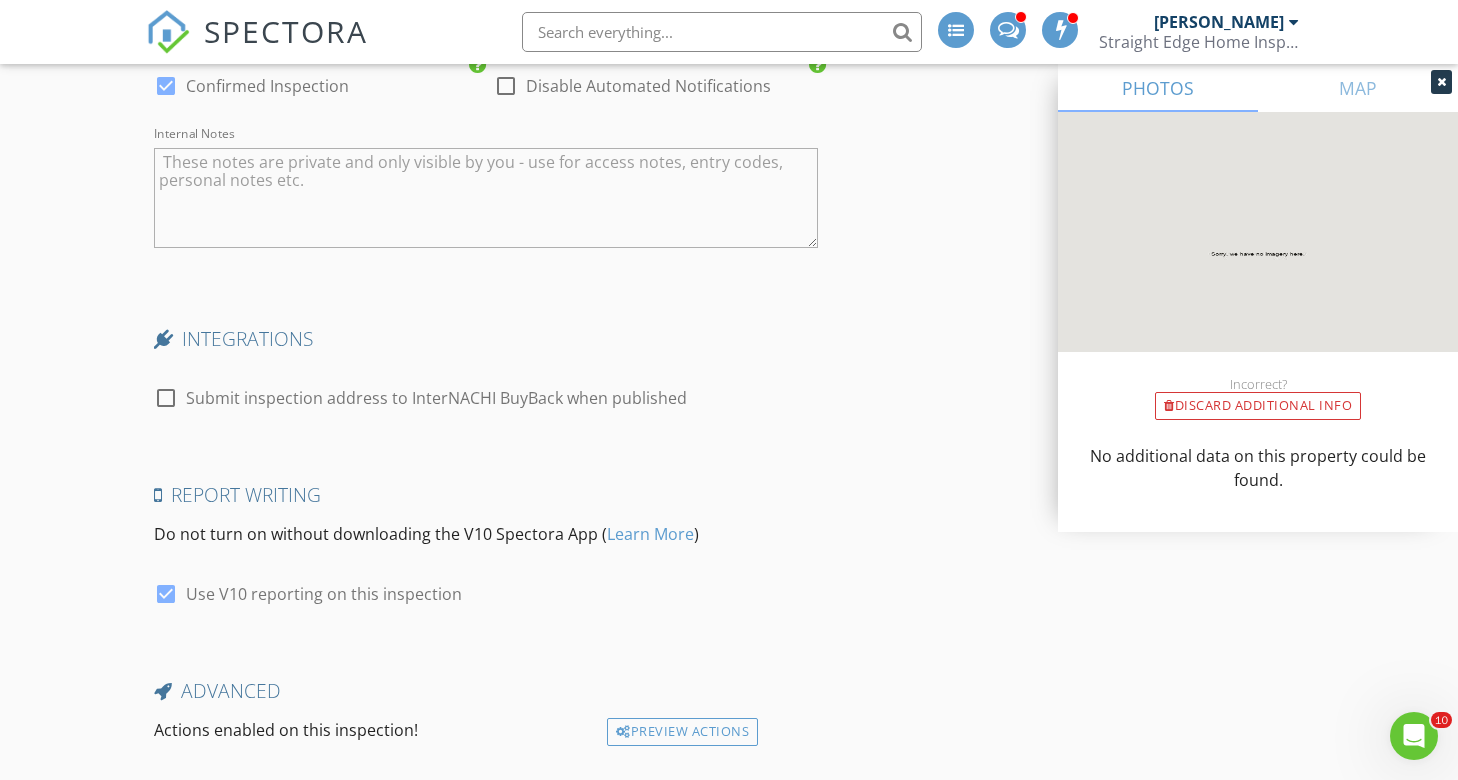 scroll, scrollTop: 3359, scrollLeft: 0, axis: vertical 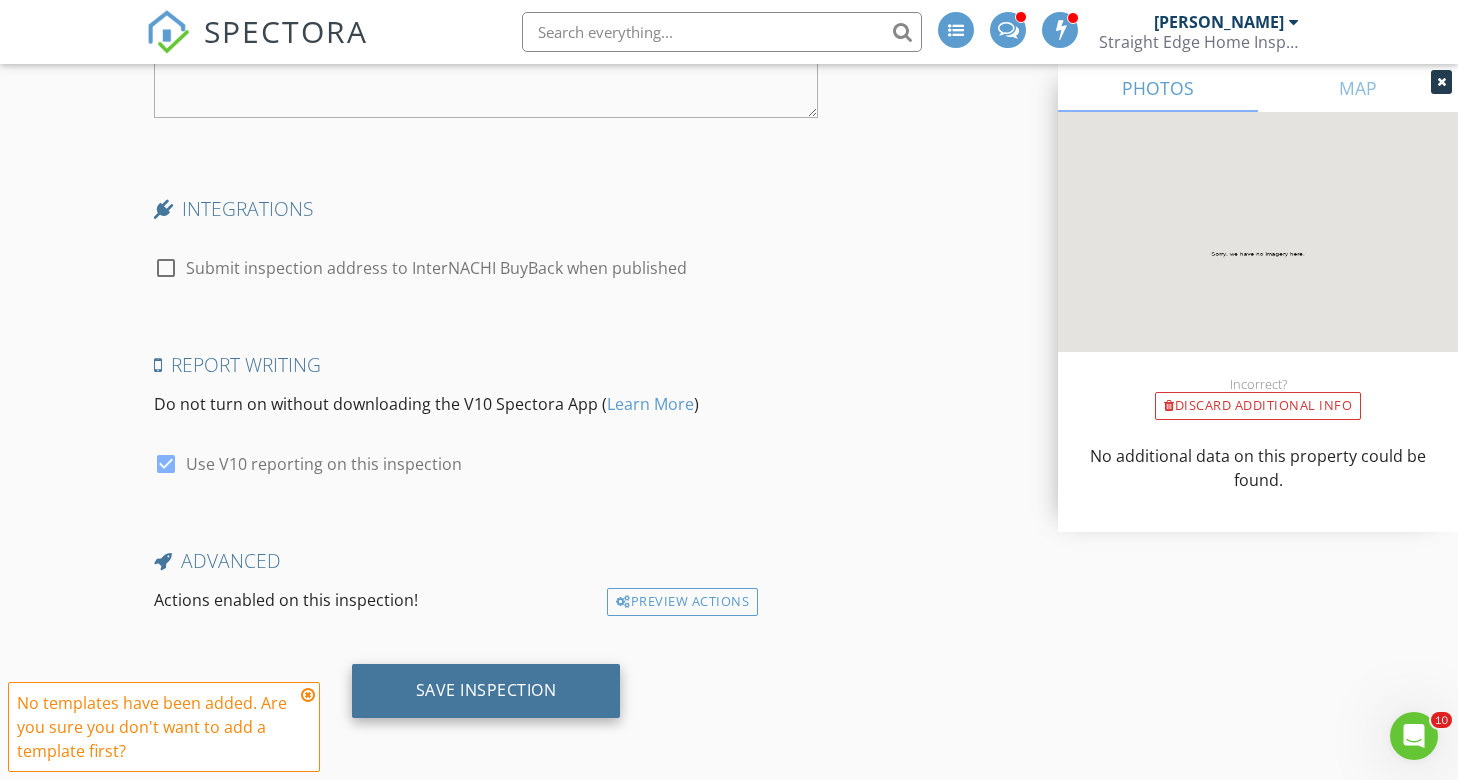 click on "Save Inspection" at bounding box center (486, 691) 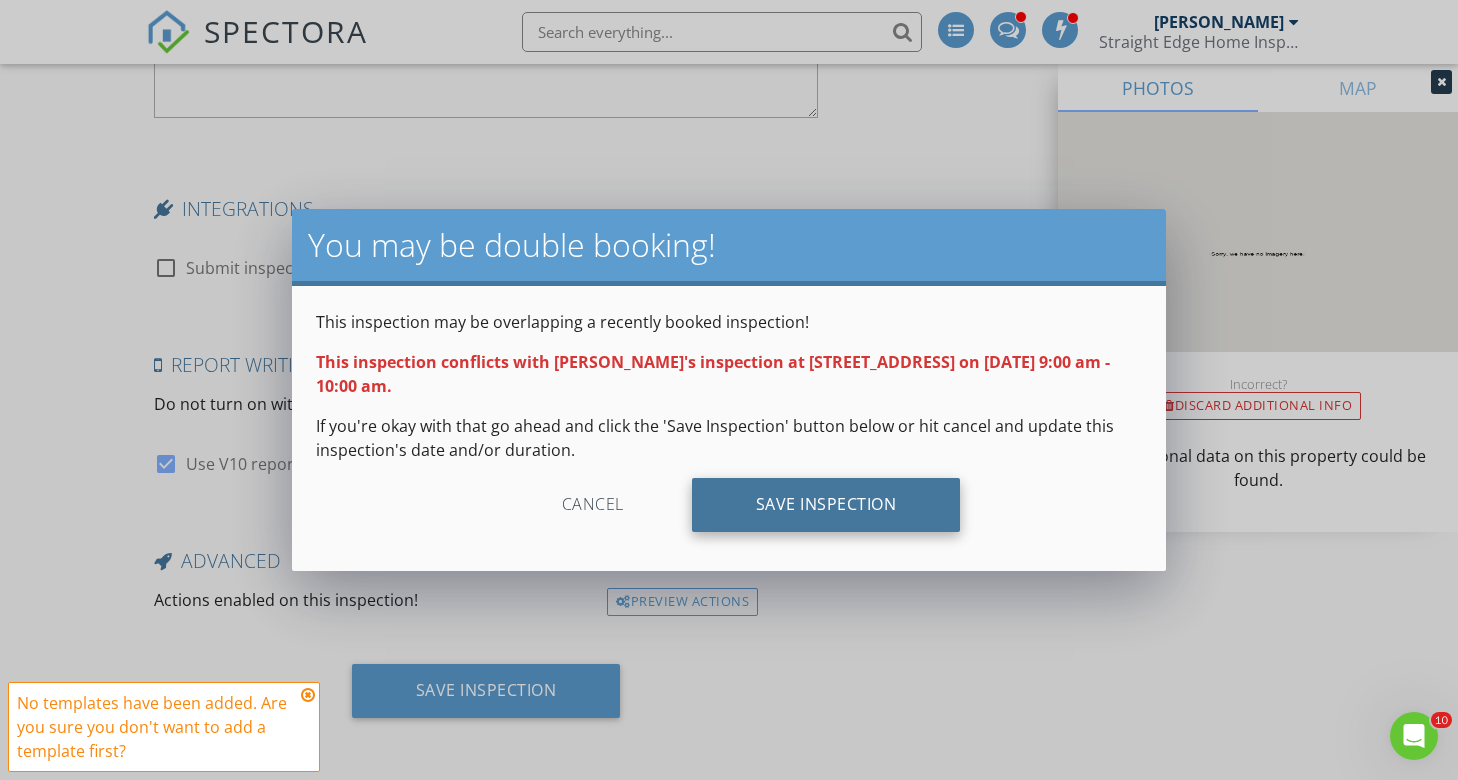 click on "Save Inspection" at bounding box center (826, 505) 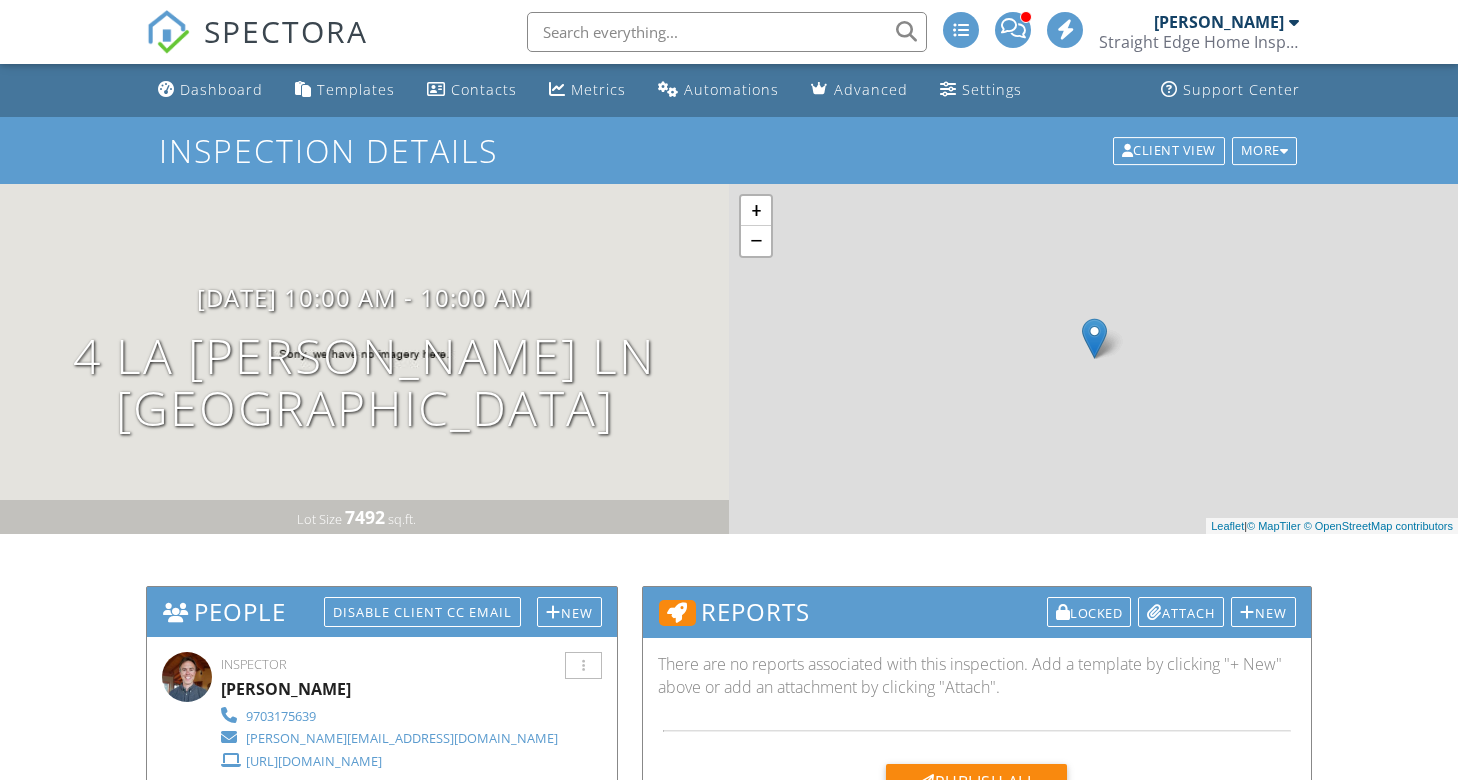 scroll, scrollTop: 0, scrollLeft: 0, axis: both 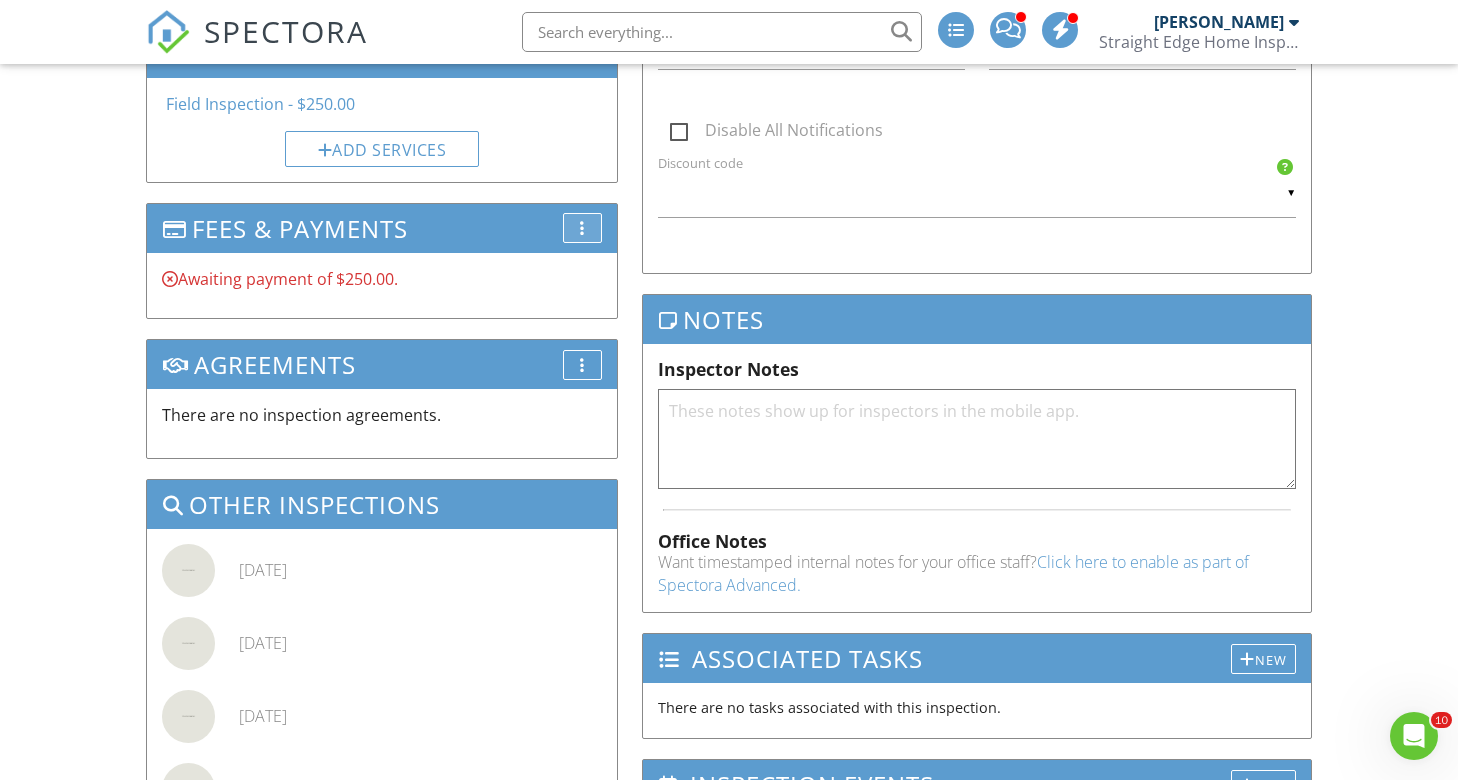 click at bounding box center [582, 228] 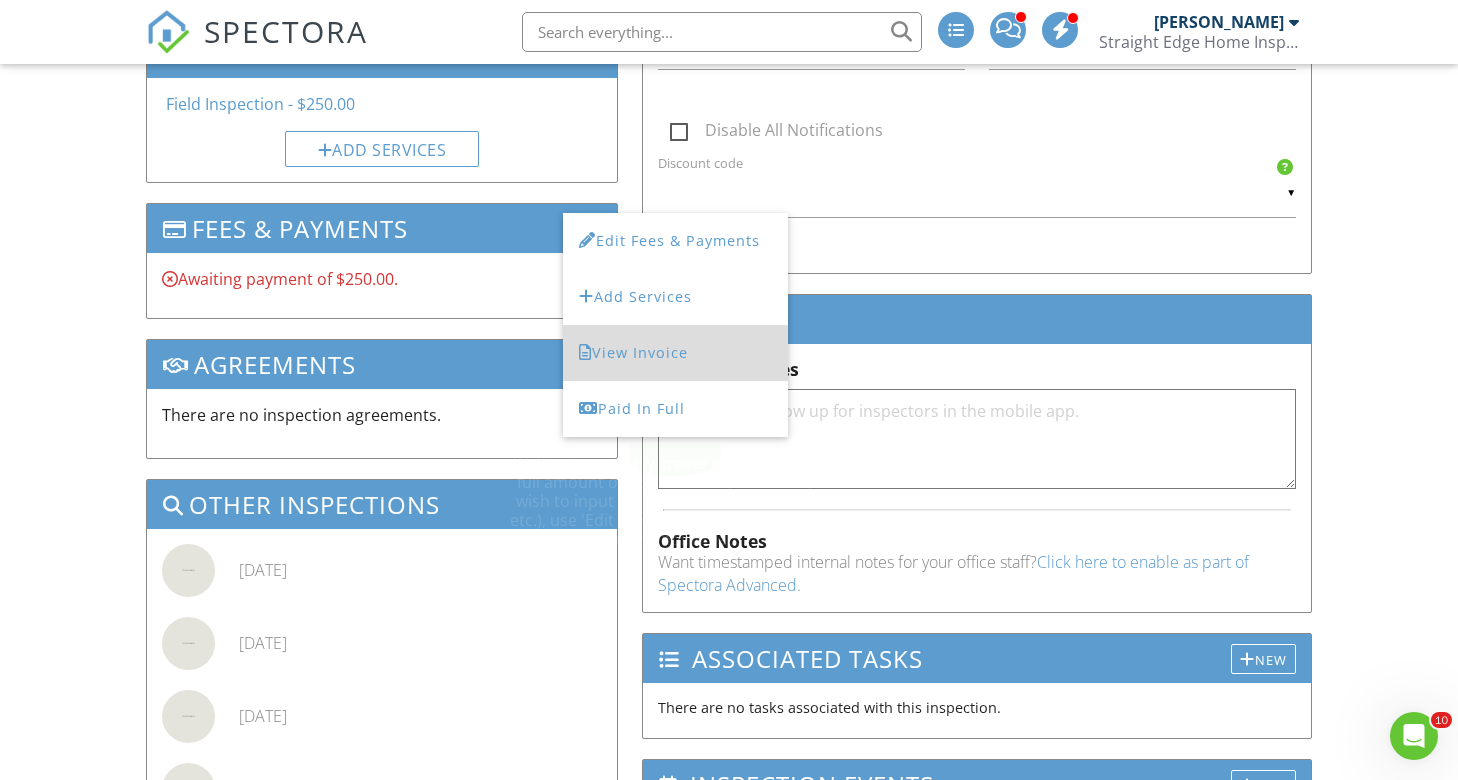 click on "View Invoice" at bounding box center (675, 353) 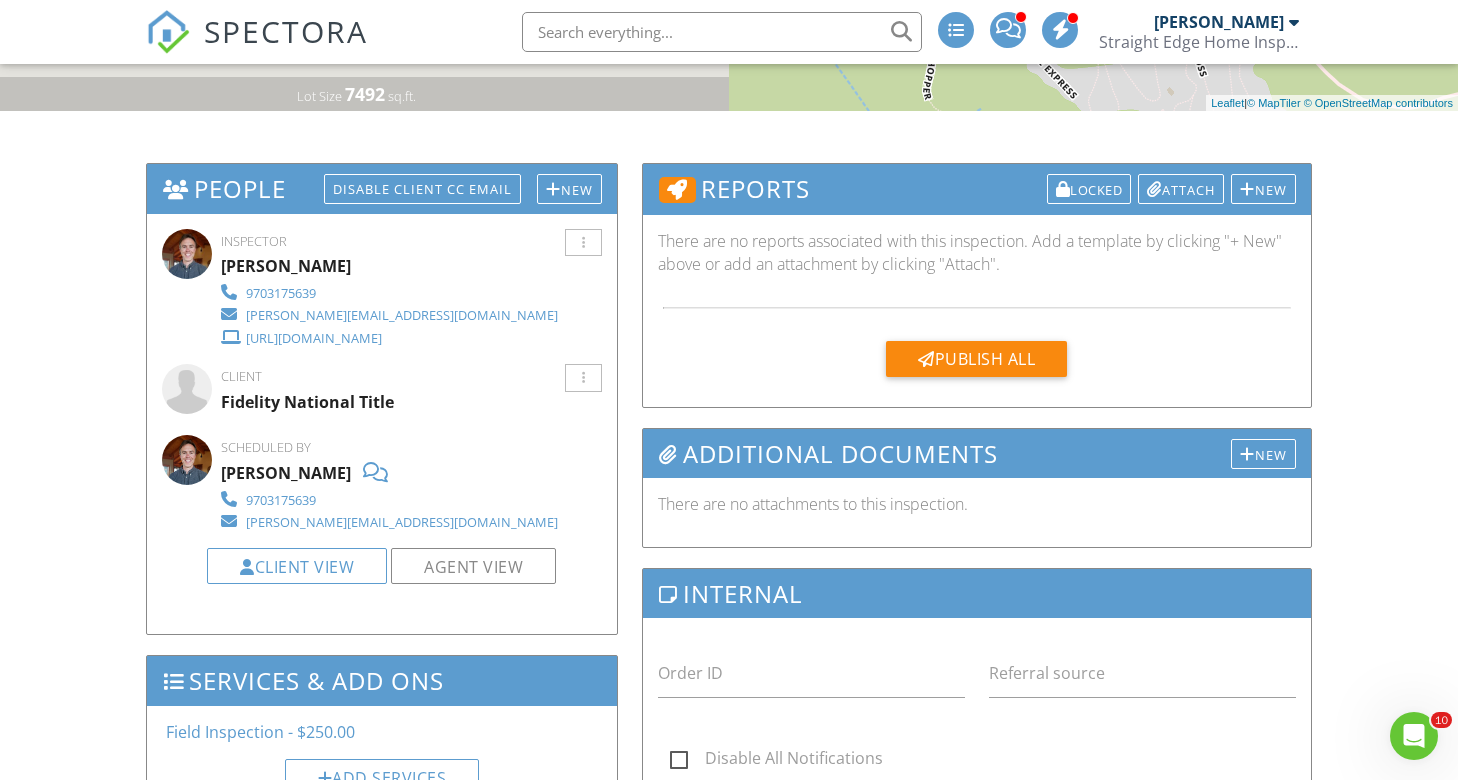 scroll, scrollTop: 0, scrollLeft: 0, axis: both 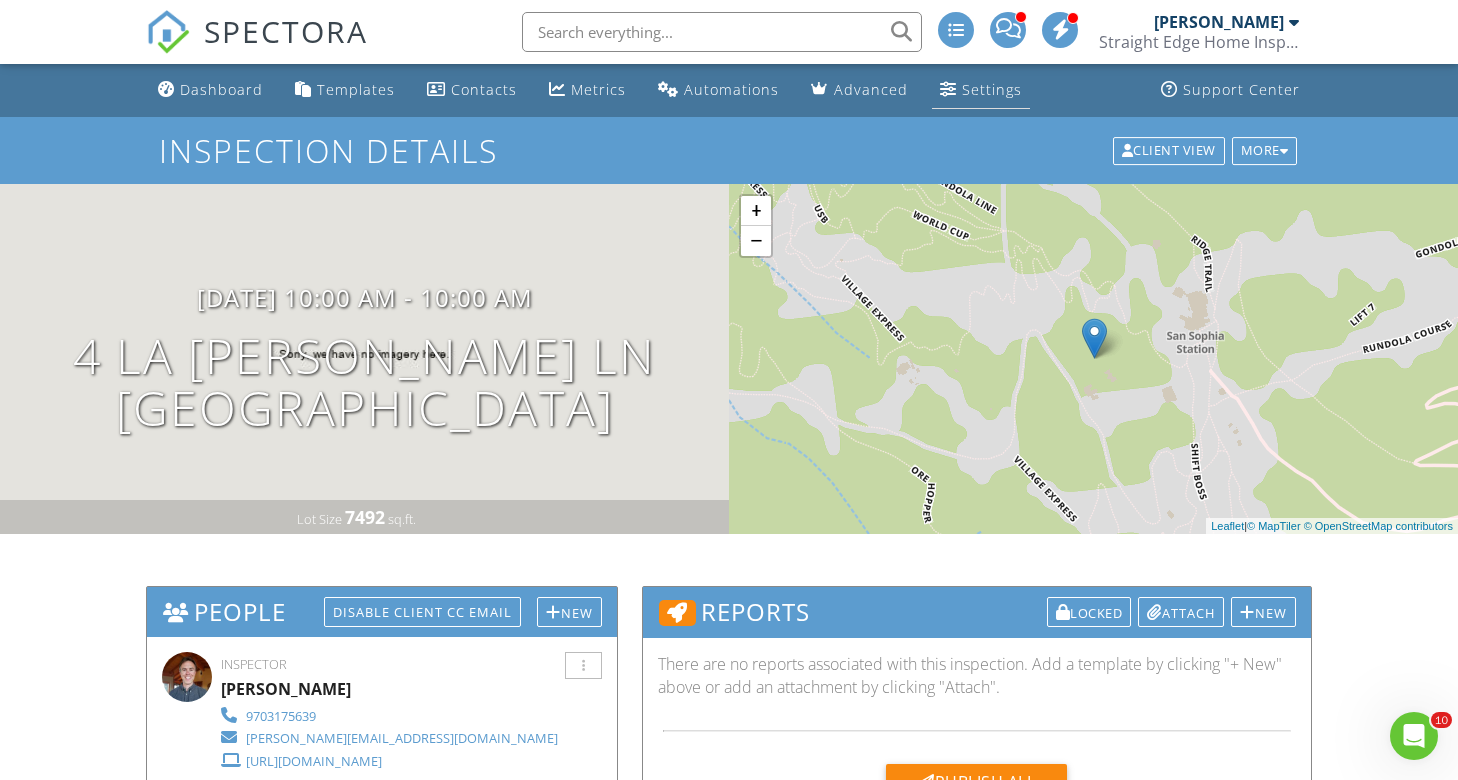 click on "Settings" at bounding box center (992, 89) 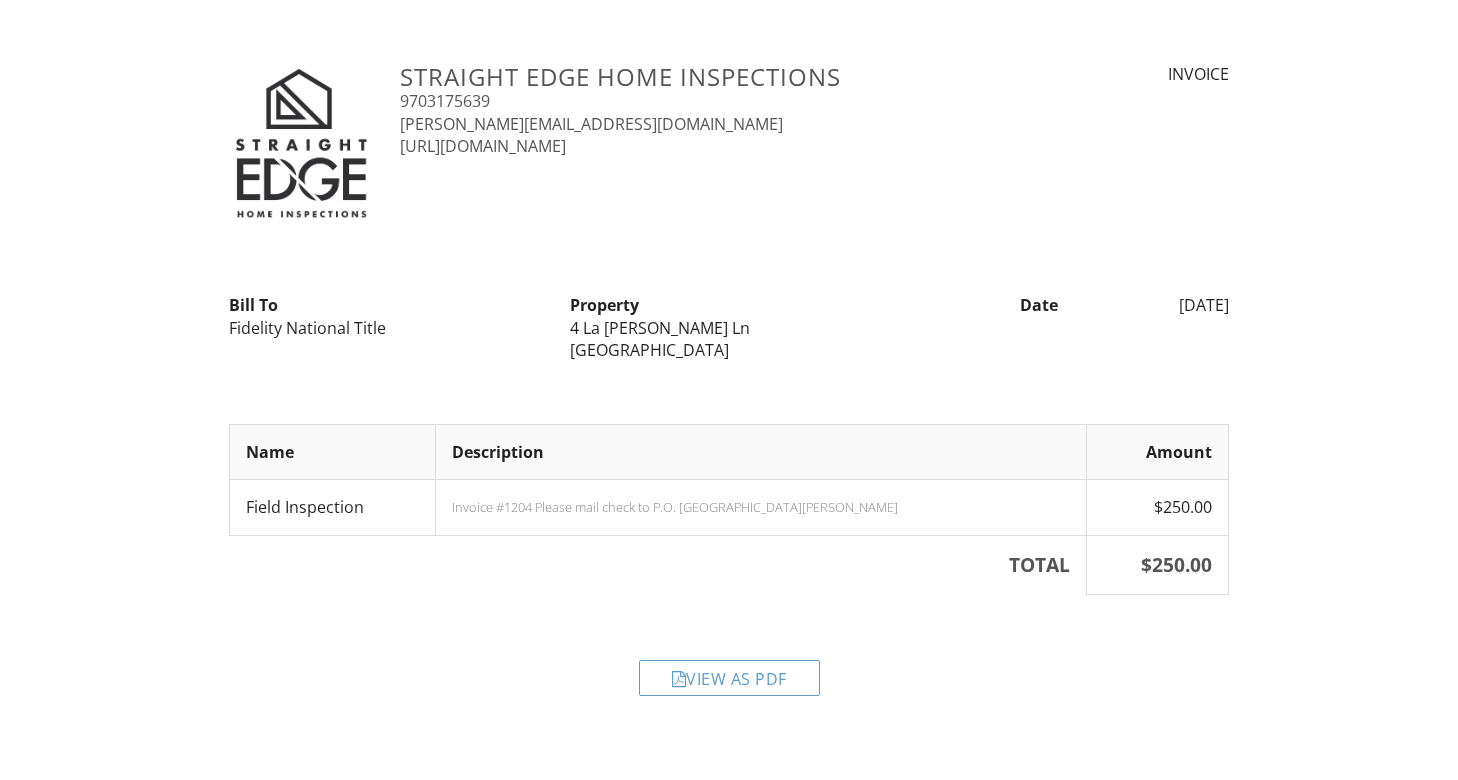 scroll, scrollTop: 0, scrollLeft: 0, axis: both 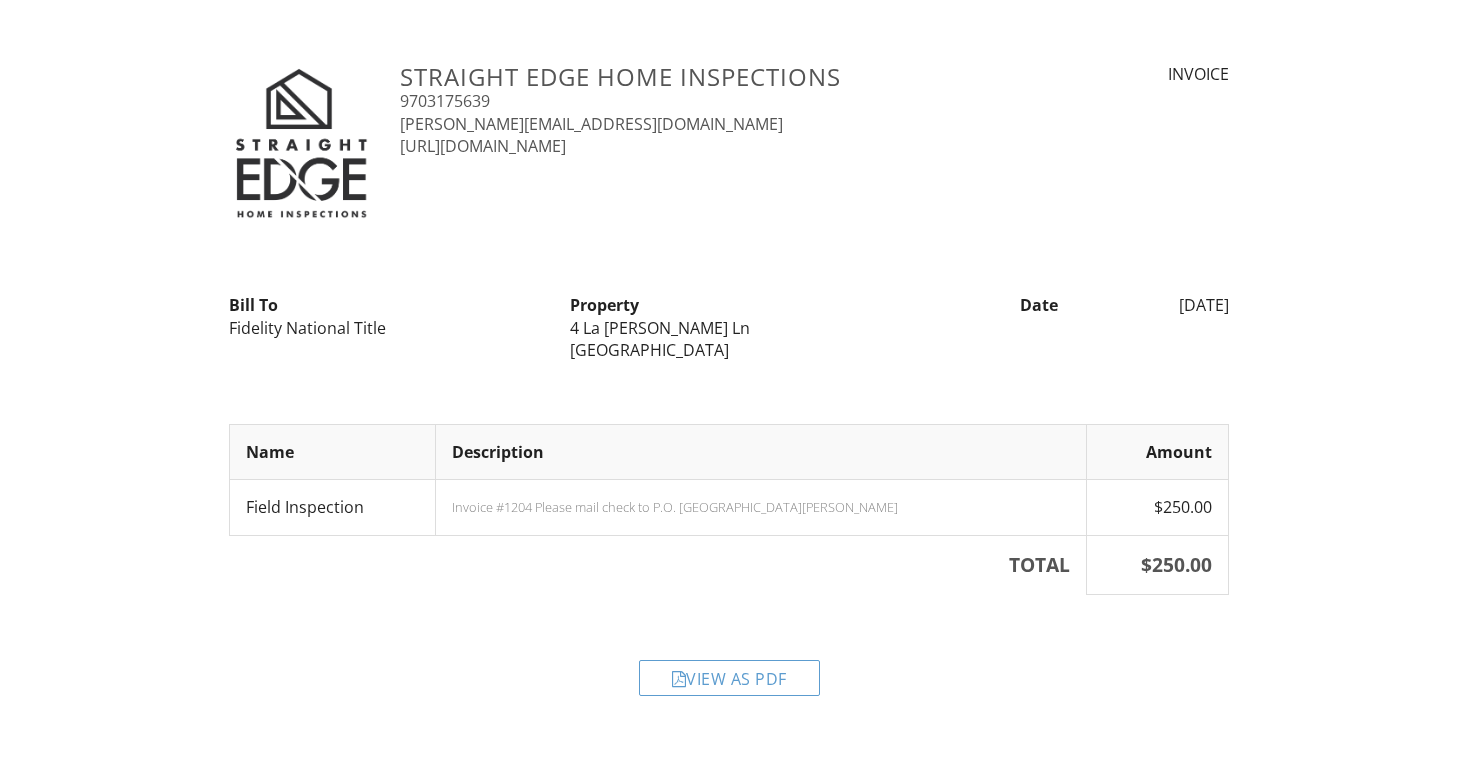 click on "View as PDF" at bounding box center (729, 678) 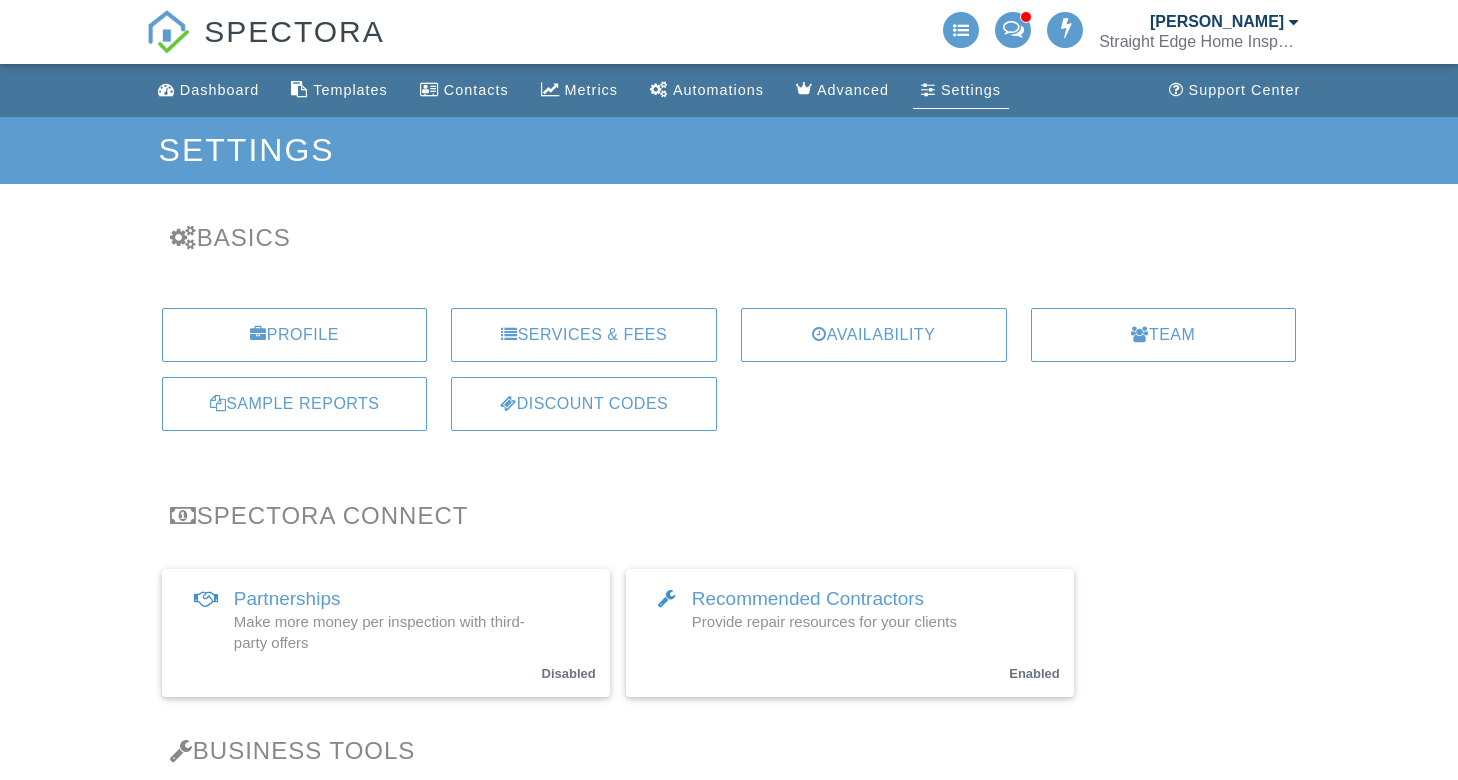 scroll, scrollTop: 0, scrollLeft: 0, axis: both 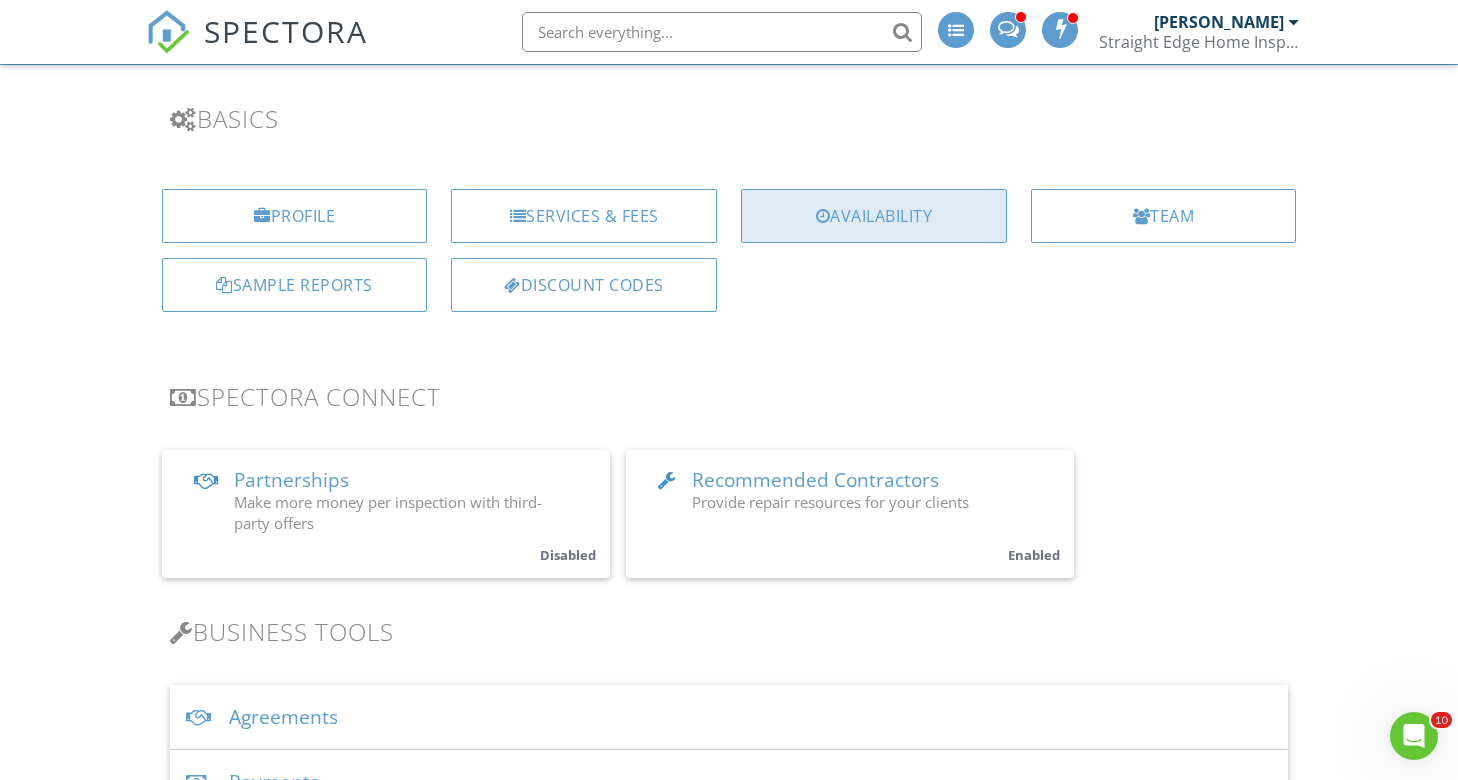 click on "Availability" at bounding box center (874, 216) 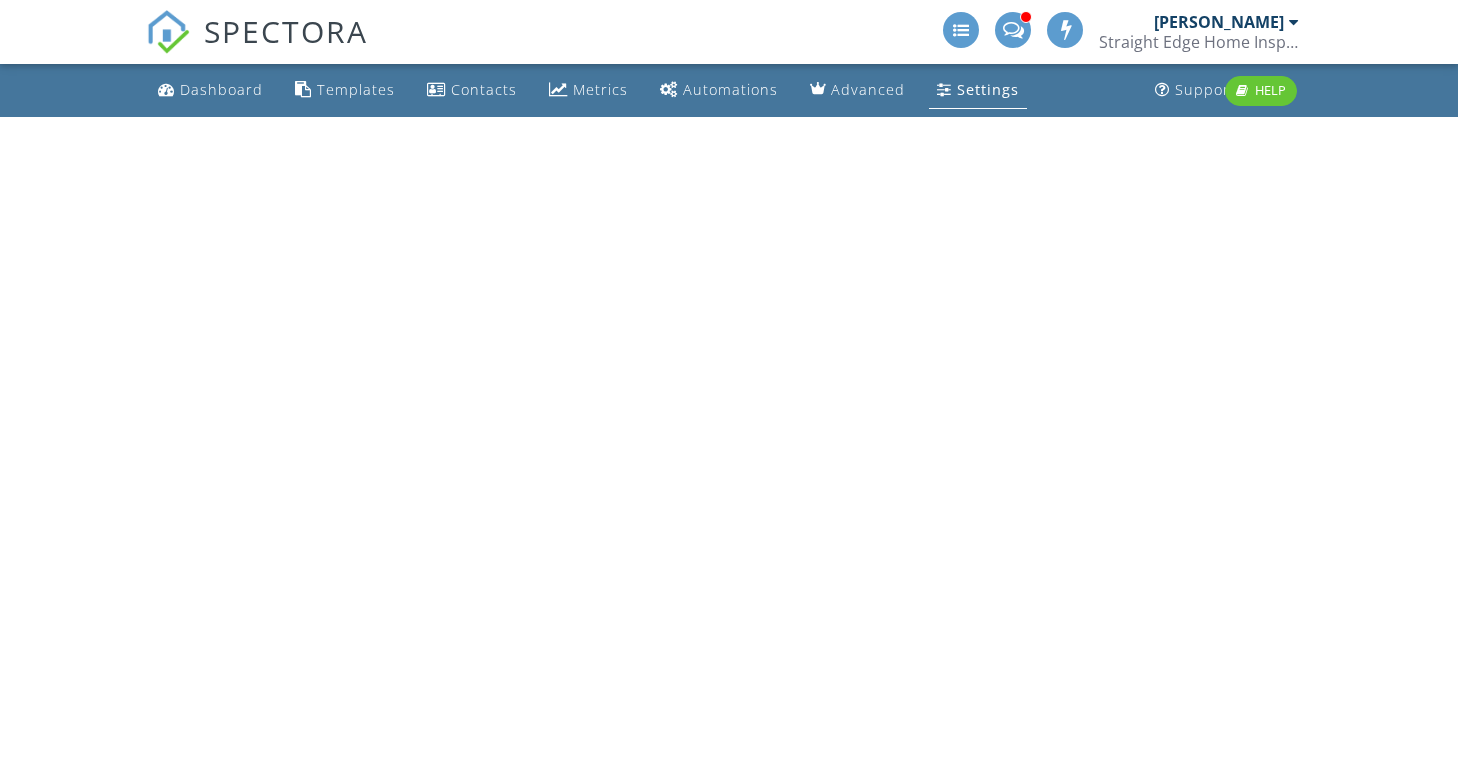 scroll, scrollTop: 0, scrollLeft: 0, axis: both 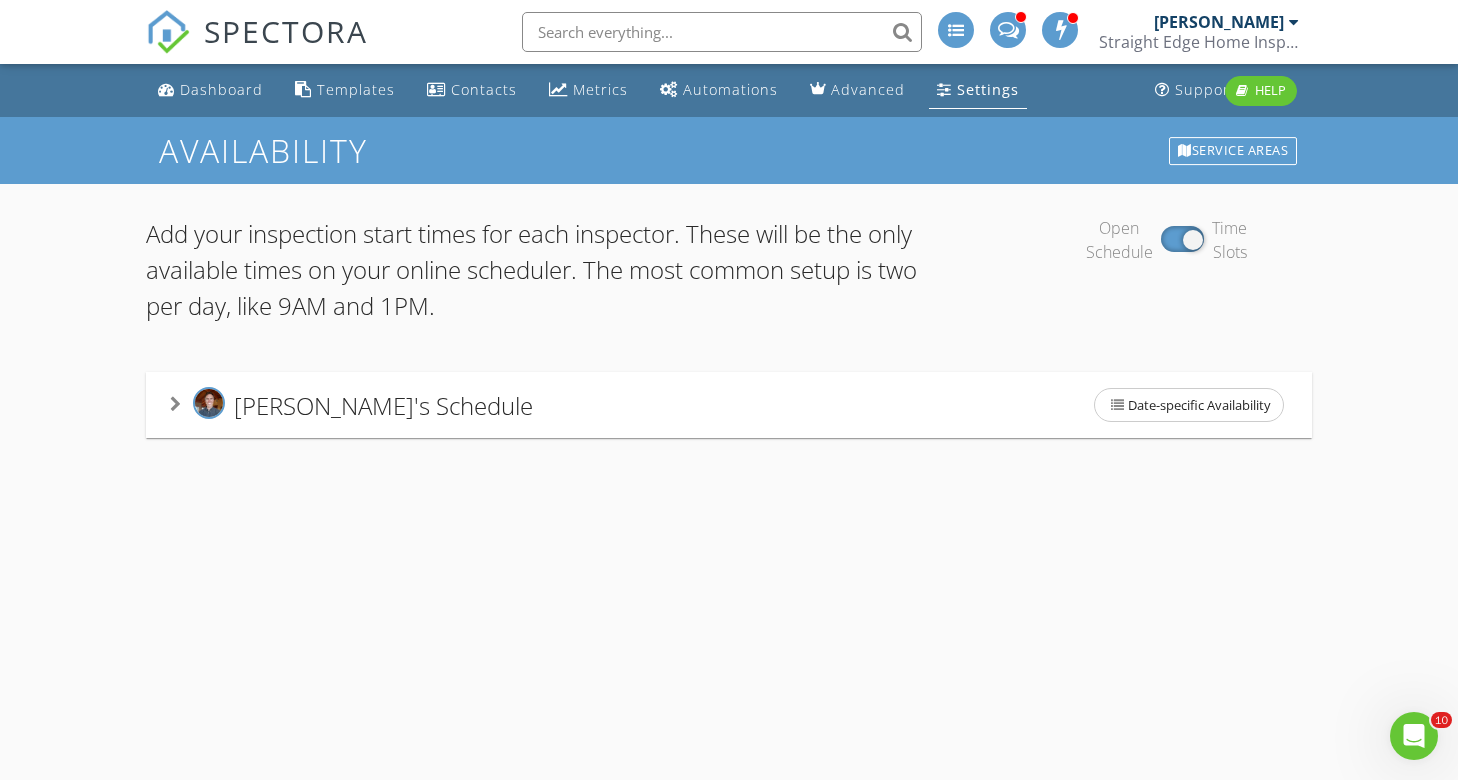 click at bounding box center (175, 404) 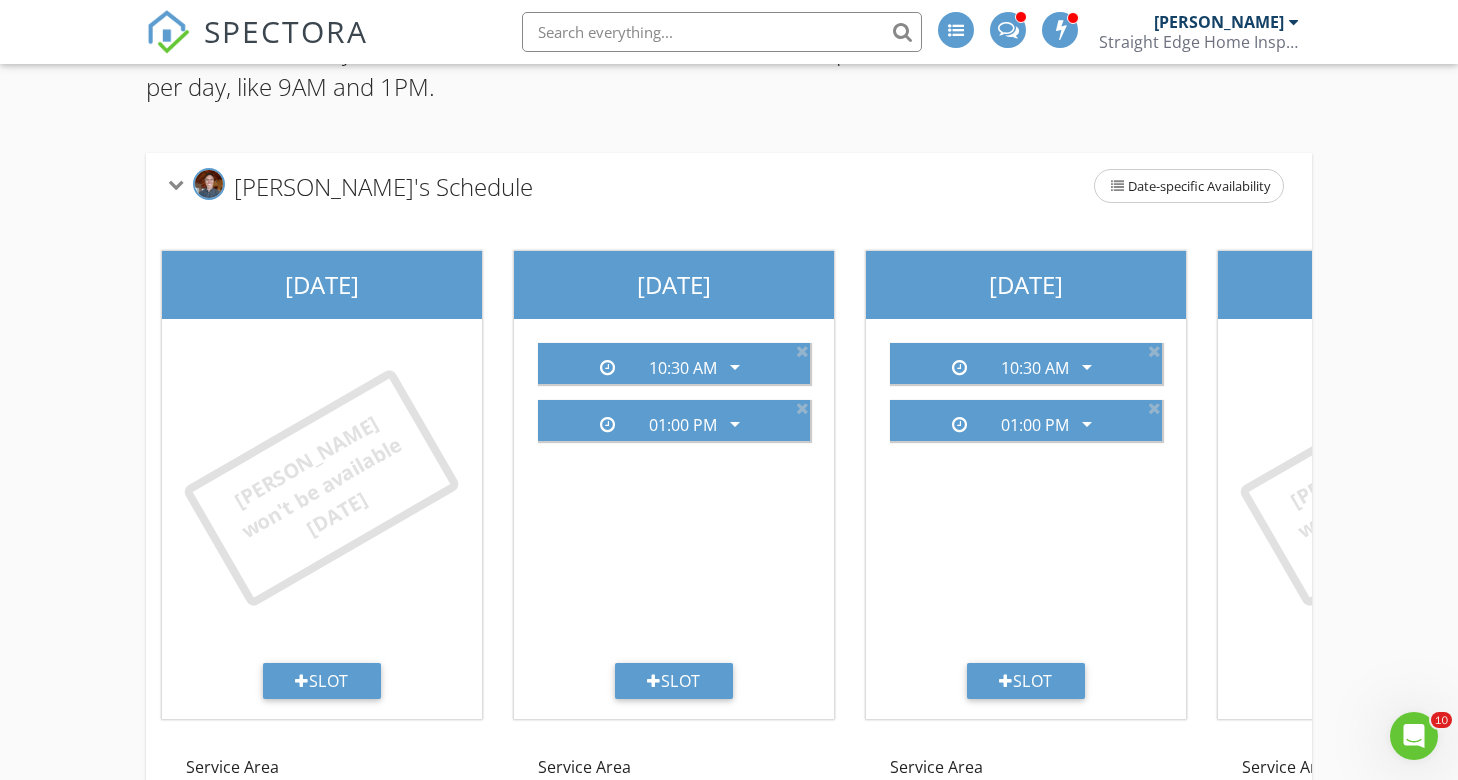 scroll, scrollTop: 232, scrollLeft: 0, axis: vertical 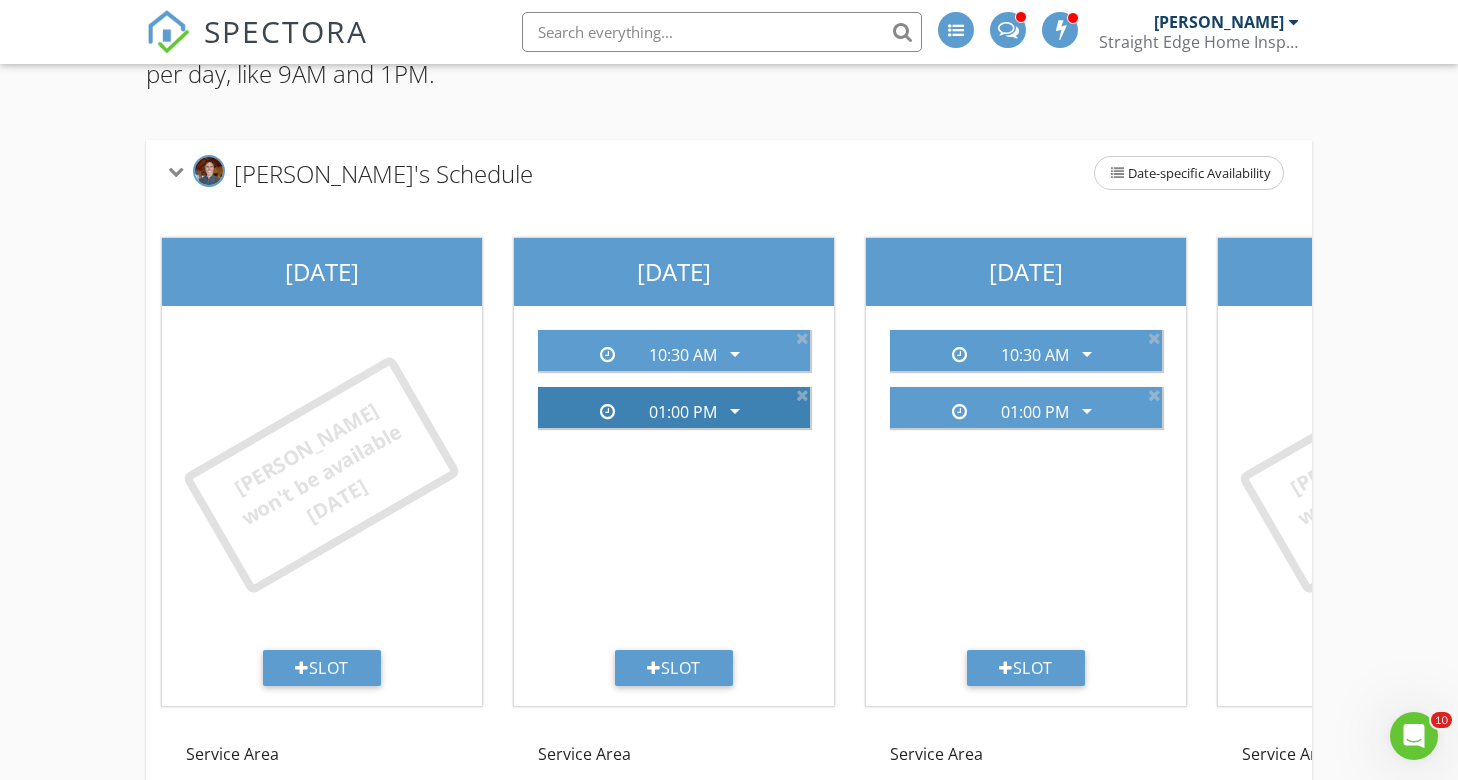 click on "arrow_drop_down" at bounding box center [735, 411] 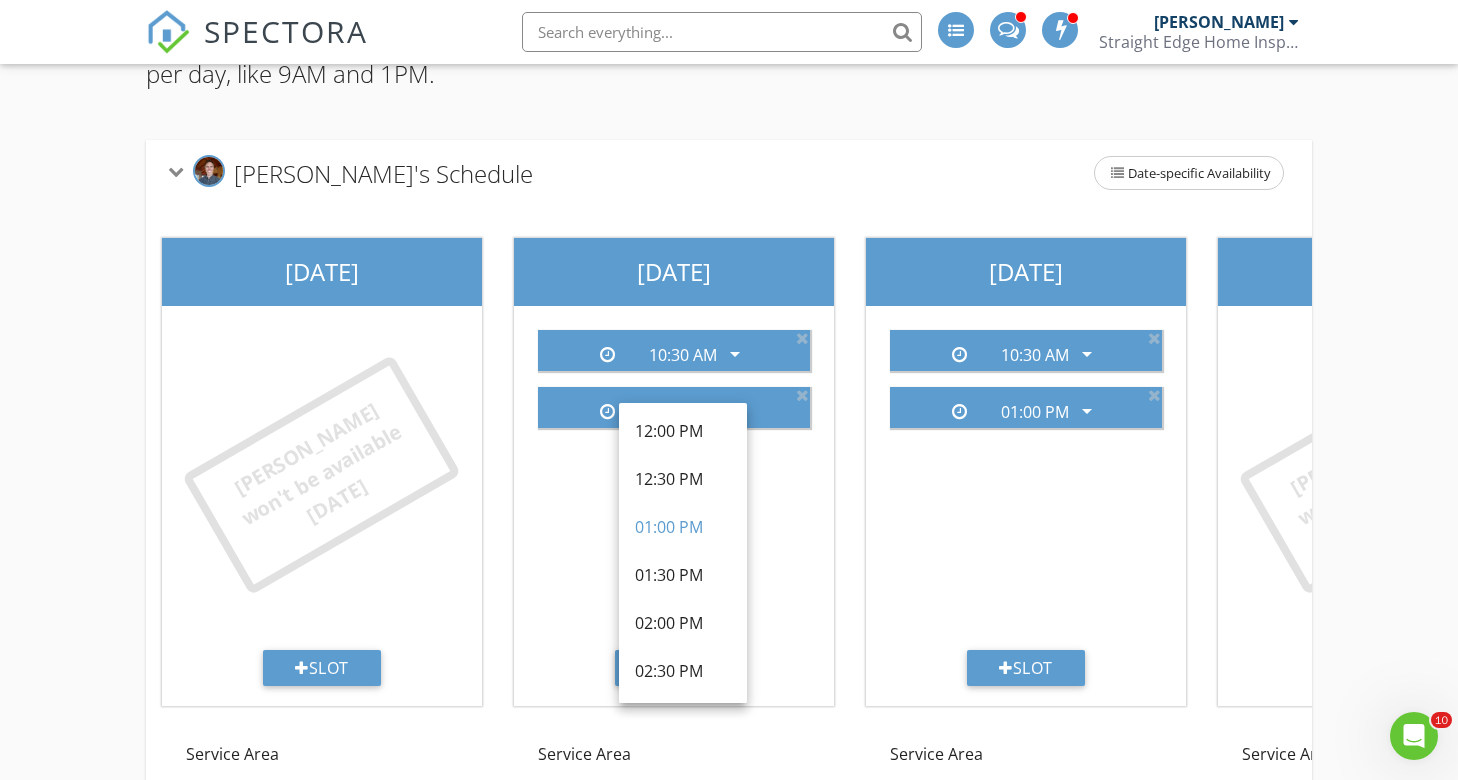 scroll, scrollTop: 539, scrollLeft: 0, axis: vertical 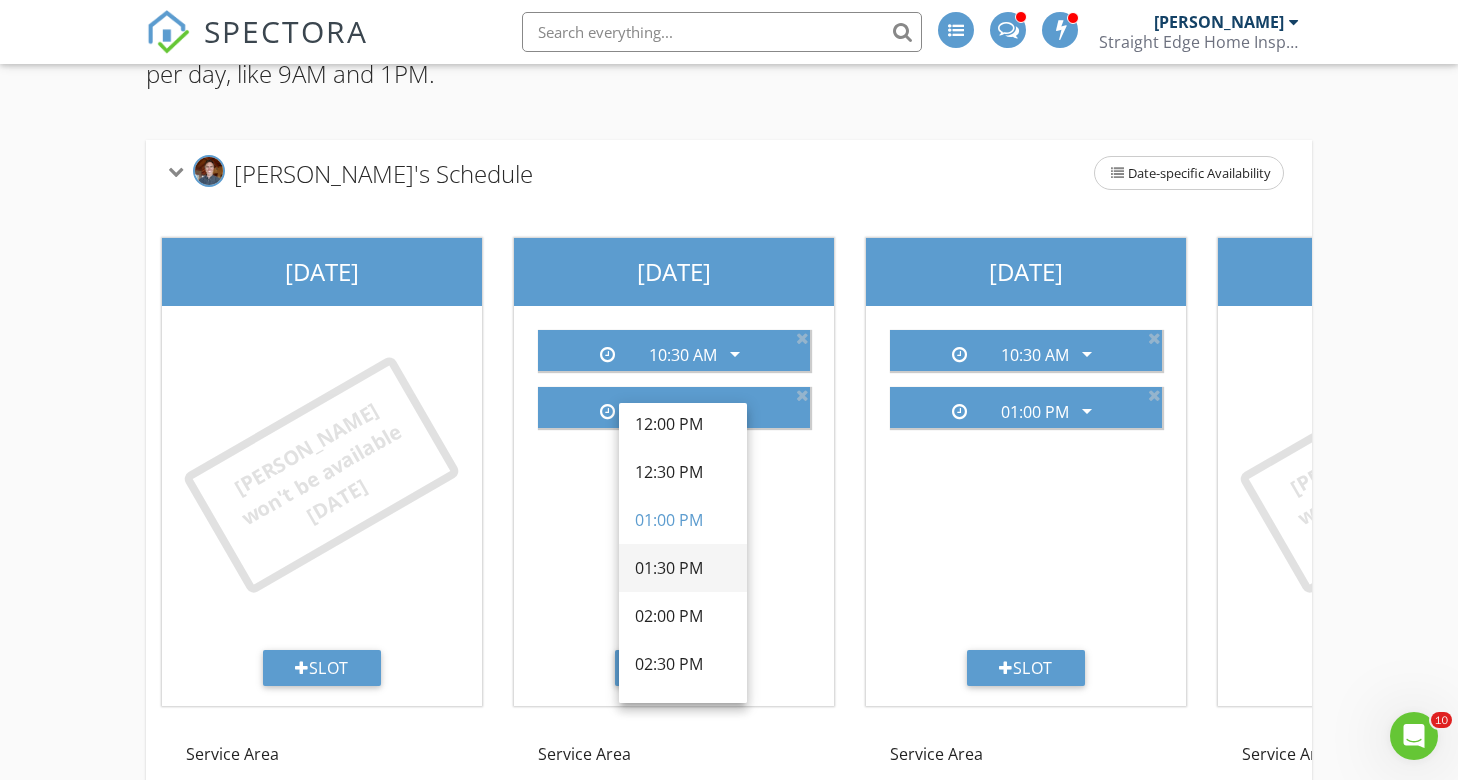 click on "01:30 PM" at bounding box center (683, 568) 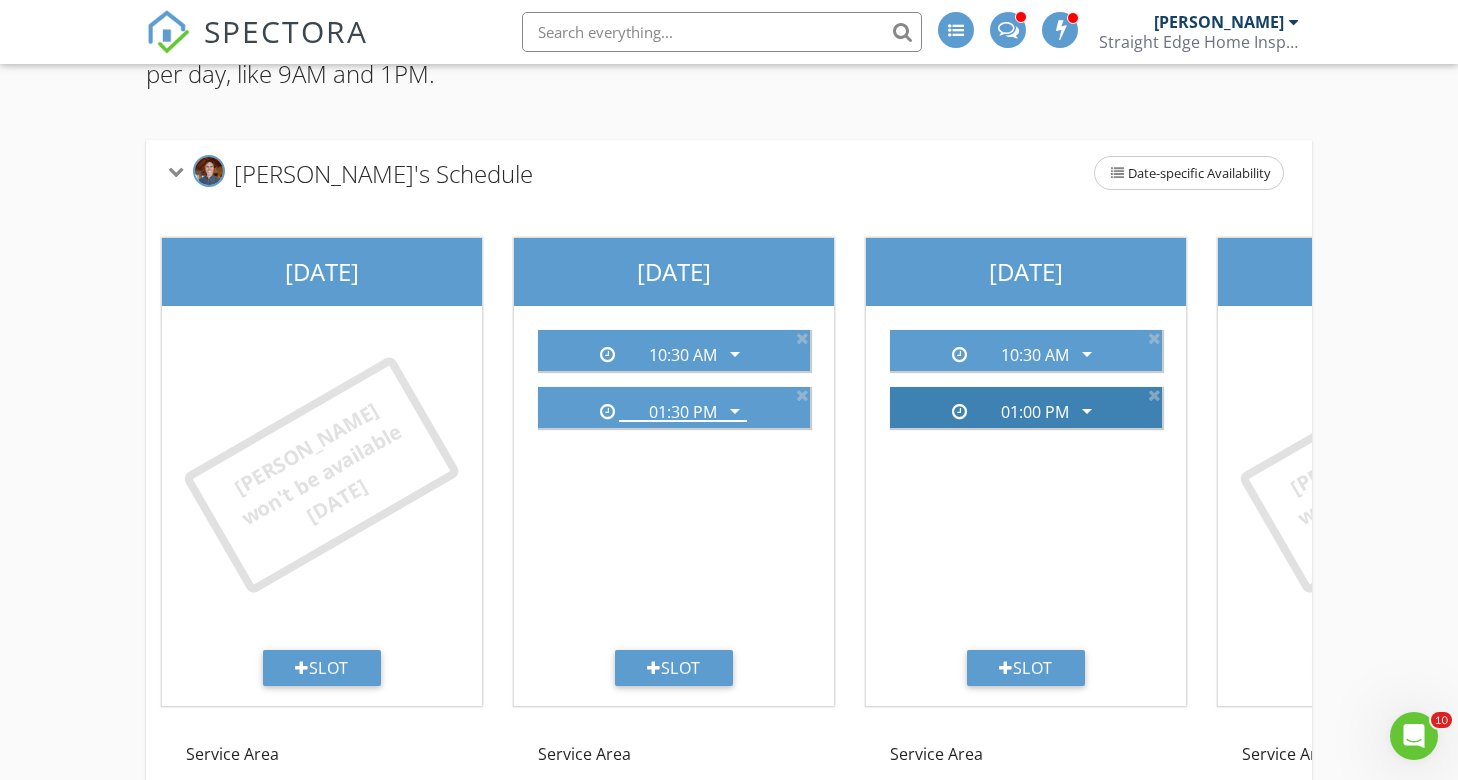 click on "arrow_drop_down" at bounding box center [1087, 411] 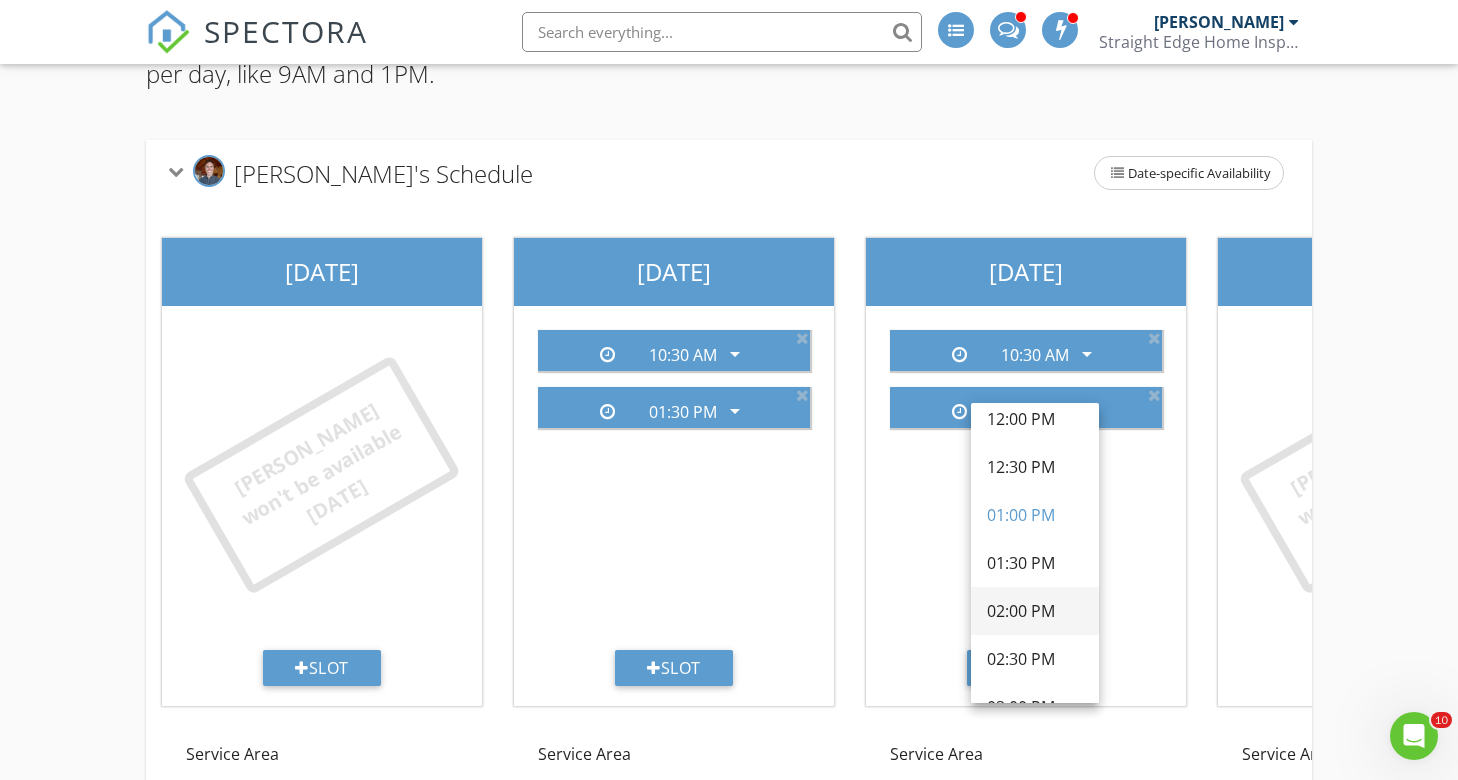 scroll, scrollTop: 547, scrollLeft: 0, axis: vertical 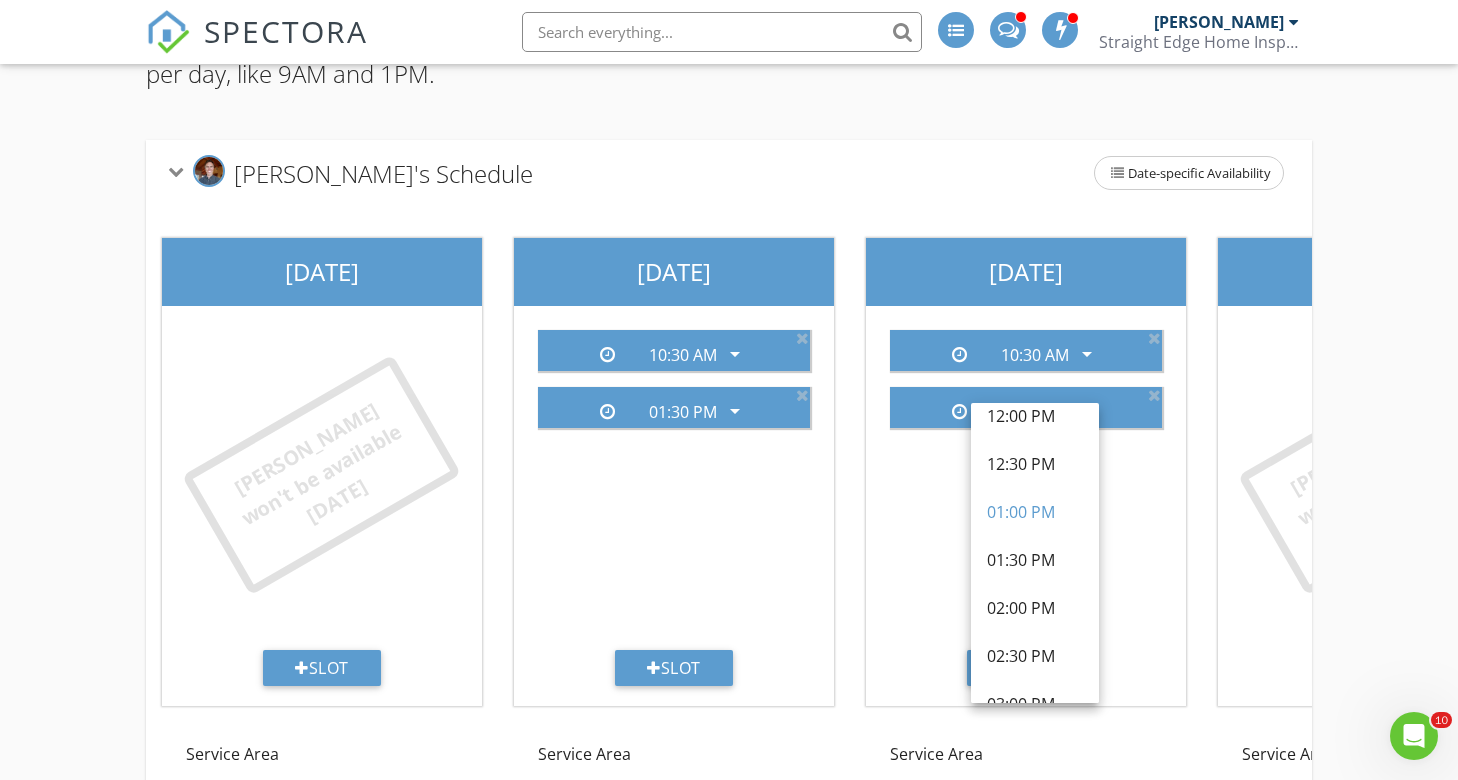 click on "01:30 PM" at bounding box center (1035, 560) 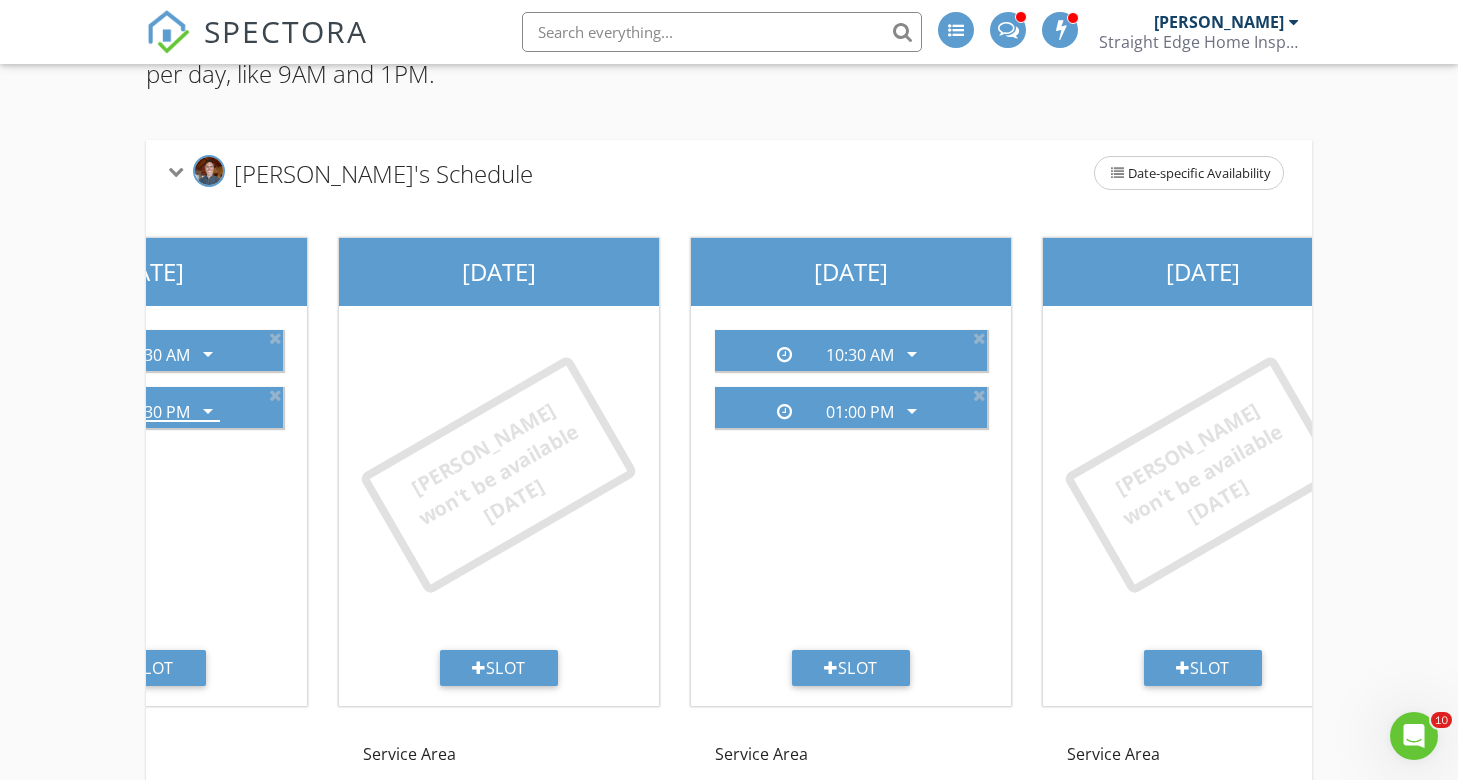 scroll, scrollTop: 0, scrollLeft: 884, axis: horizontal 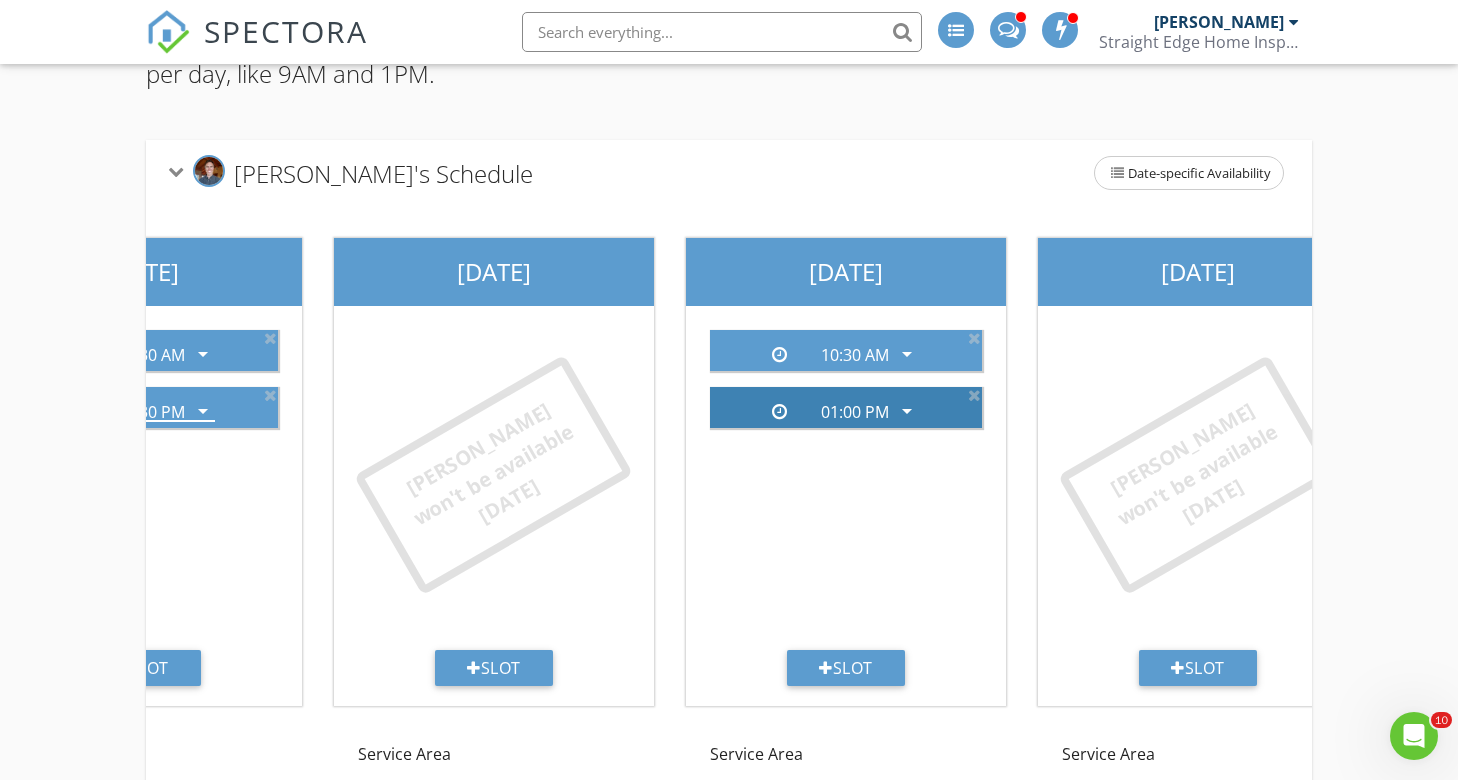 click on "arrow_drop_down" at bounding box center [907, 411] 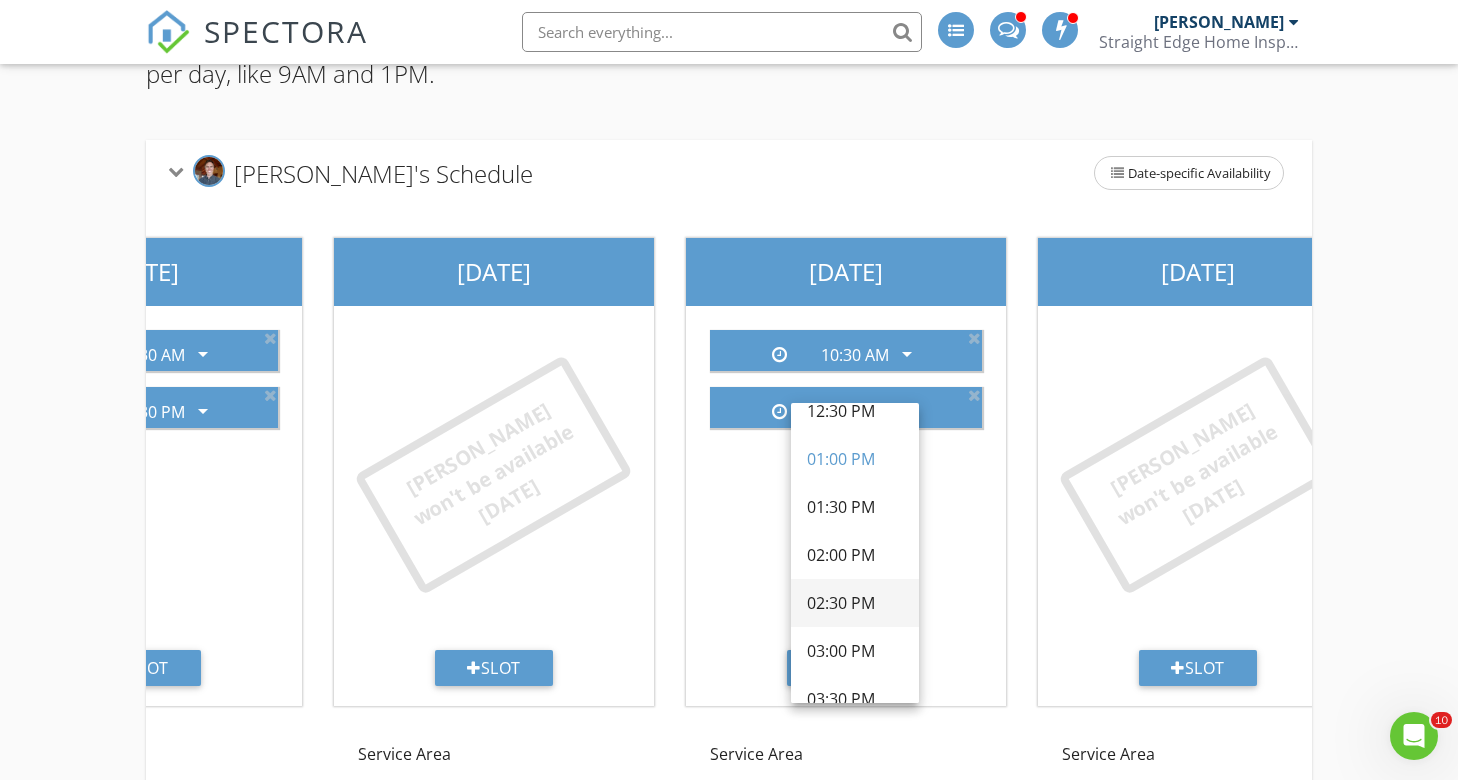 scroll, scrollTop: 601, scrollLeft: 0, axis: vertical 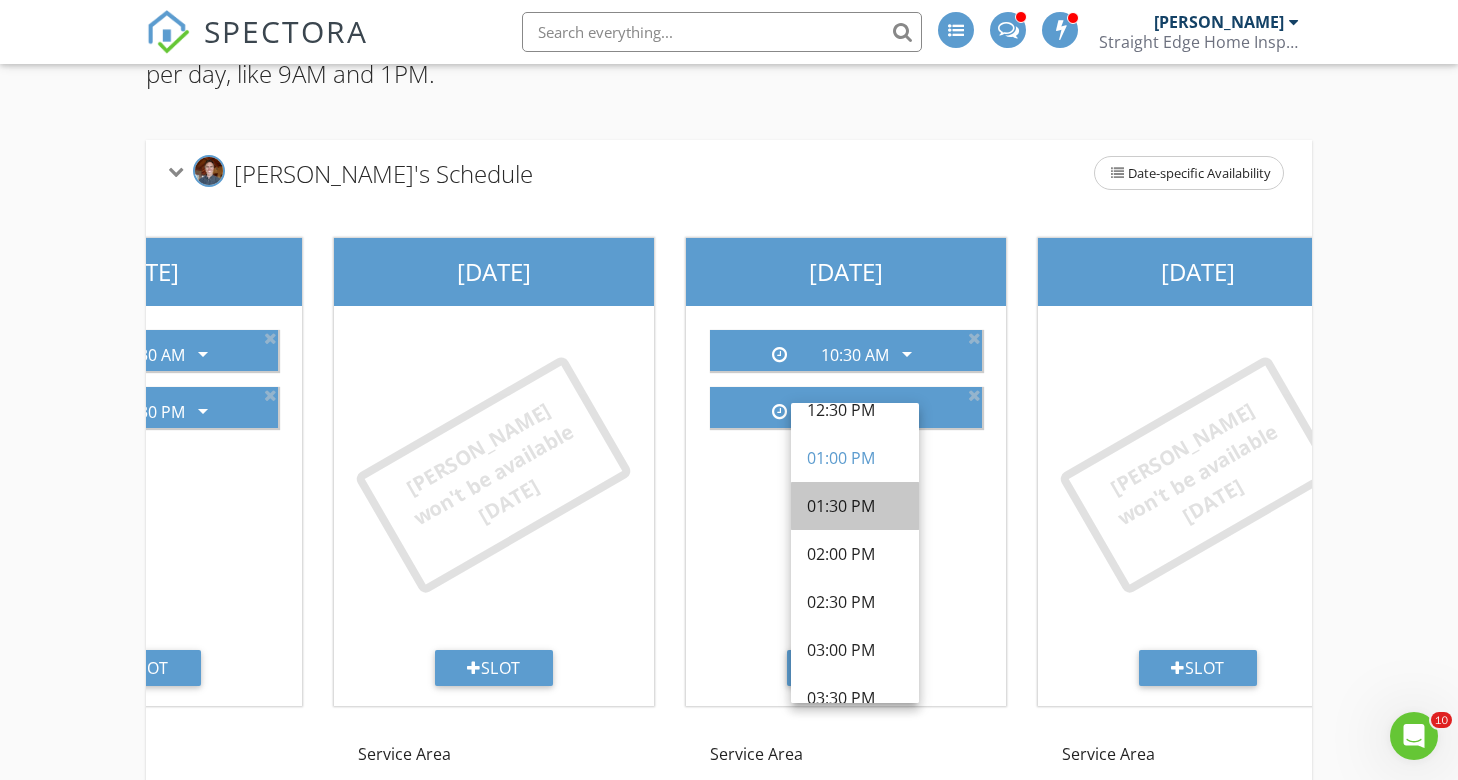 click on "01:30 PM" at bounding box center (855, 506) 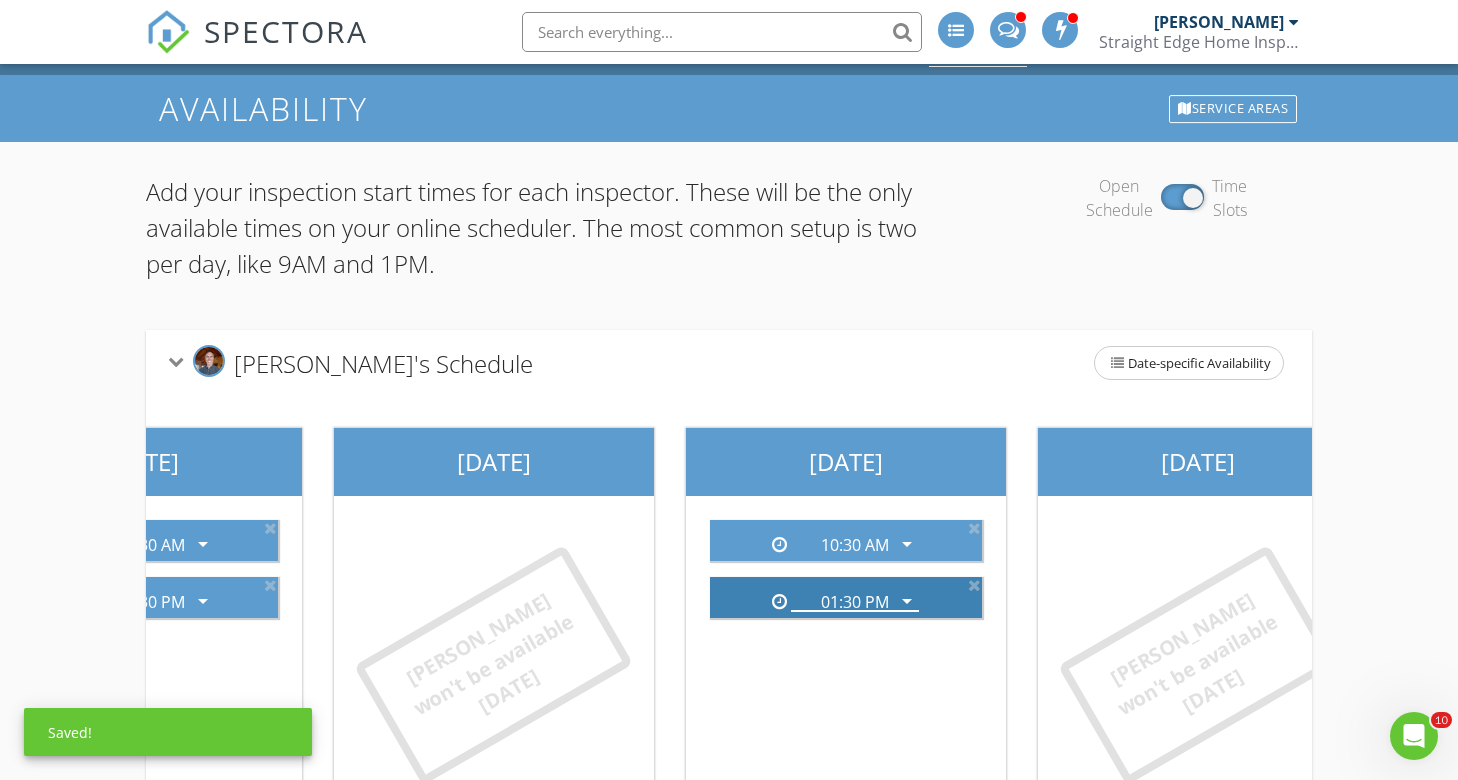 scroll, scrollTop: 0, scrollLeft: 0, axis: both 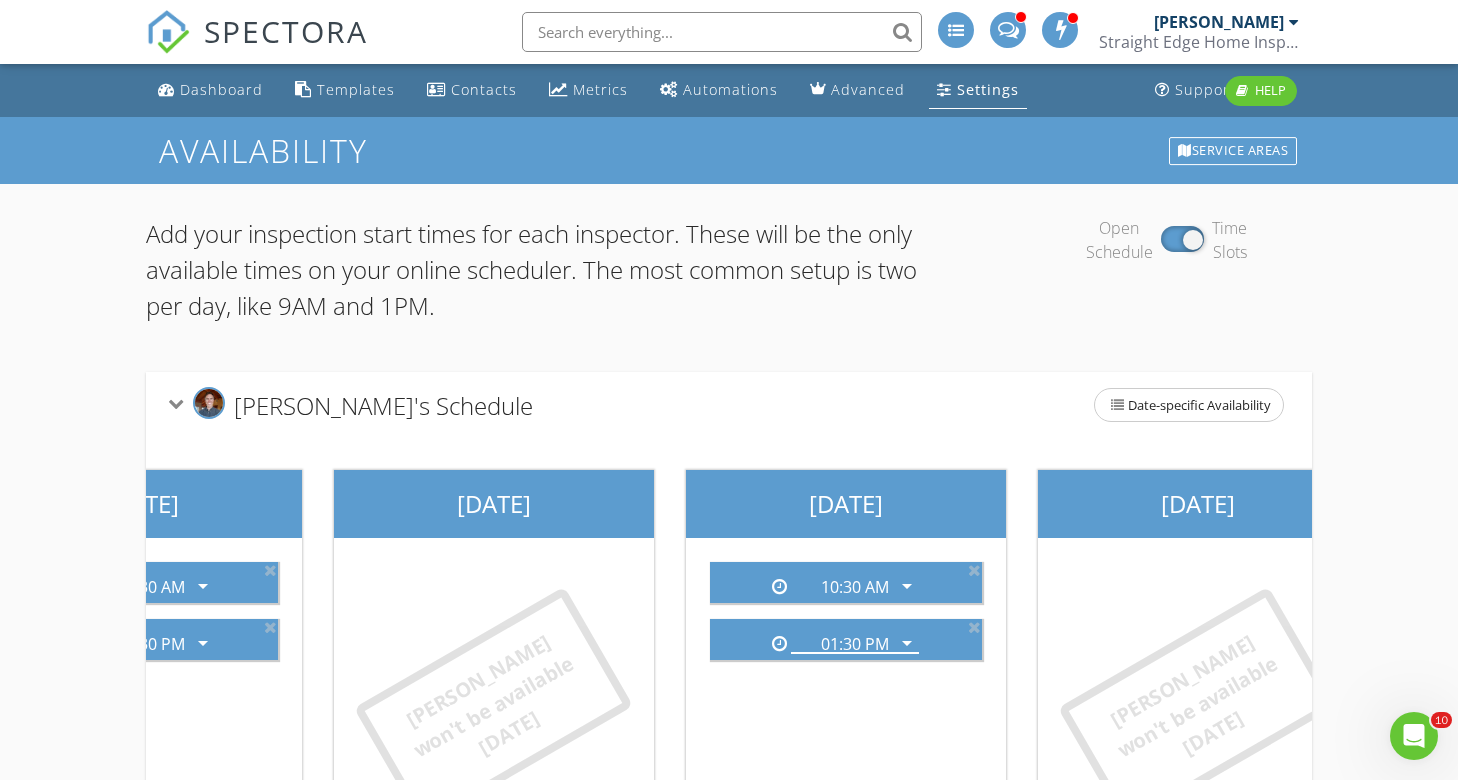 click at bounding box center [175, 403] 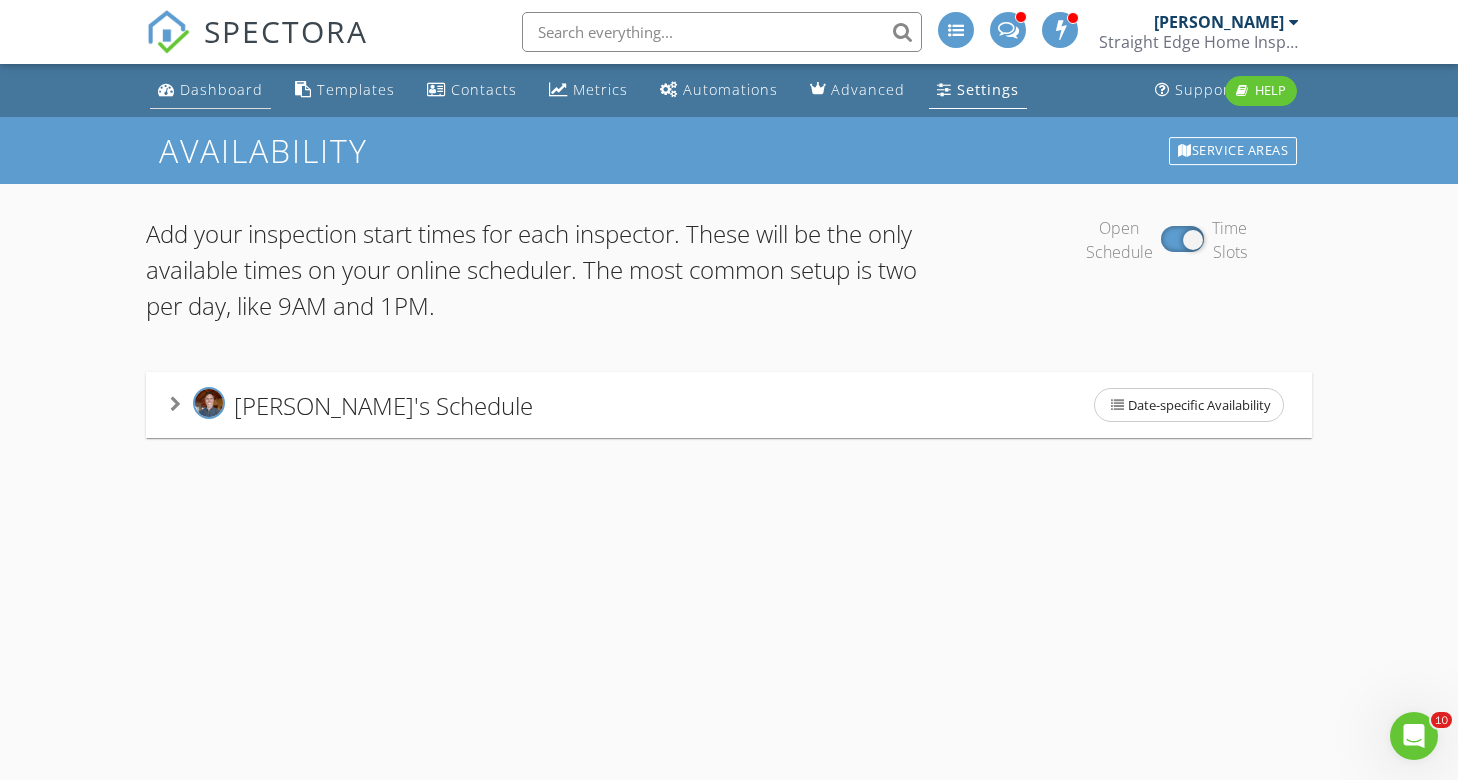 click on "Dashboard" at bounding box center [221, 89] 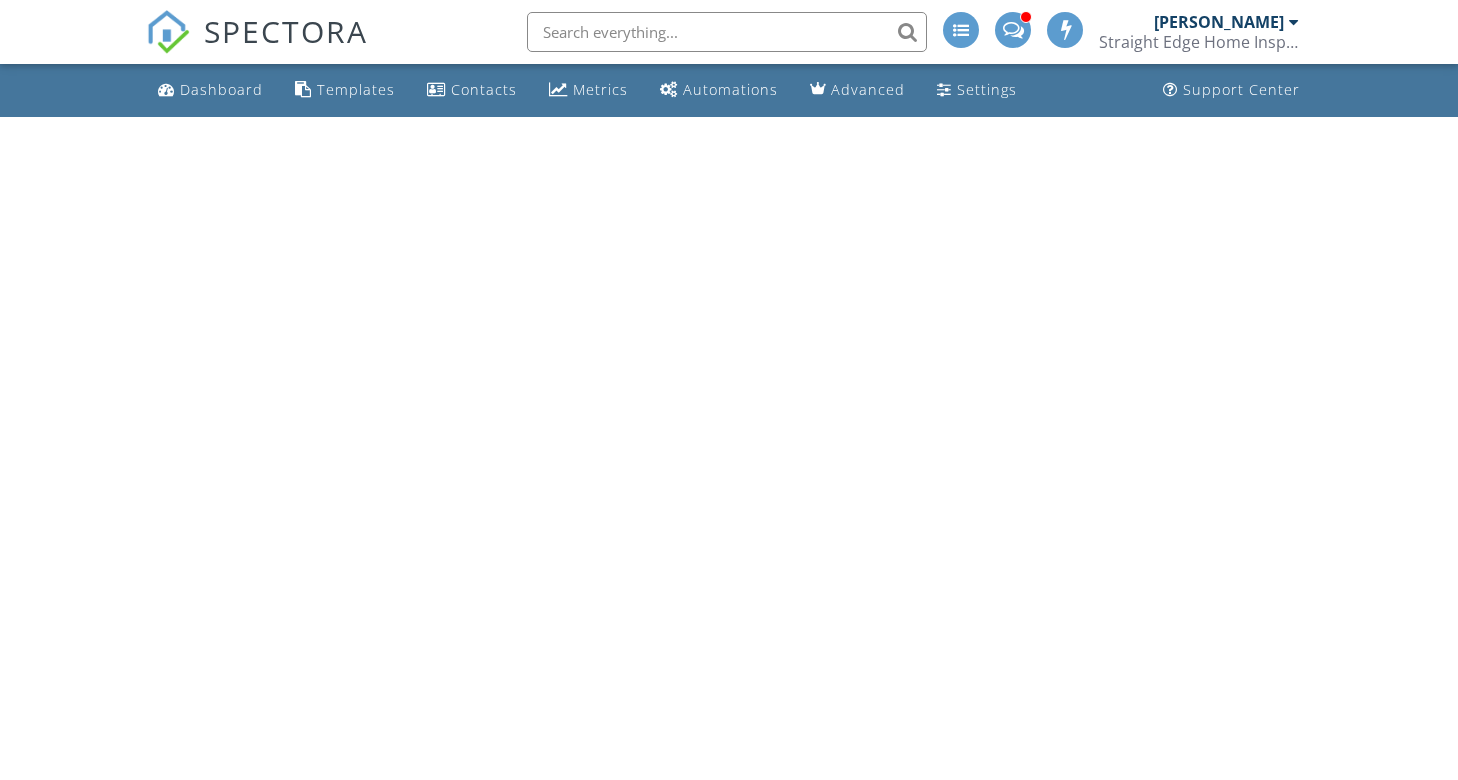 scroll, scrollTop: 0, scrollLeft: 0, axis: both 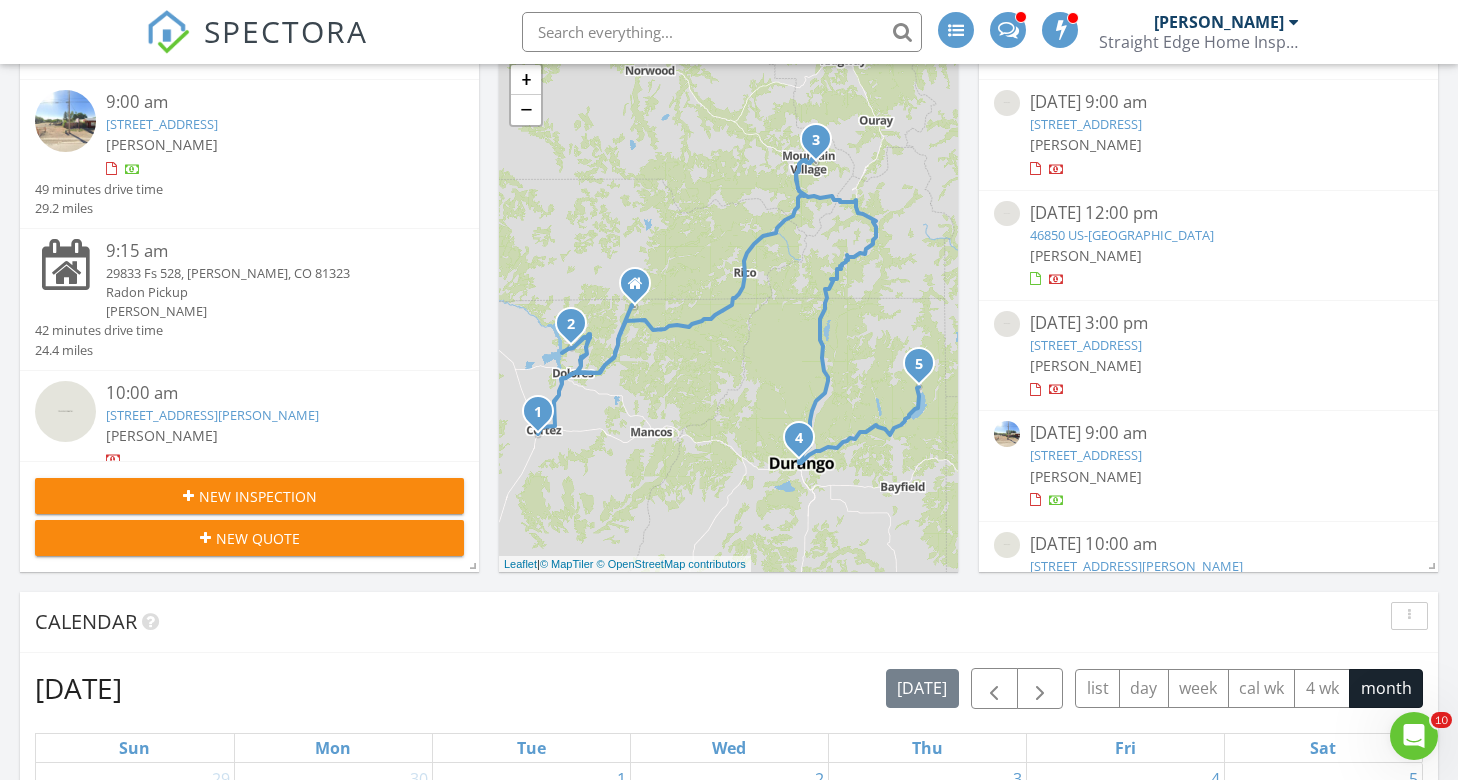 click on "New Inspection" at bounding box center [258, 496] 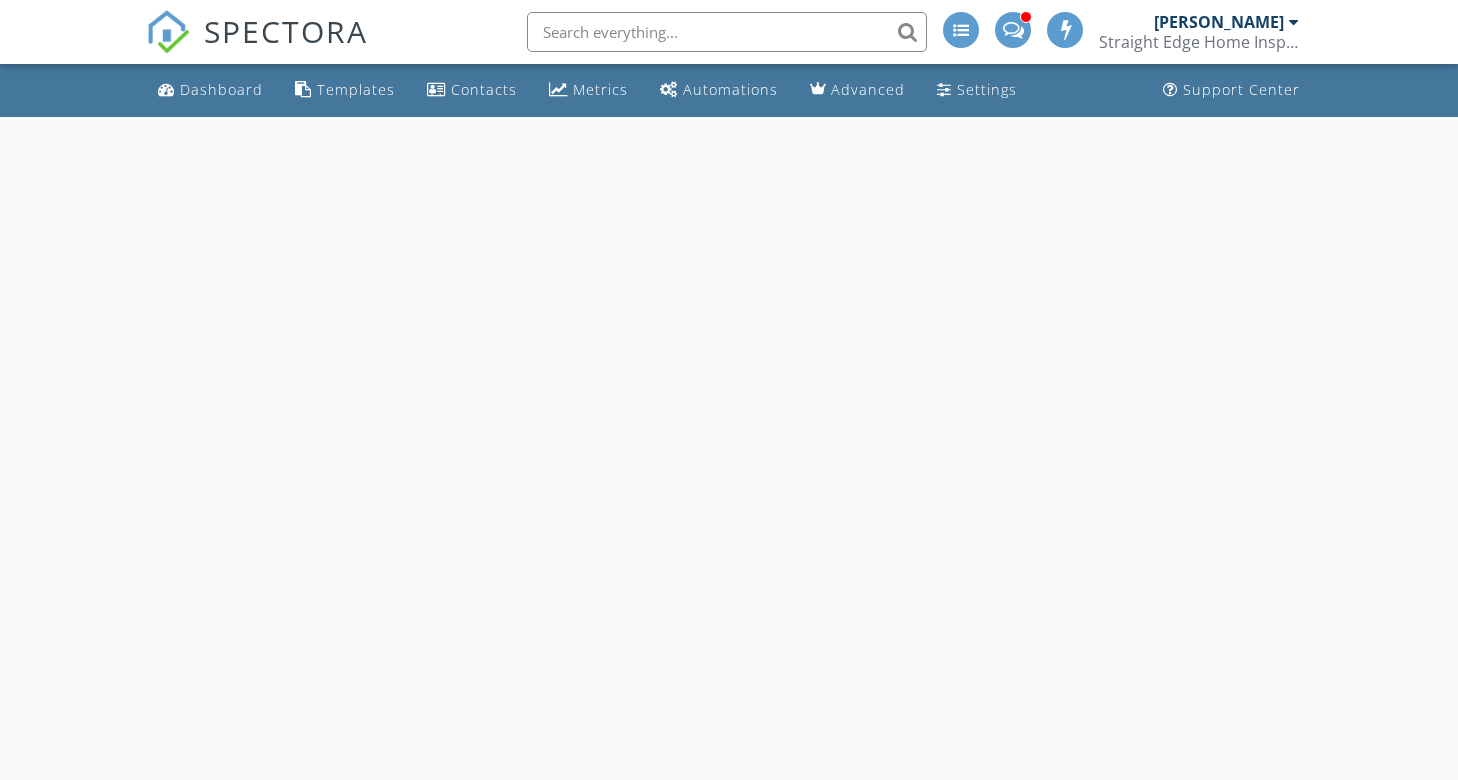 scroll, scrollTop: 0, scrollLeft: 0, axis: both 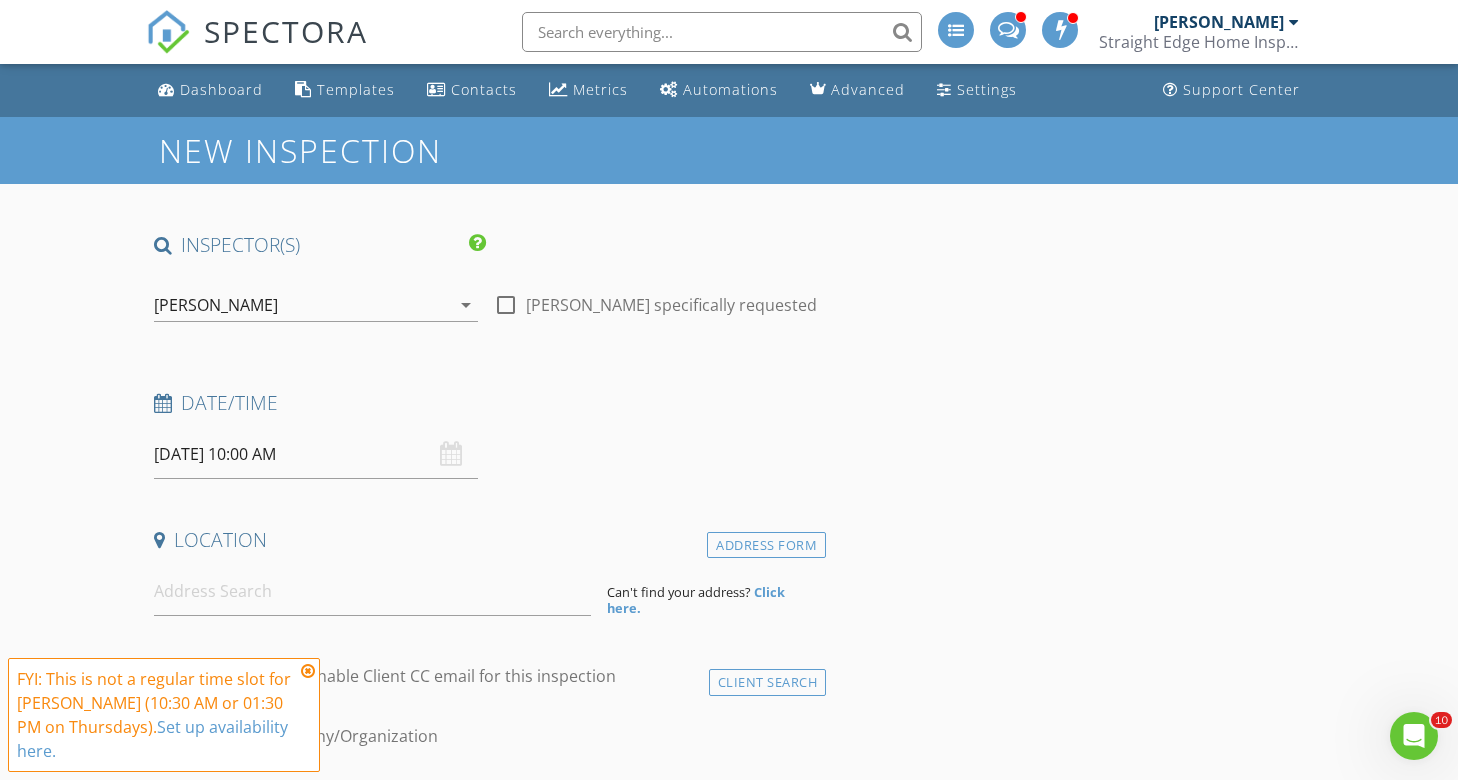click at bounding box center [308, 671] 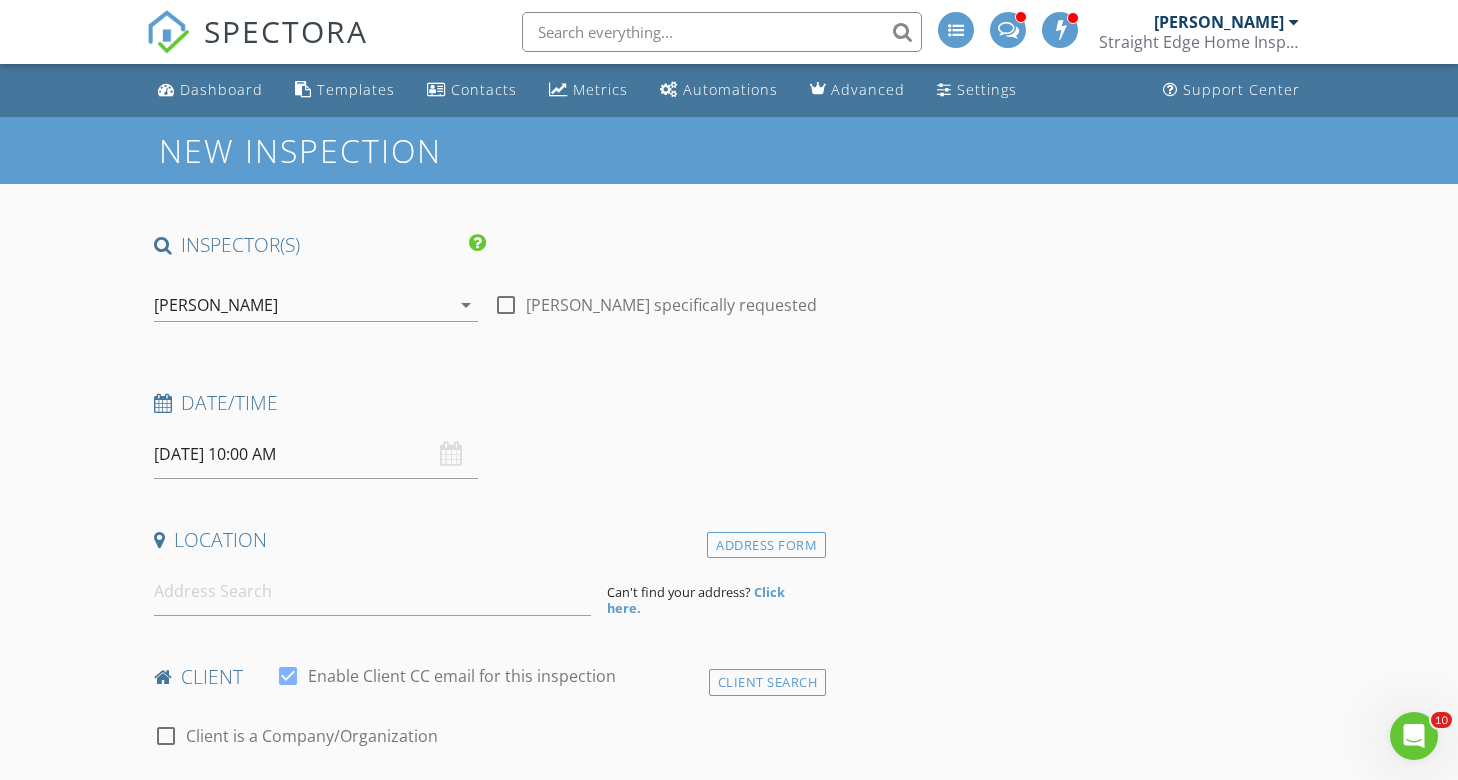 click on "[DATE] 10:00 AM" at bounding box center (316, 454) 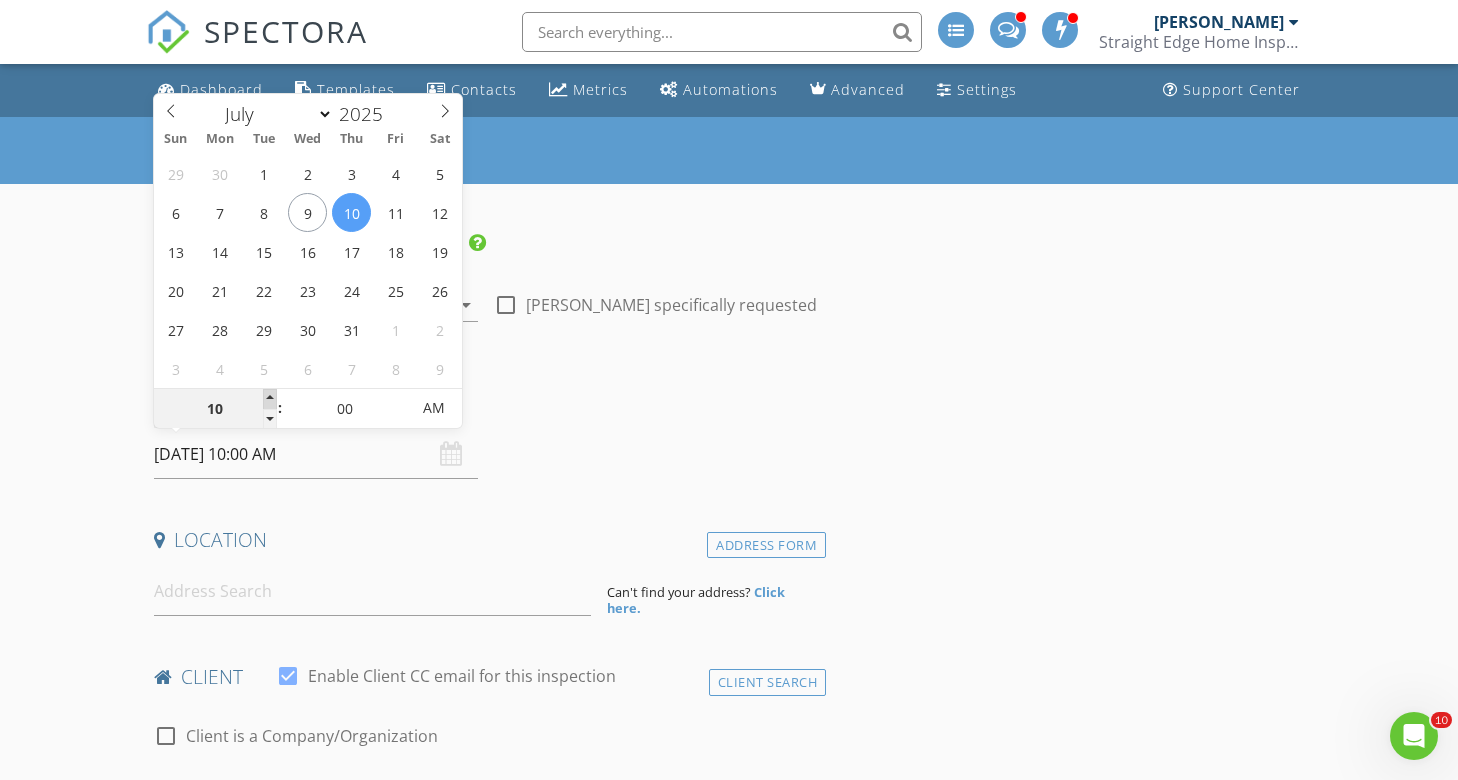 type on "11" 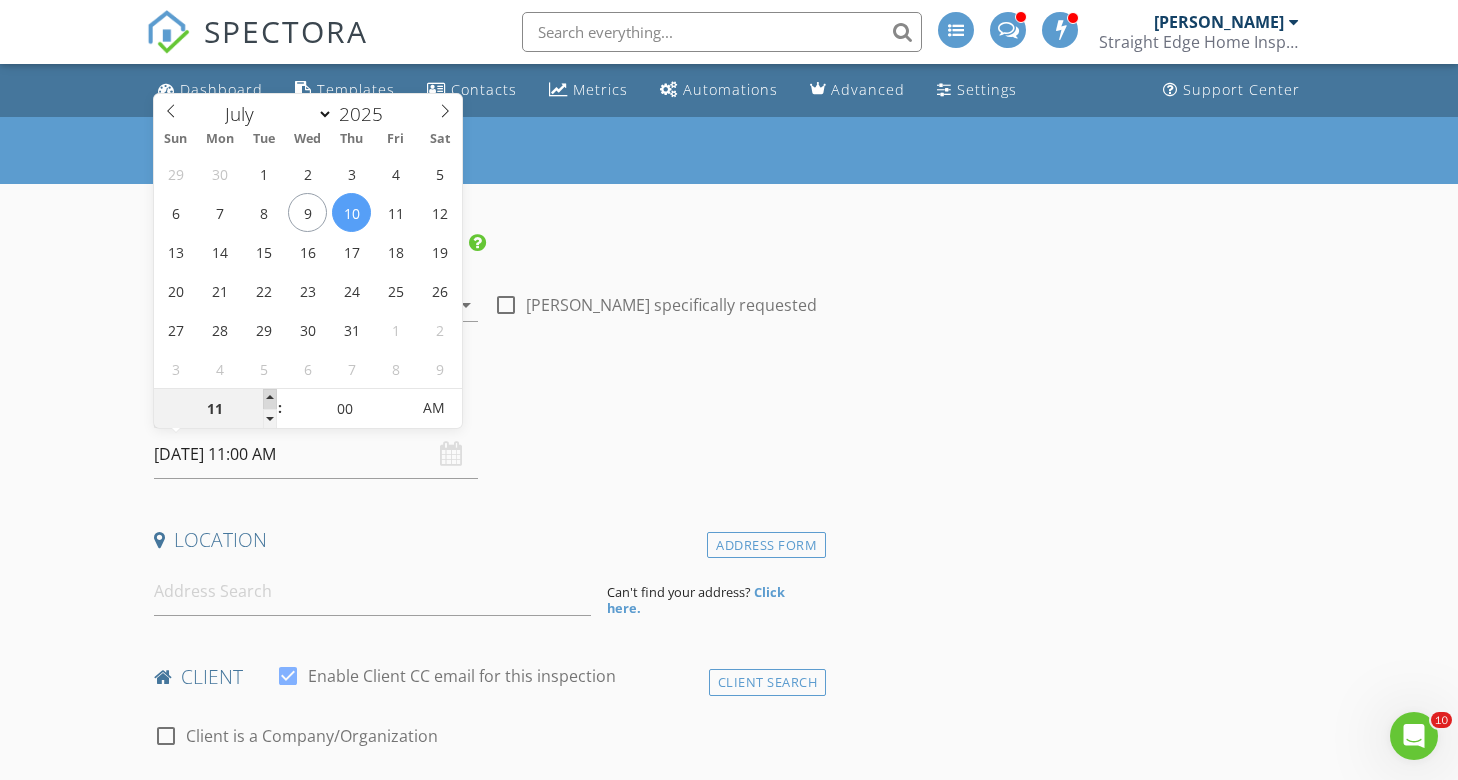 click at bounding box center (270, 399) 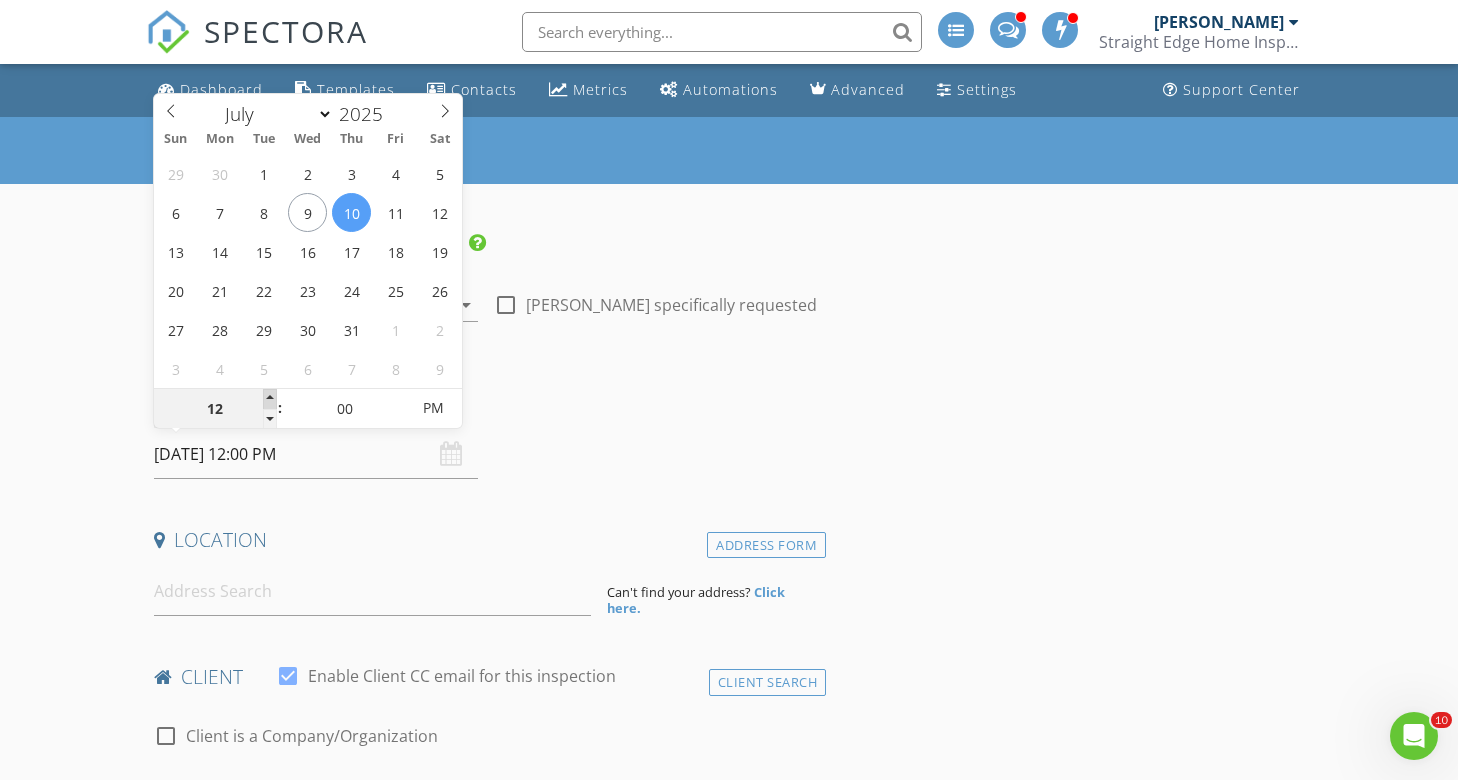 click at bounding box center [270, 399] 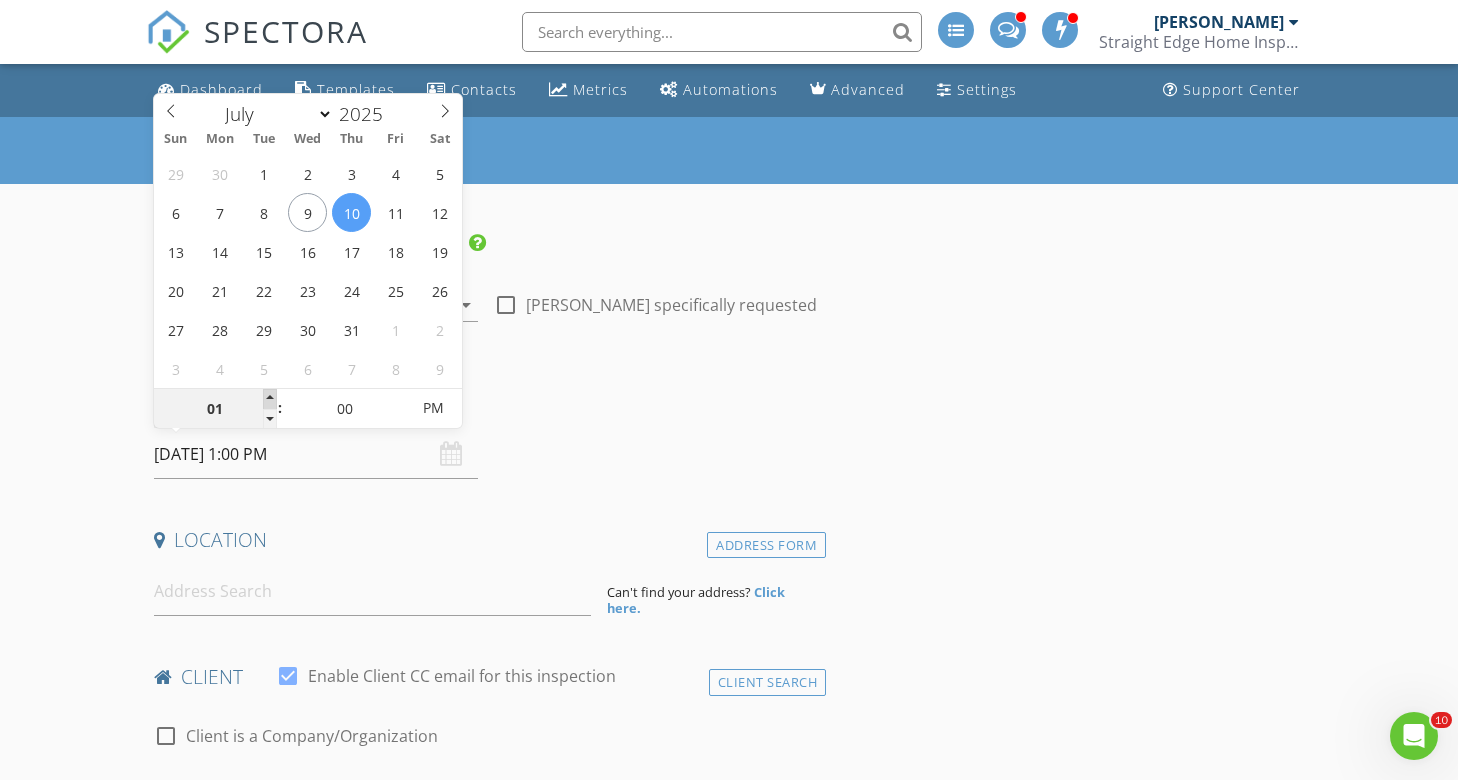 click at bounding box center (270, 399) 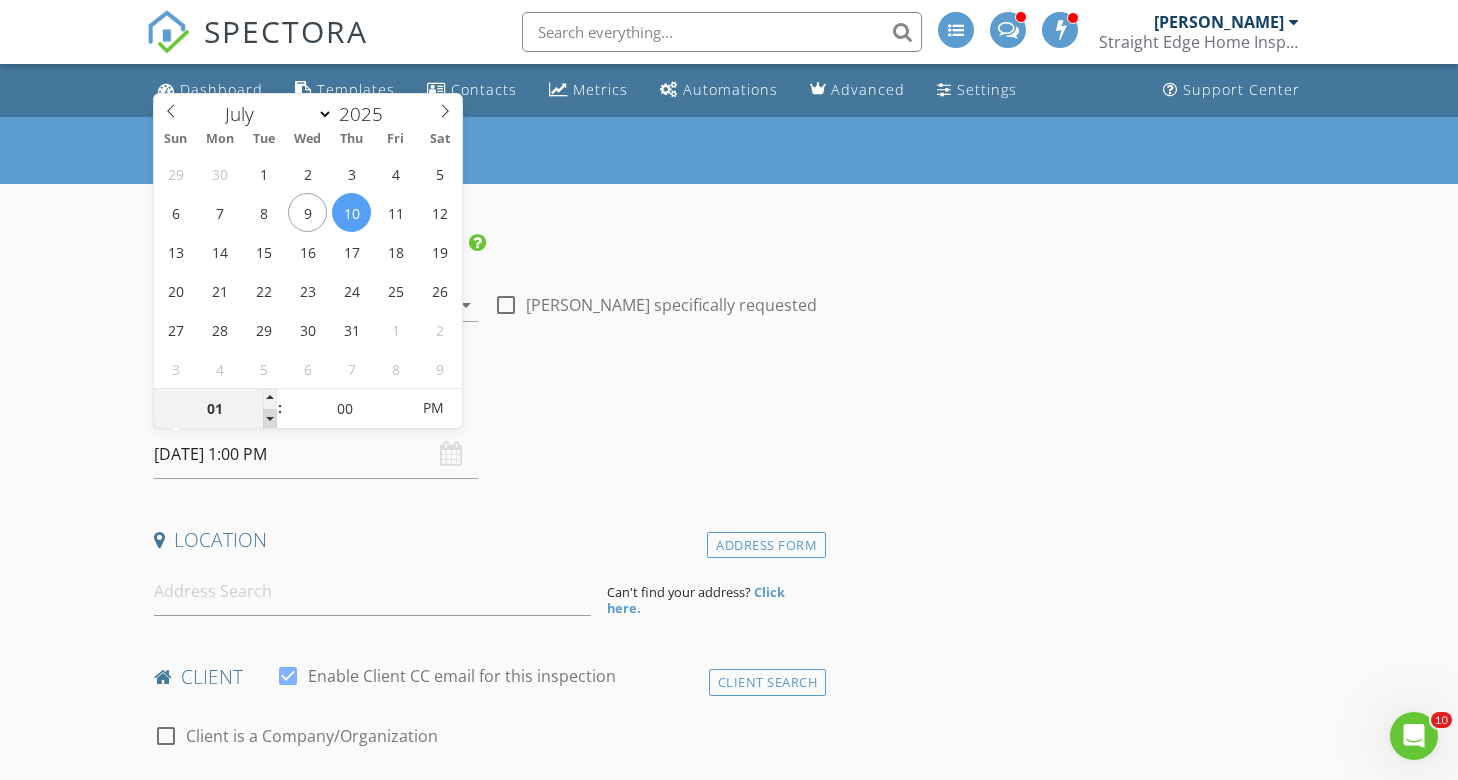 type on "12" 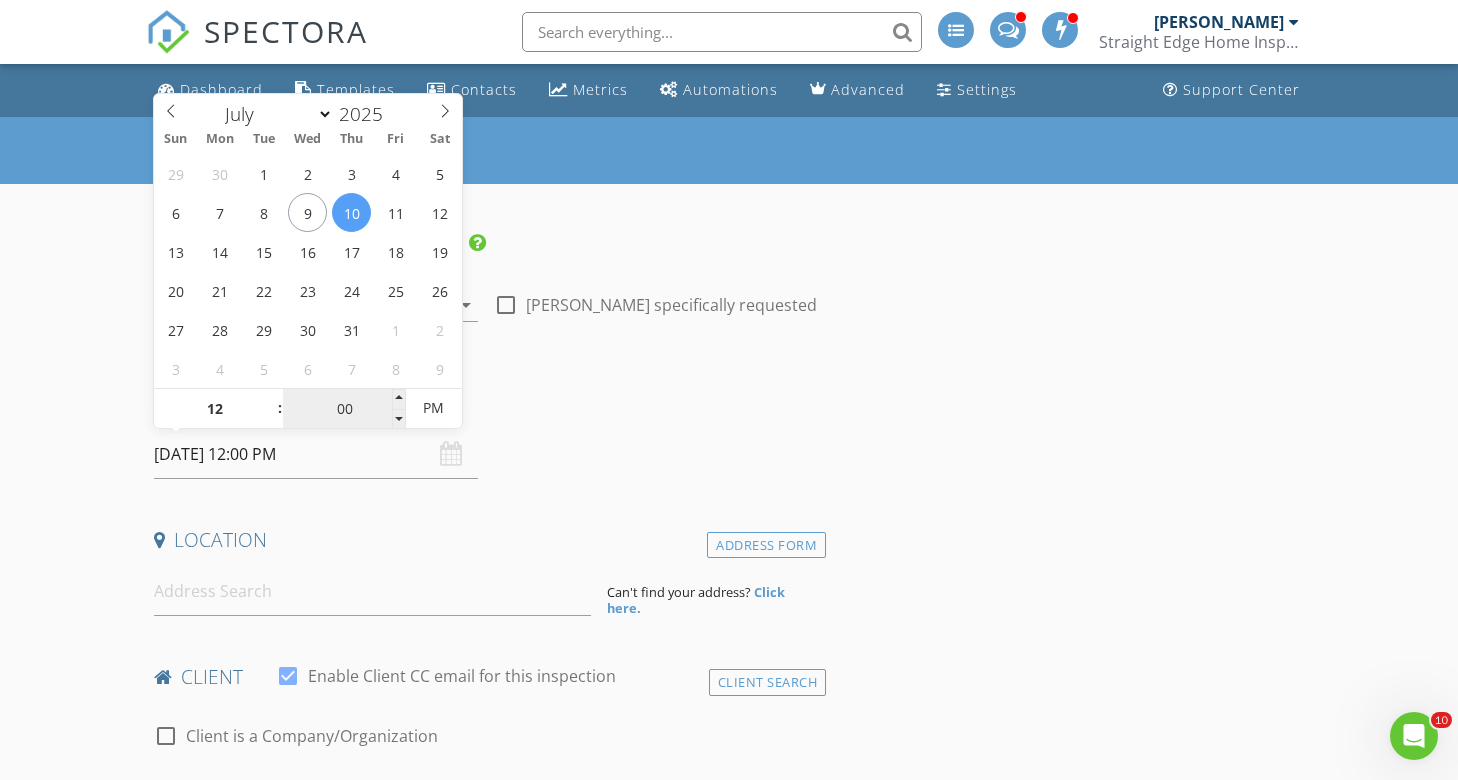 drag, startPoint x: 267, startPoint y: 418, endPoint x: 321, endPoint y: 405, distance: 55.542778 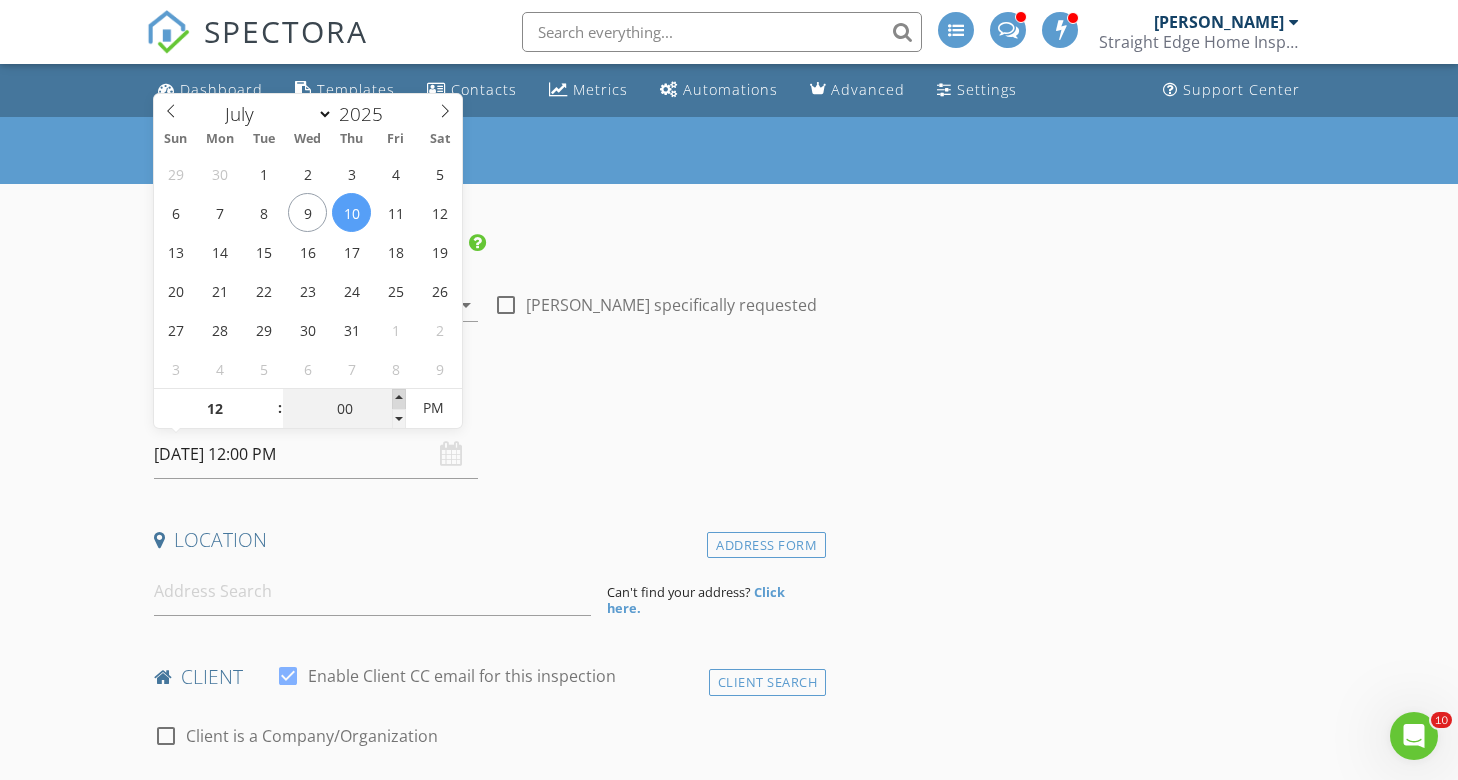 type on "05" 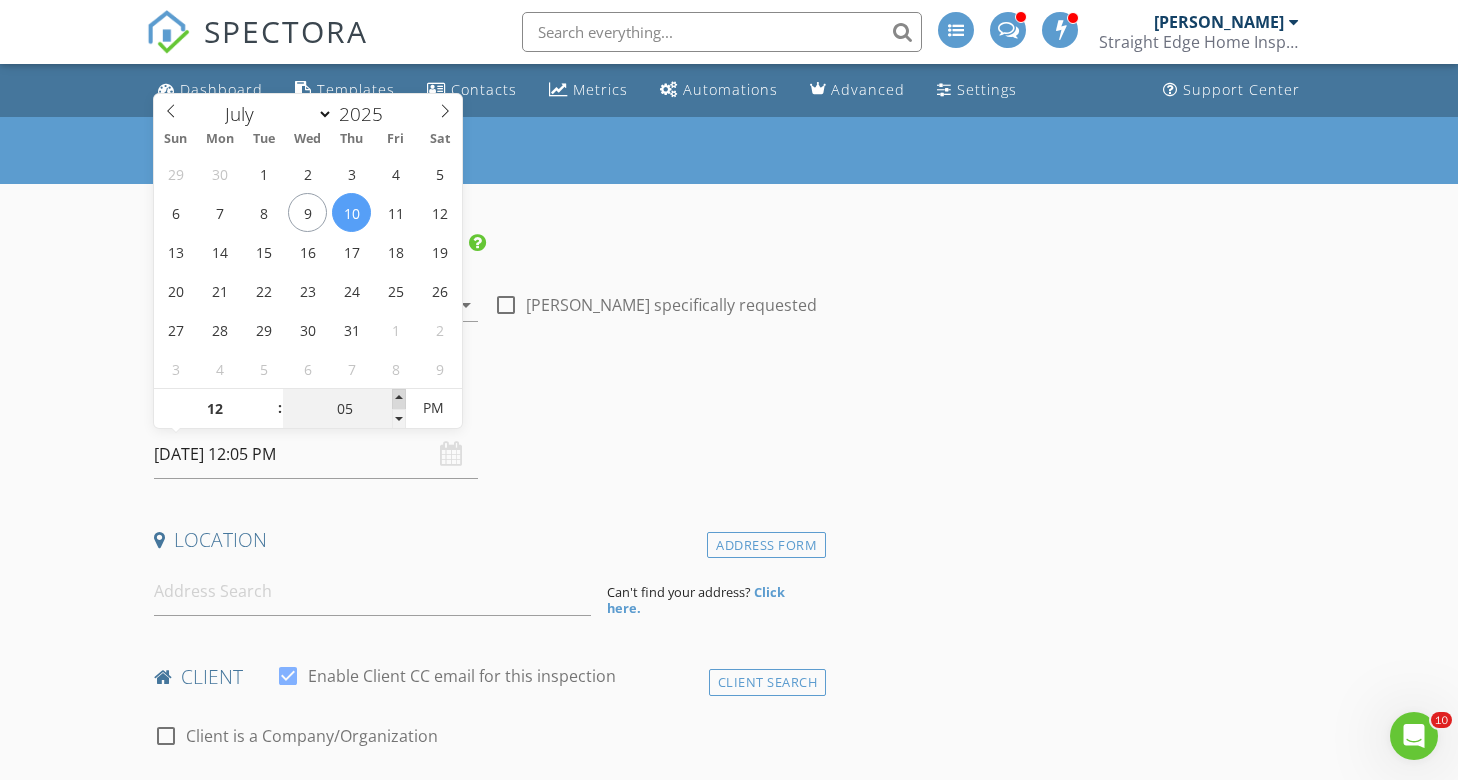 click at bounding box center [399, 399] 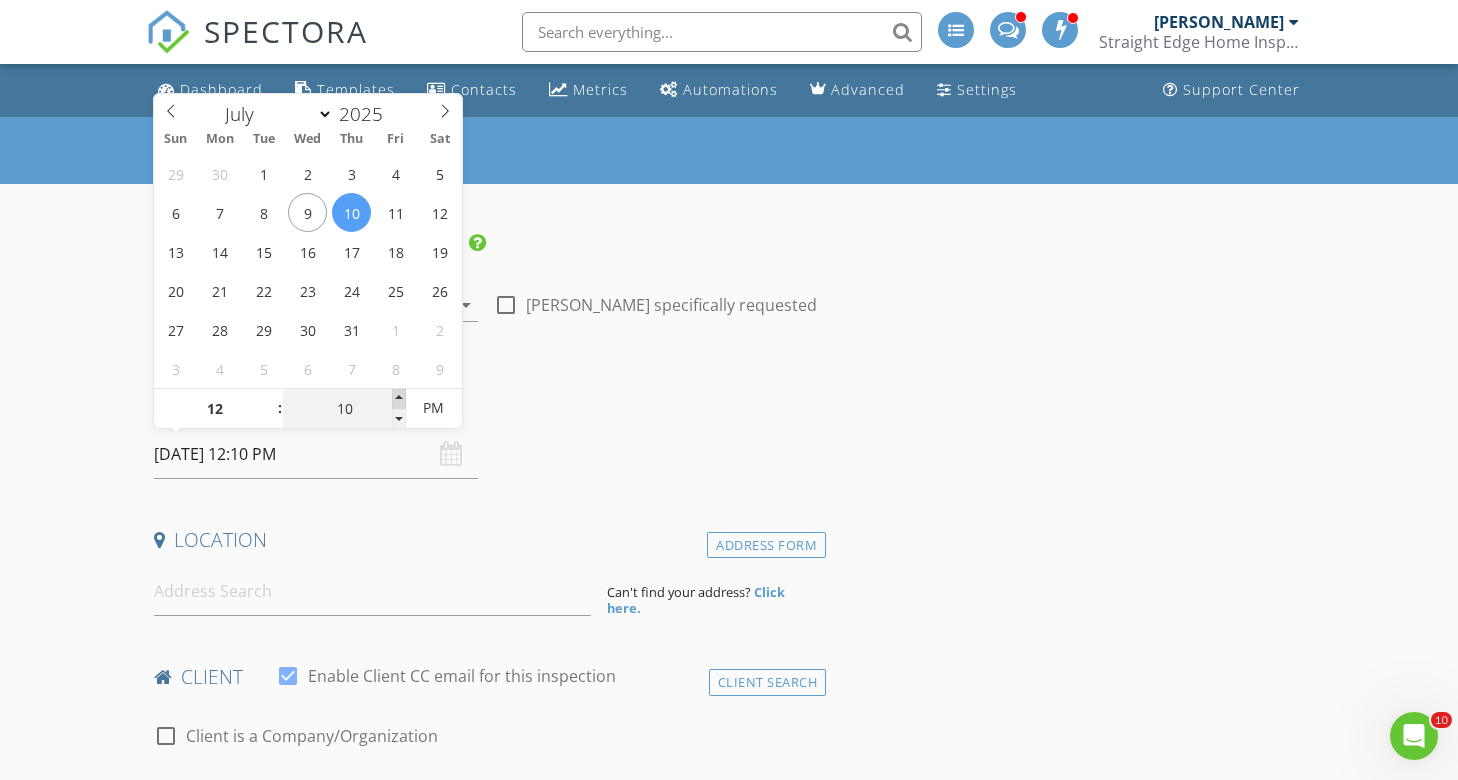 click at bounding box center [399, 399] 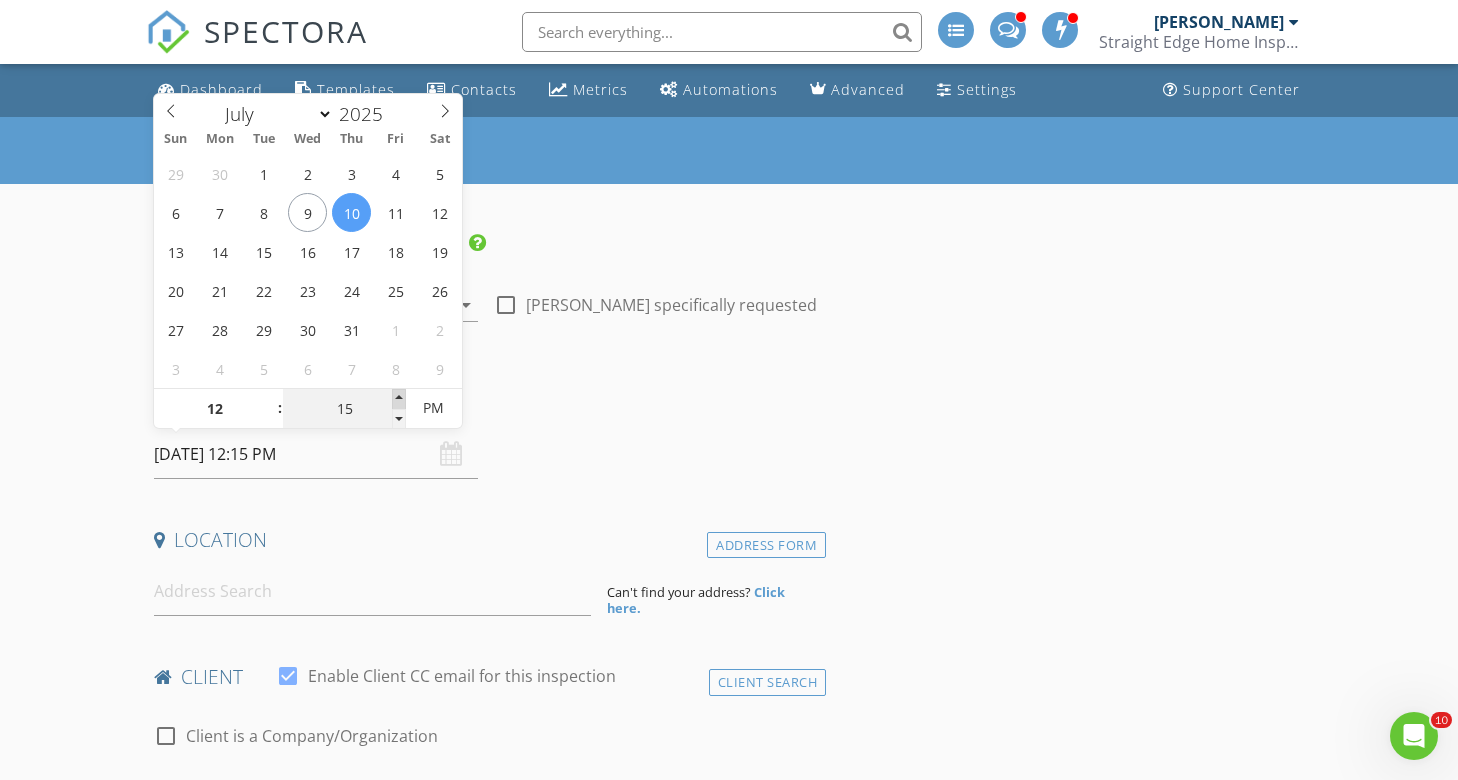 click at bounding box center (399, 399) 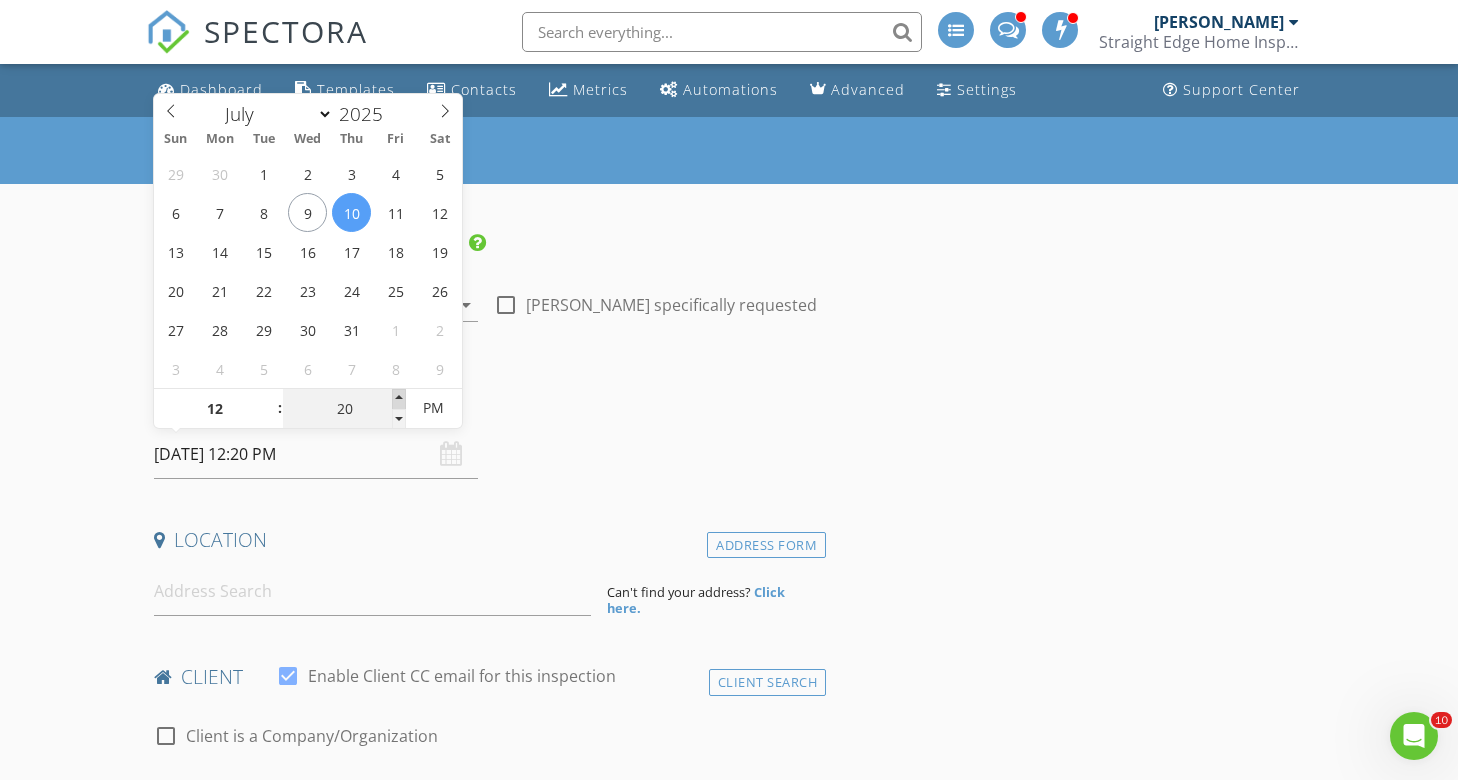 click at bounding box center (399, 399) 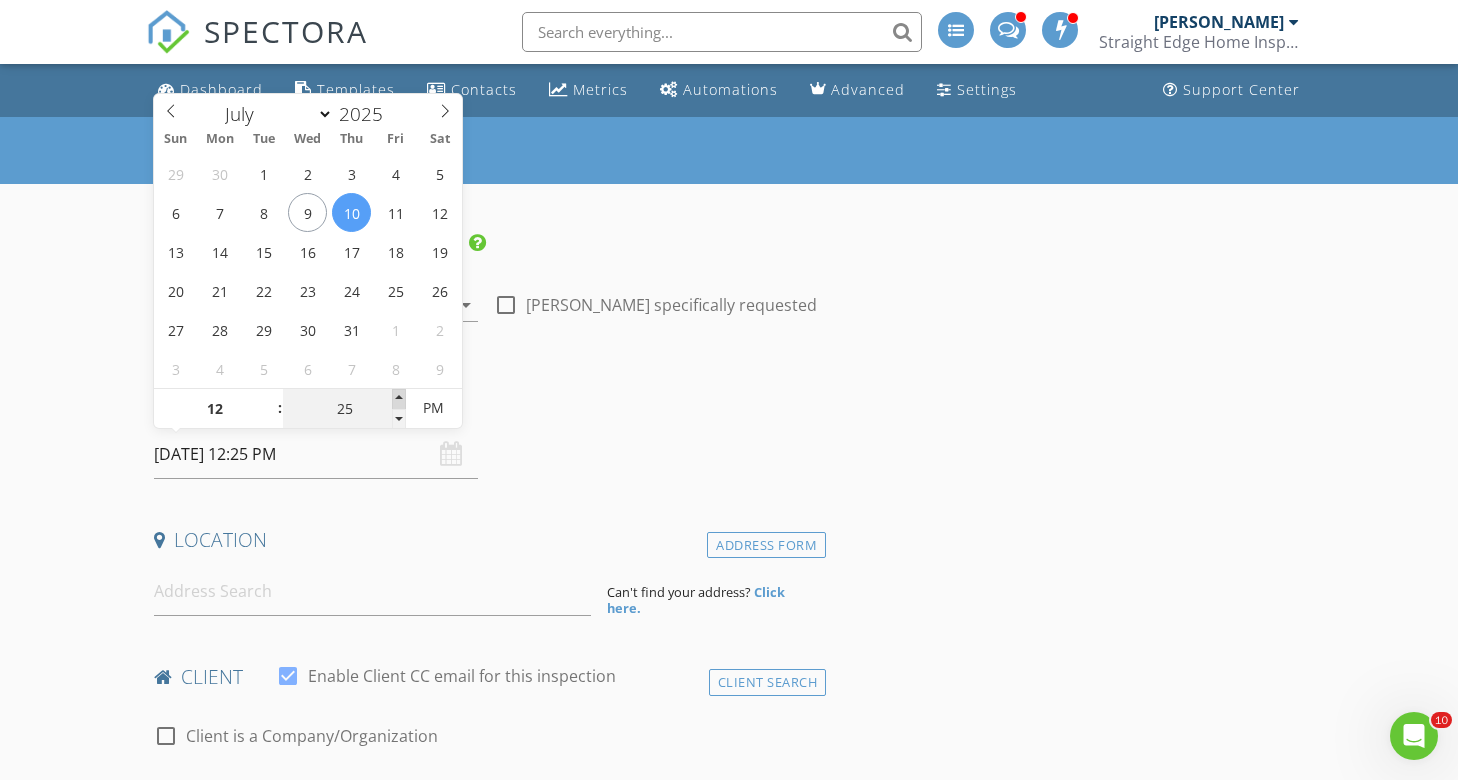click at bounding box center (399, 399) 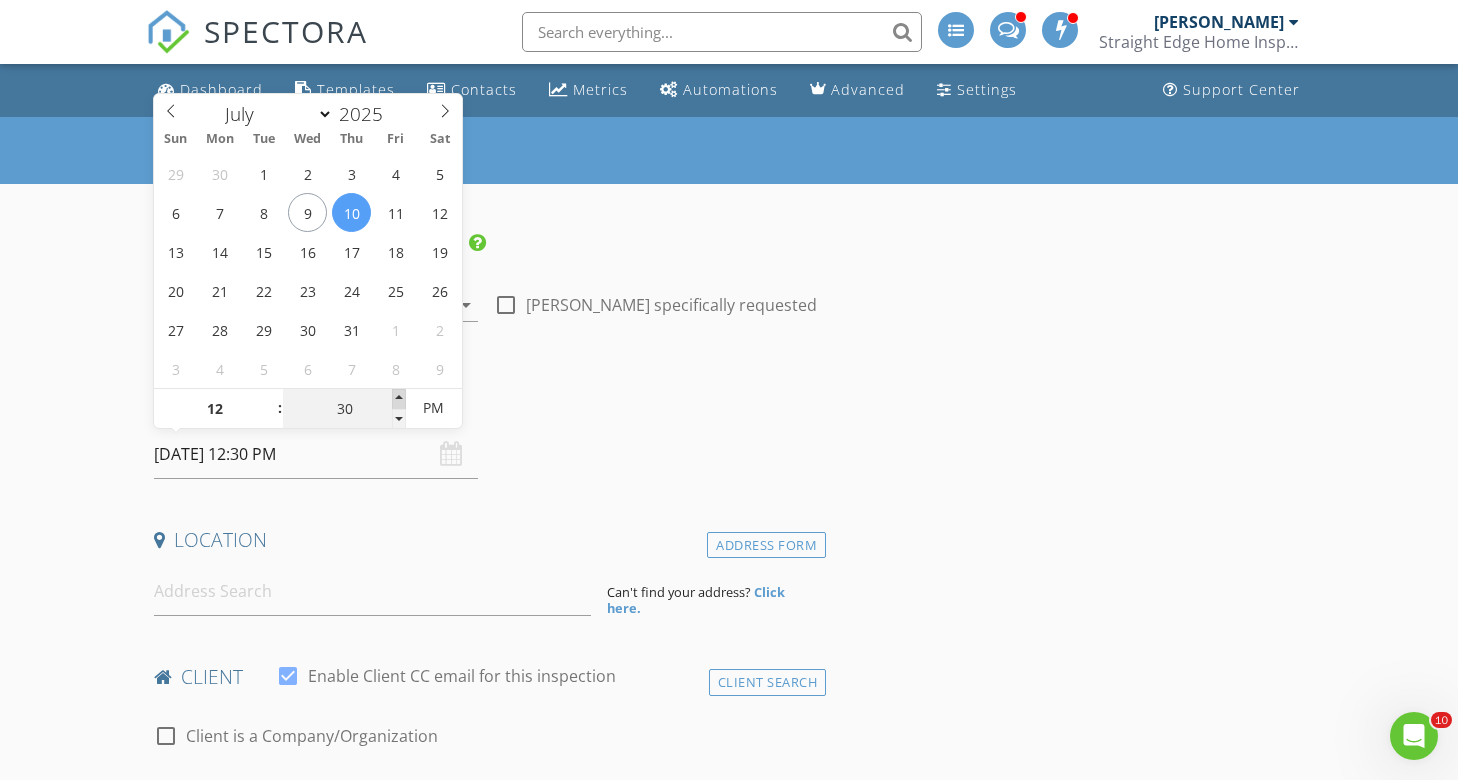 click at bounding box center (399, 399) 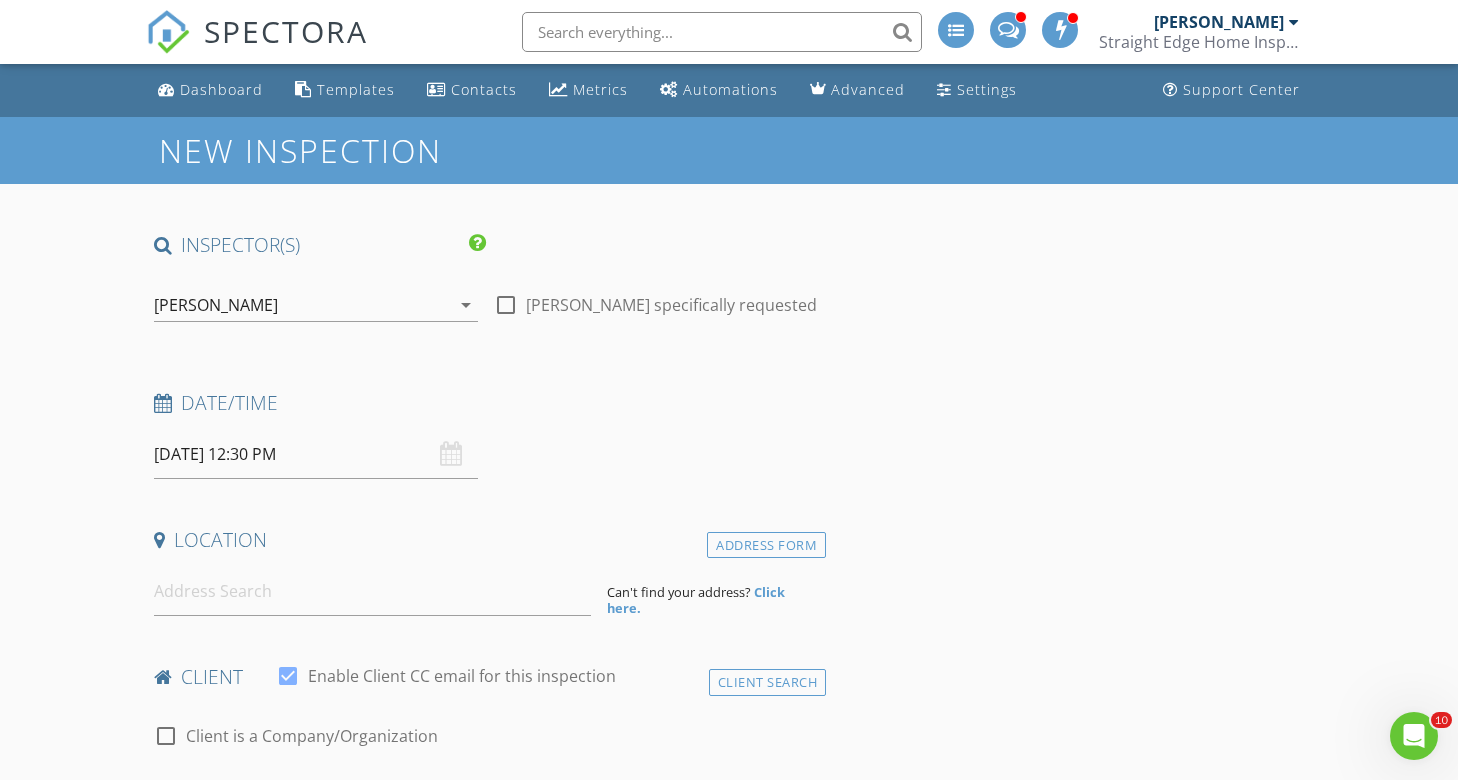 drag, startPoint x: 98, startPoint y: 414, endPoint x: 109, endPoint y: 503, distance: 89.6772 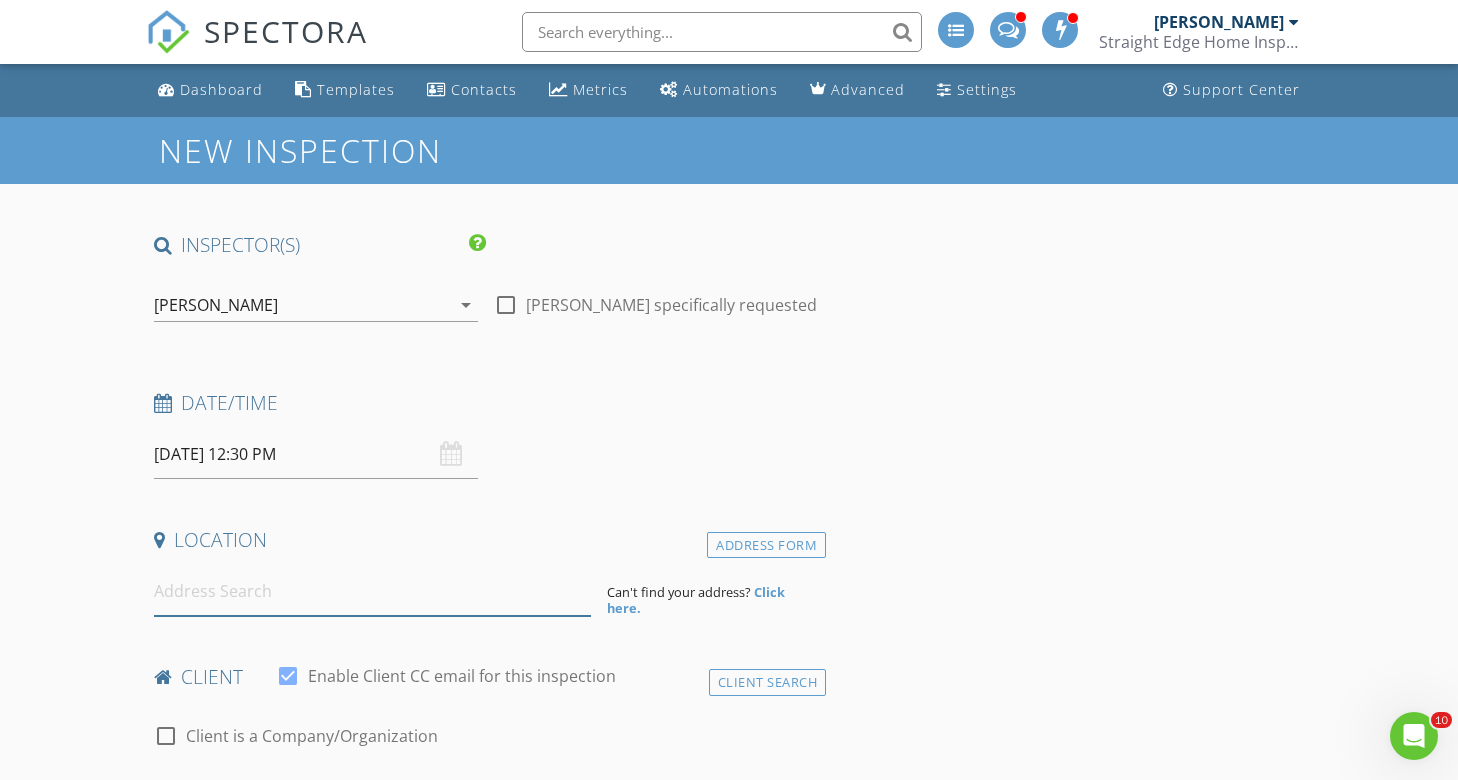 click at bounding box center (373, 591) 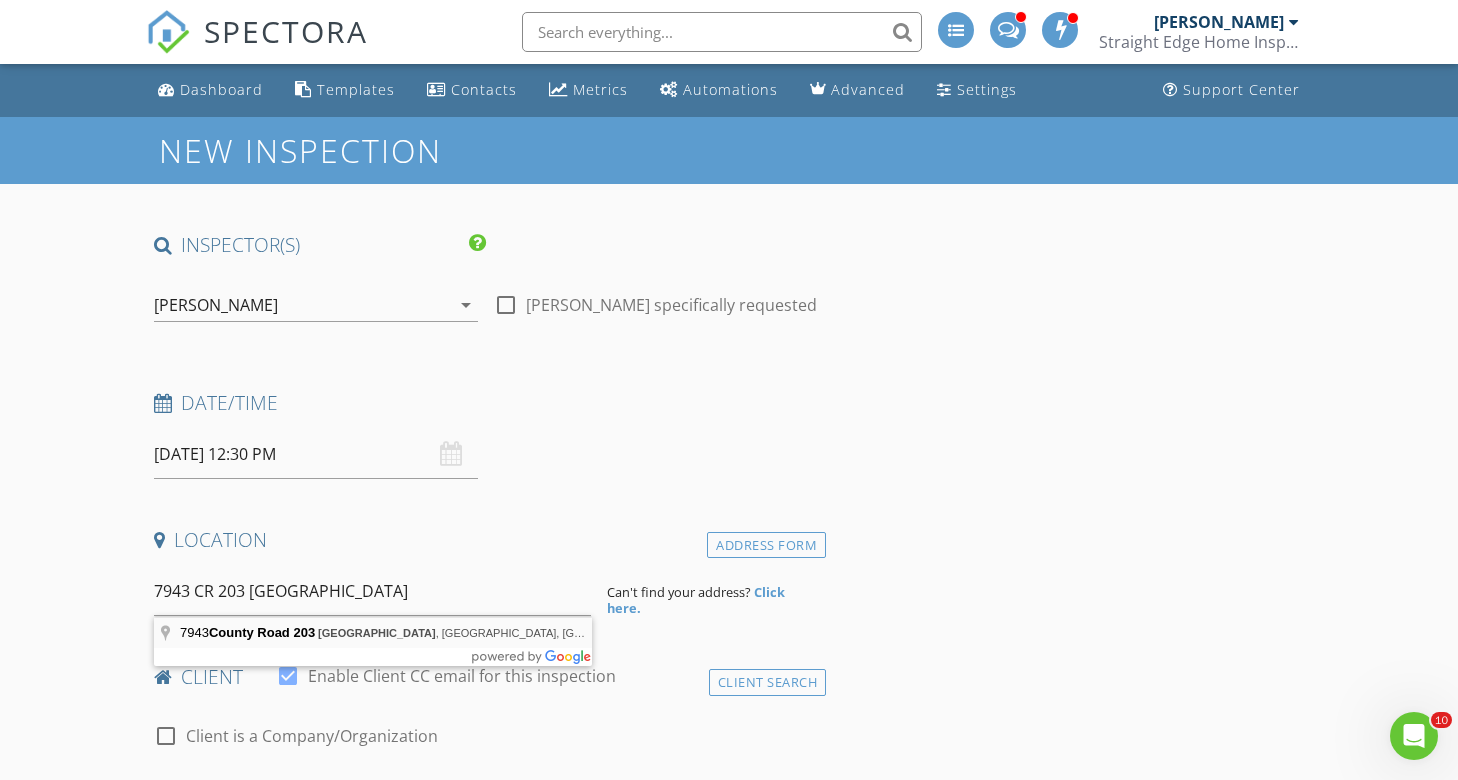 type on "7943 County Road 203, Durango, CO, USA" 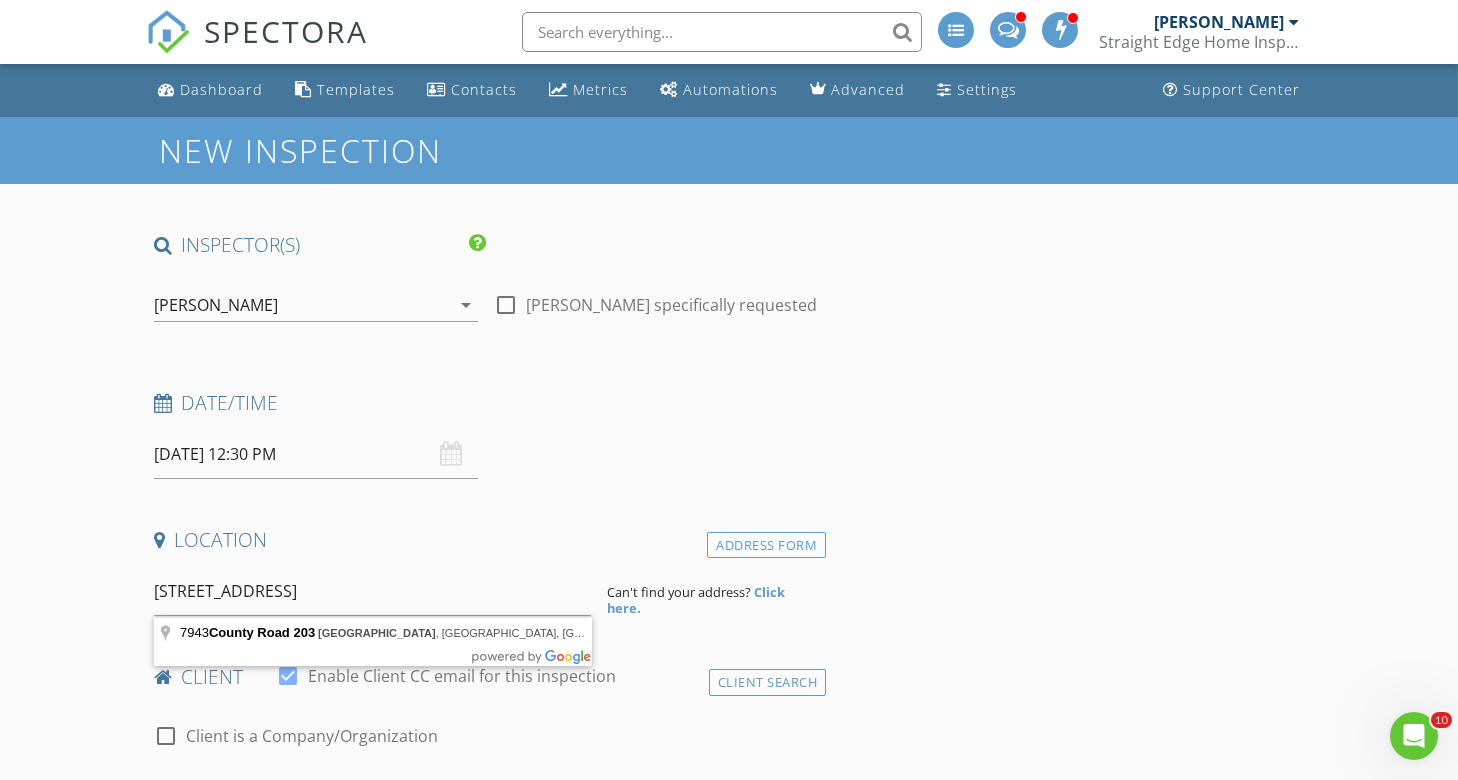 drag, startPoint x: 254, startPoint y: 629, endPoint x: 163, endPoint y: 599, distance: 95.817535 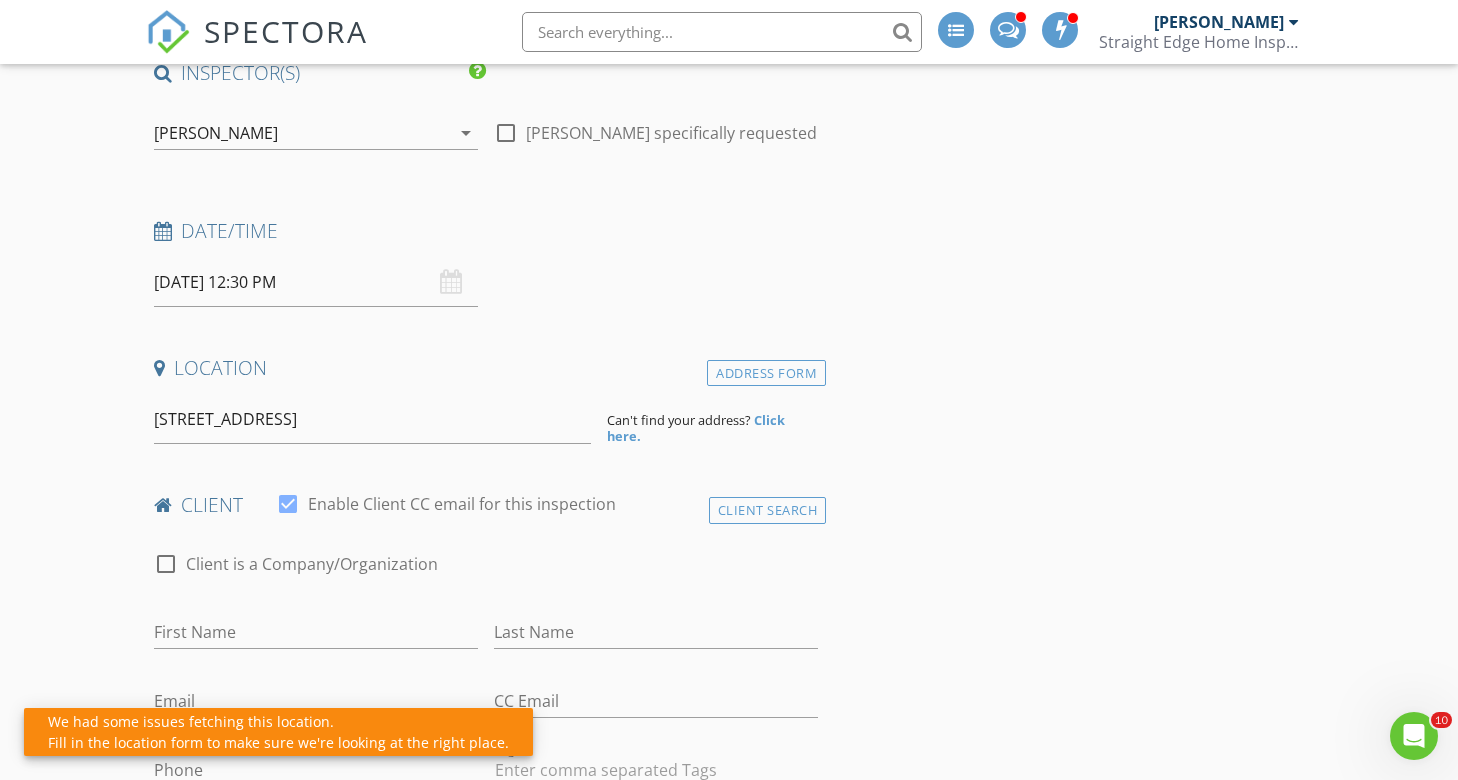 scroll, scrollTop: 218, scrollLeft: 0, axis: vertical 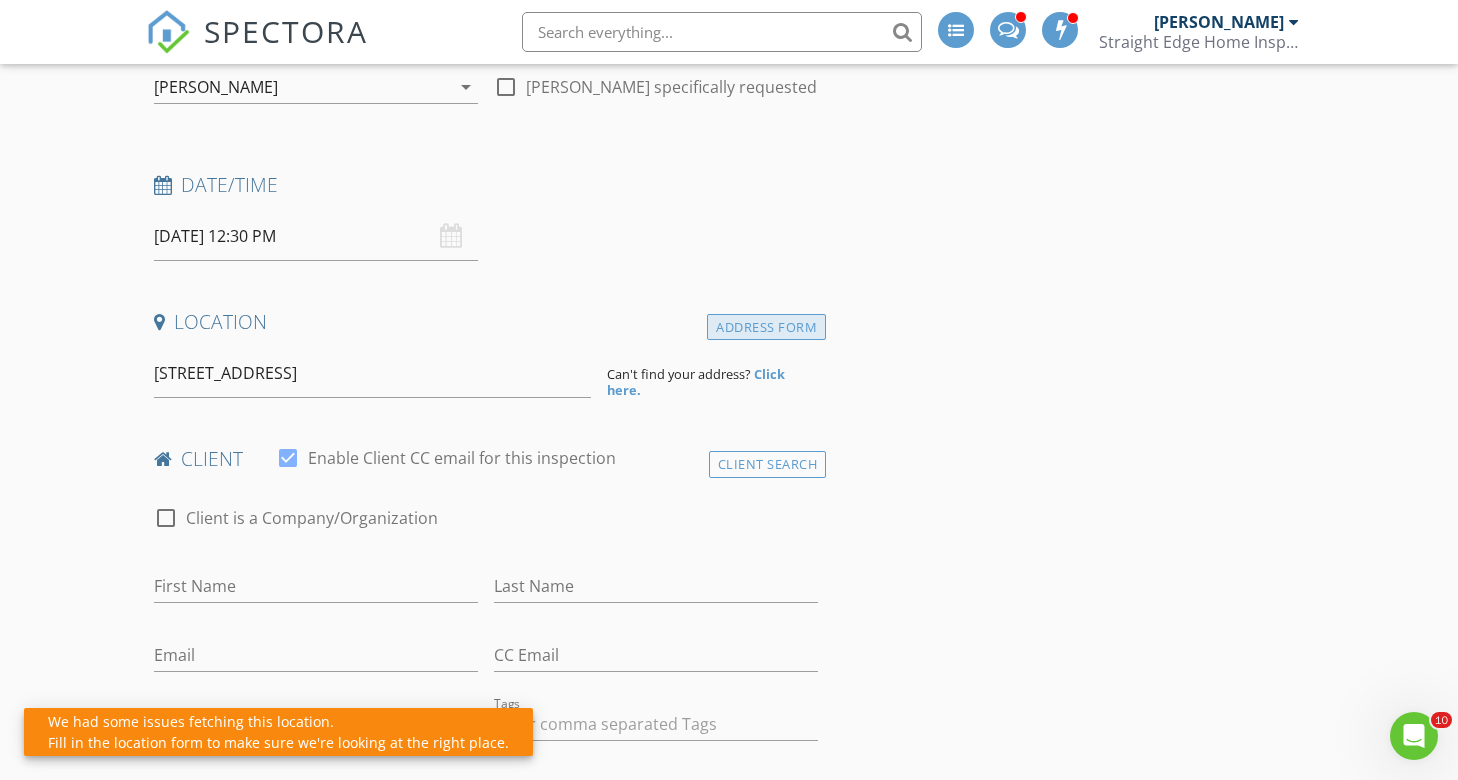 click on "Address Form" at bounding box center (766, 327) 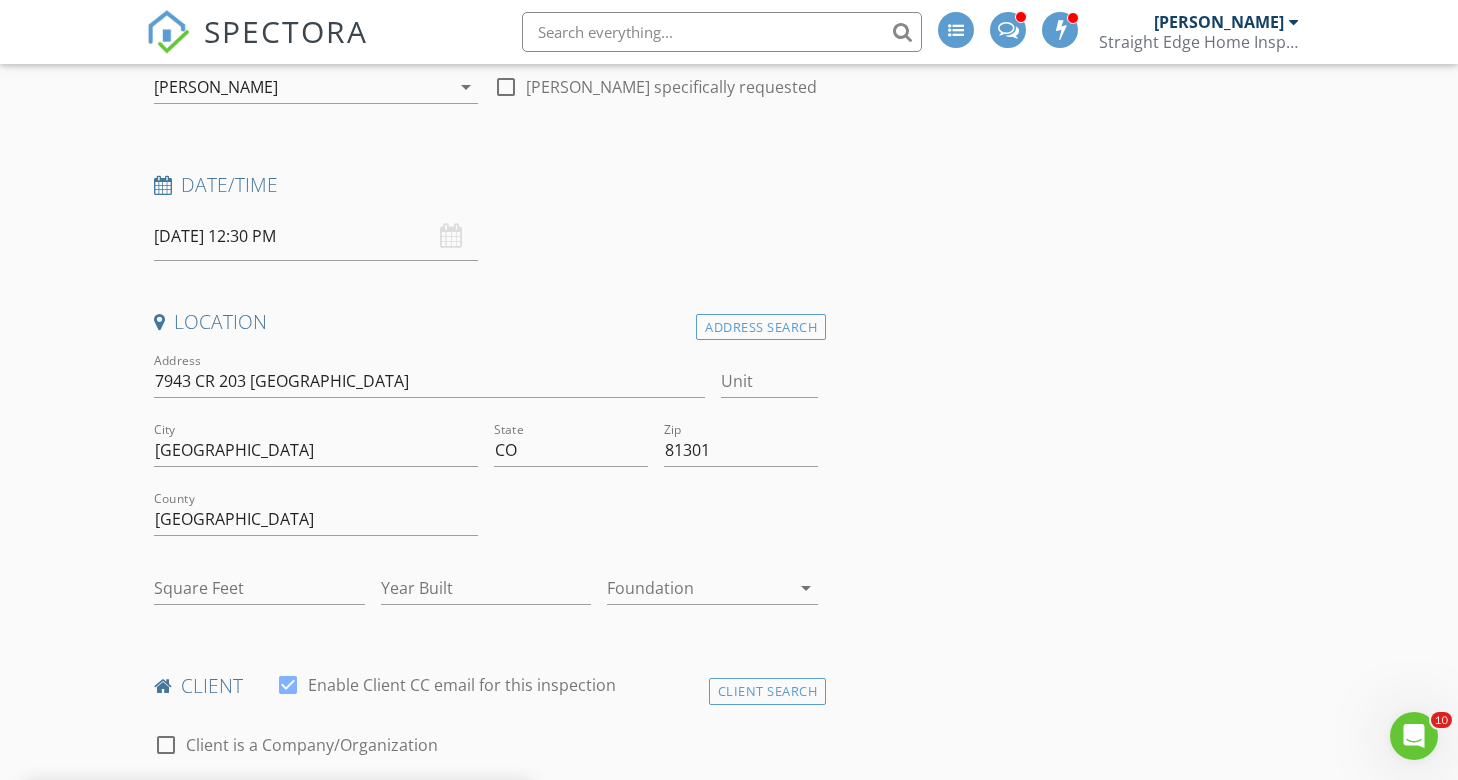 type on "1361" 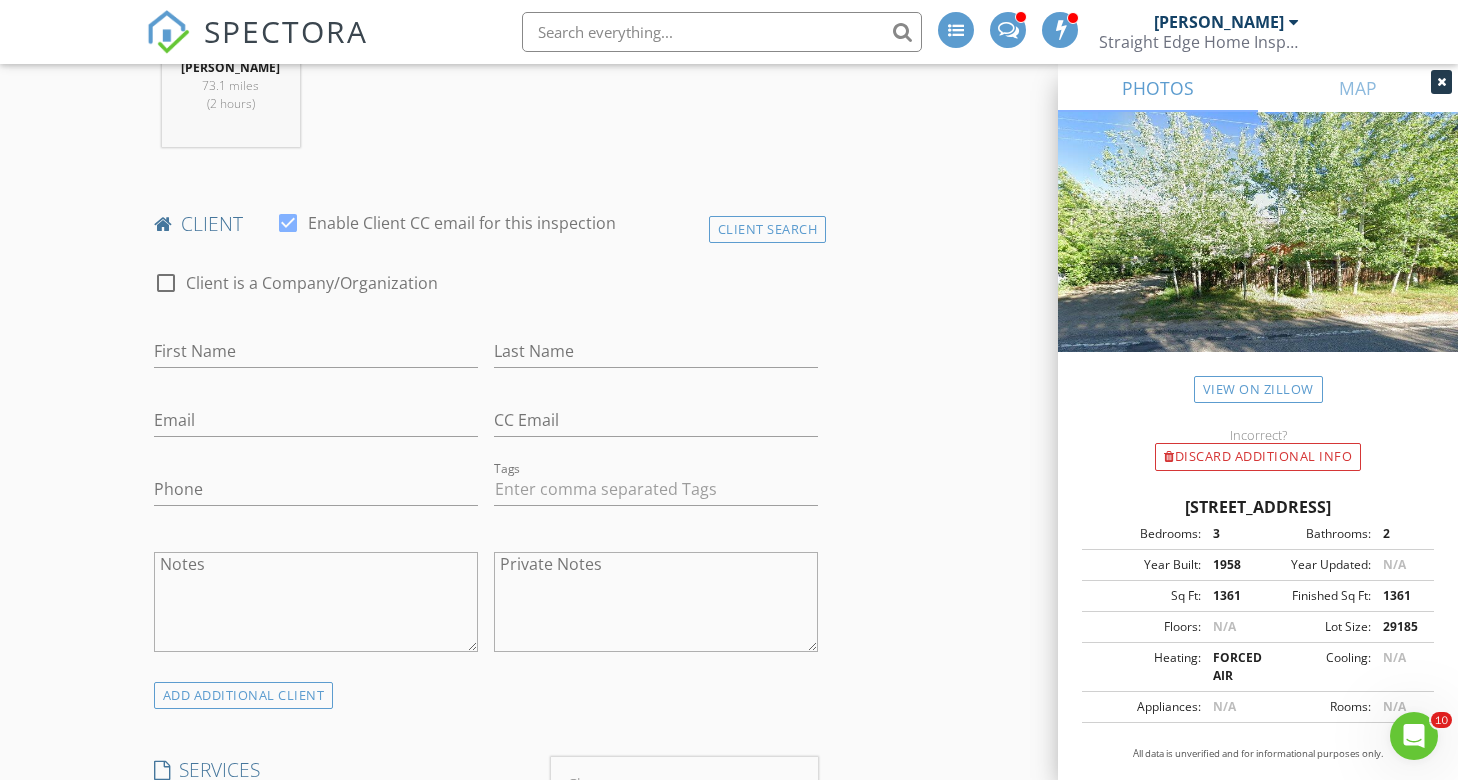 scroll, scrollTop: 866, scrollLeft: 0, axis: vertical 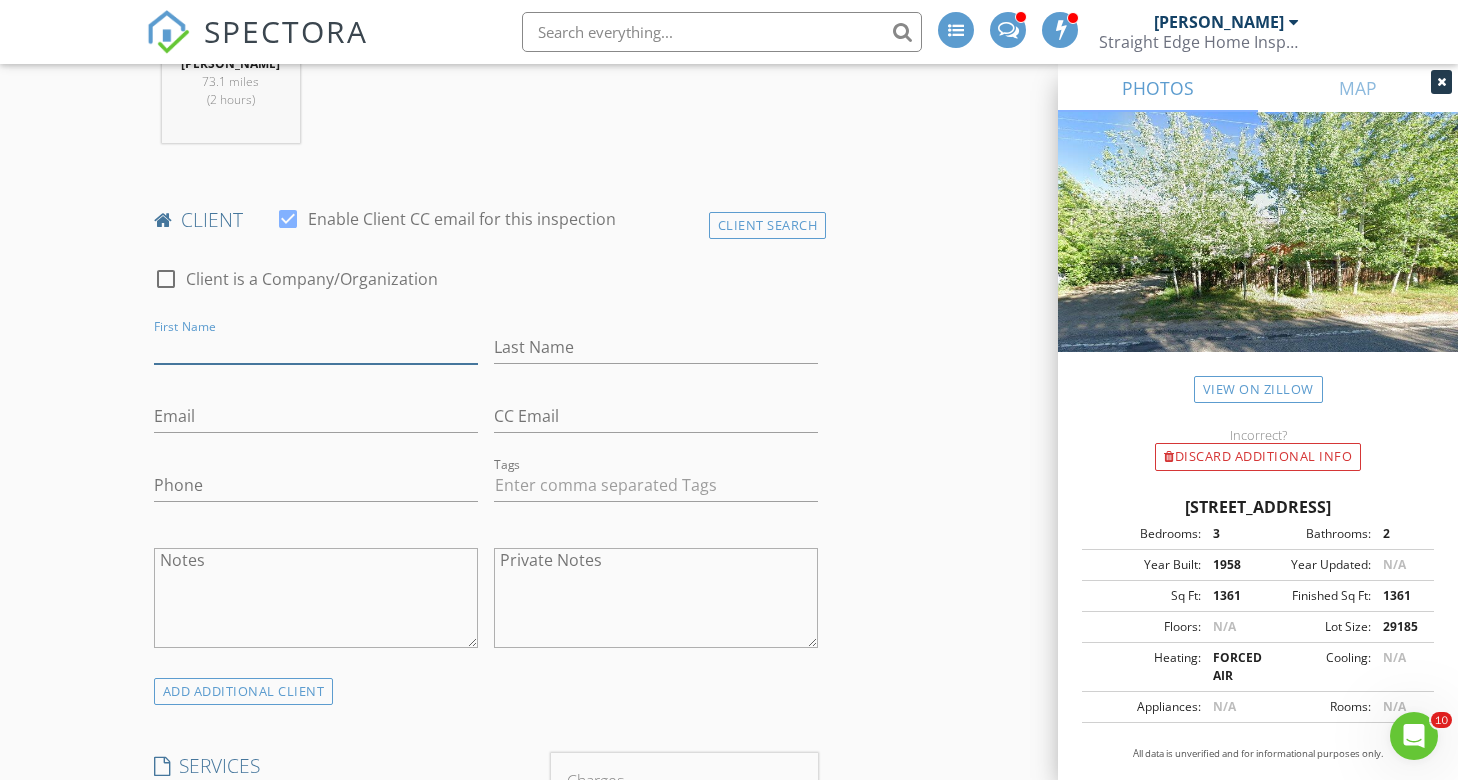 click on "First Name" at bounding box center [316, 347] 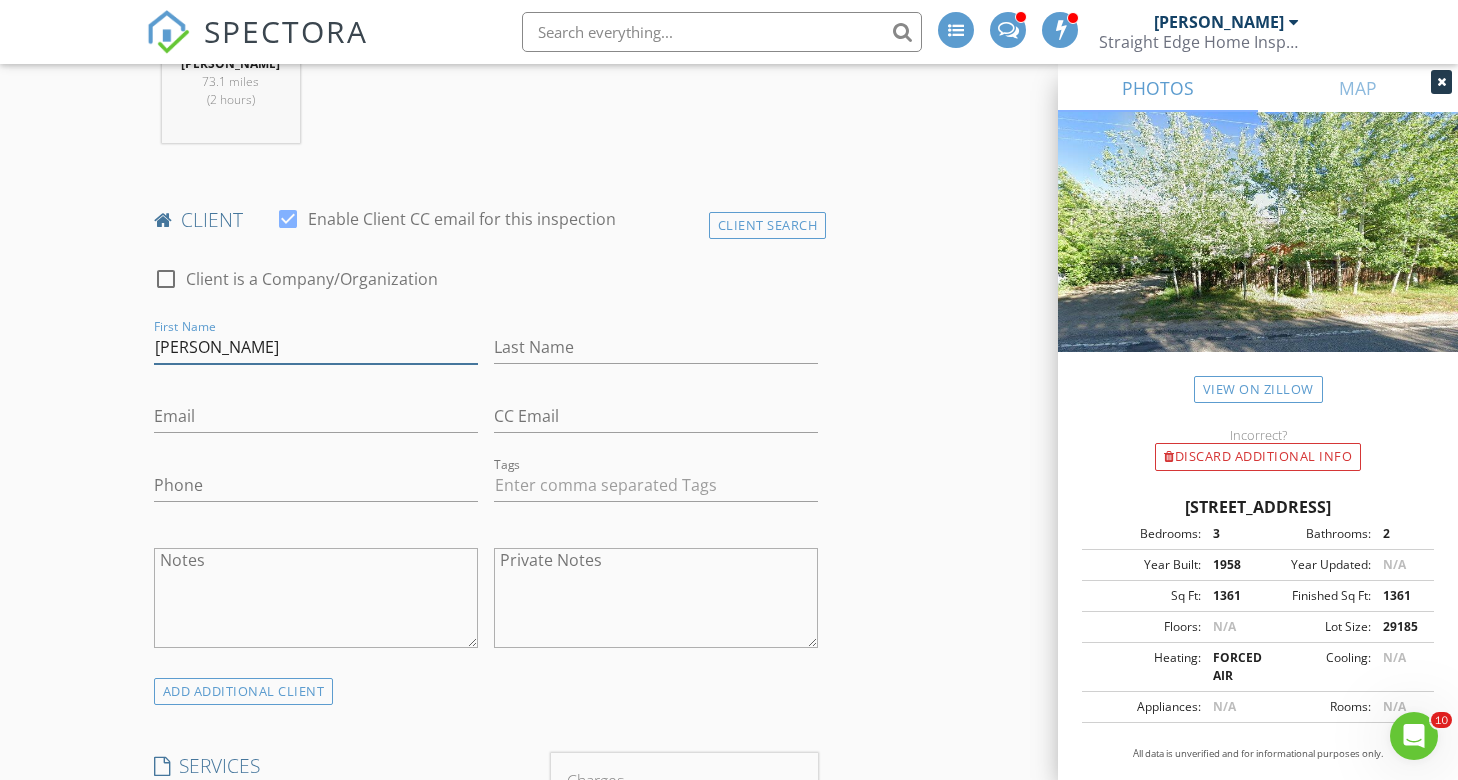 type on "[PERSON_NAME]" 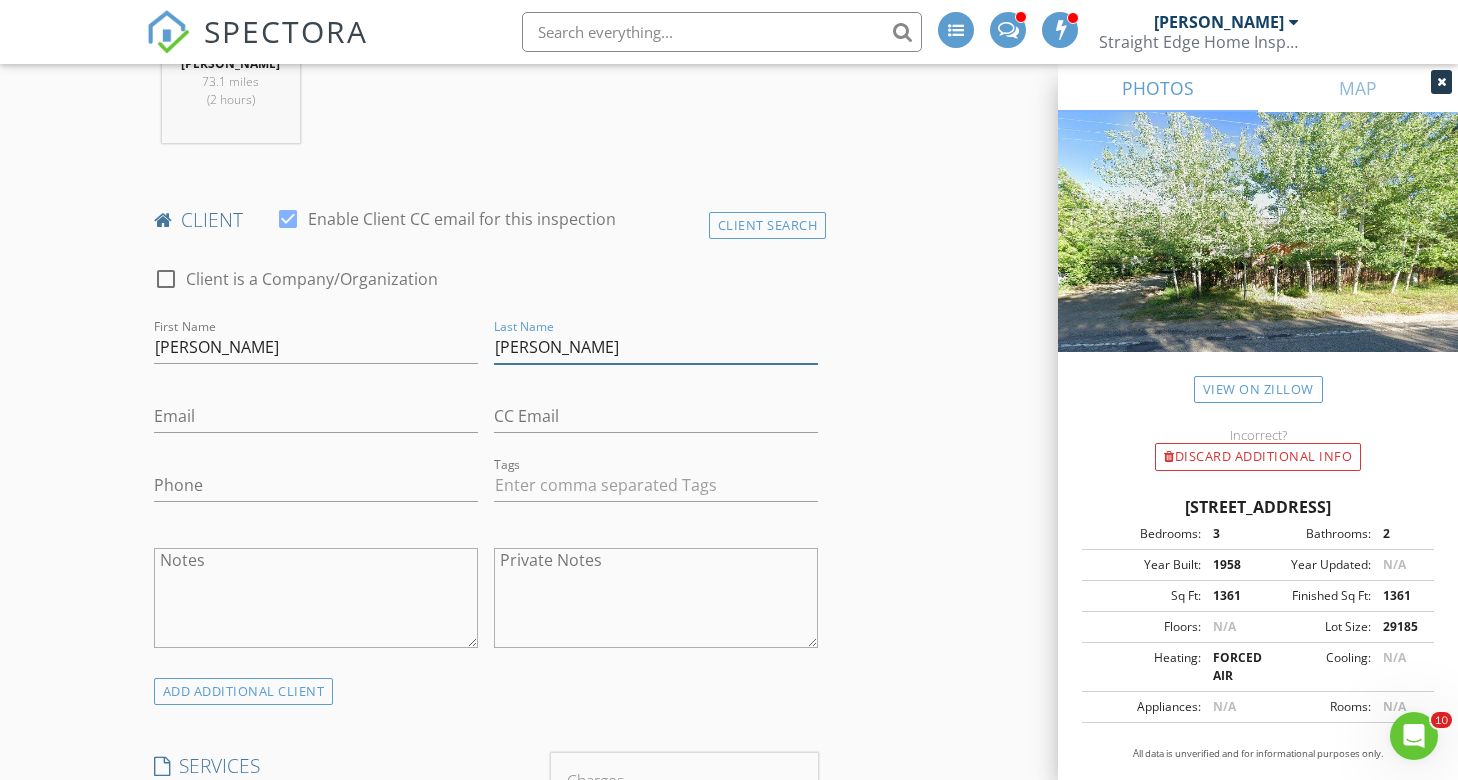 type on "[PERSON_NAME]" 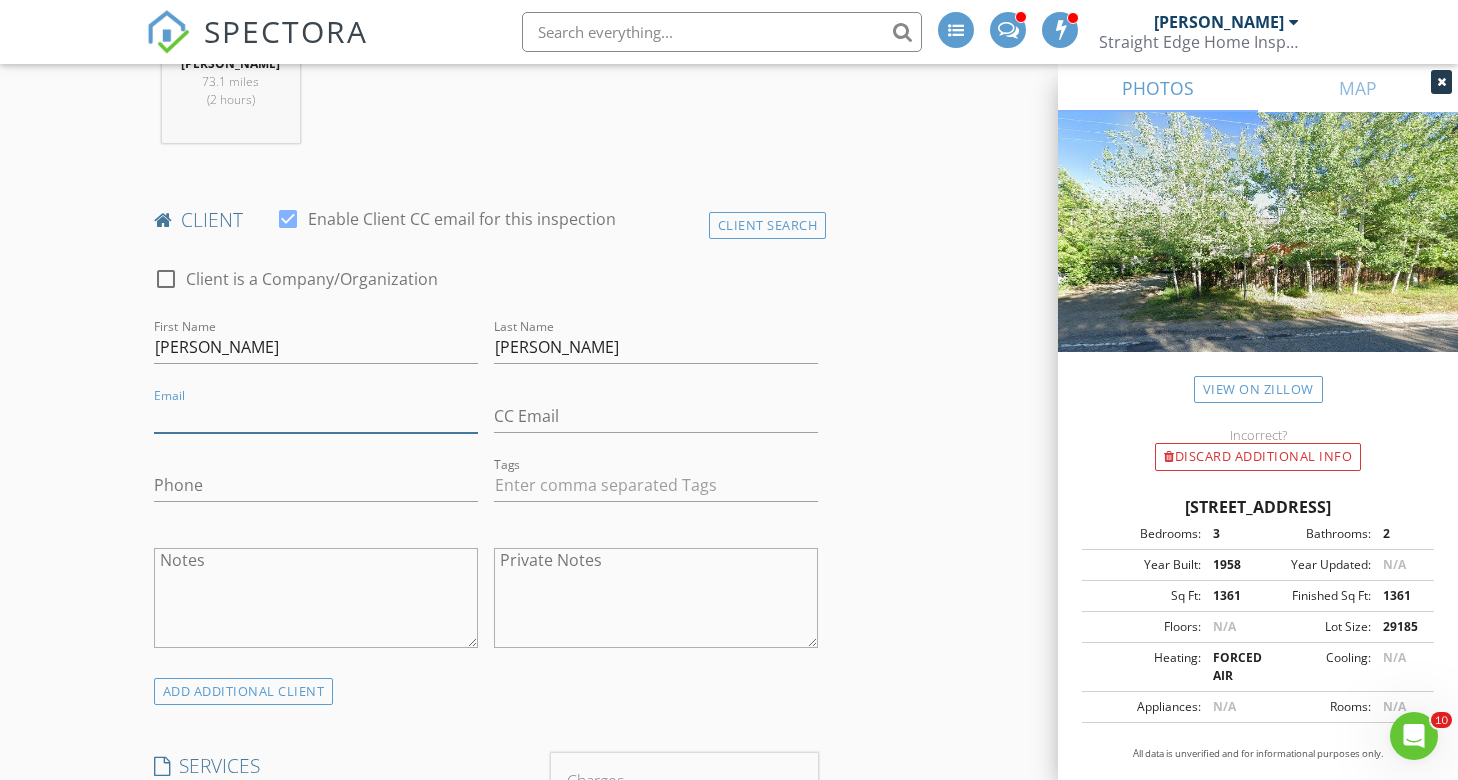 click on "Email" at bounding box center (316, 416) 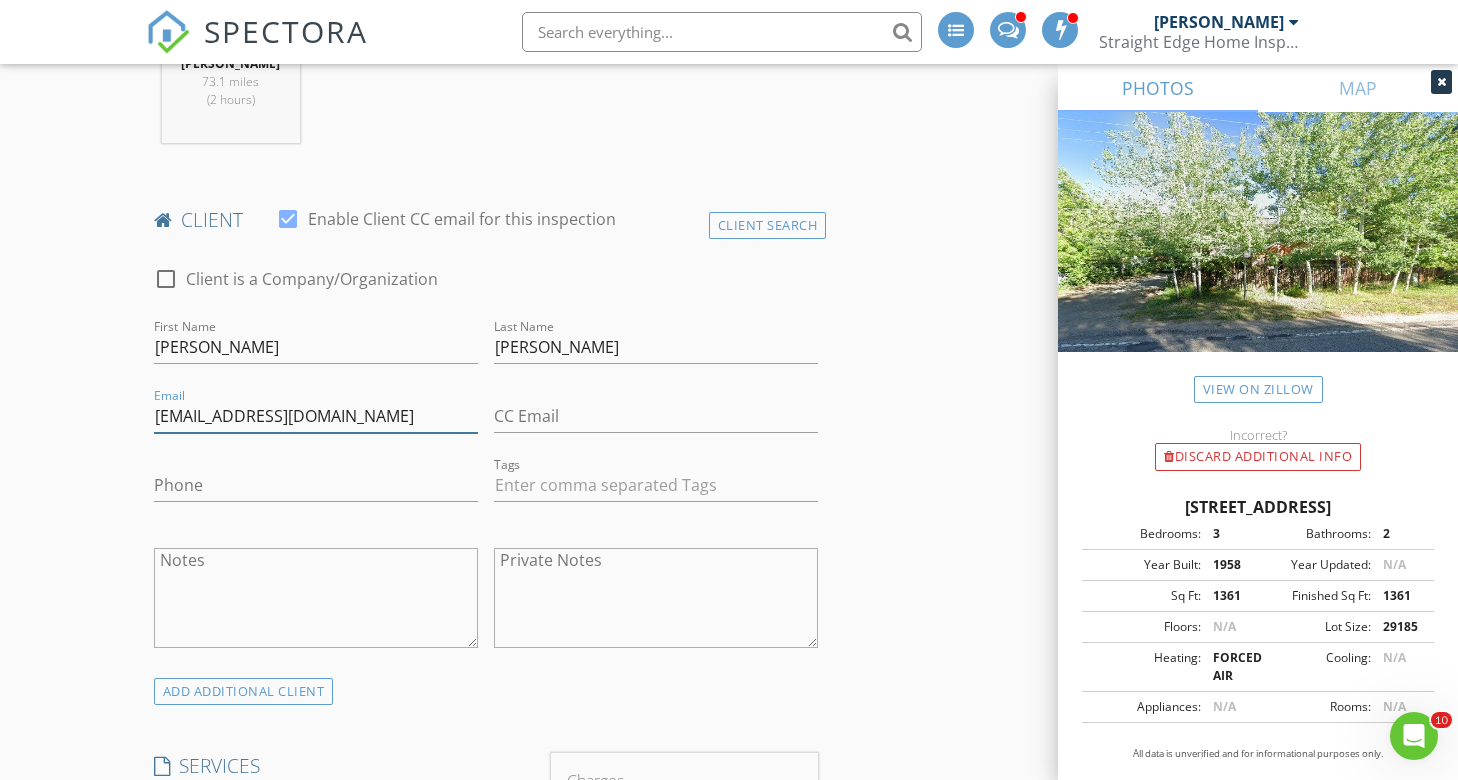 type on "[EMAIL_ADDRESS][DOMAIN_NAME]" 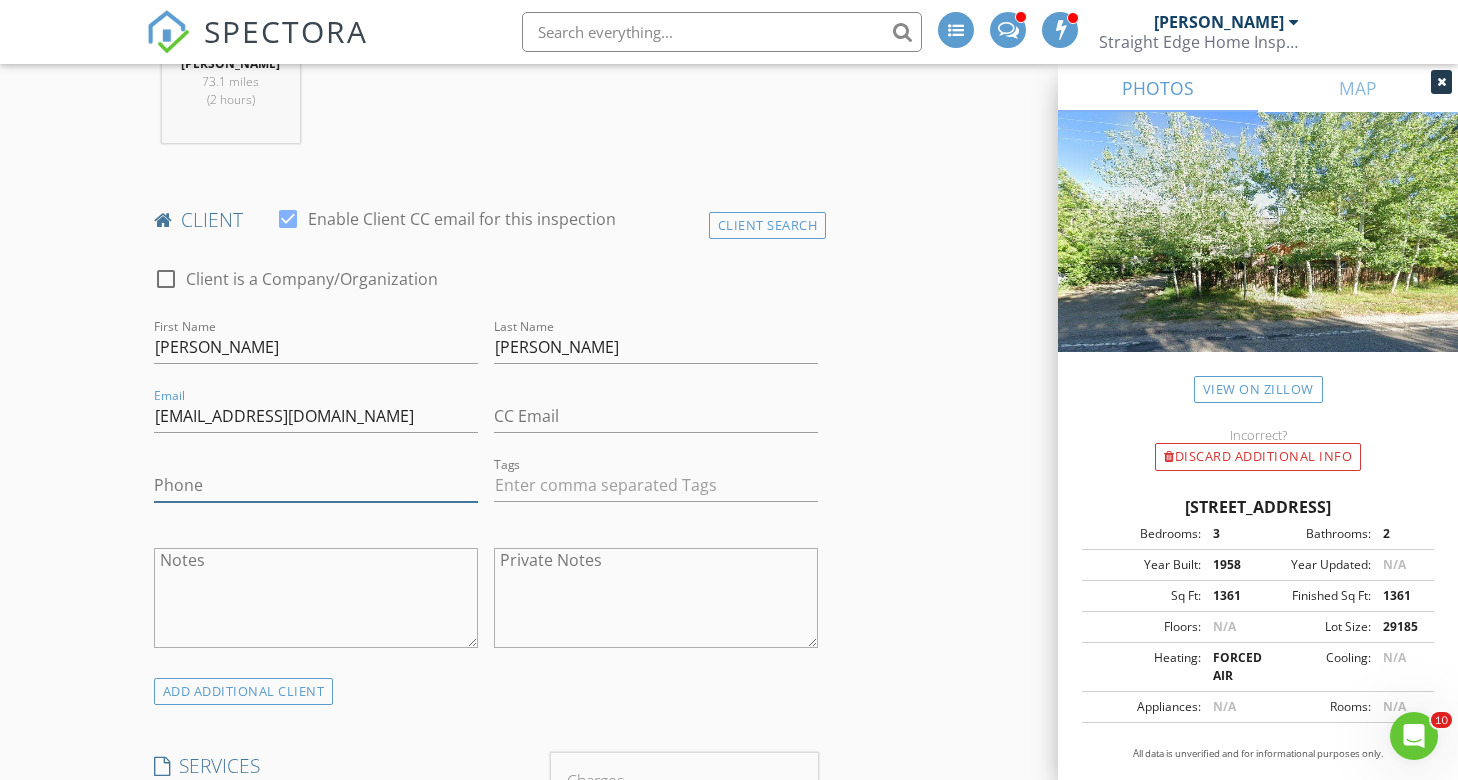 click on "Phone" at bounding box center [316, 485] 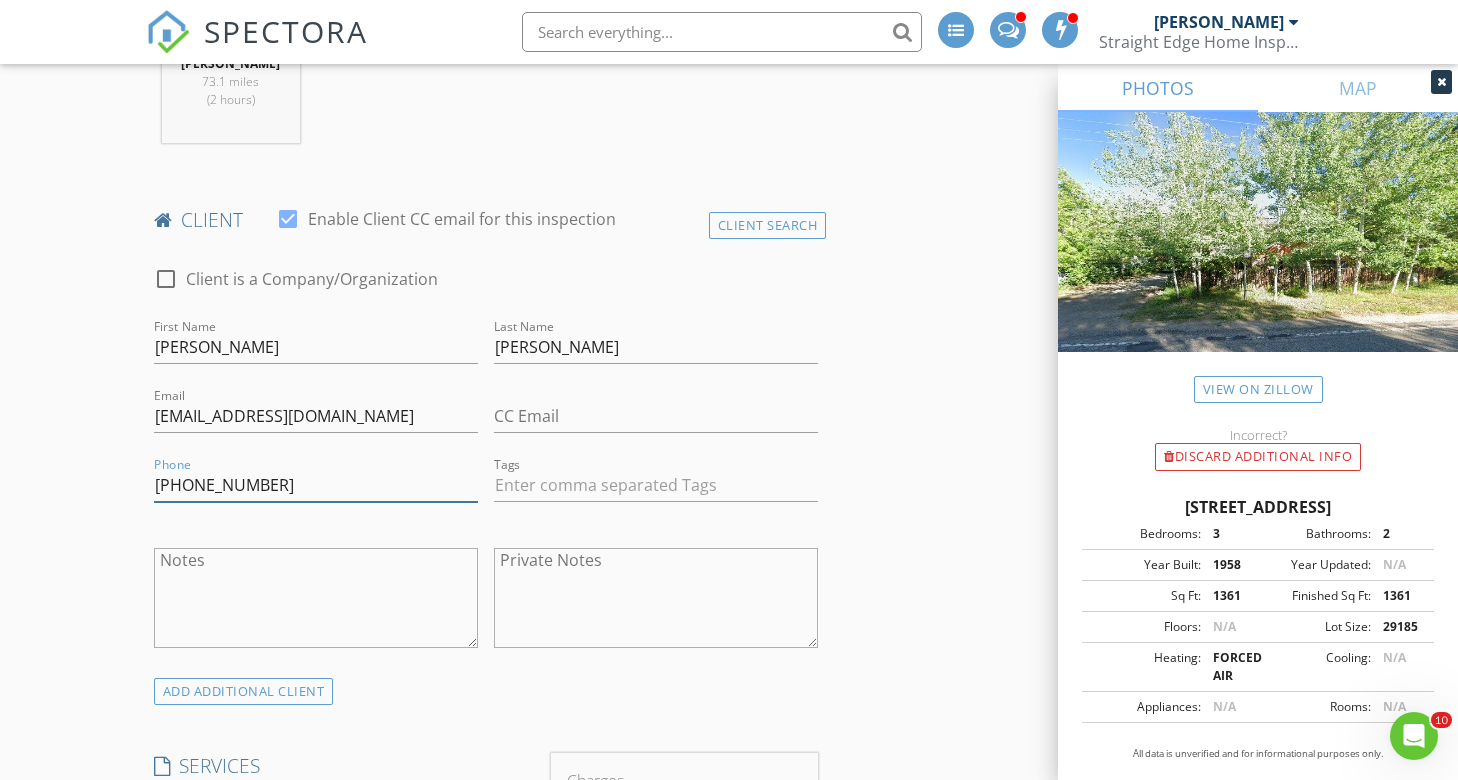 type on "[PHONE_NUMBER]" 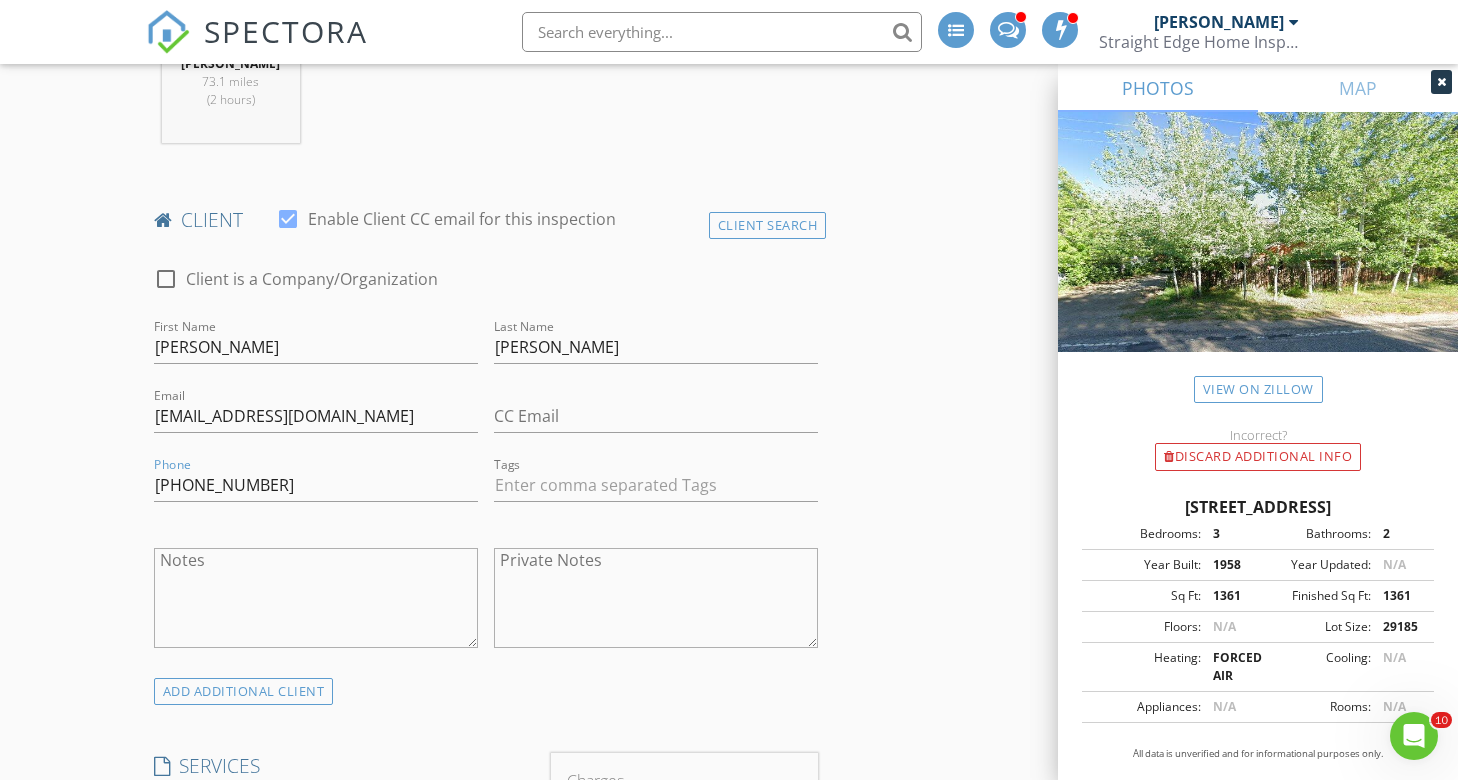 click on "New Inspection
INSPECTOR(S)
check_box   Jeff Sand   PRIMARY   Jeff Sand arrow_drop_down   check_box_outline_blank Jeff Sand specifically requested
Date/Time
07/10/2025 12:30 PM
Location
Address Search       Address 7943 CR 203 Durango   Unit   City Durango   State CO   Zip 81301   County La Plata     Square Feet 1361   Year Built 1958   Foundation arrow_drop_down     Jeff Sand     73.1 miles     (2 hours)
client
check_box Enable Client CC email for this inspection   Client Search     check_box_outline_blank Client is a Company/Organization     First Name Amy   Last Name Donahue   Email amyrdonahue@gmail.com   CC Email   Phone 970-227-6078         Tags         Notes   Private Notes
ADD ADDITIONAL client
SERVICES
check_box_outline_blank   Residential Inspection" at bounding box center [729, 1153] 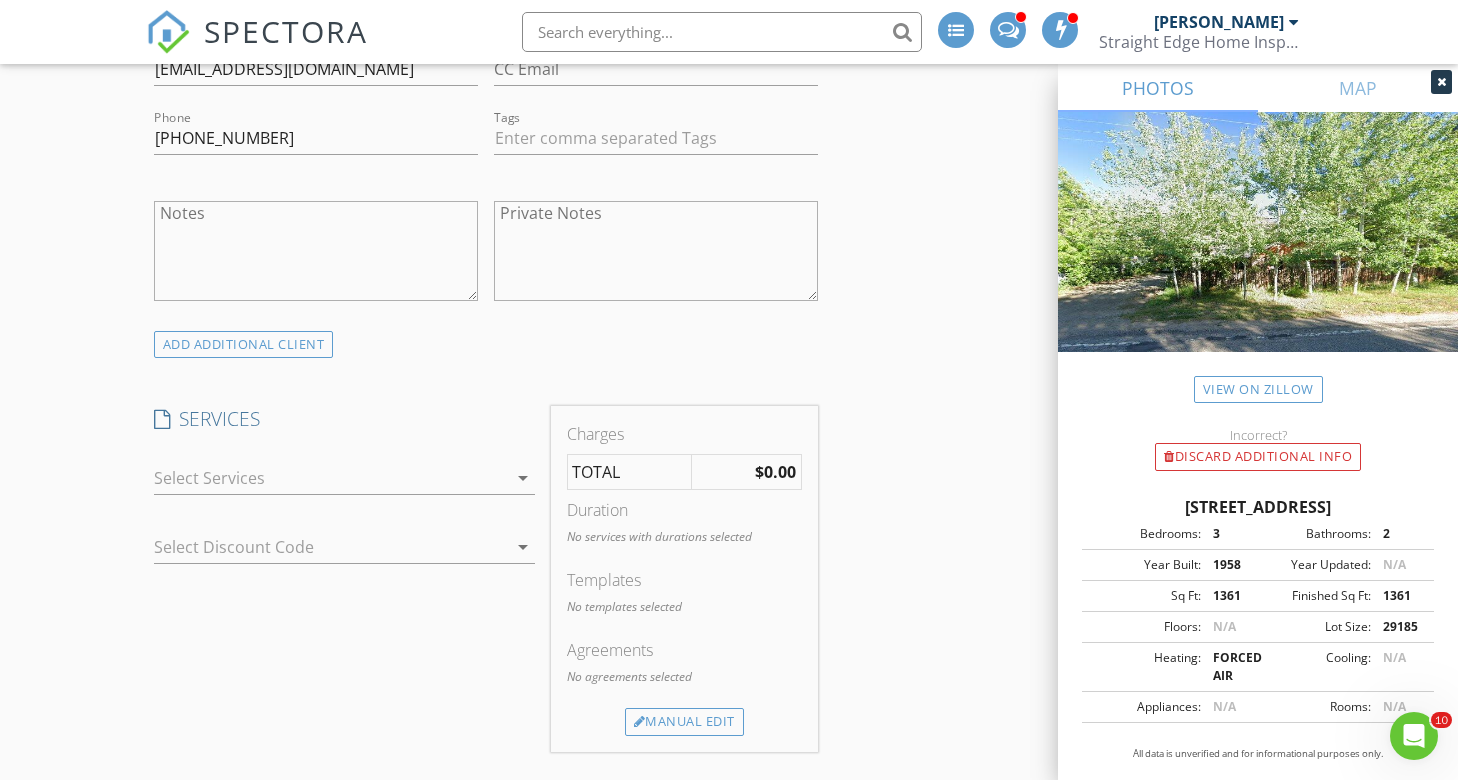 scroll, scrollTop: 1223, scrollLeft: 0, axis: vertical 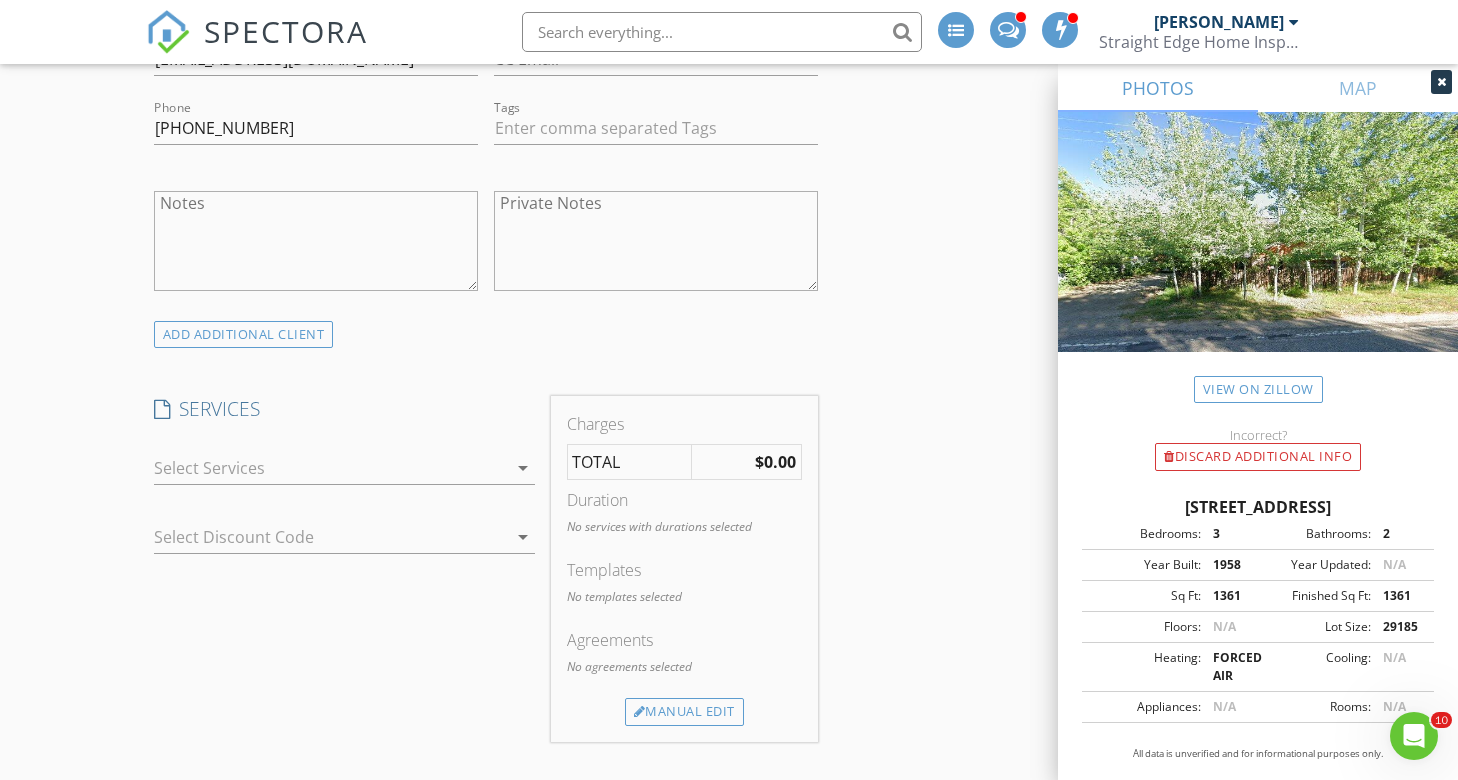 click at bounding box center (330, 468) 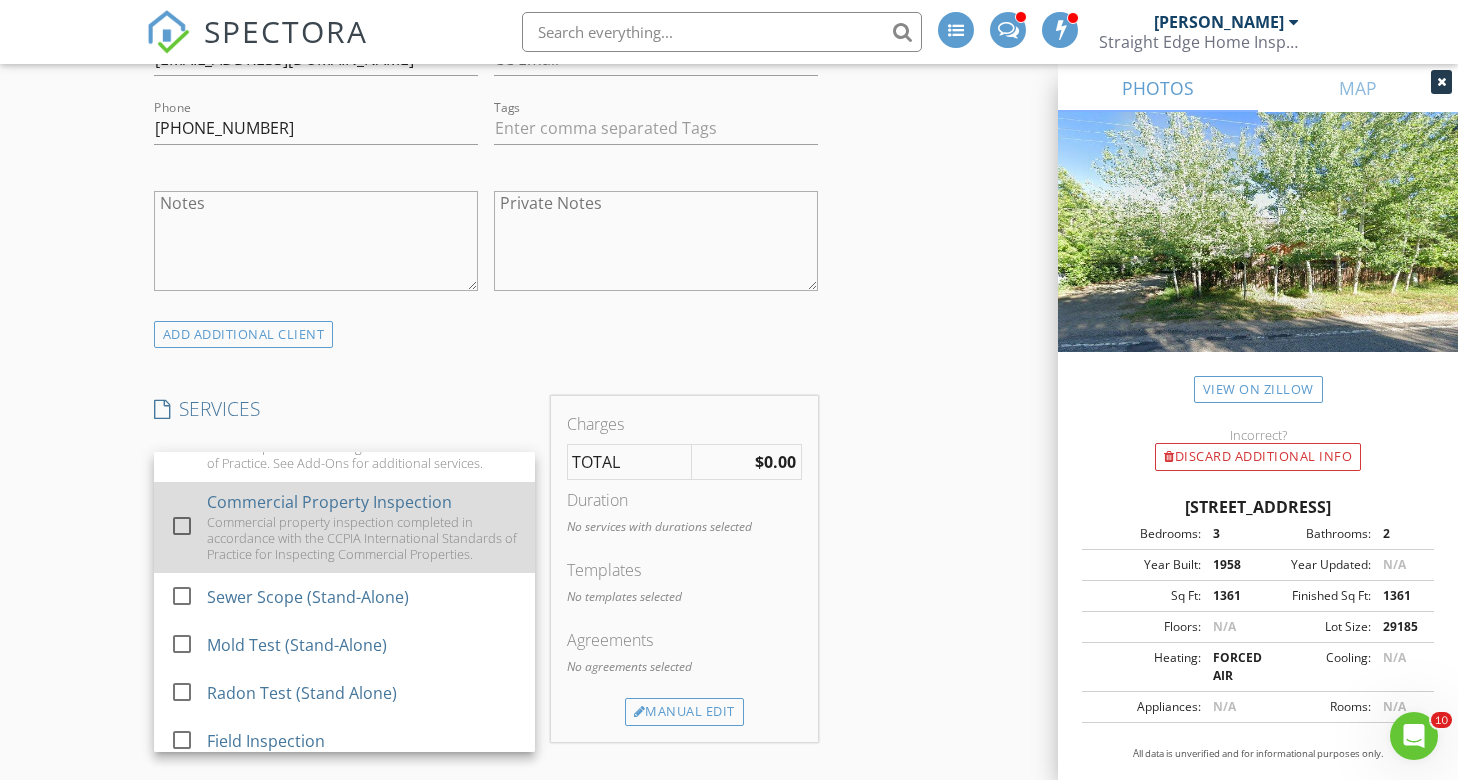 scroll, scrollTop: 57, scrollLeft: 0, axis: vertical 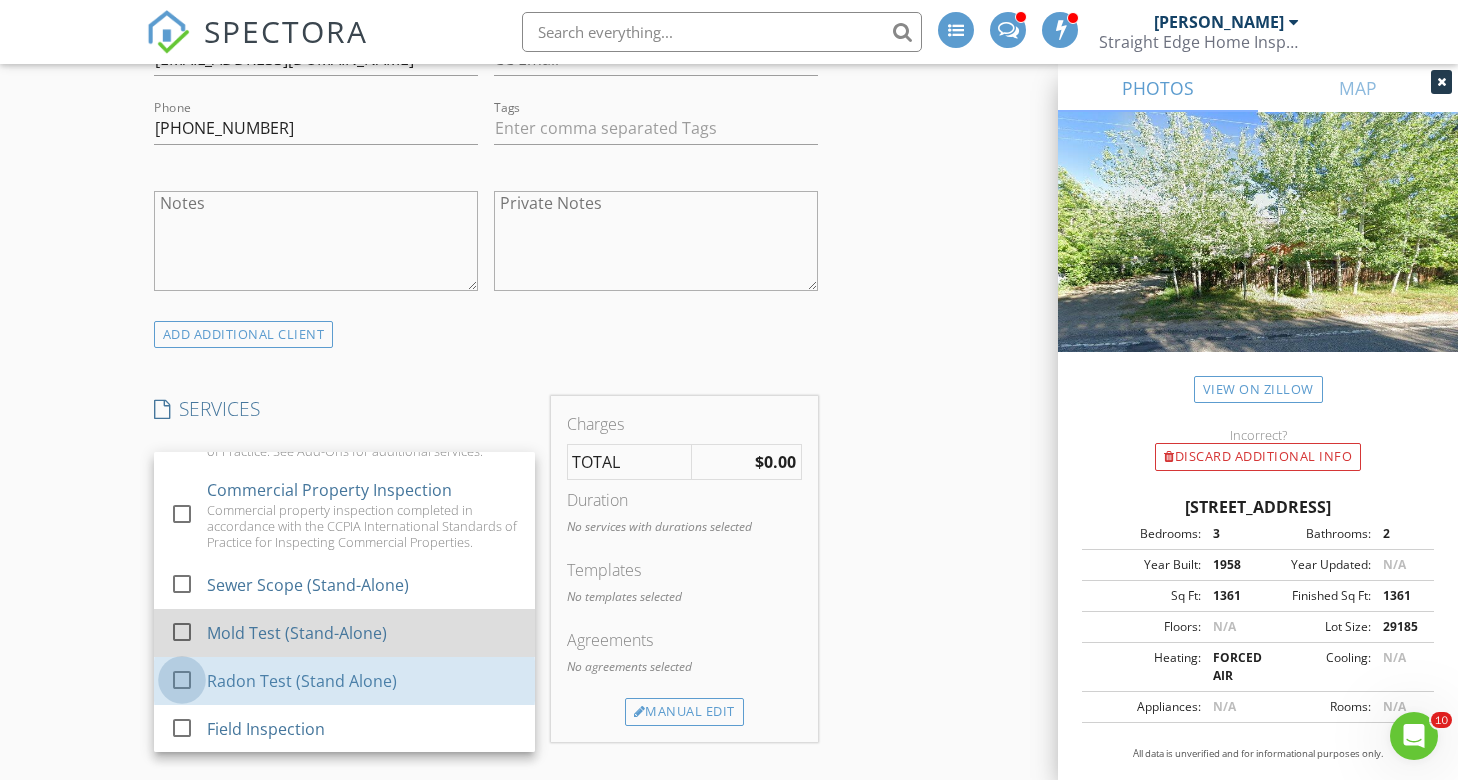 drag, startPoint x: 184, startPoint y: 677, endPoint x: 155, endPoint y: 646, distance: 42.44997 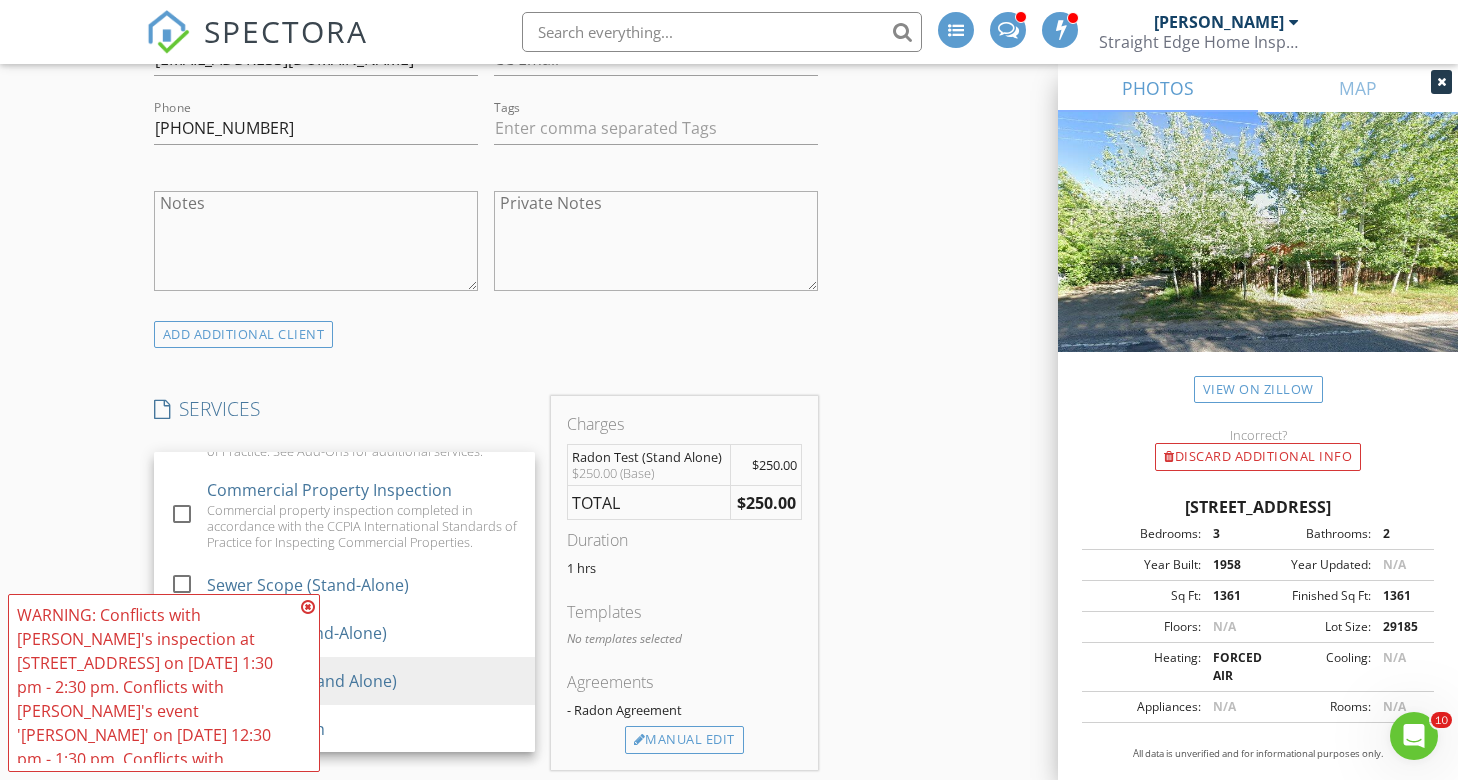 drag, startPoint x: 97, startPoint y: 589, endPoint x: 199, endPoint y: 593, distance: 102.0784 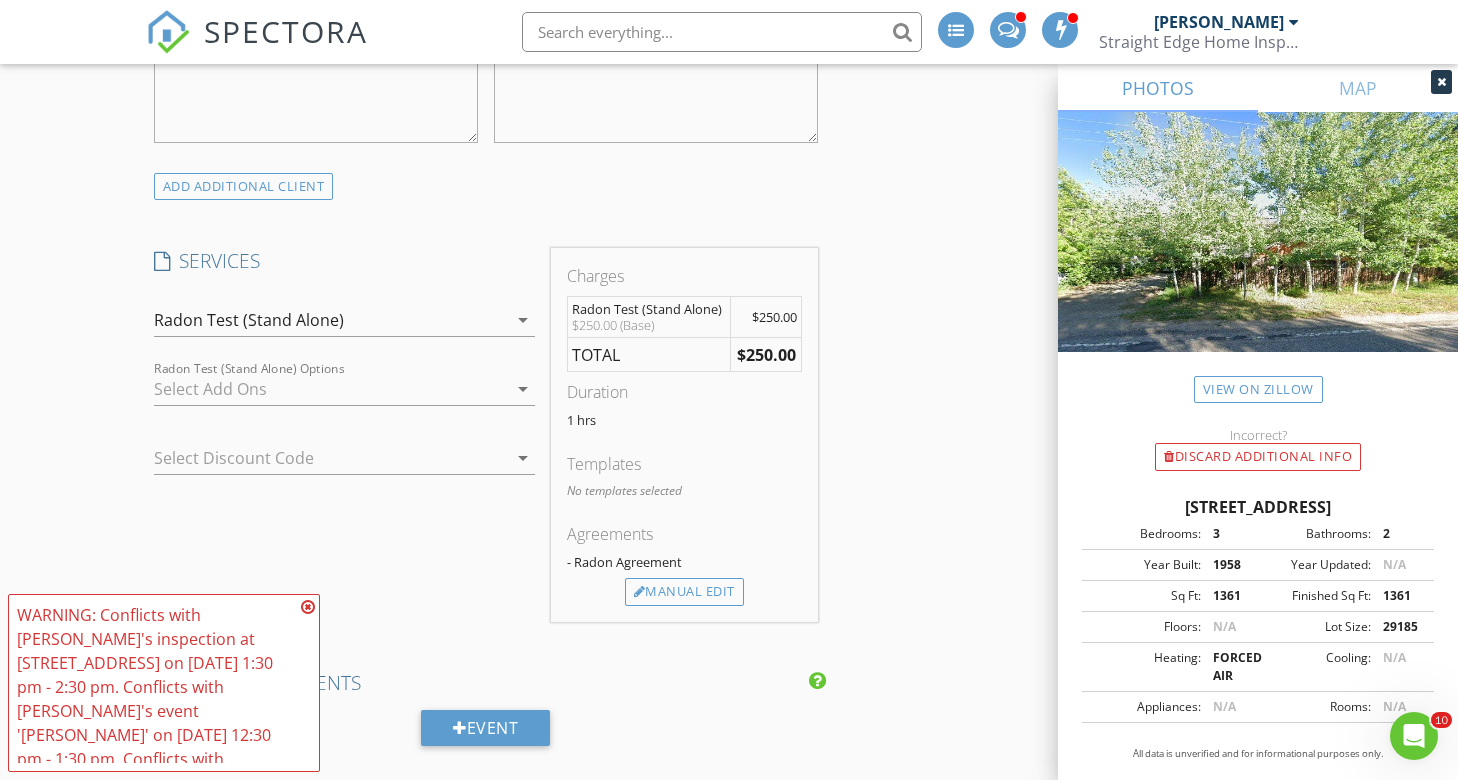 scroll, scrollTop: 1373, scrollLeft: 0, axis: vertical 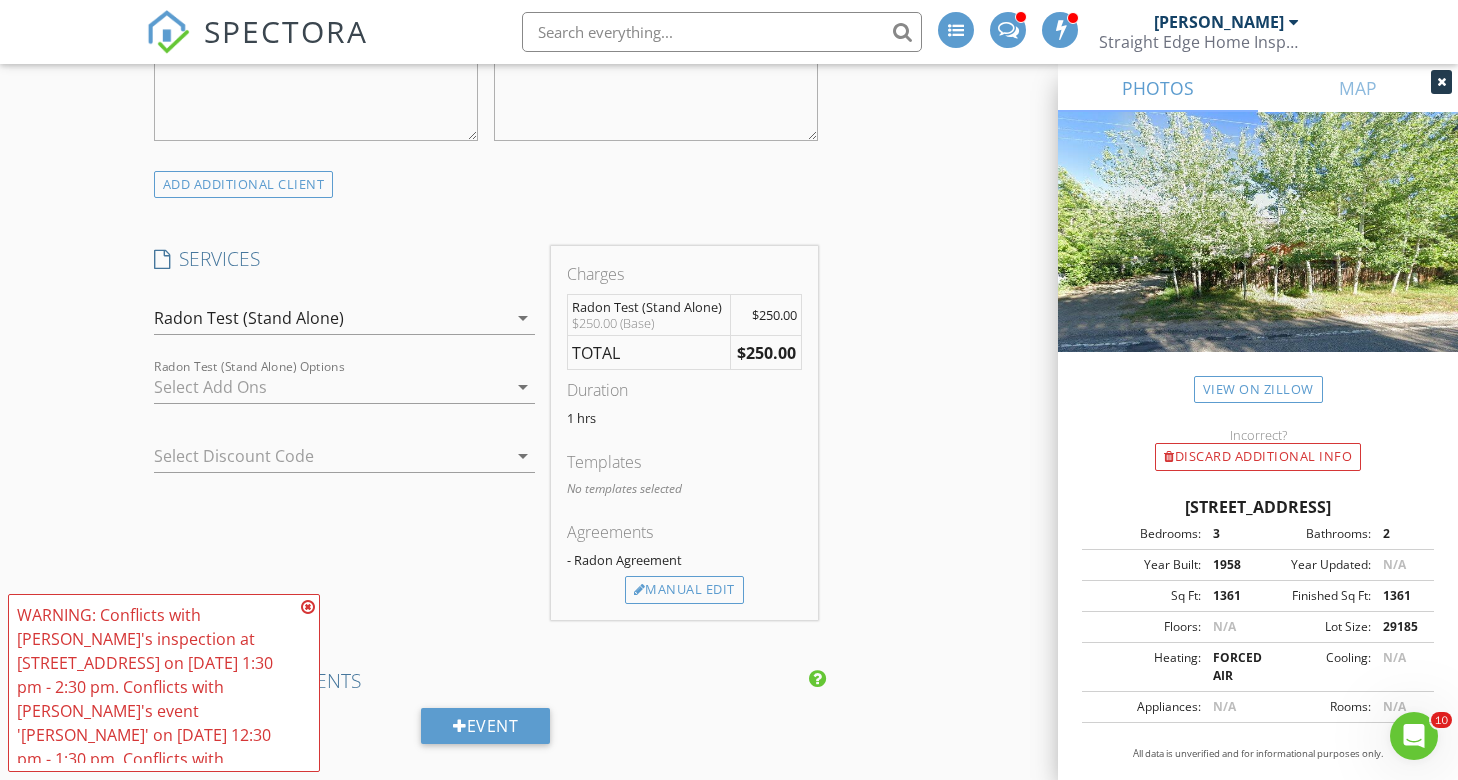drag, startPoint x: 308, startPoint y: 606, endPoint x: 287, endPoint y: 589, distance: 27.018513 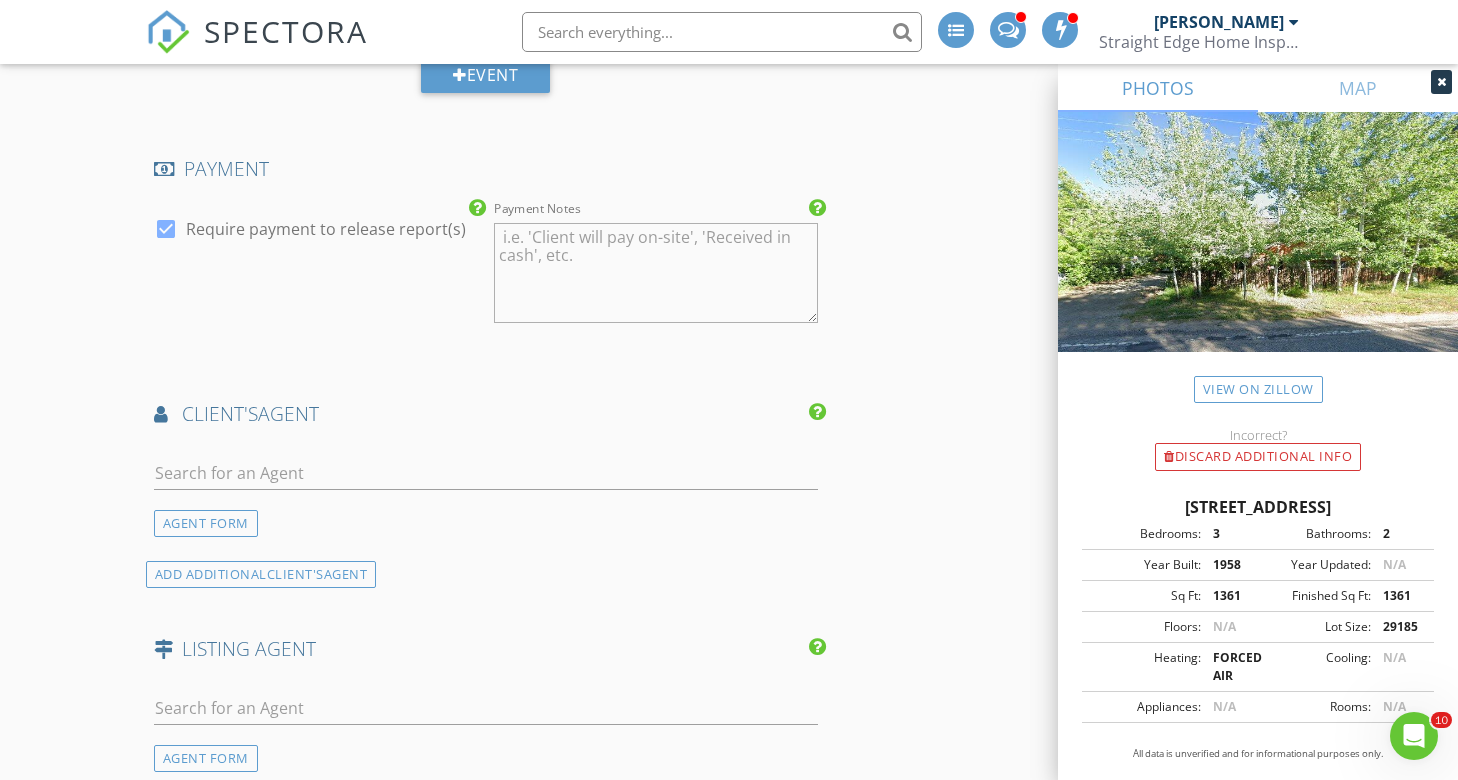 scroll, scrollTop: 2035, scrollLeft: 0, axis: vertical 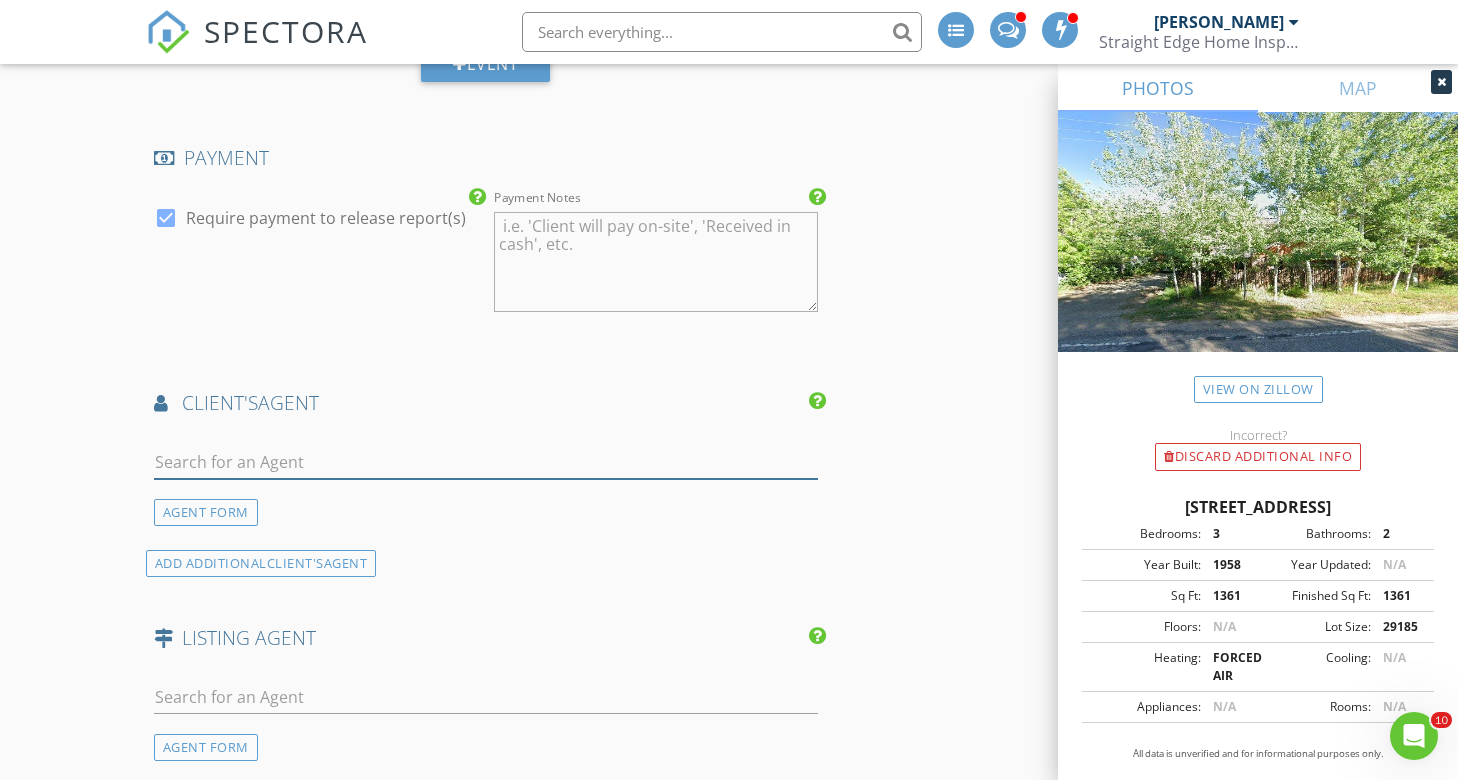 click at bounding box center (486, 462) 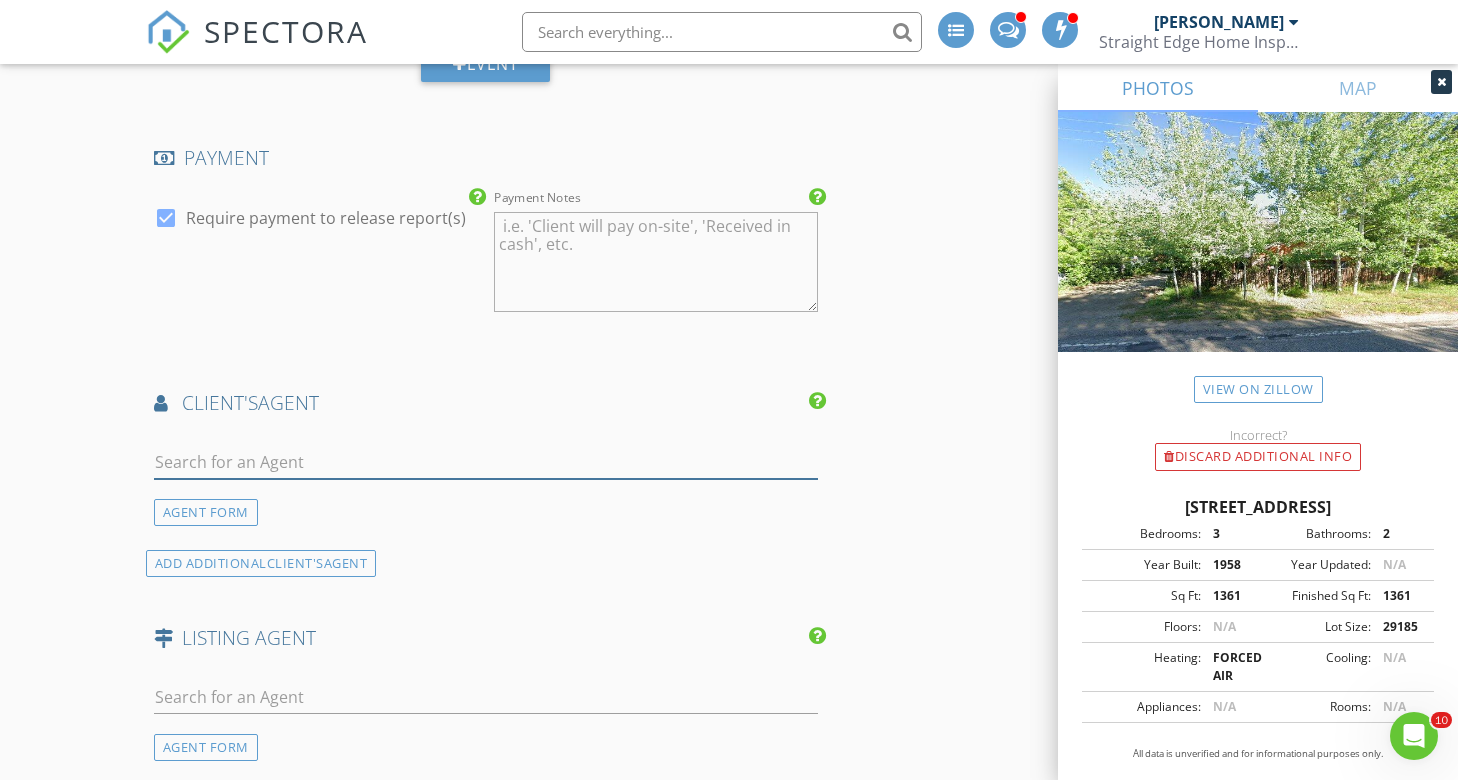 type on "[PERSON_NAME]" 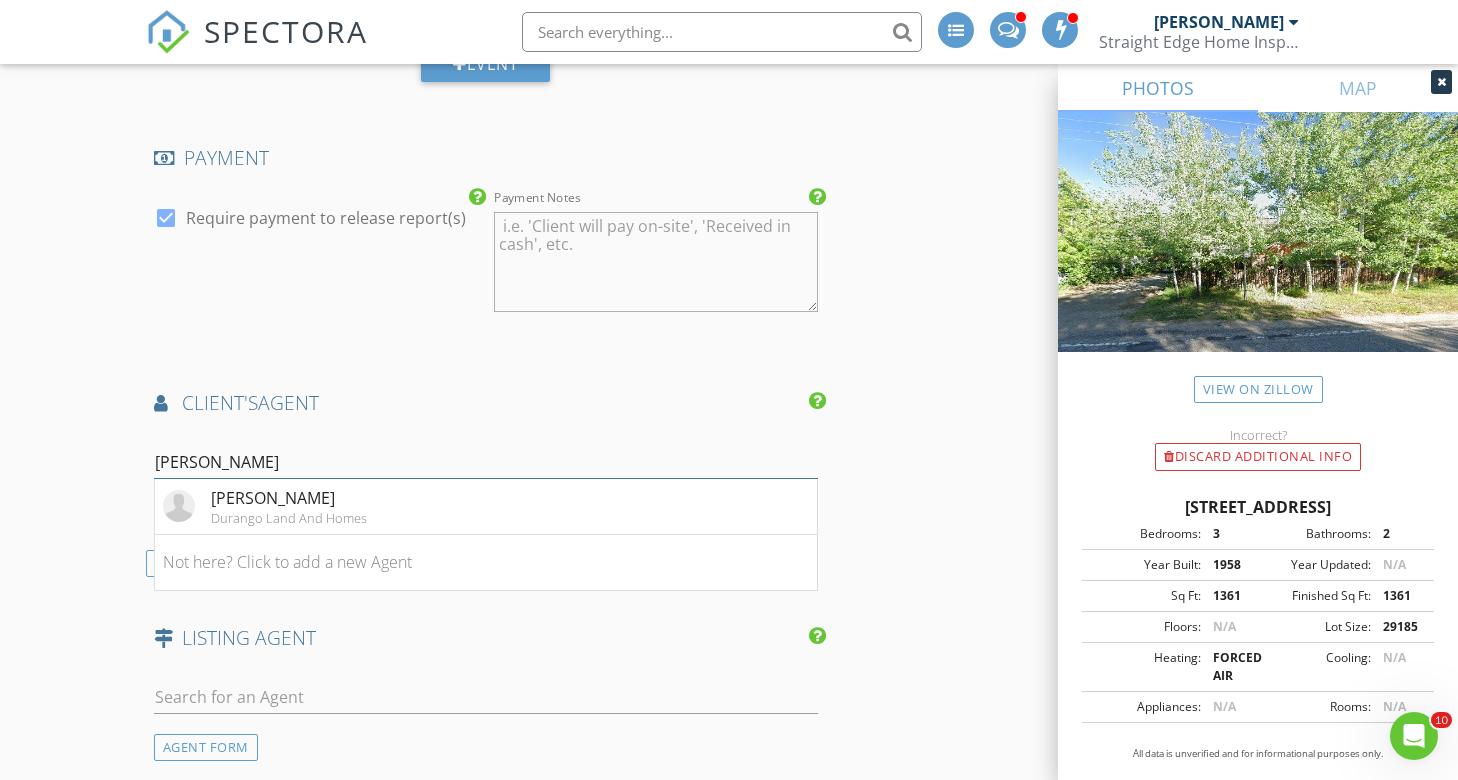 click on "[PERSON_NAME]" at bounding box center (486, 462) 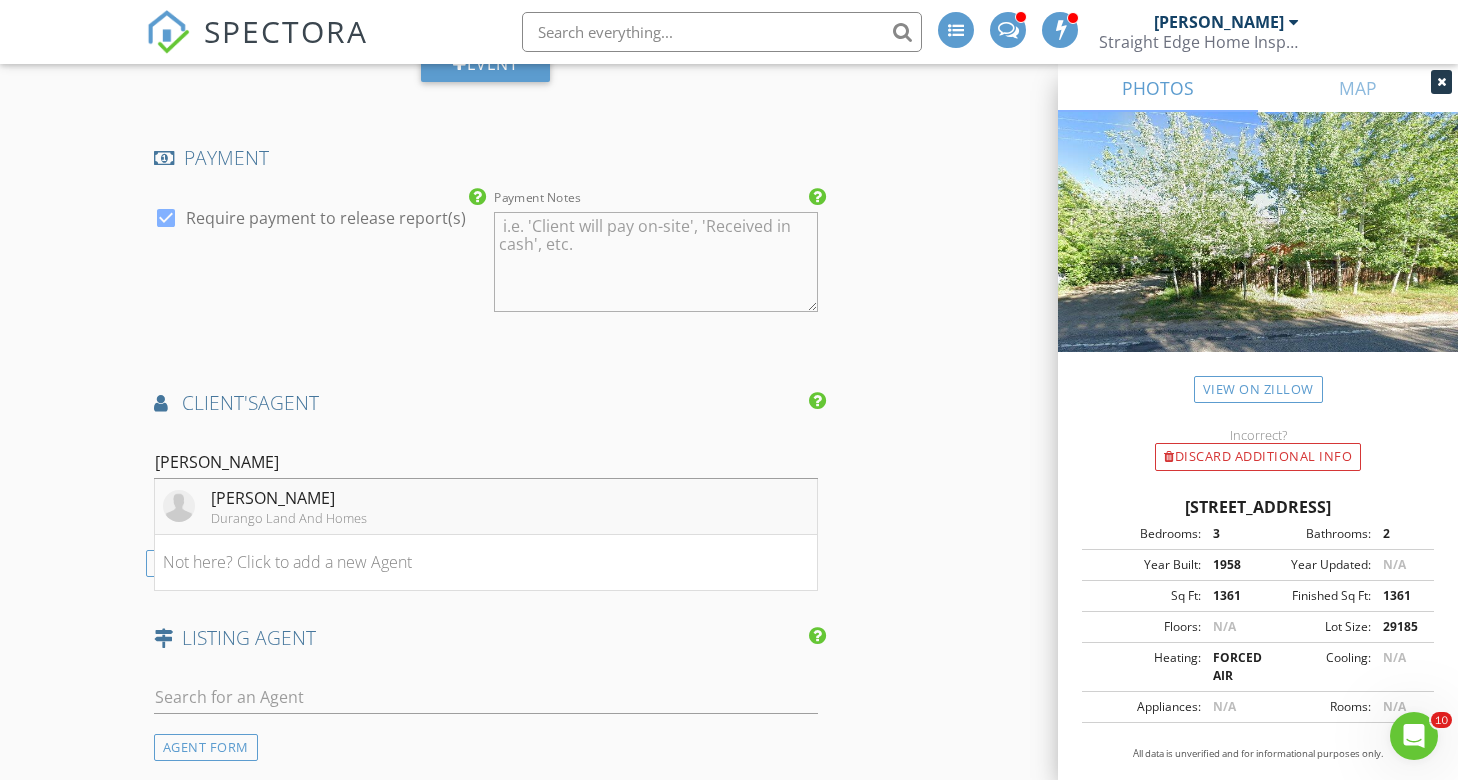 click on "[PERSON_NAME]" at bounding box center [289, 498] 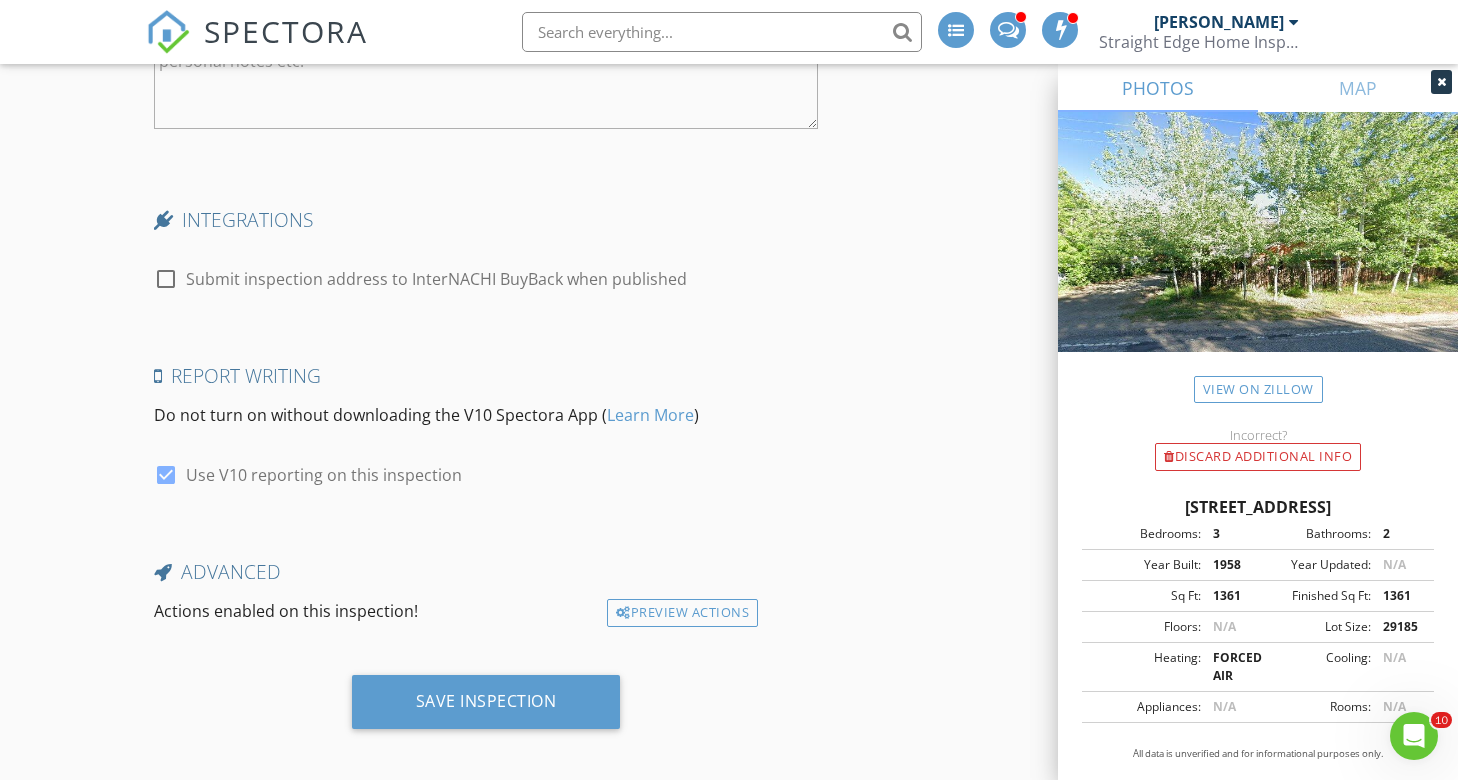 scroll, scrollTop: 3549, scrollLeft: 0, axis: vertical 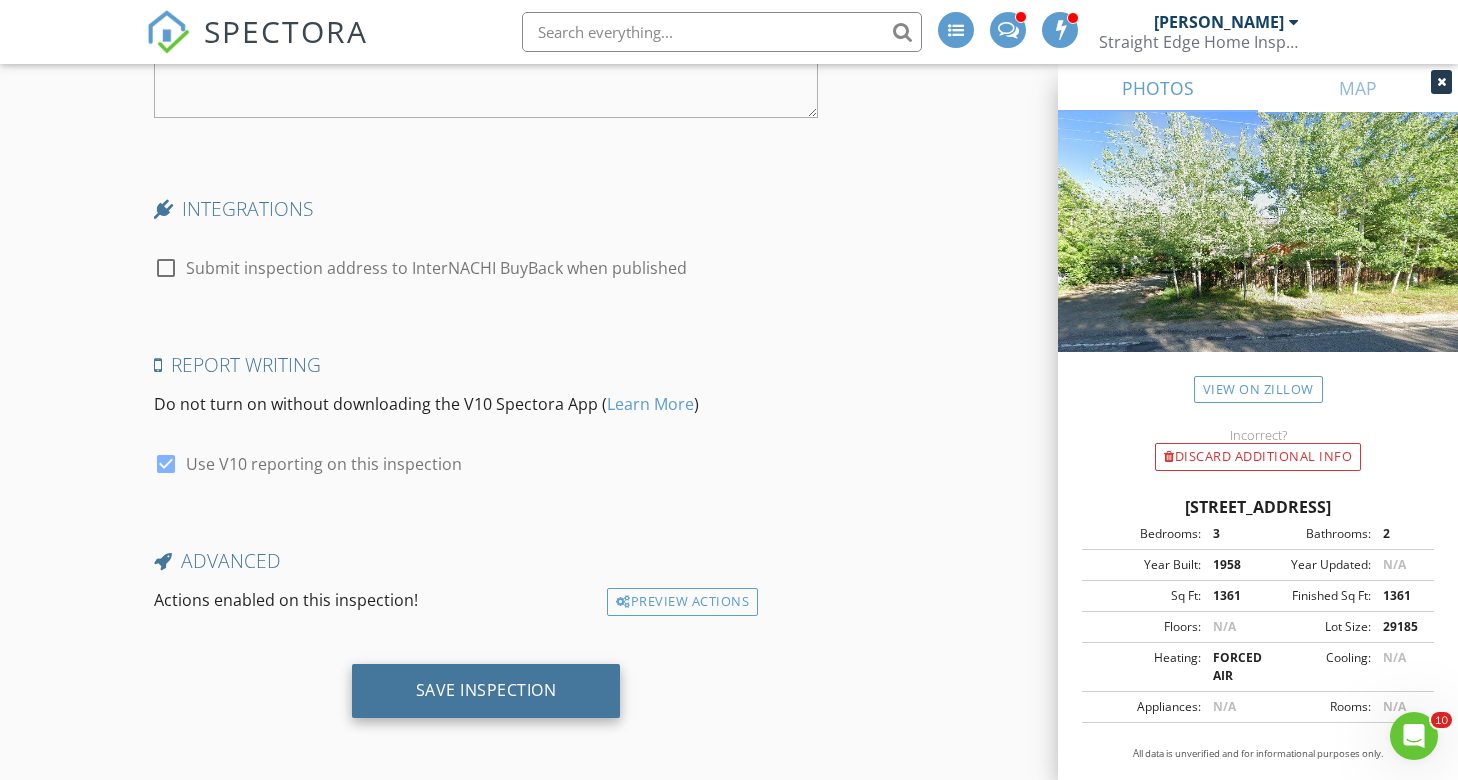 click on "Save Inspection" at bounding box center (486, 690) 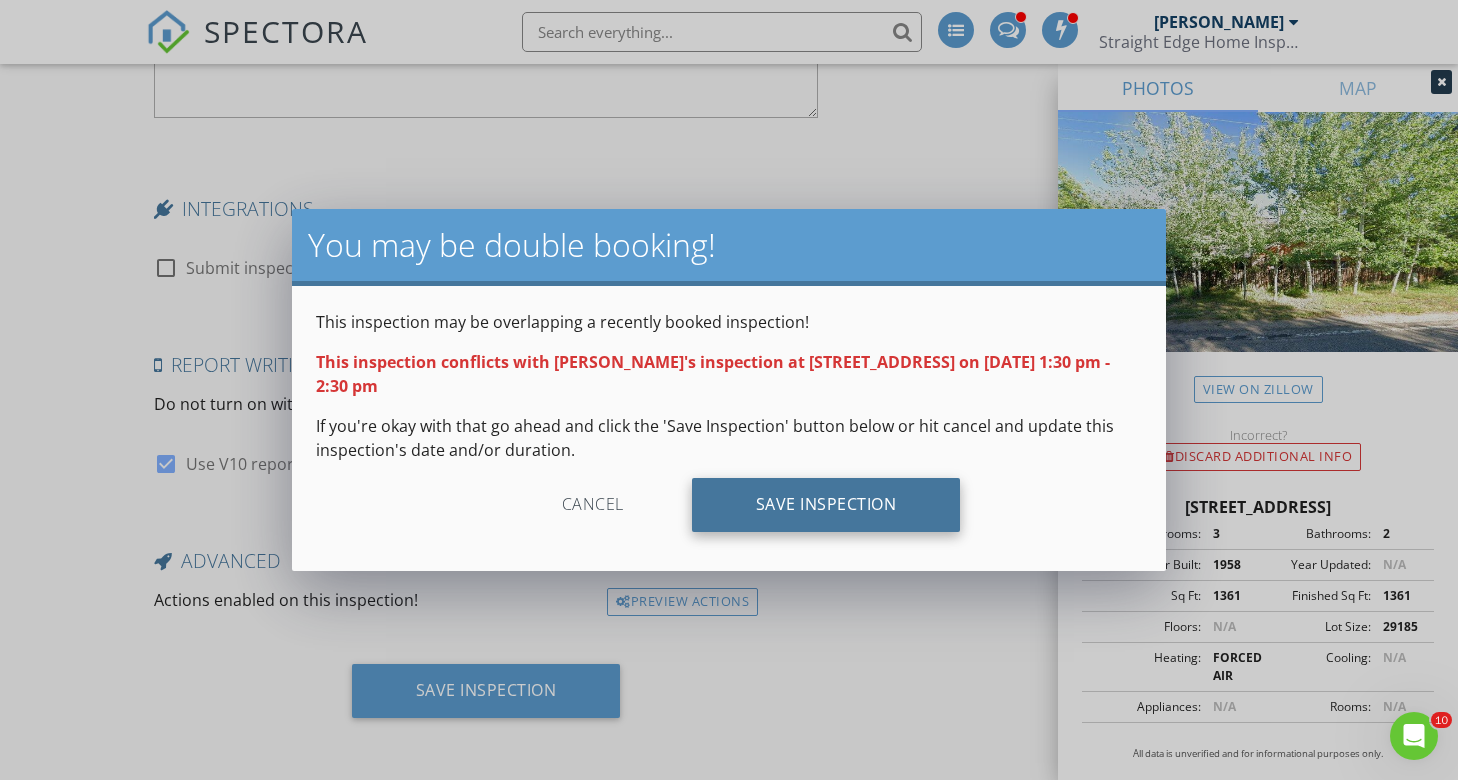 click on "Save Inspection" at bounding box center (826, 505) 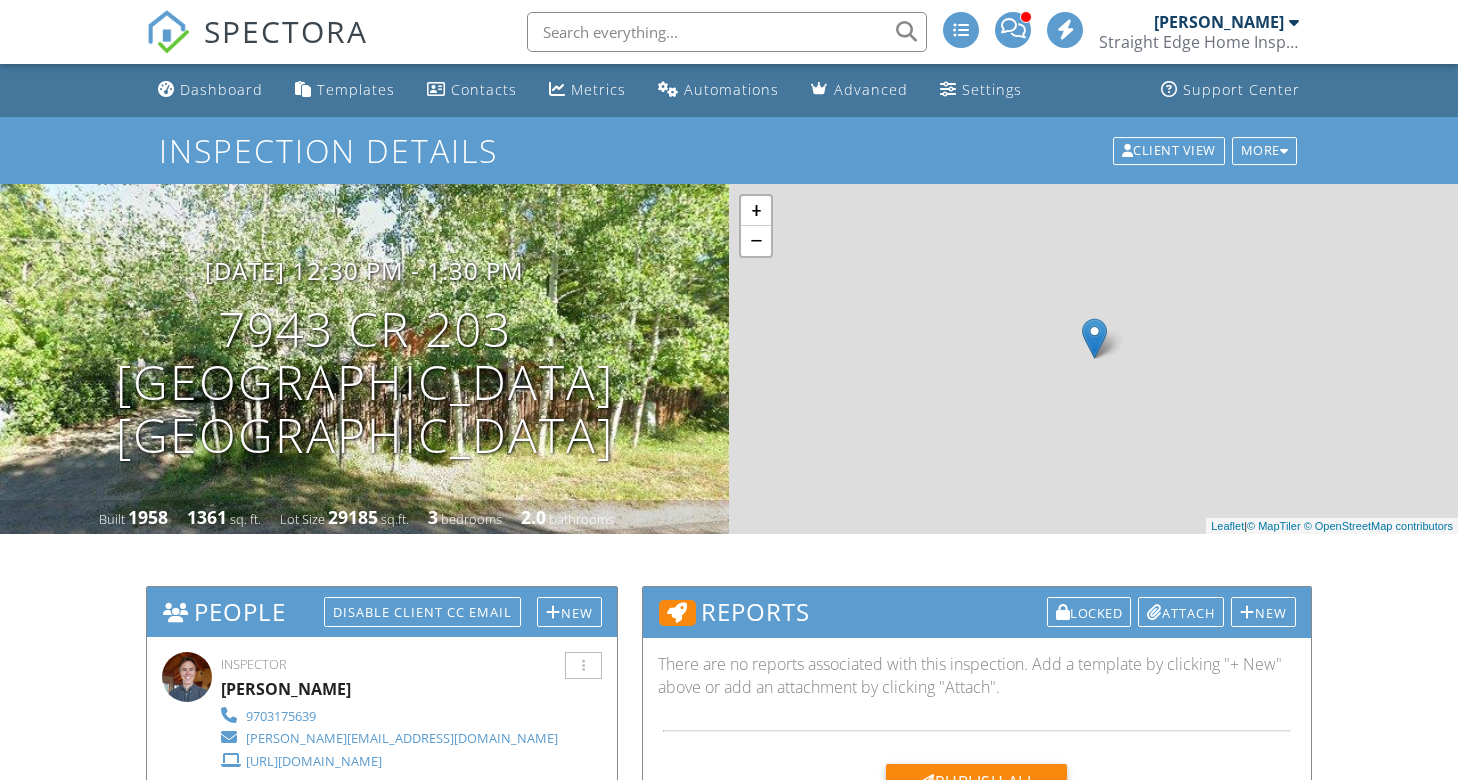 scroll, scrollTop: 0, scrollLeft: 0, axis: both 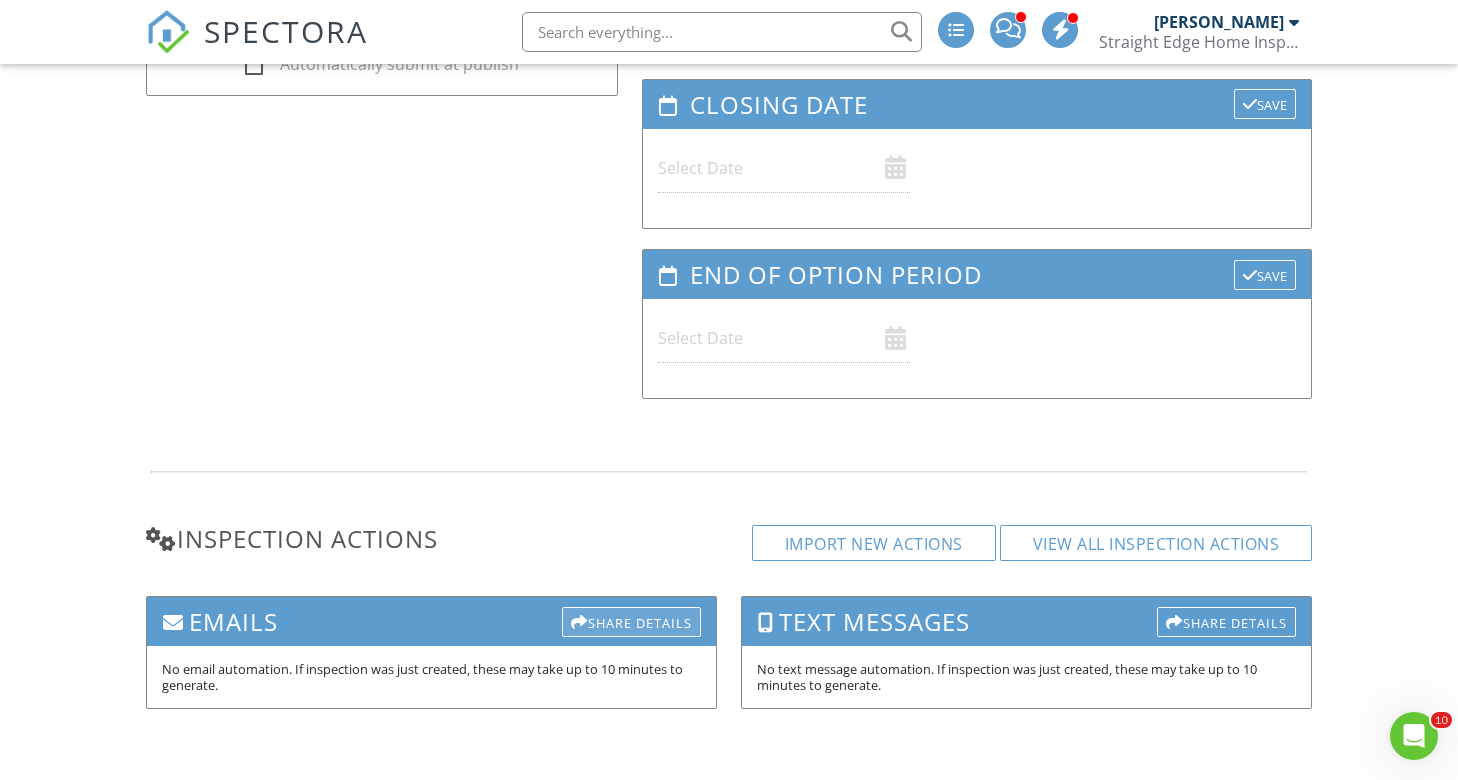 click on "Share Details" at bounding box center [631, 622] 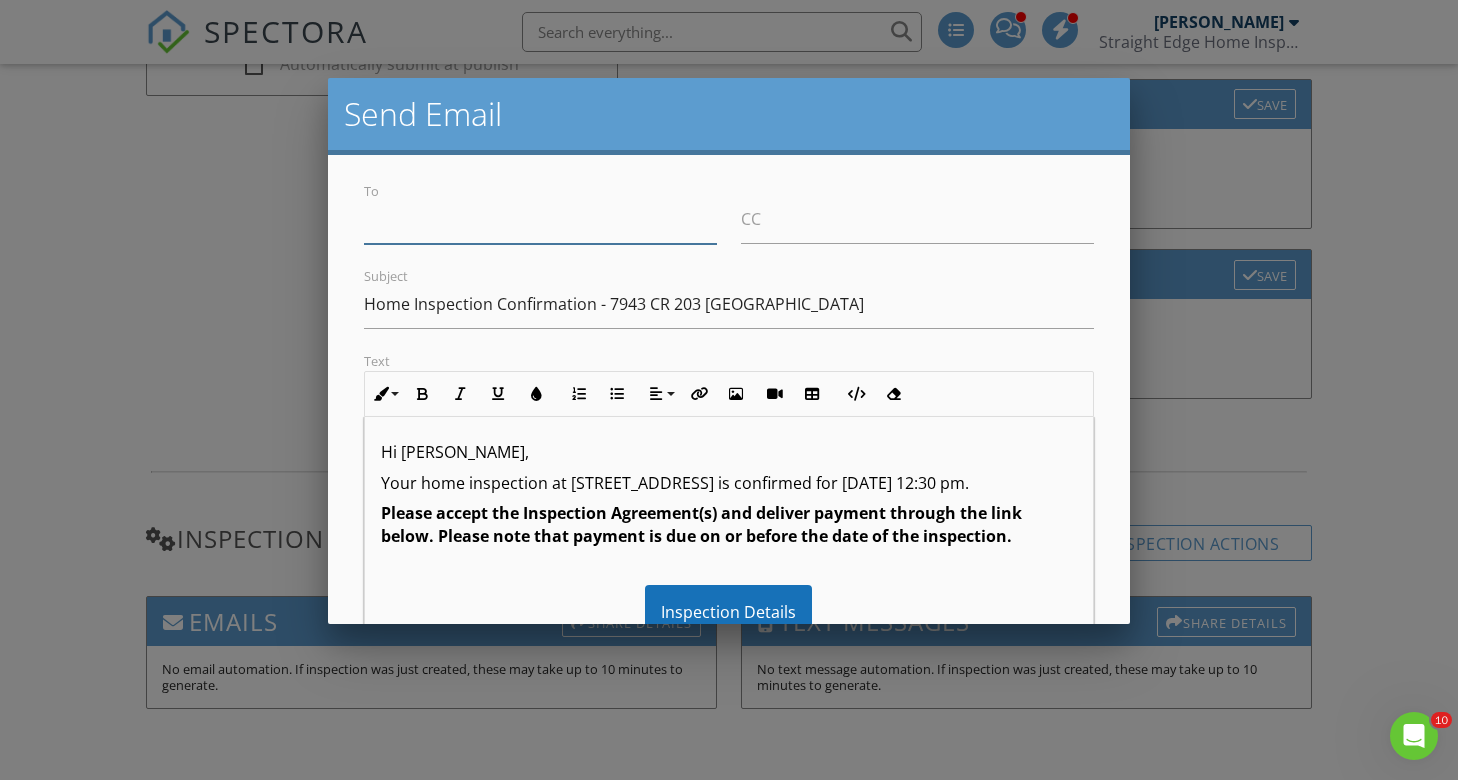 paste on "amyrdonahue@gmail.com" 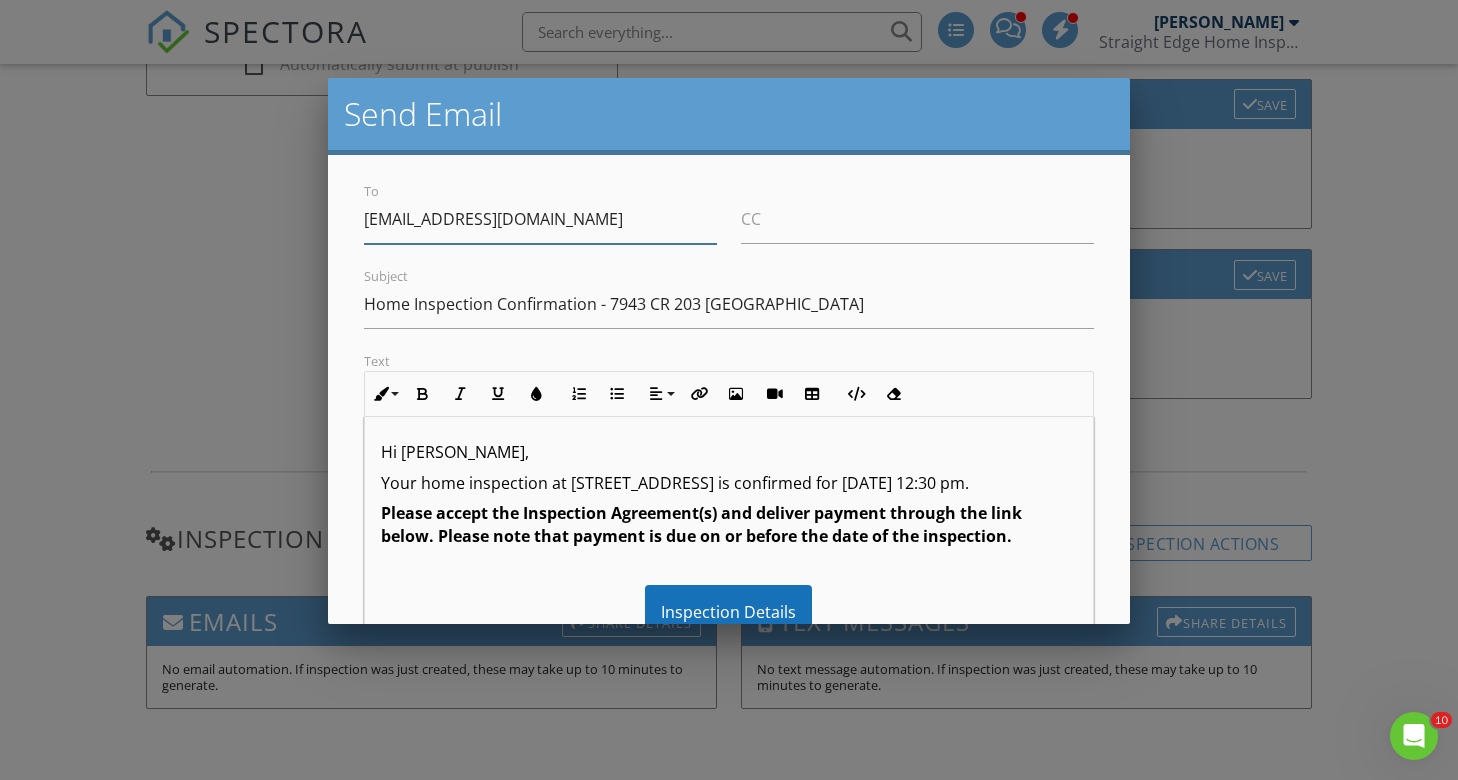 type on "amyrdonahue@gmail.com" 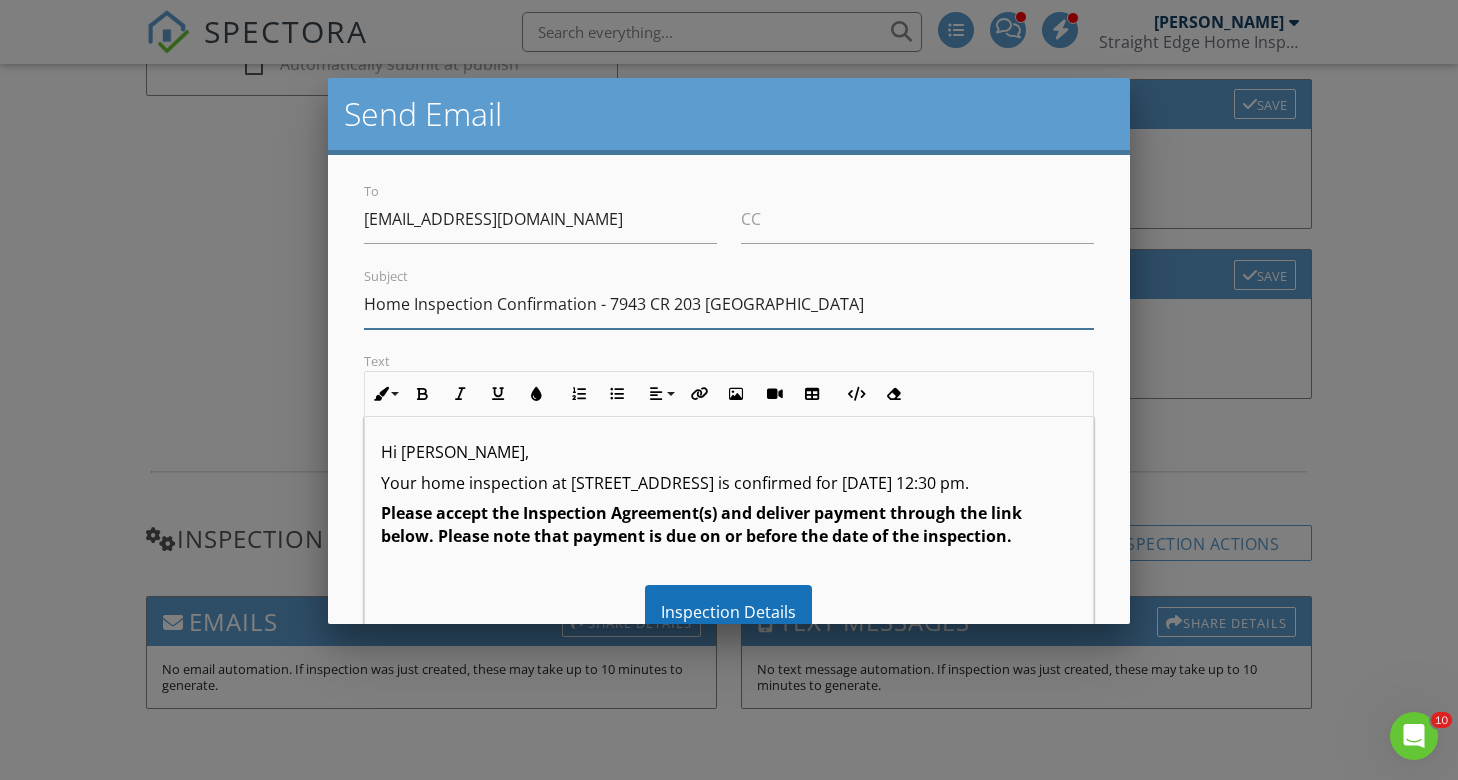 drag, startPoint x: 488, startPoint y: 308, endPoint x: 358, endPoint y: 311, distance: 130.0346 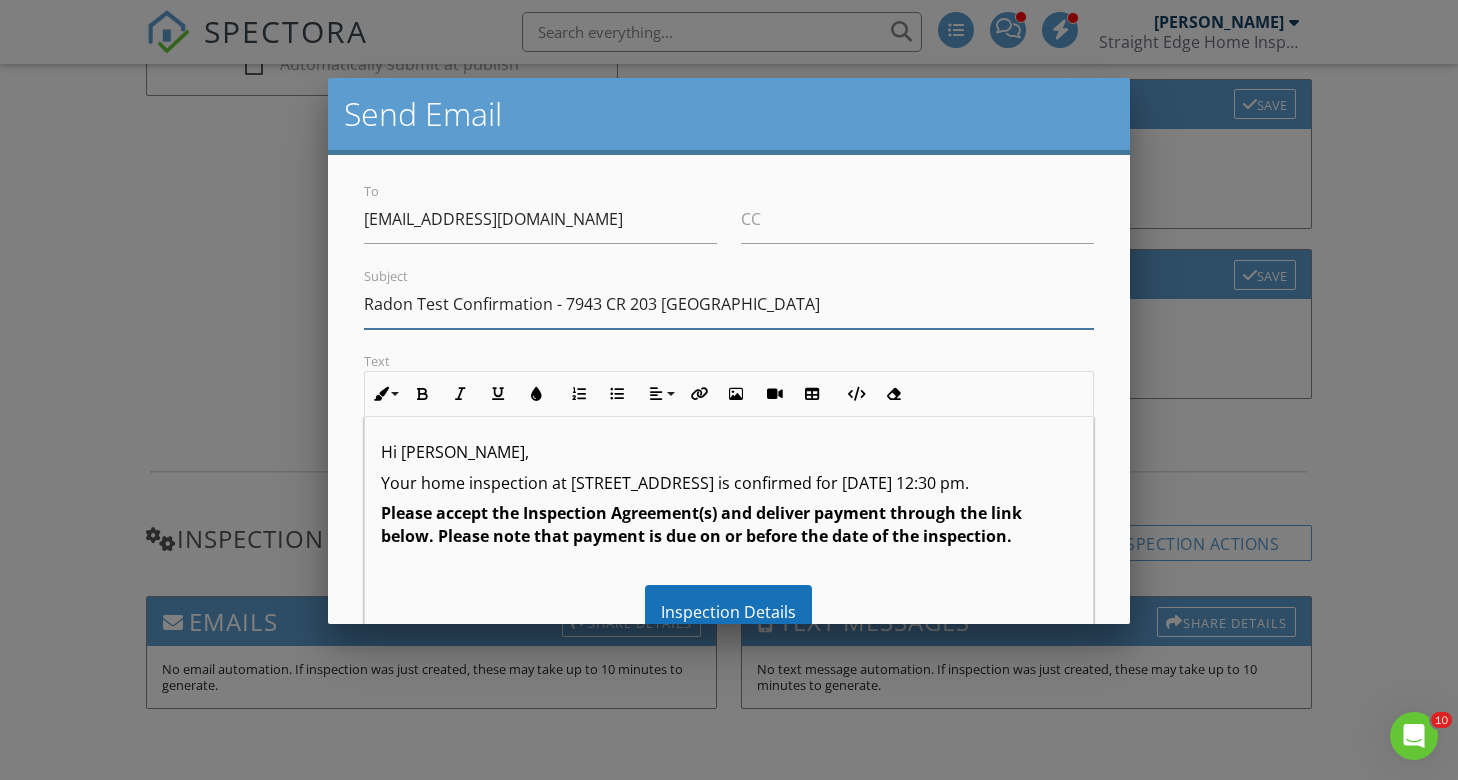 scroll, scrollTop: 1, scrollLeft: 0, axis: vertical 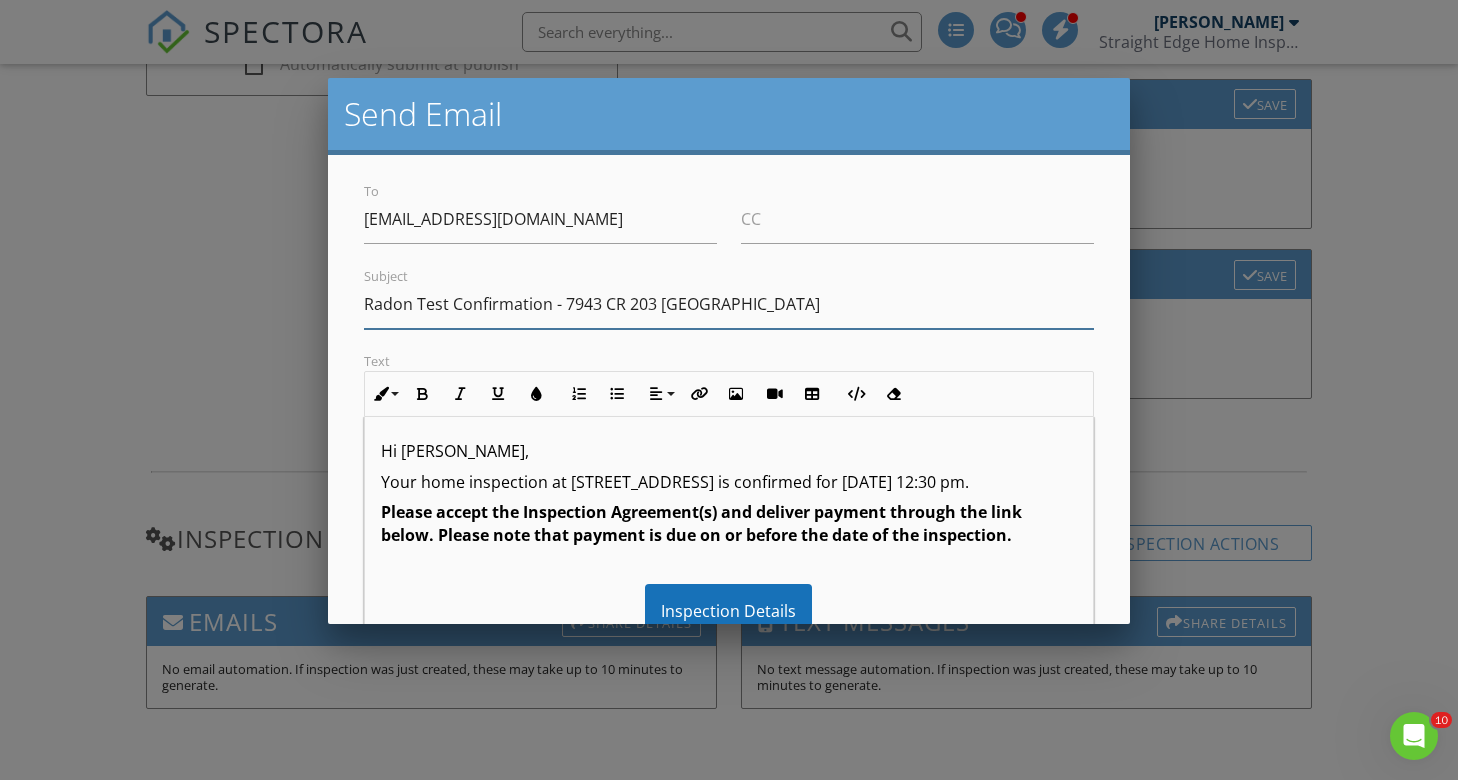type on "Radon Test Confirmation - 7943 CR 203 Durango" 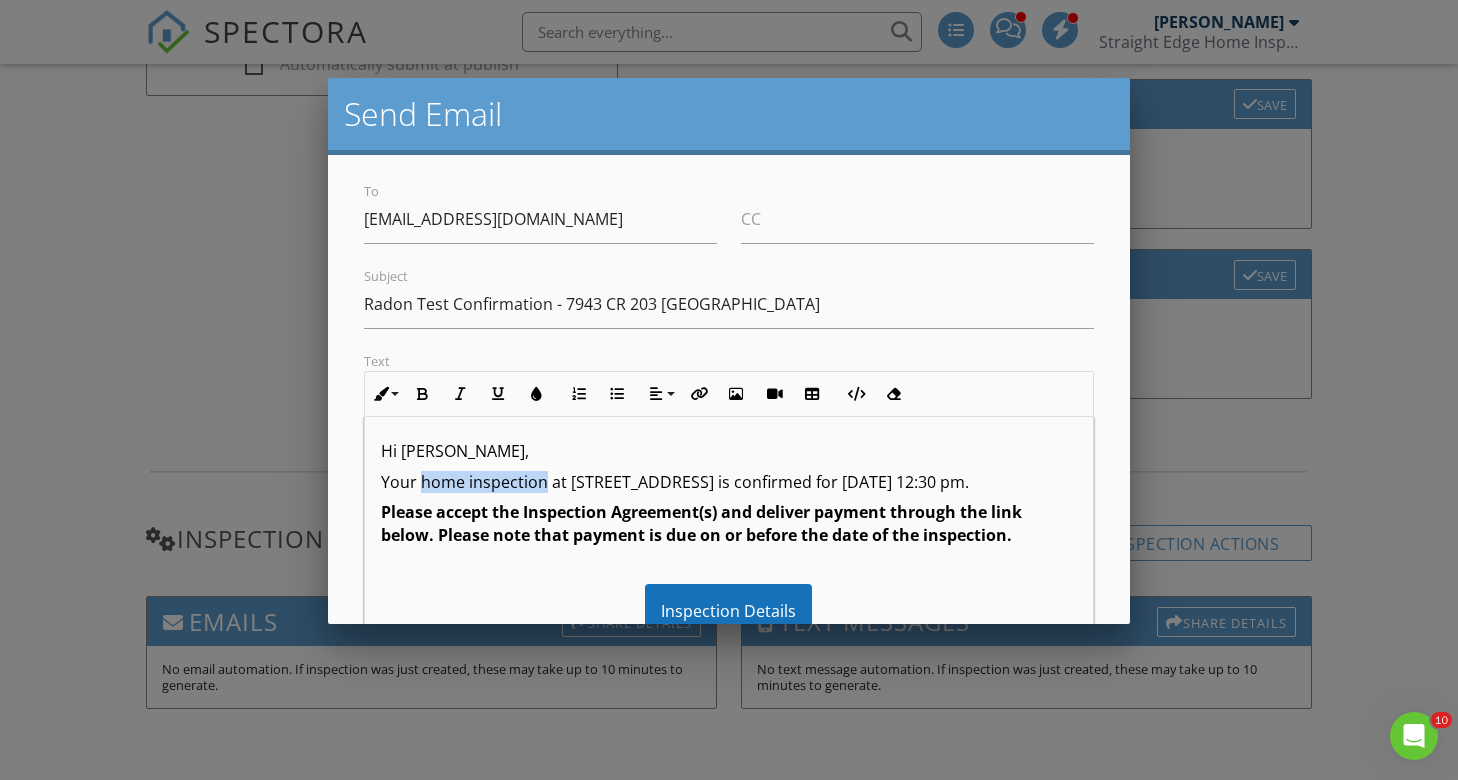 drag, startPoint x: 542, startPoint y: 485, endPoint x: 419, endPoint y: 492, distance: 123.19903 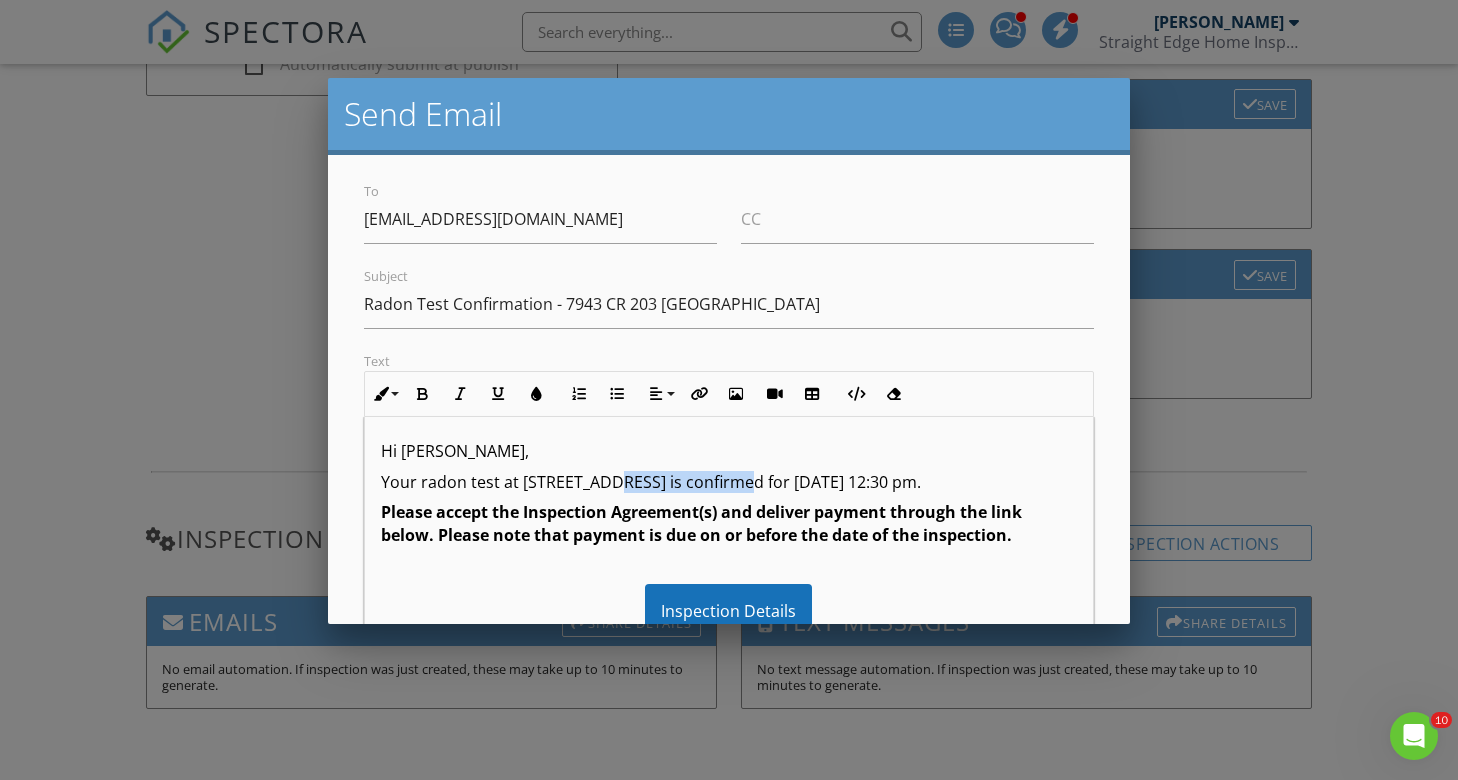 drag, startPoint x: 753, startPoint y: 481, endPoint x: 613, endPoint y: 491, distance: 140.35669 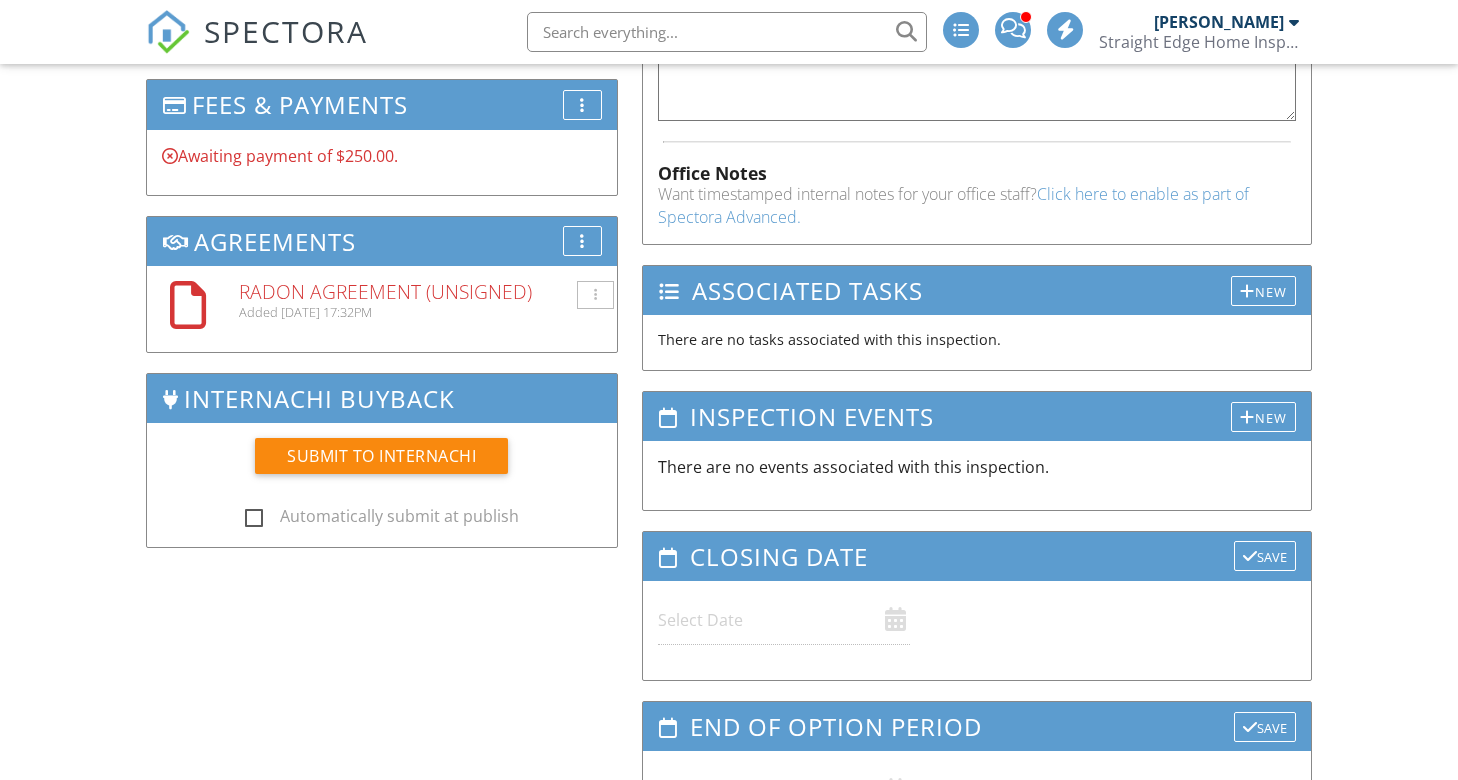 scroll, scrollTop: 0, scrollLeft: 0, axis: both 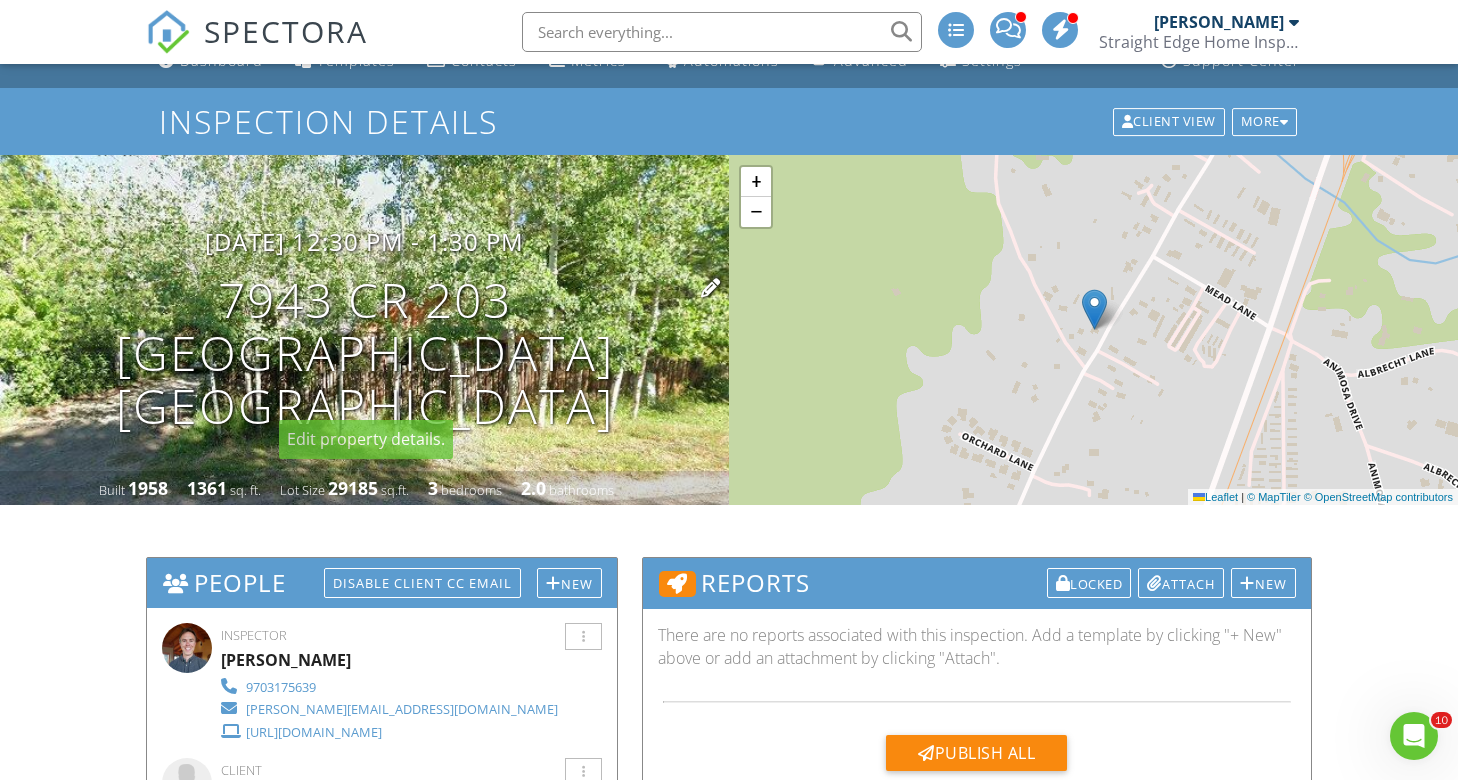 click on "7943 CR 203 Durango
Durango, CO 81301" at bounding box center [364, 353] 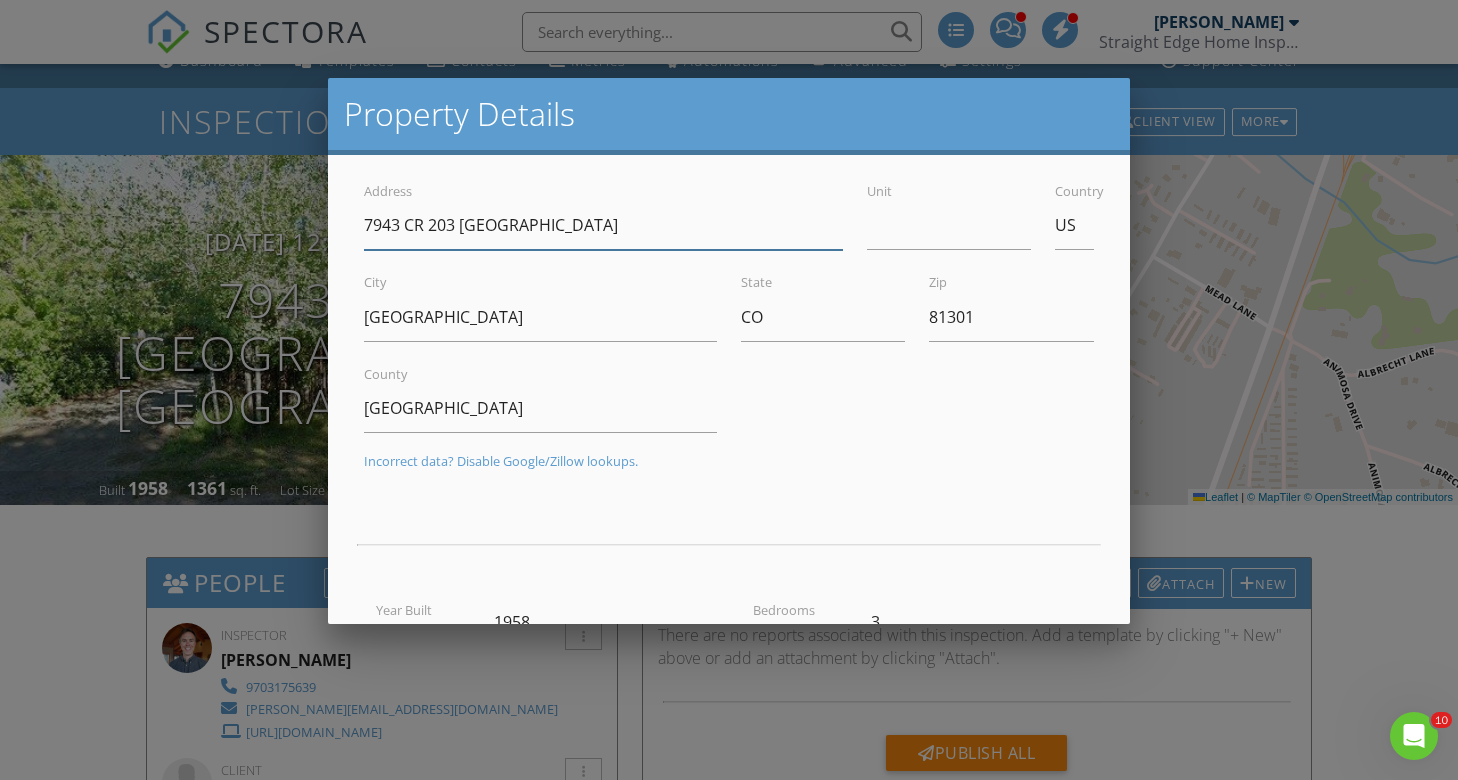 click on "7943 CR 203 Durango" at bounding box center [603, 225] 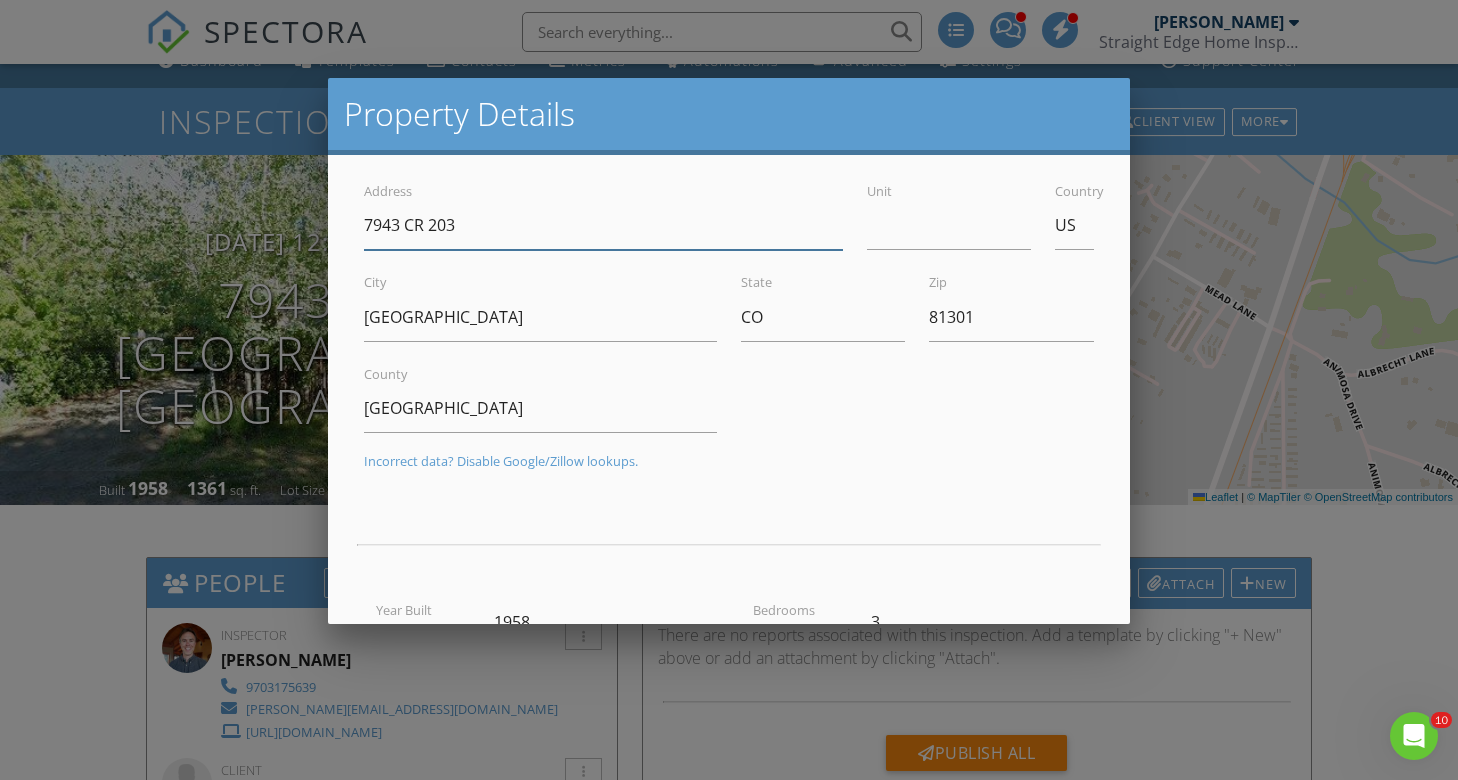 scroll, scrollTop: 453, scrollLeft: 0, axis: vertical 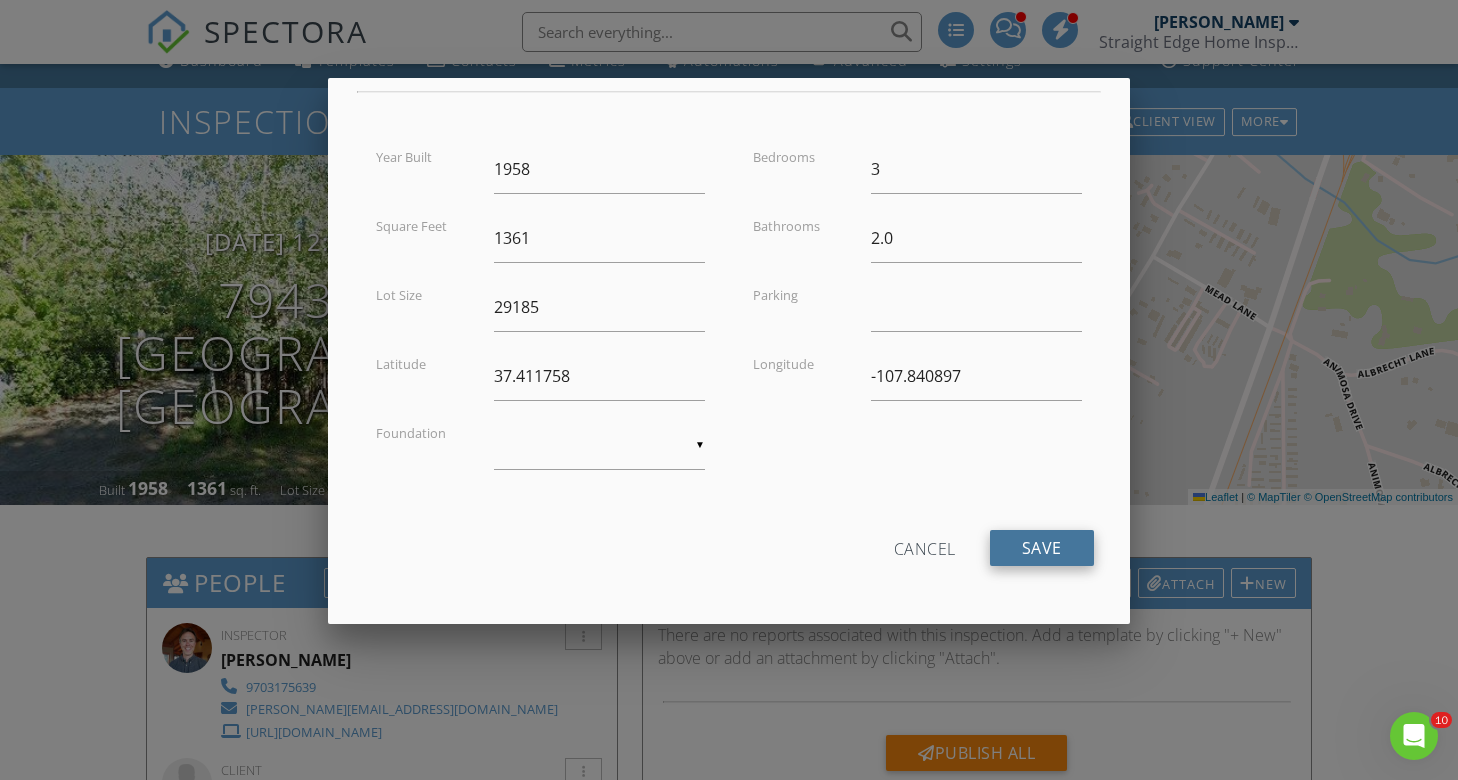 type on "7943 CR 203" 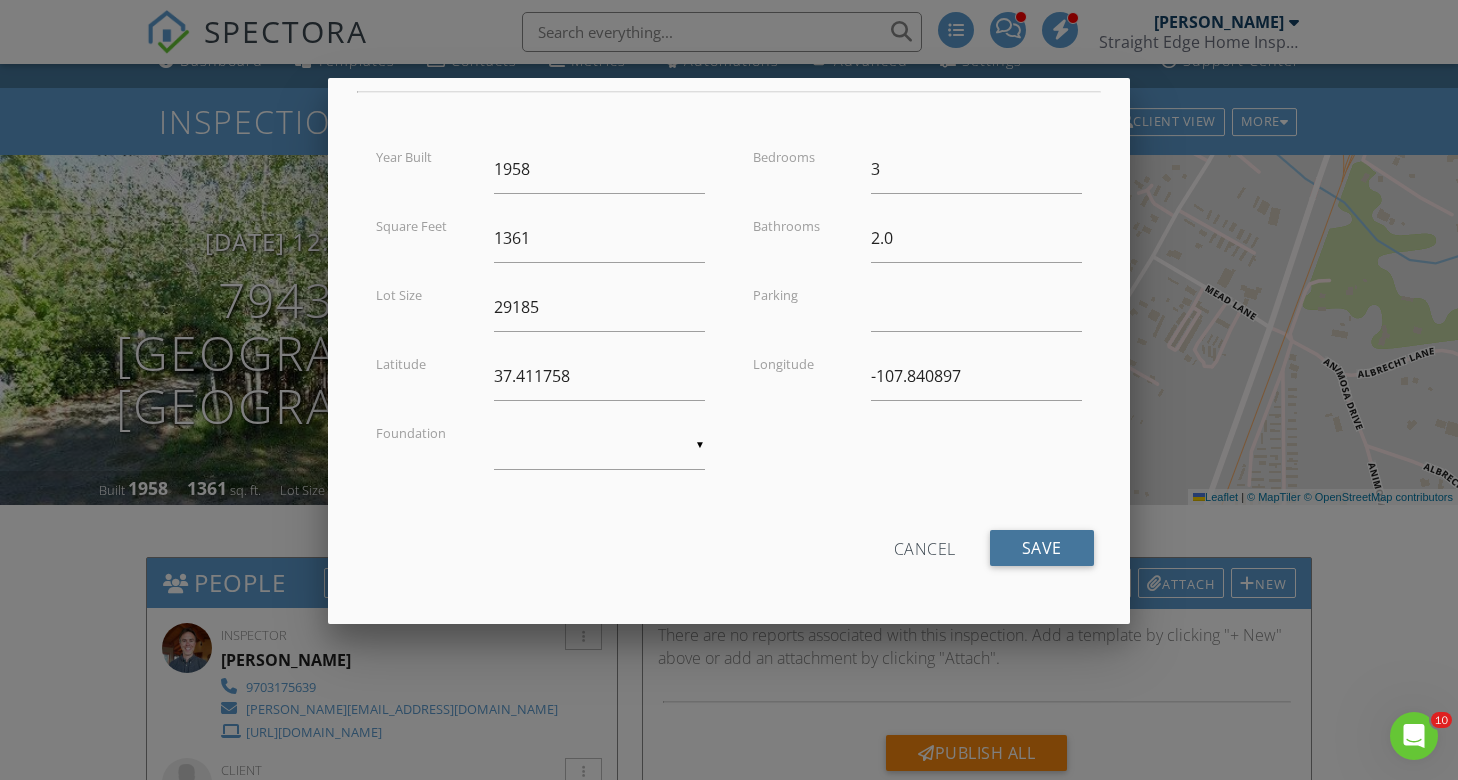 click on "Save" at bounding box center (1042, 548) 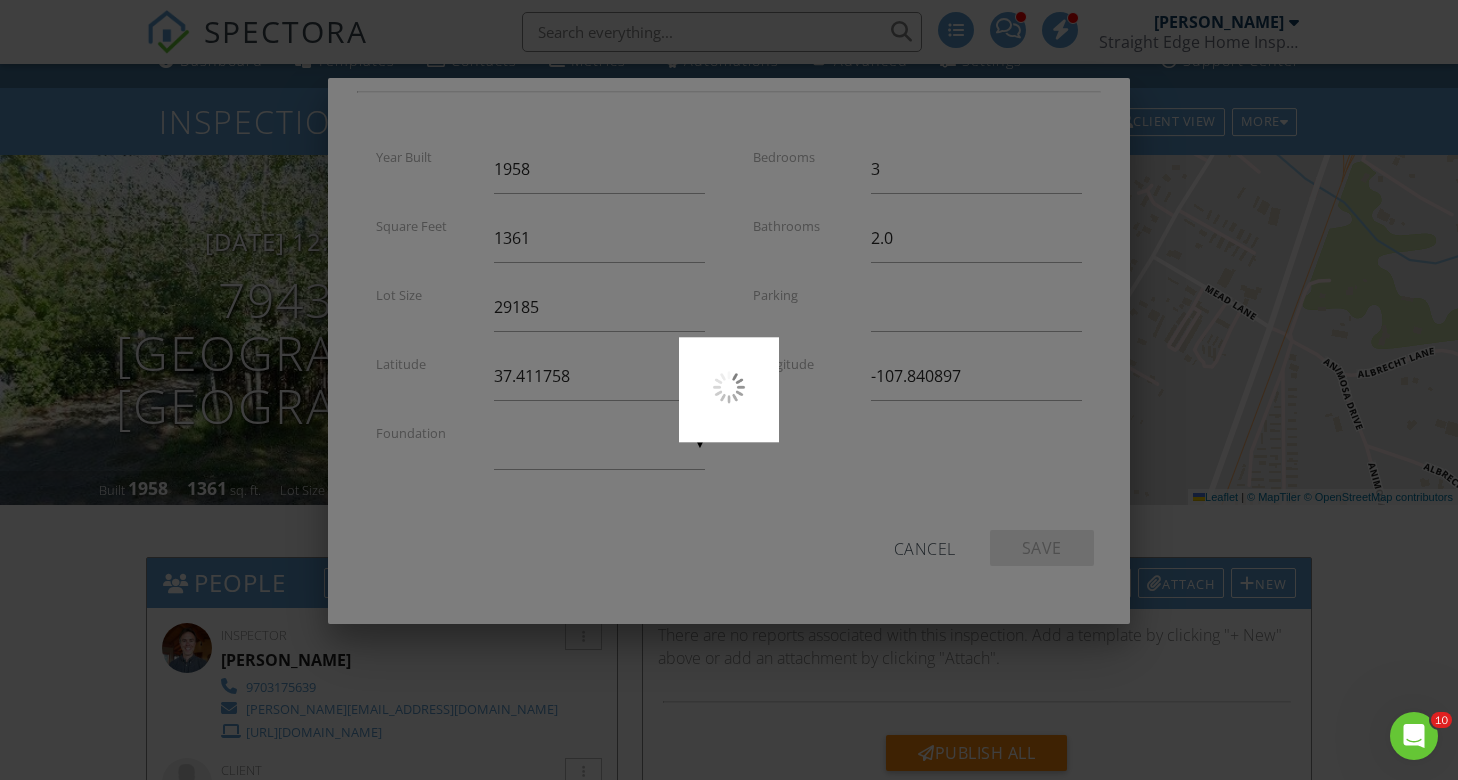 type on "37.4117576" 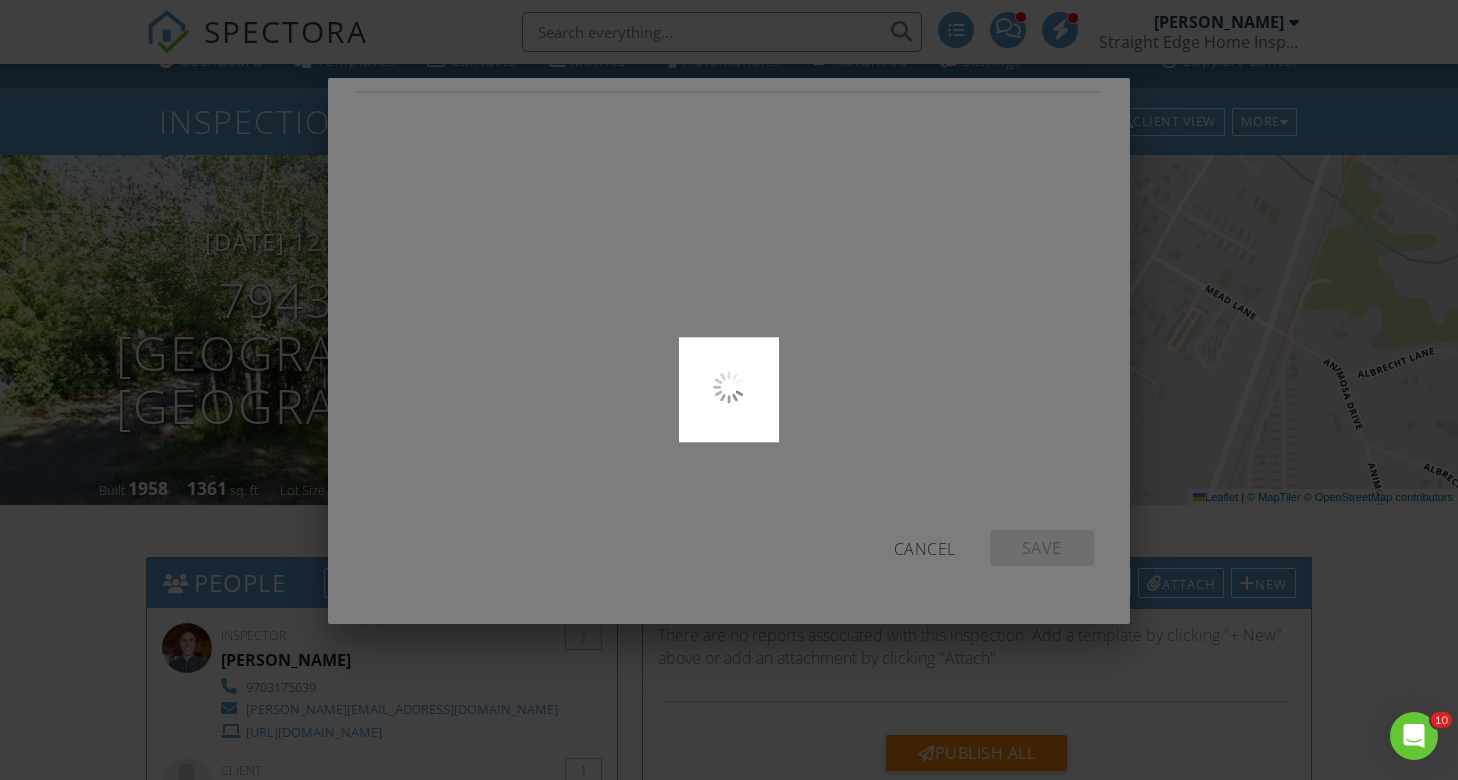 scroll, scrollTop: 453, scrollLeft: 0, axis: vertical 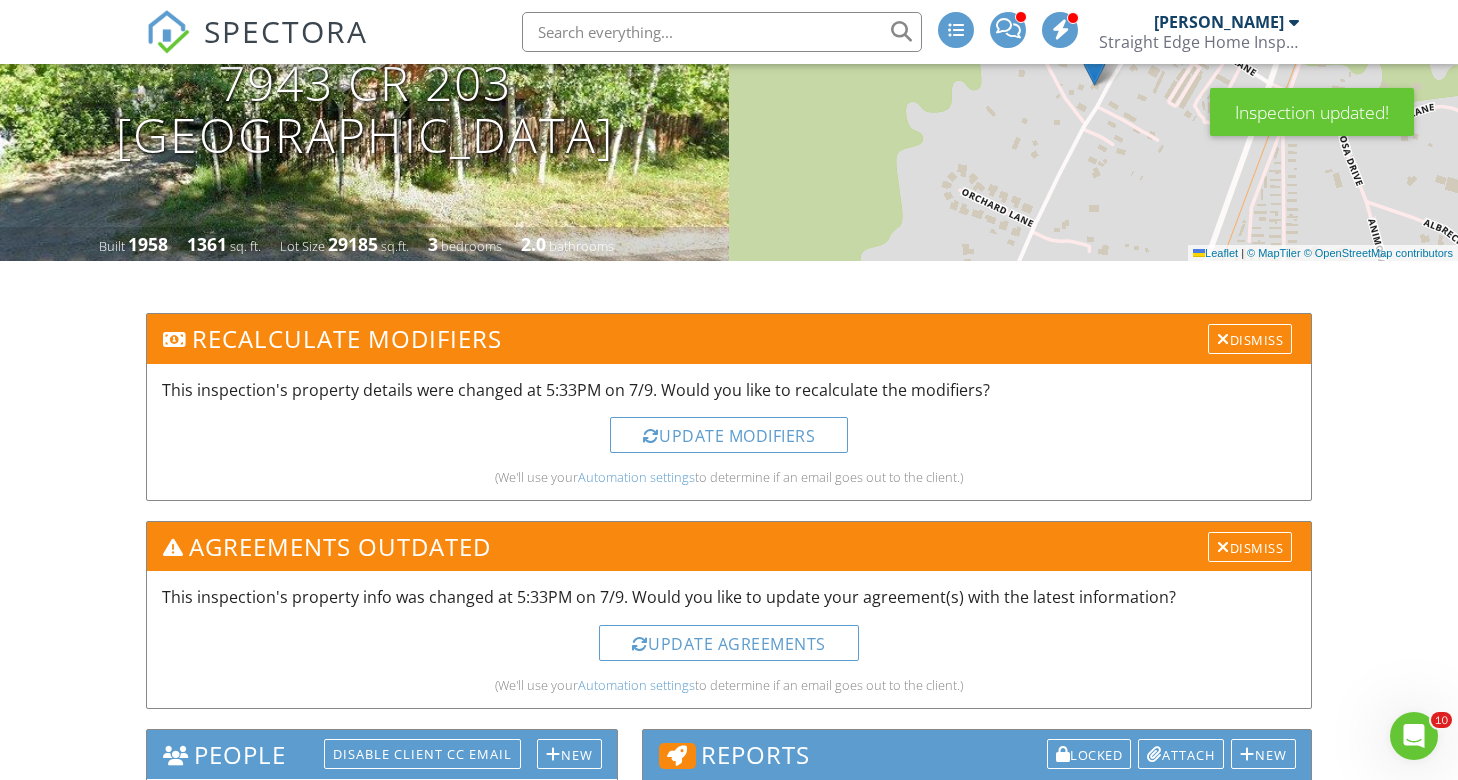 click on "Update Agreements" at bounding box center (729, 643) 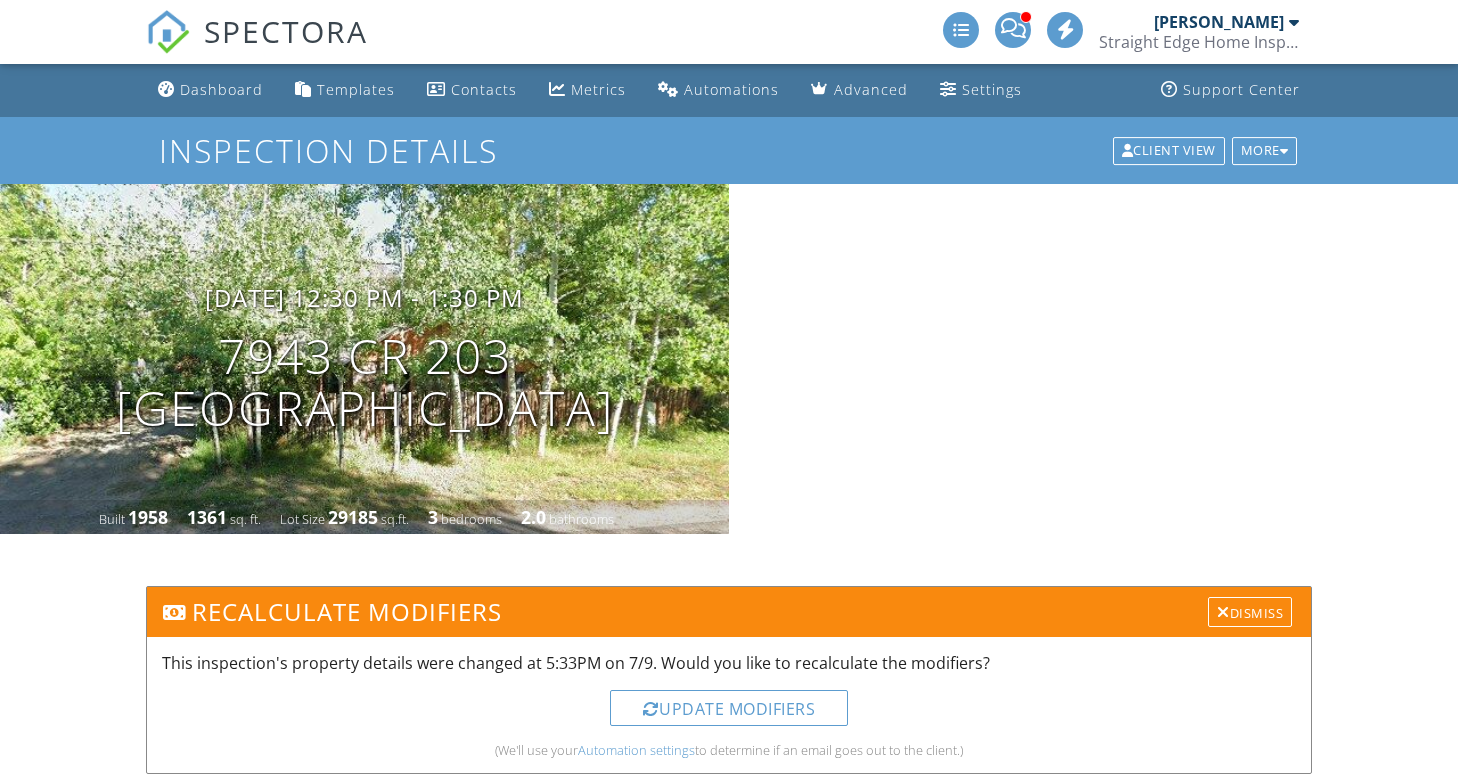 scroll, scrollTop: 0, scrollLeft: 0, axis: both 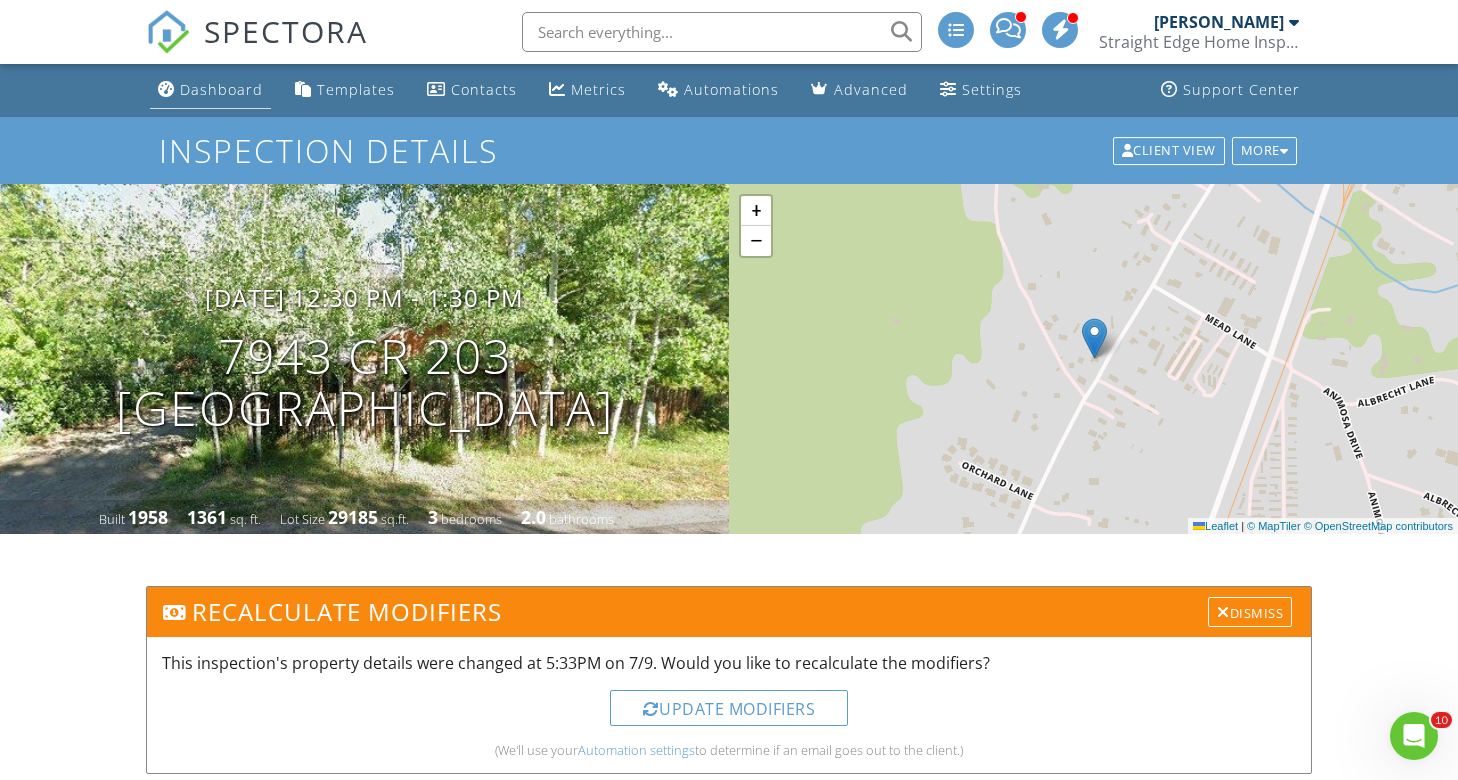 click on "Dashboard" at bounding box center [221, 89] 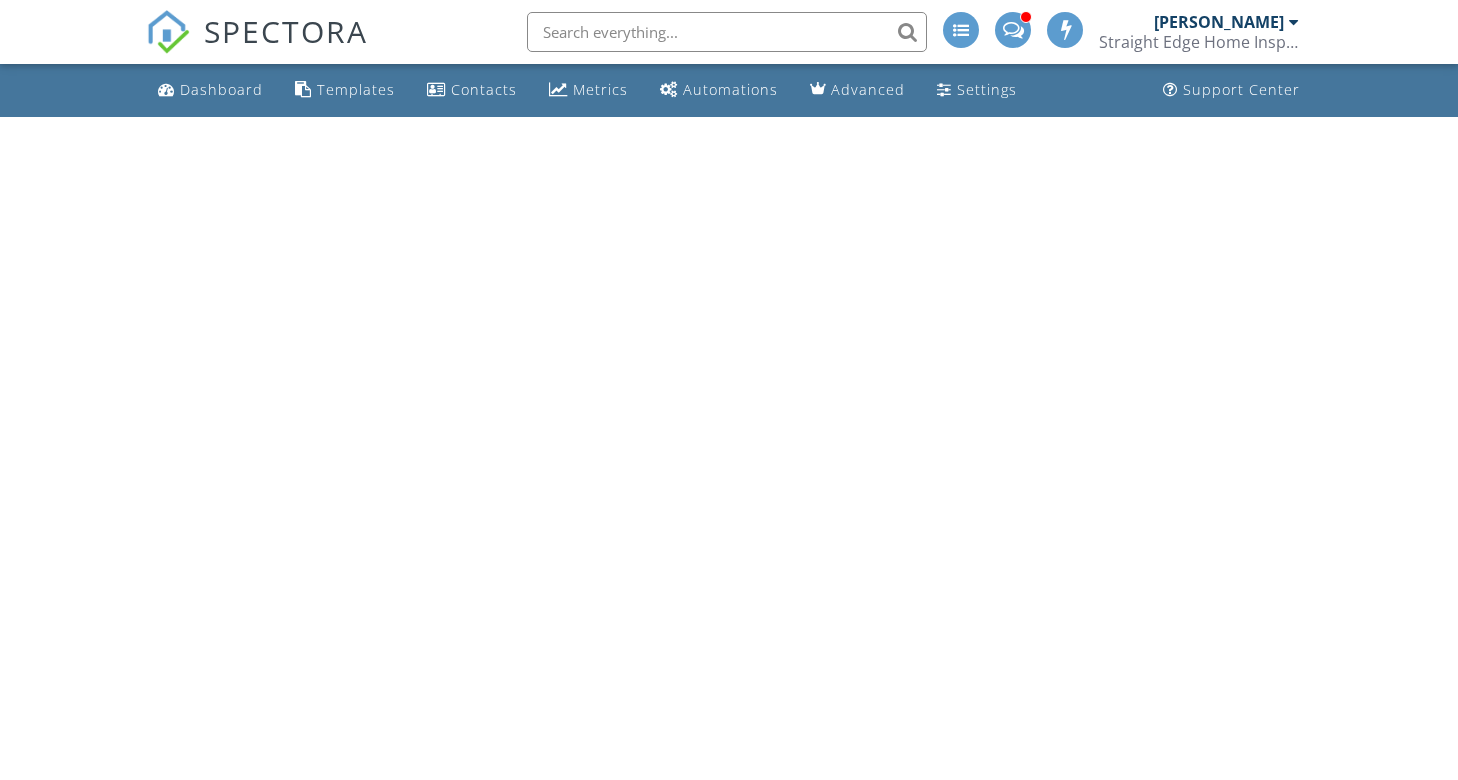 scroll, scrollTop: 0, scrollLeft: 0, axis: both 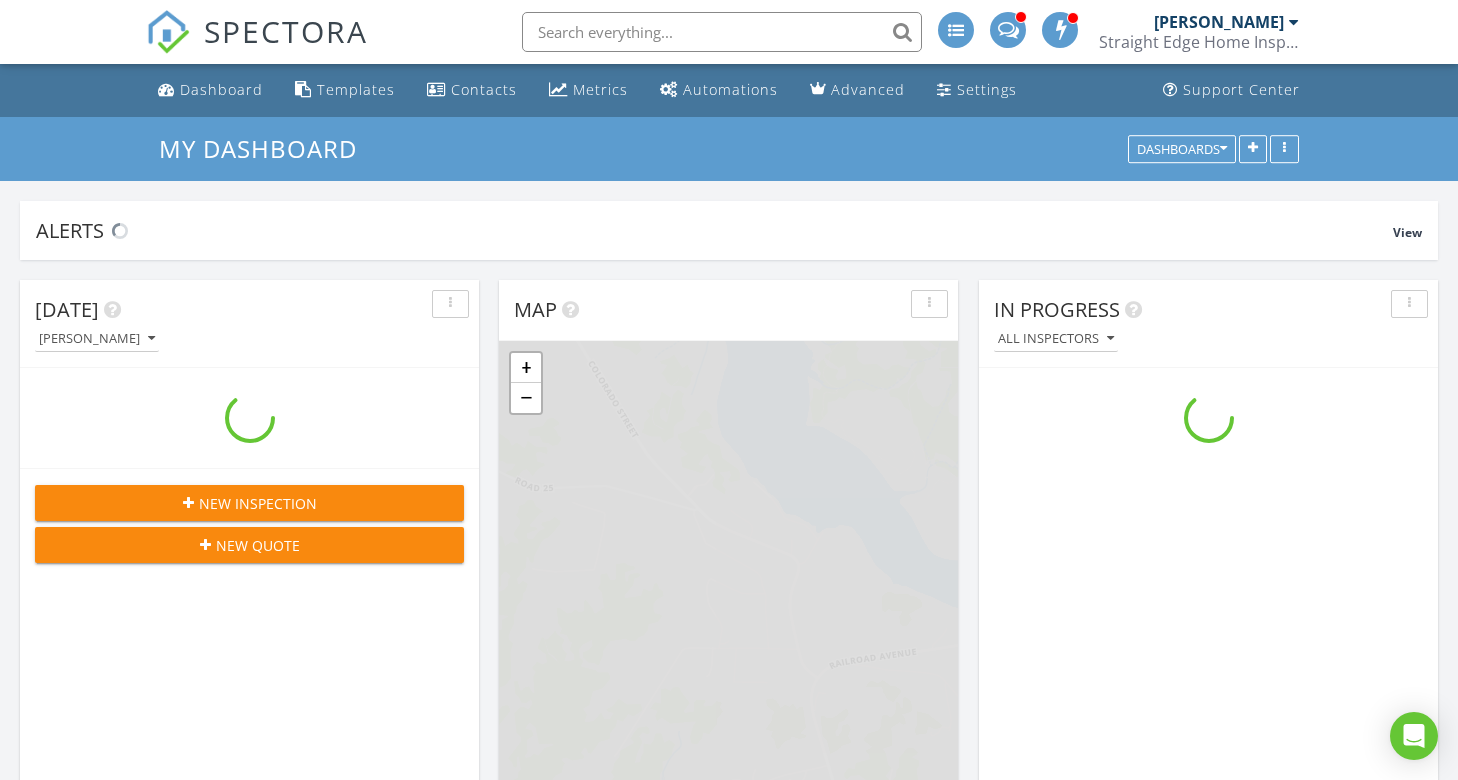 click at bounding box center [722, 32] 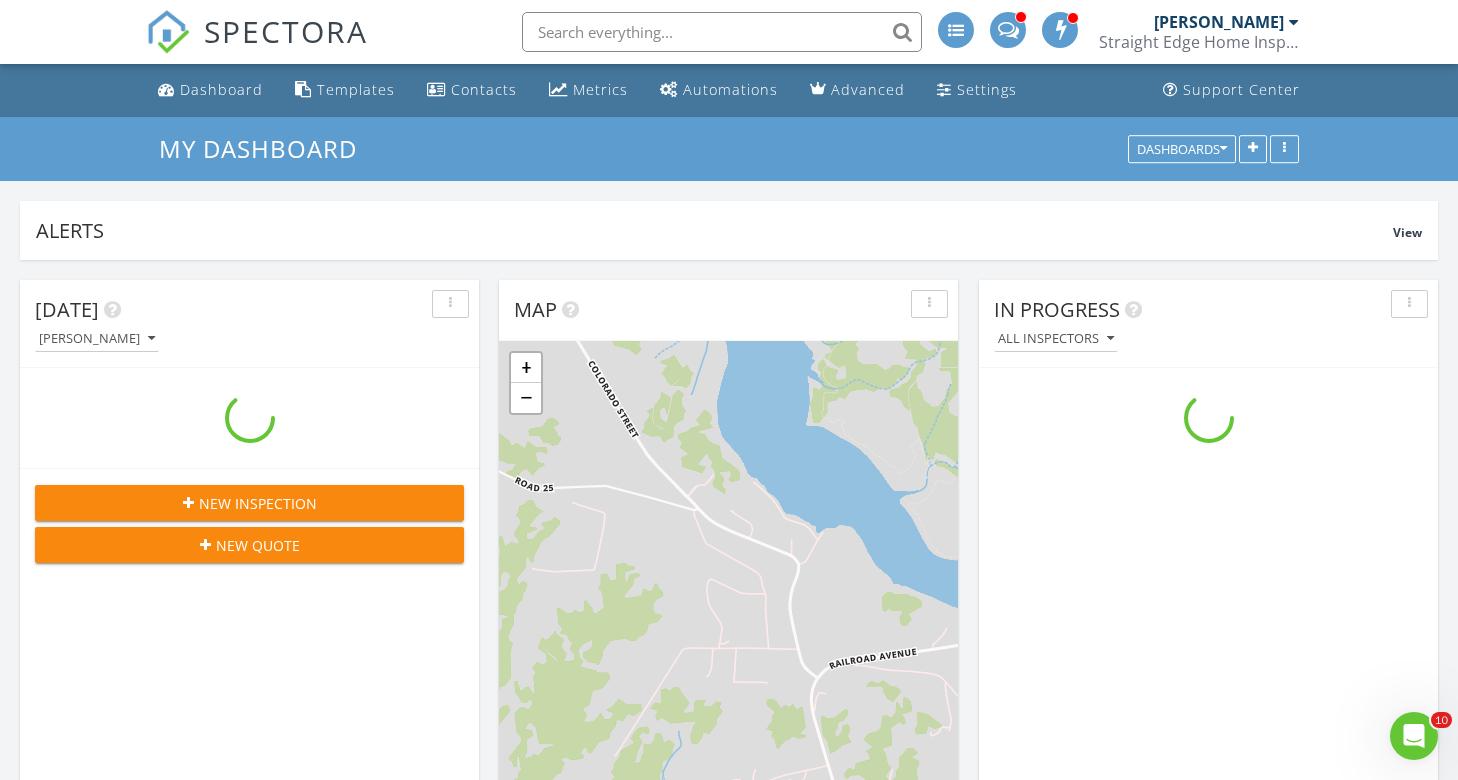 scroll, scrollTop: 0, scrollLeft: 0, axis: both 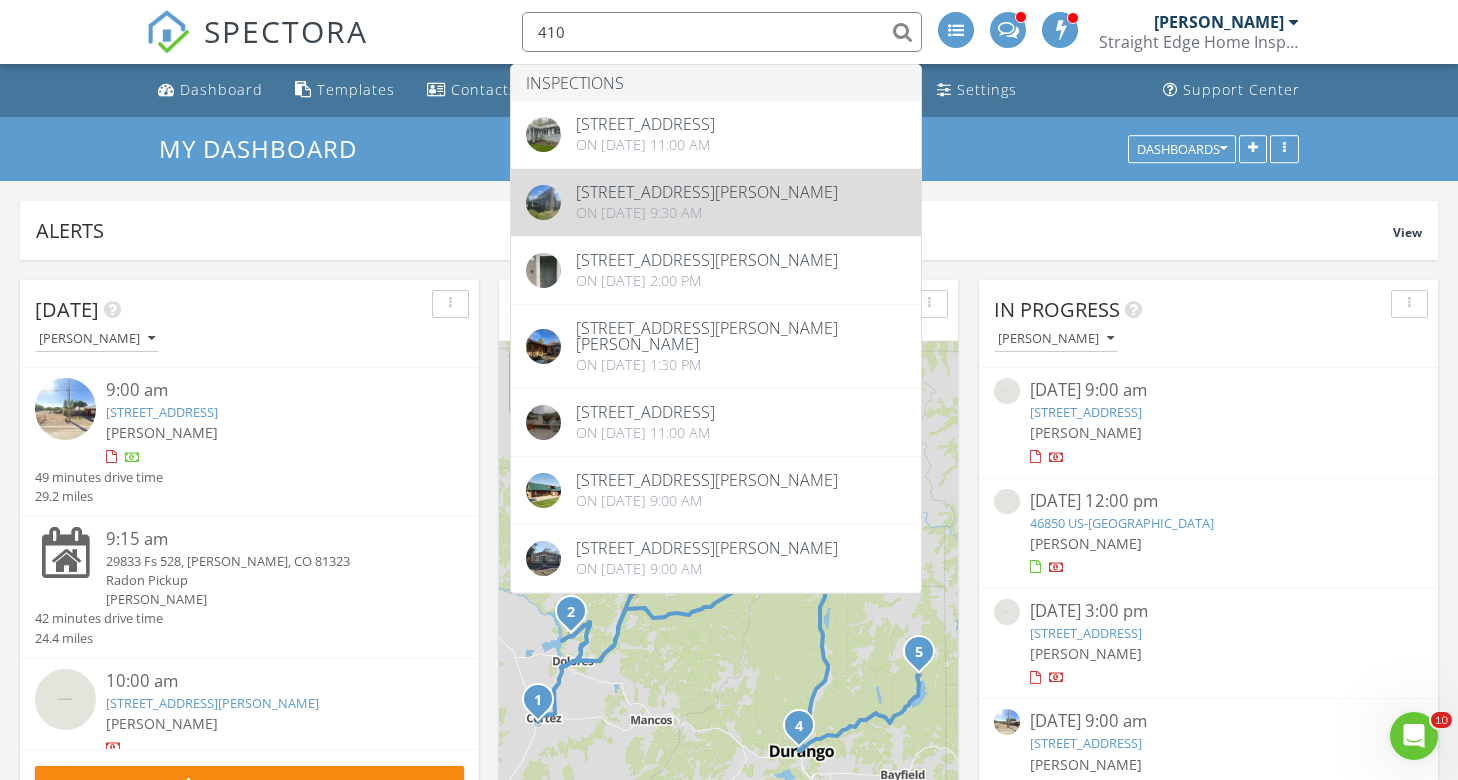 type on "410" 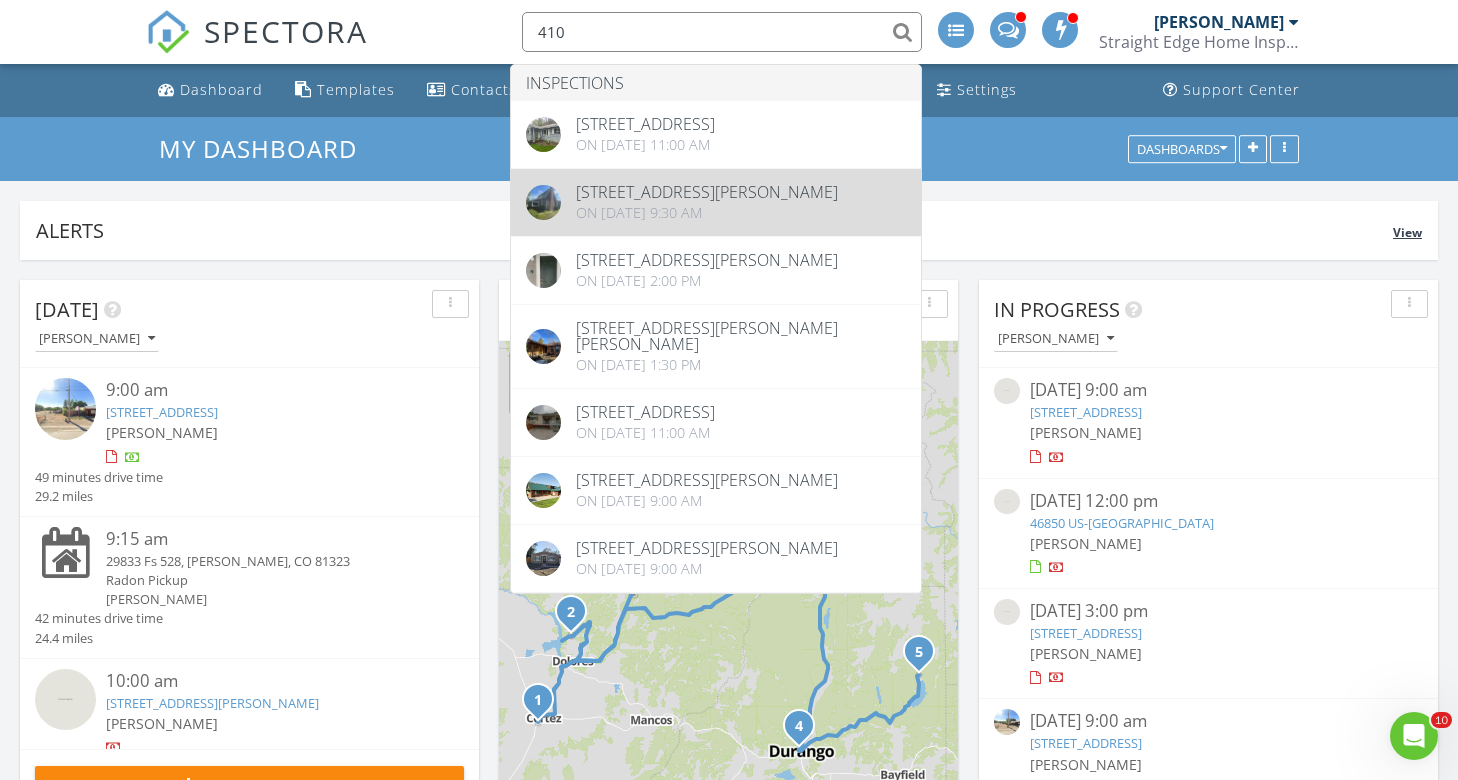 type 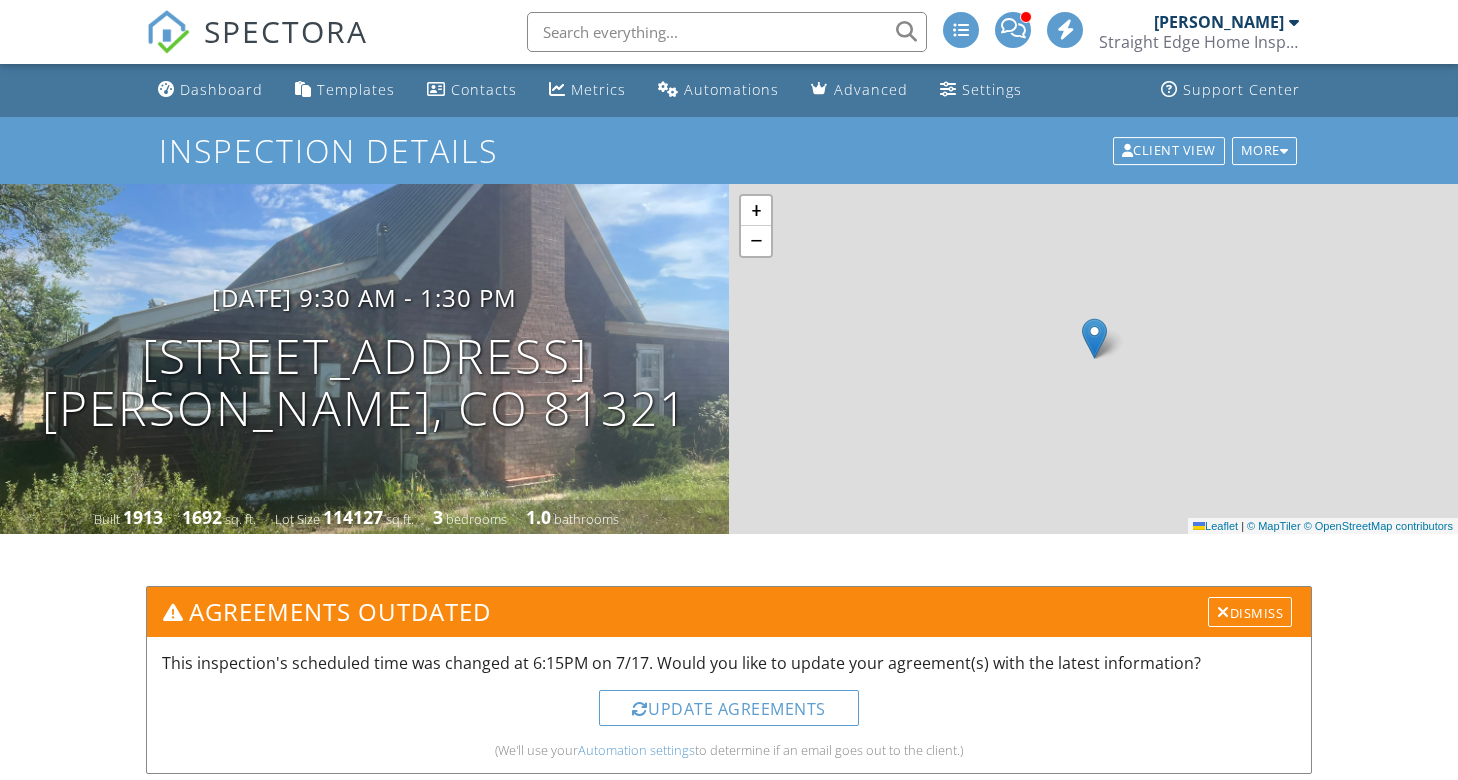 scroll, scrollTop: 0, scrollLeft: 0, axis: both 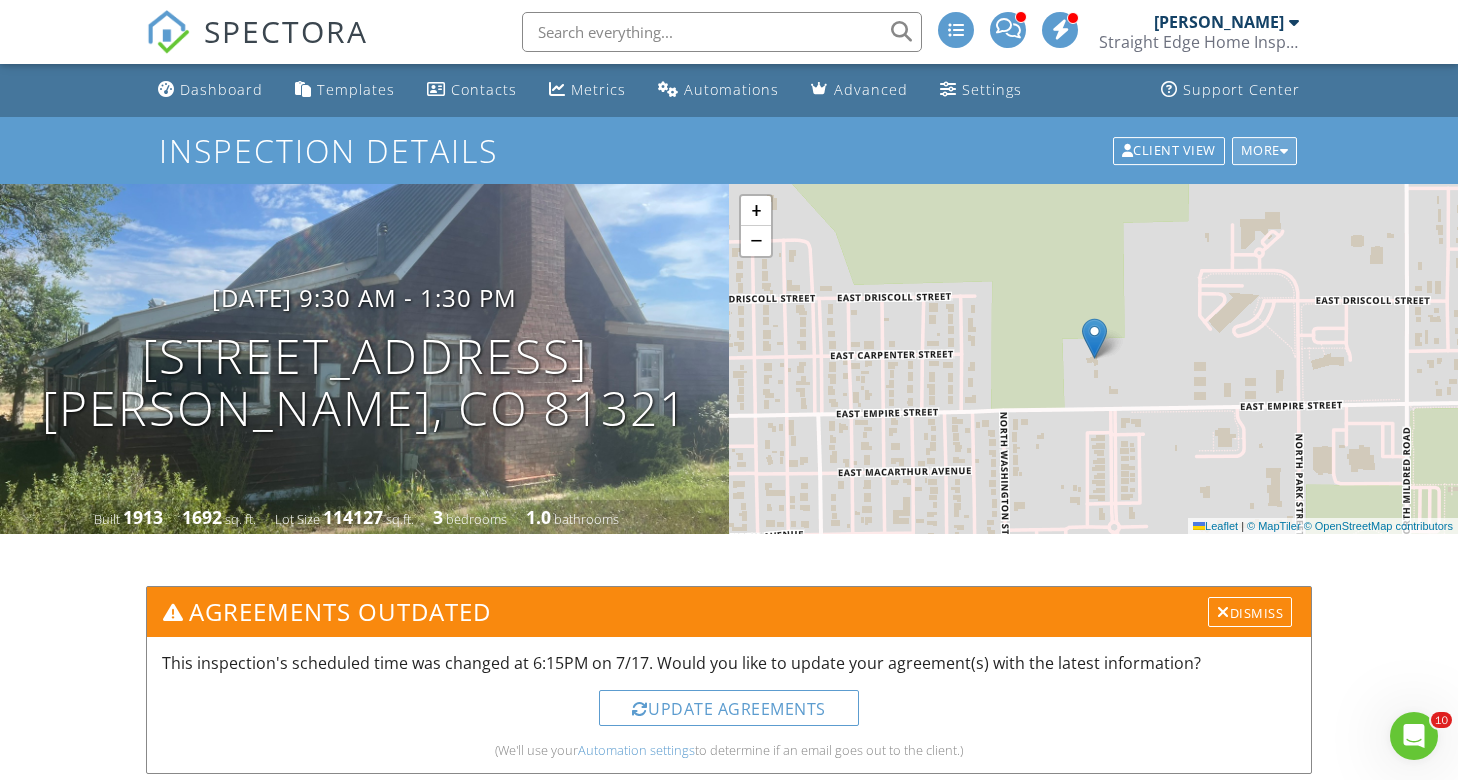 click at bounding box center (1284, 151) 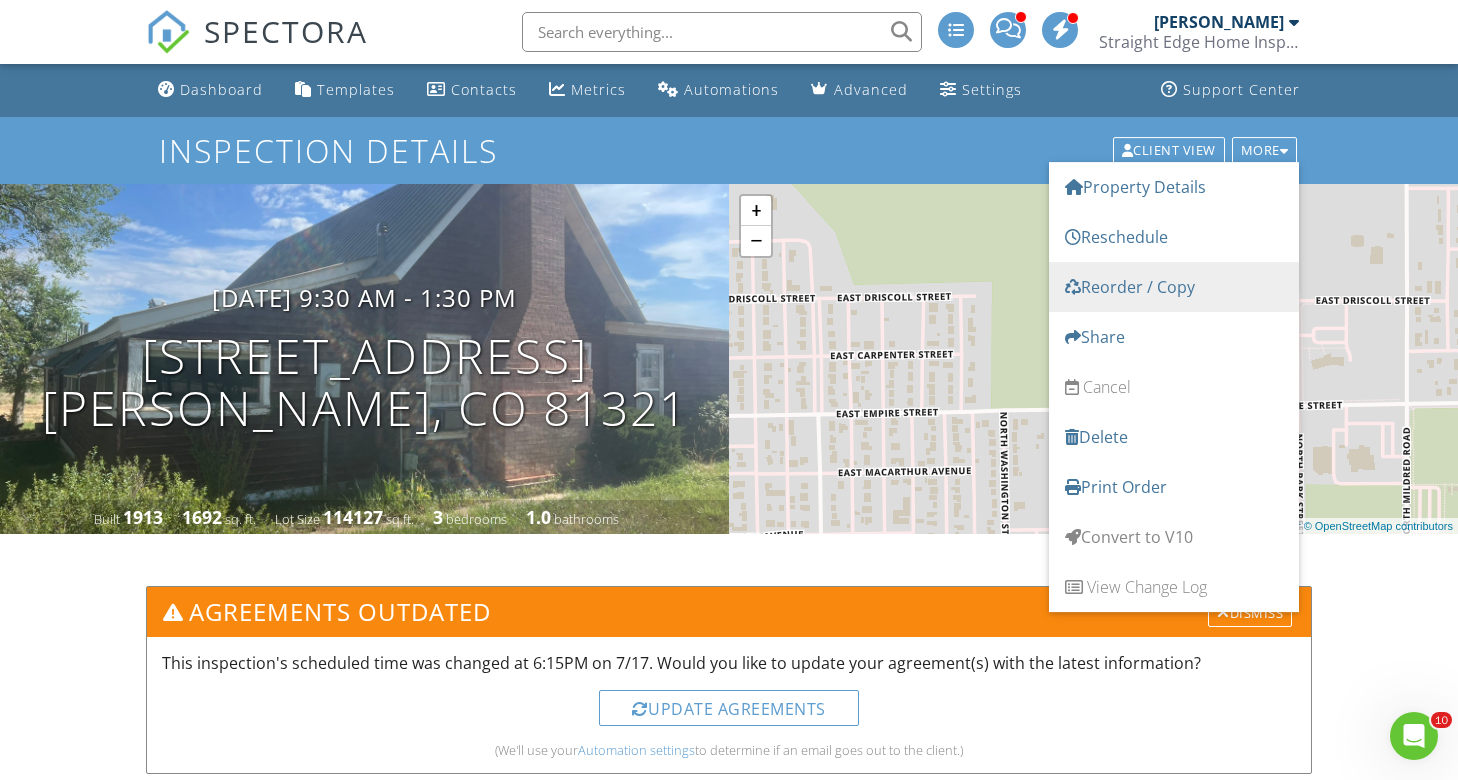 click on "Reorder / Copy" at bounding box center (1174, 287) 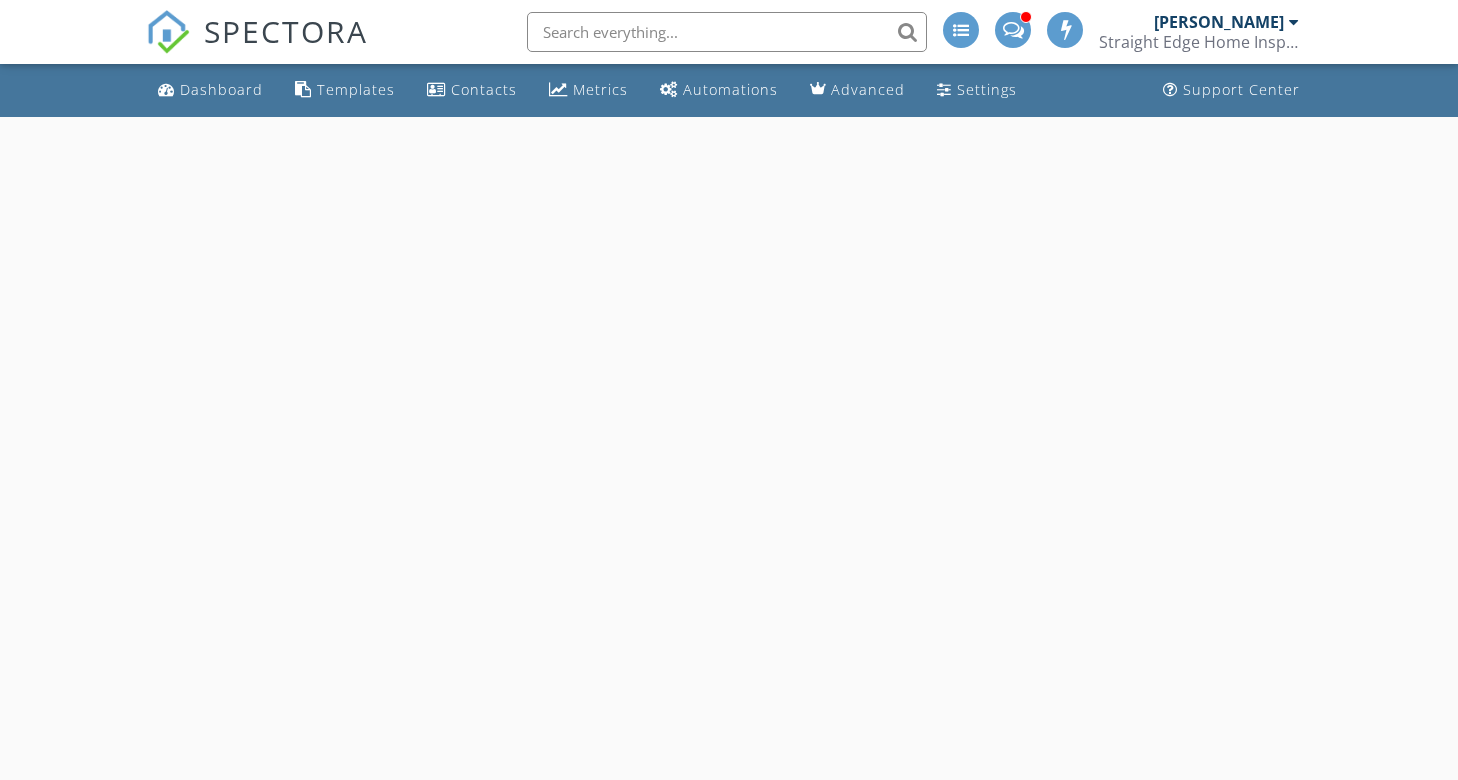 scroll, scrollTop: 0, scrollLeft: 0, axis: both 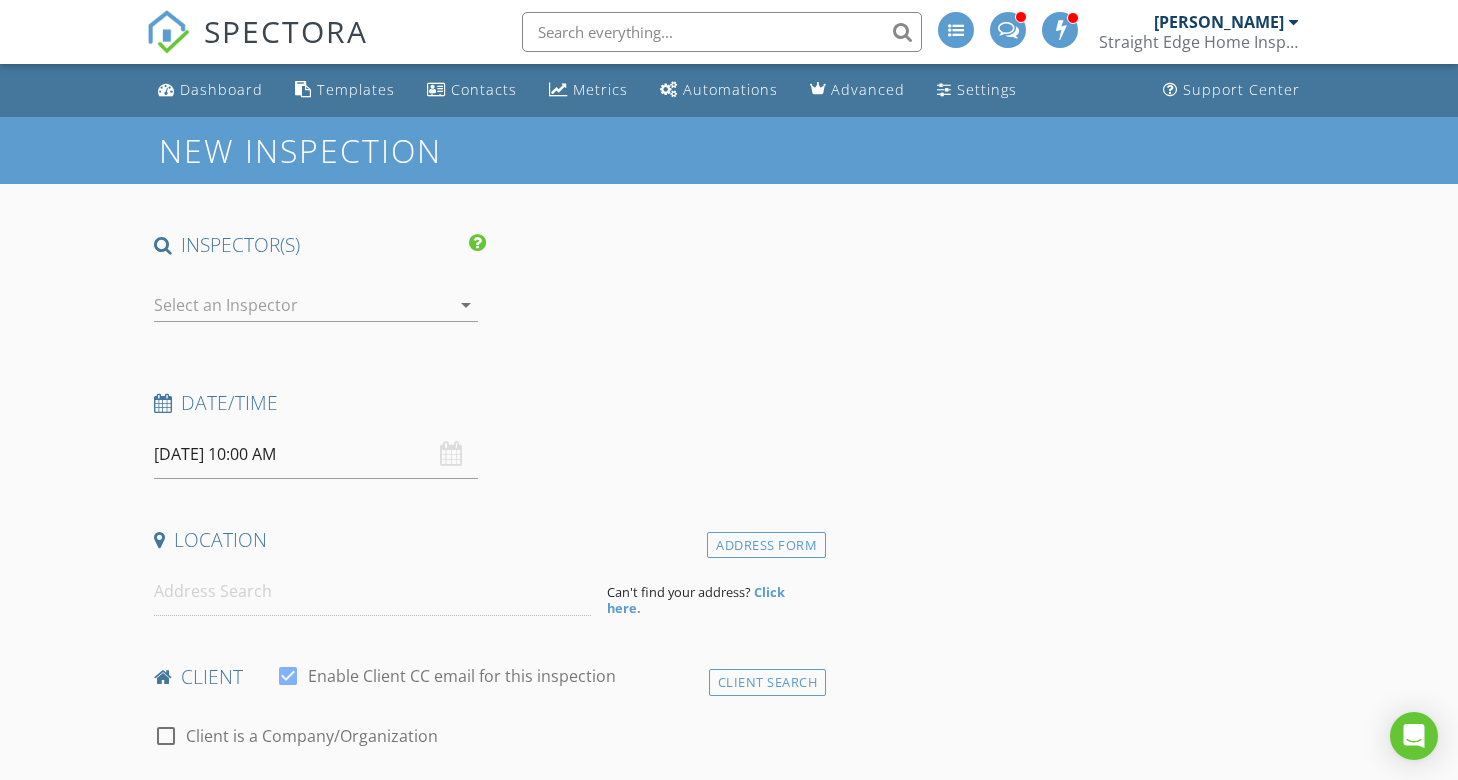 type on "German" 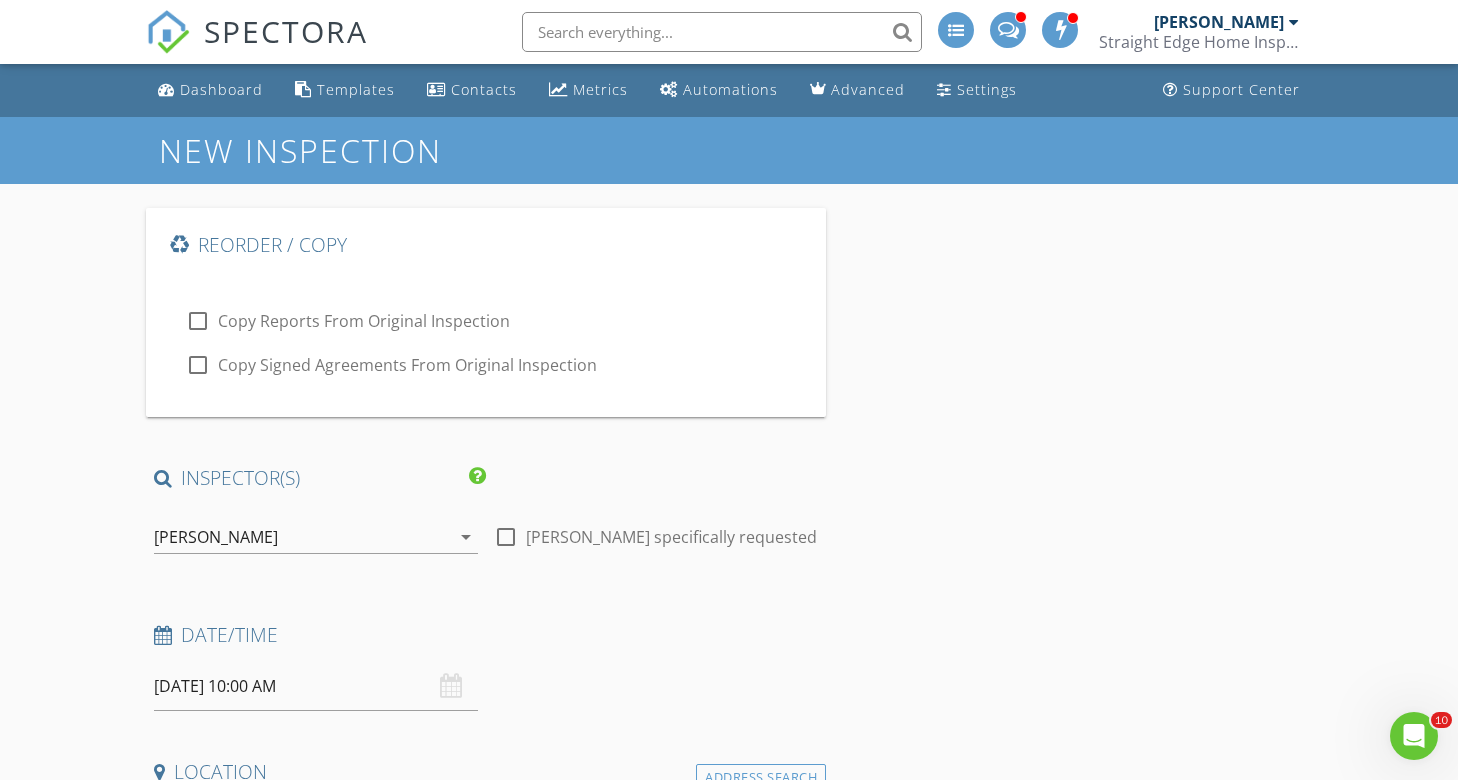 scroll, scrollTop: 0, scrollLeft: 0, axis: both 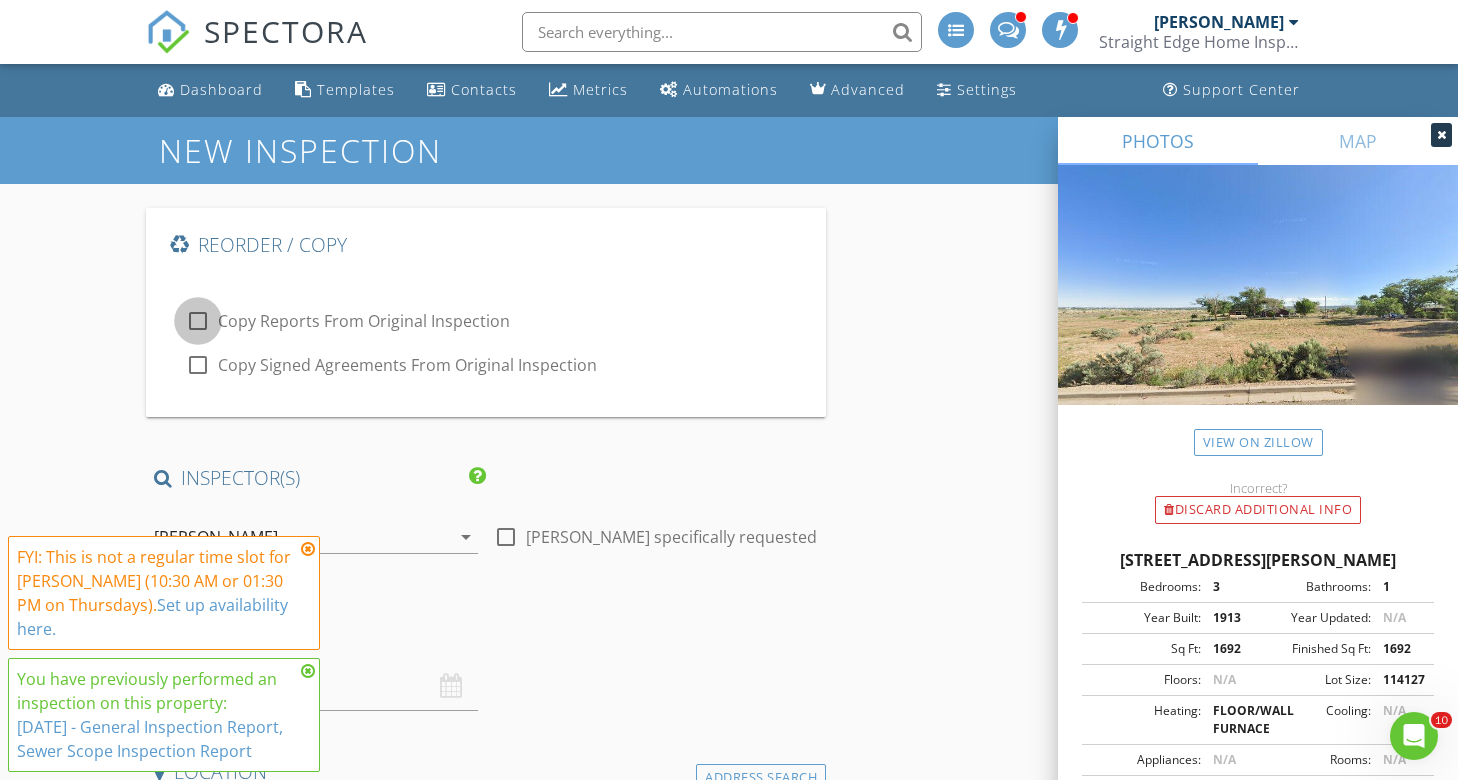 click at bounding box center [198, 321] 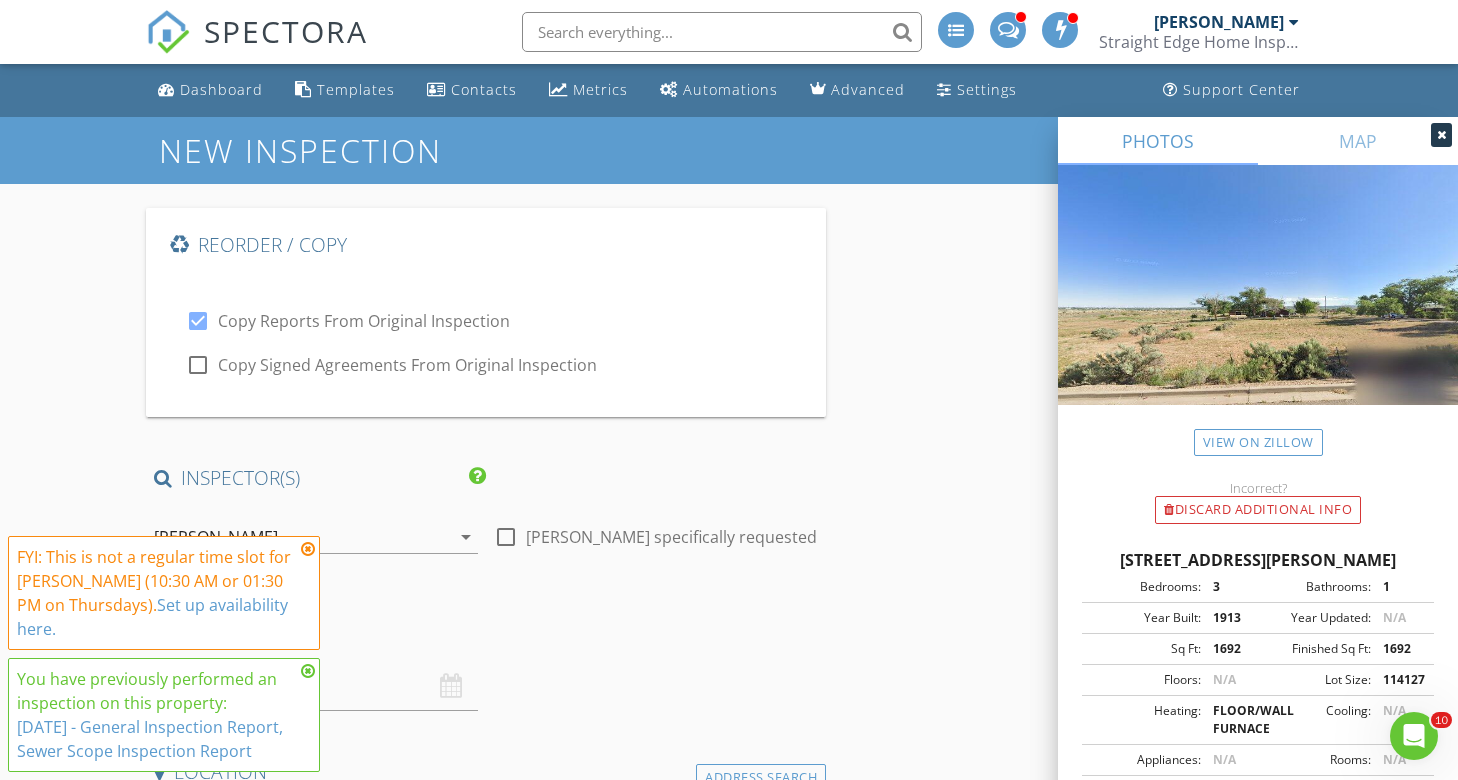 click at bounding box center (308, 549) 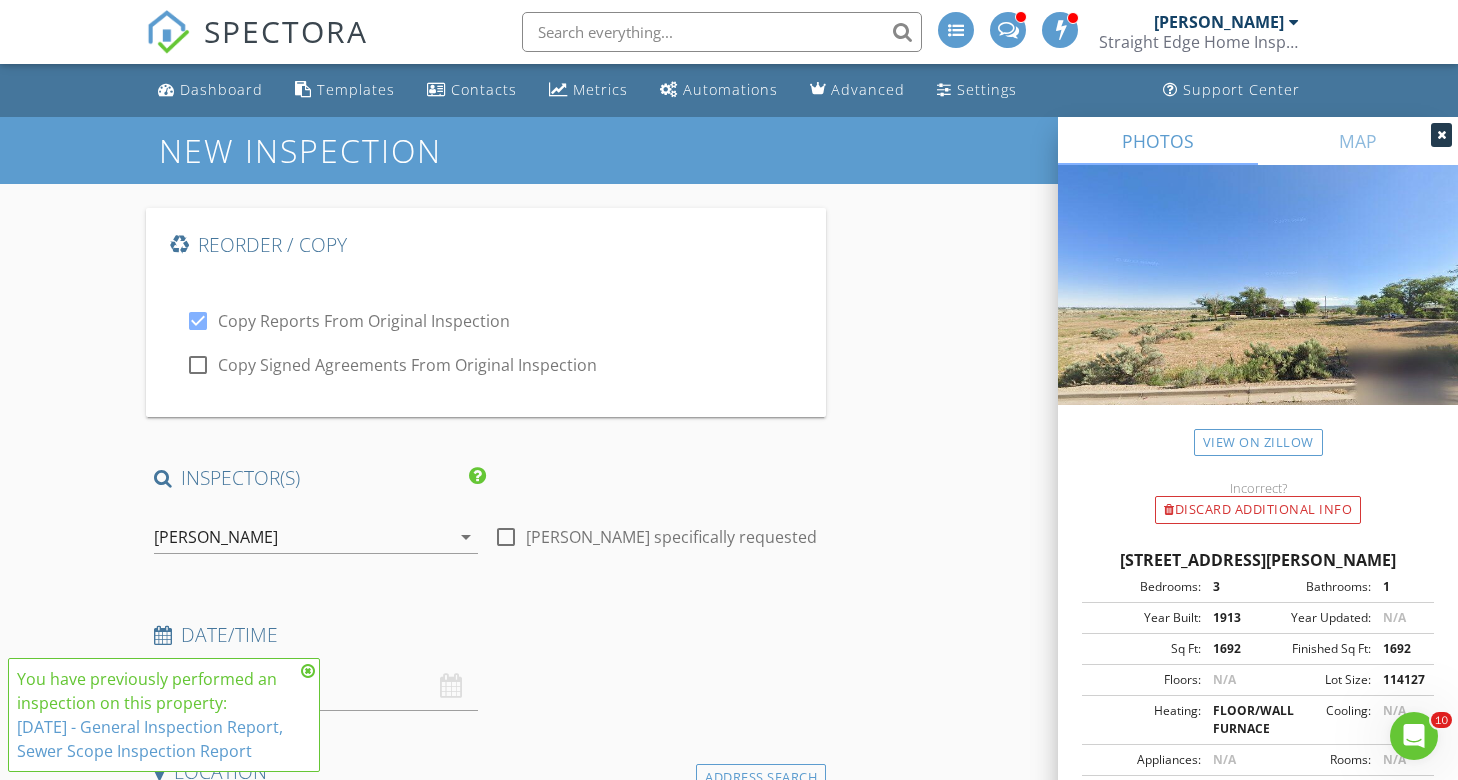 click at bounding box center [308, 671] 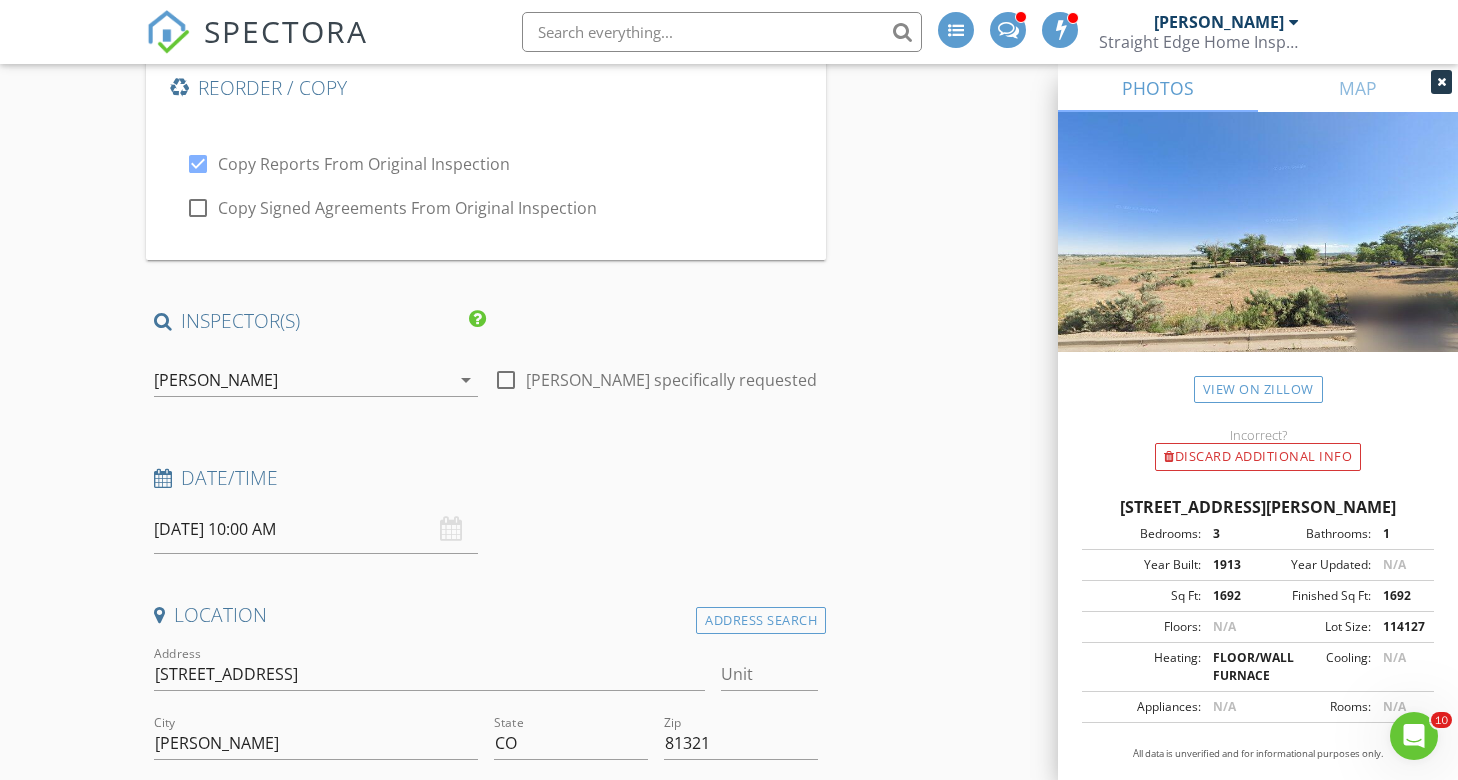 scroll, scrollTop: 183, scrollLeft: 0, axis: vertical 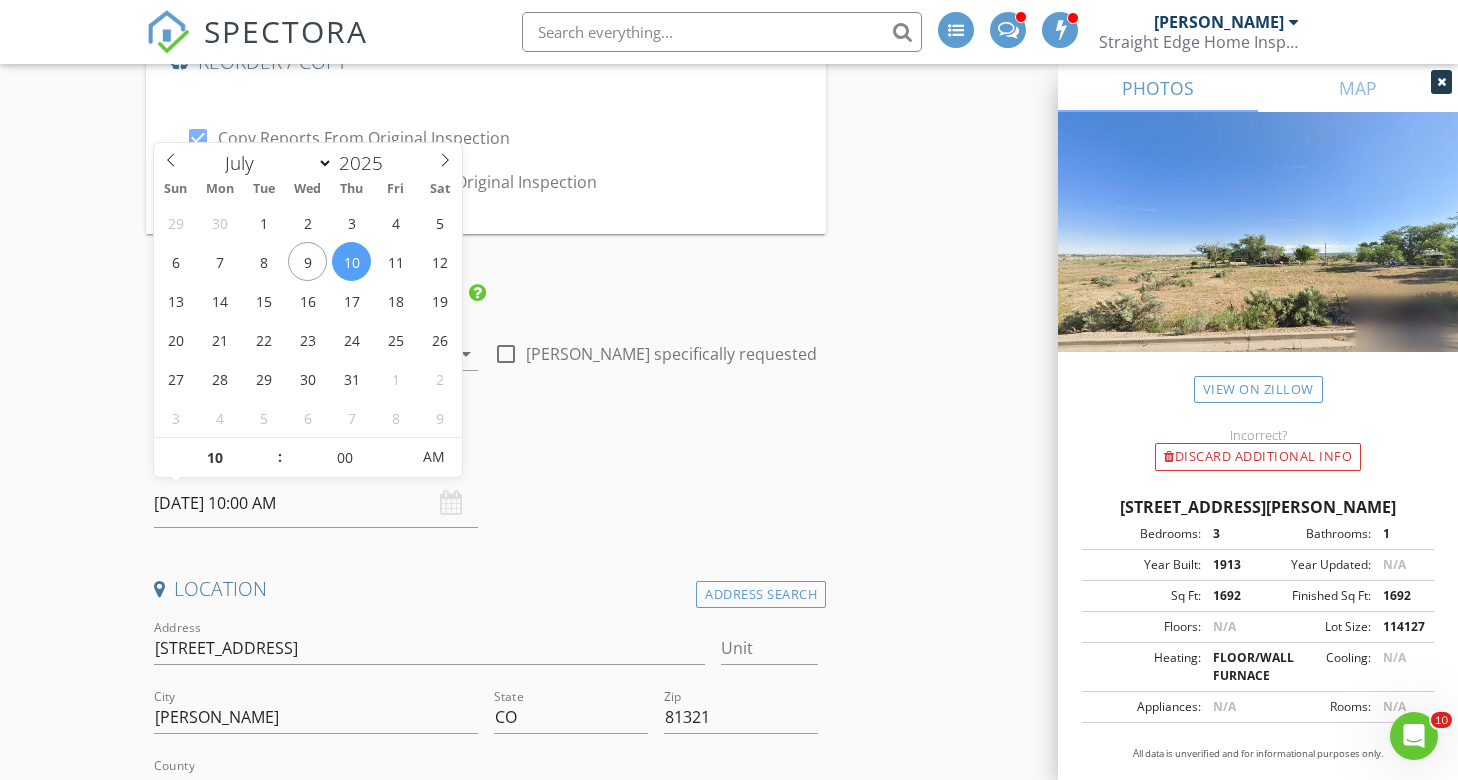 click on "07/10/2025 10:00 AM" at bounding box center [316, 503] 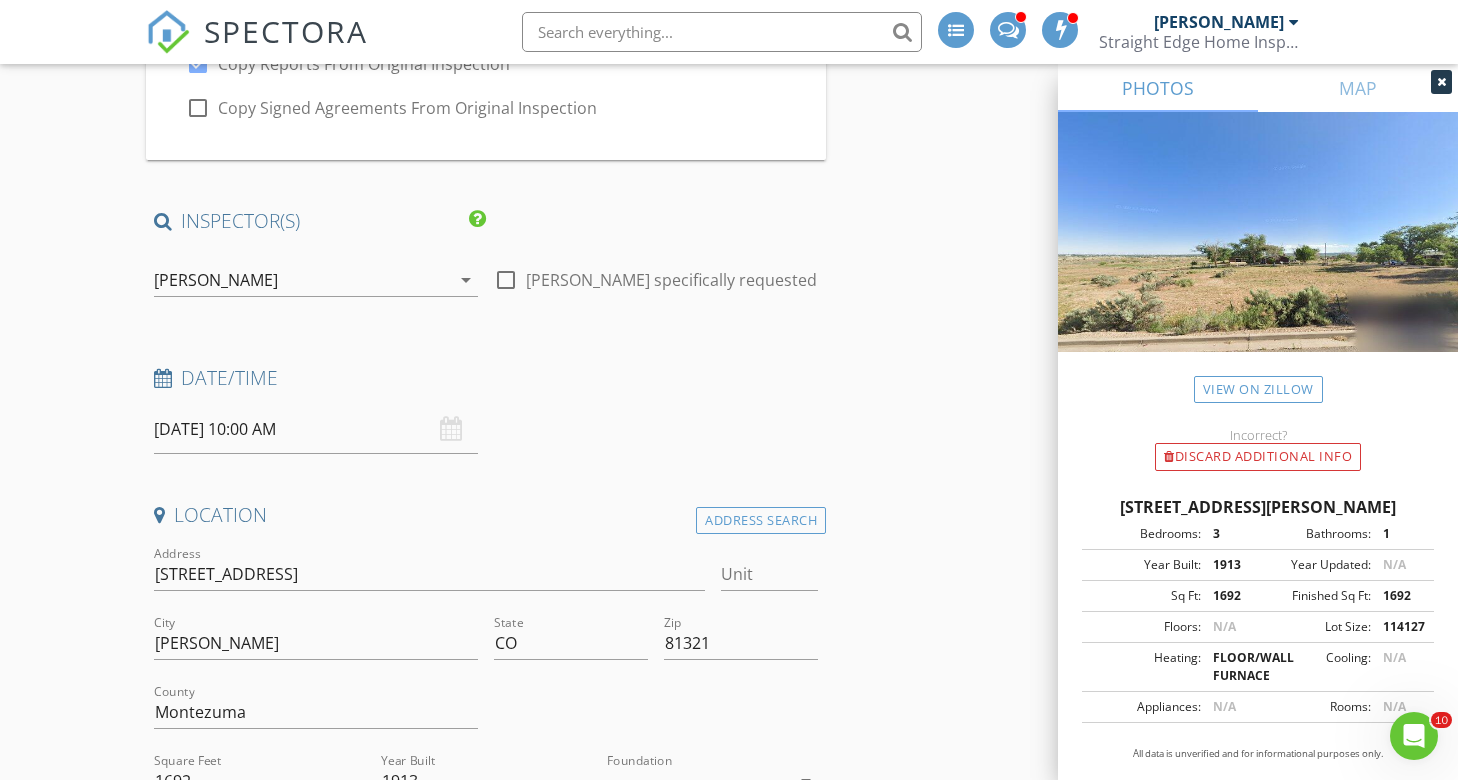 scroll, scrollTop: 259, scrollLeft: 0, axis: vertical 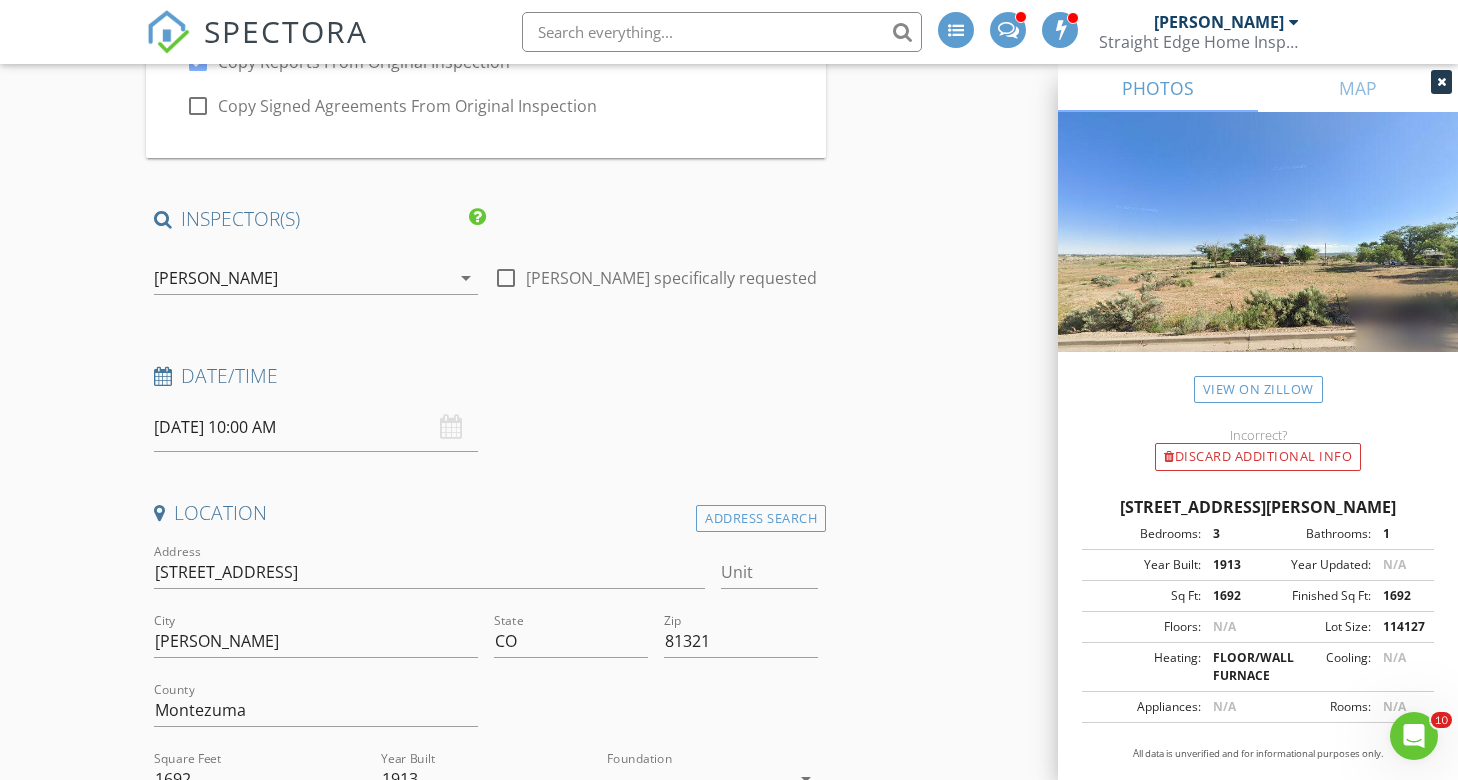 click on "07/10/2025 10:00 AM" at bounding box center [316, 427] 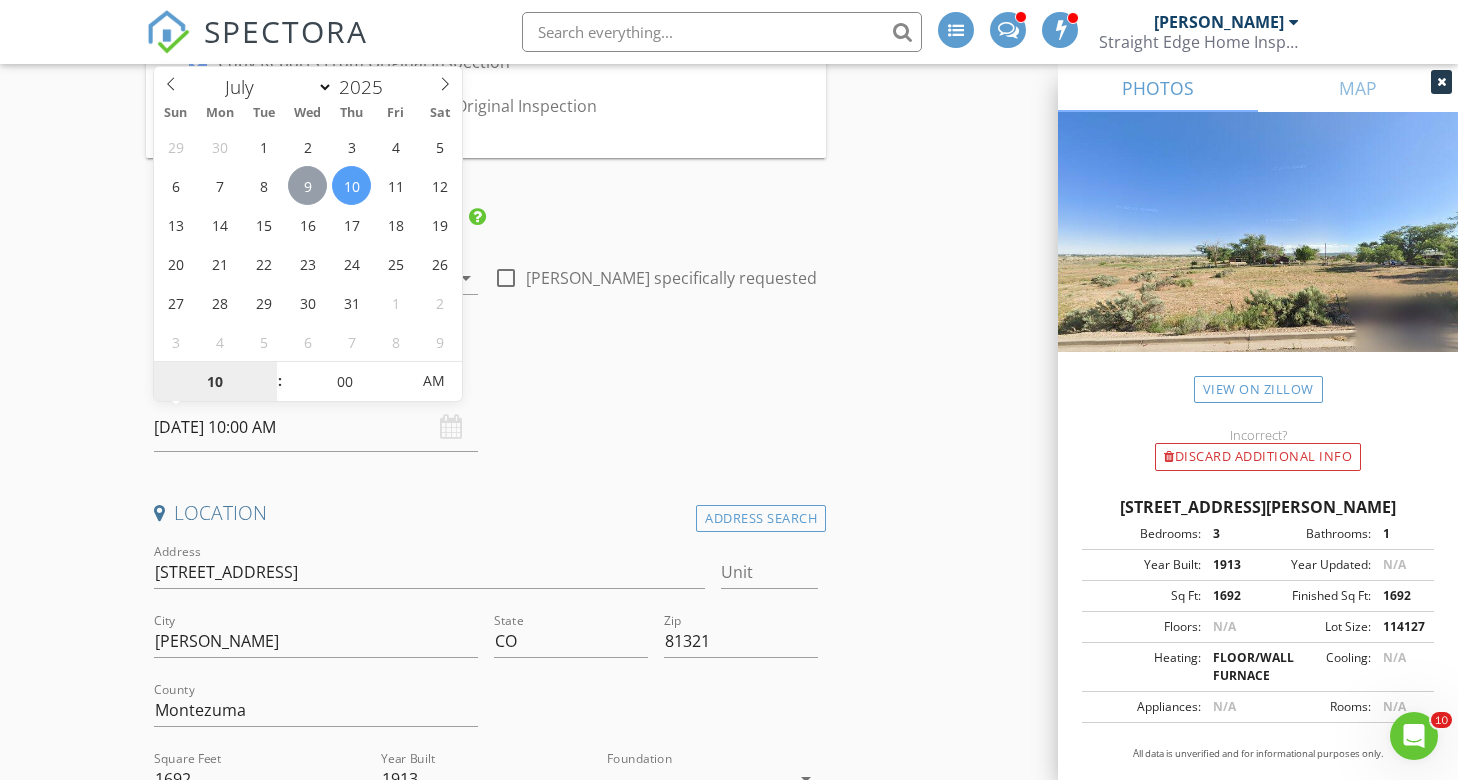 type on "[DATE] 10:00 AM" 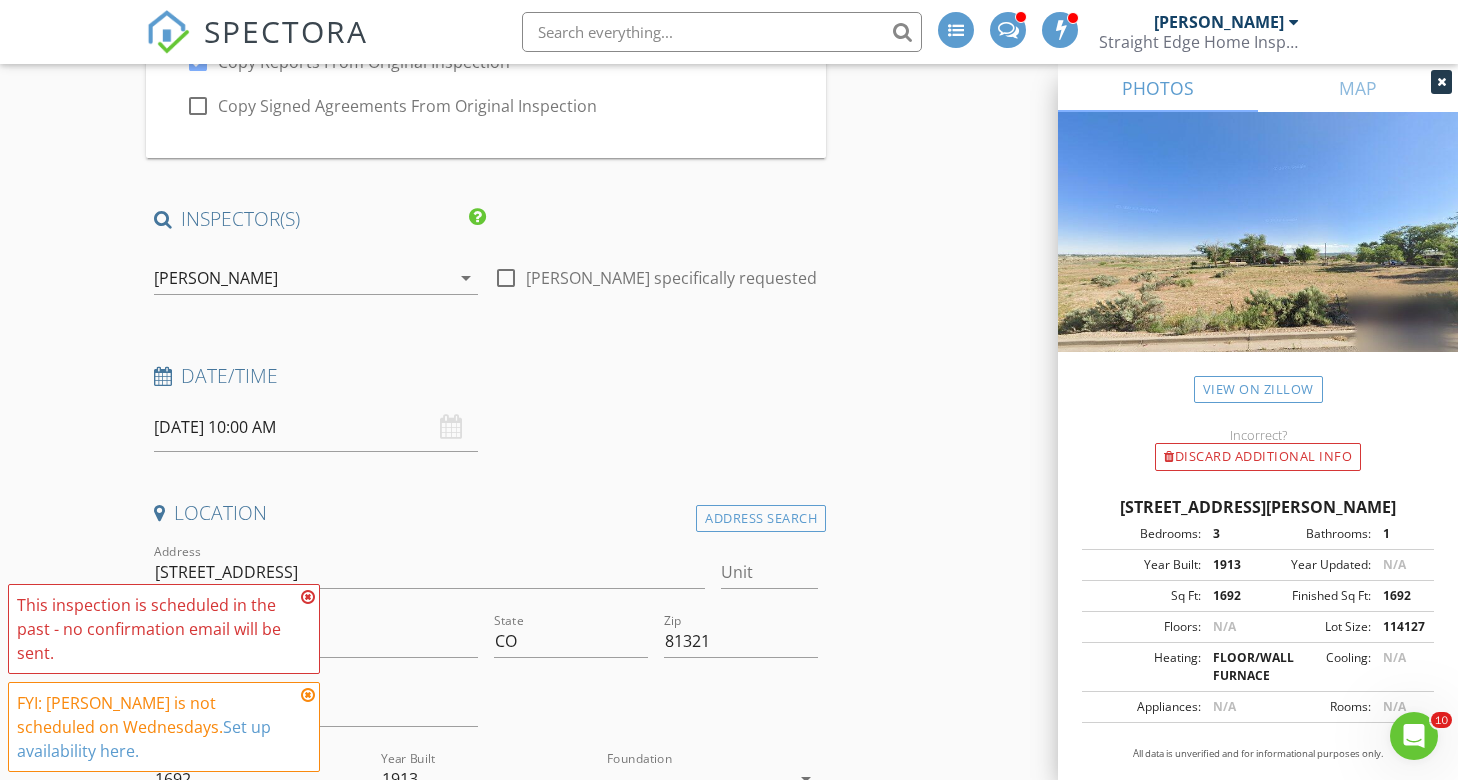 drag, startPoint x: 86, startPoint y: 320, endPoint x: 102, endPoint y: 346, distance: 30.528675 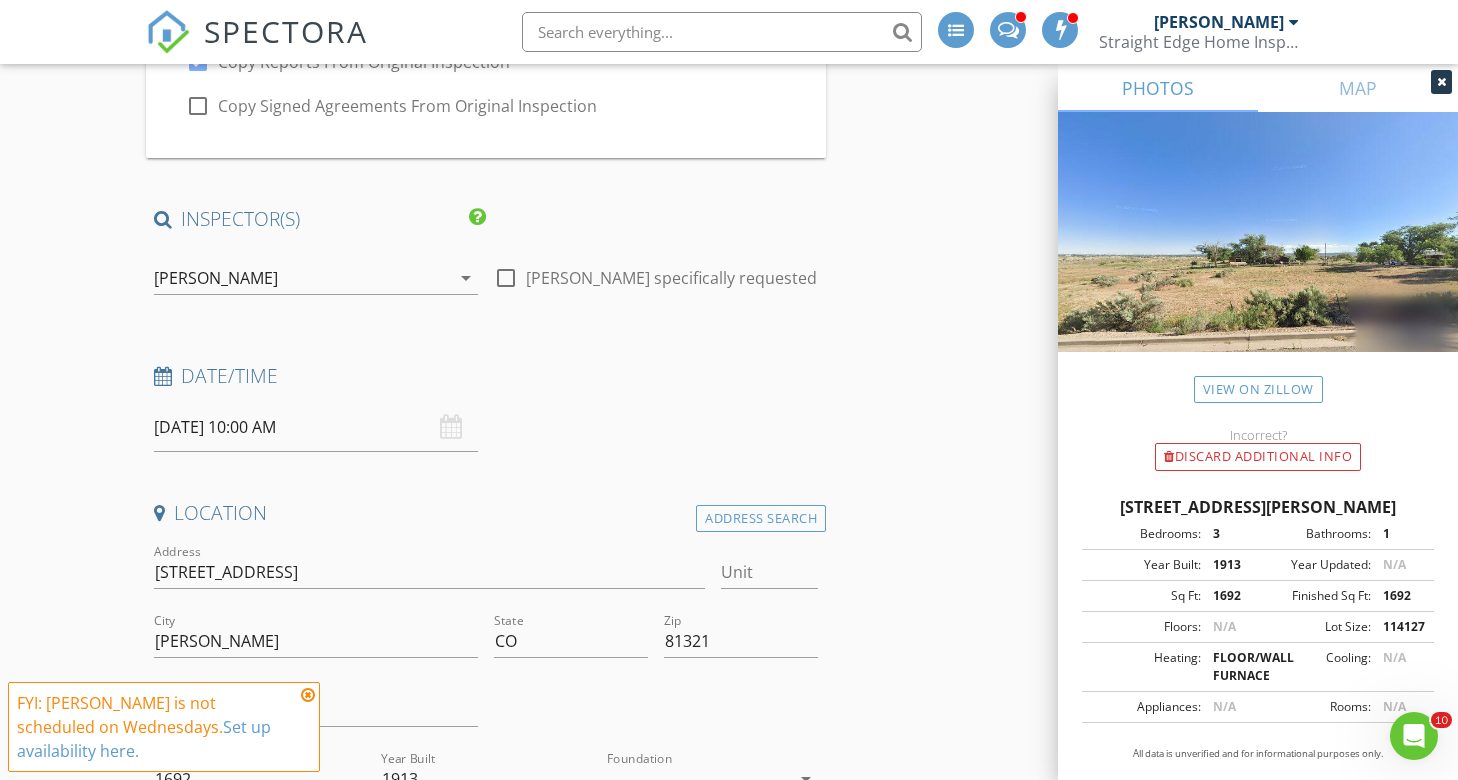 drag, startPoint x: 306, startPoint y: 719, endPoint x: 251, endPoint y: 692, distance: 61.269894 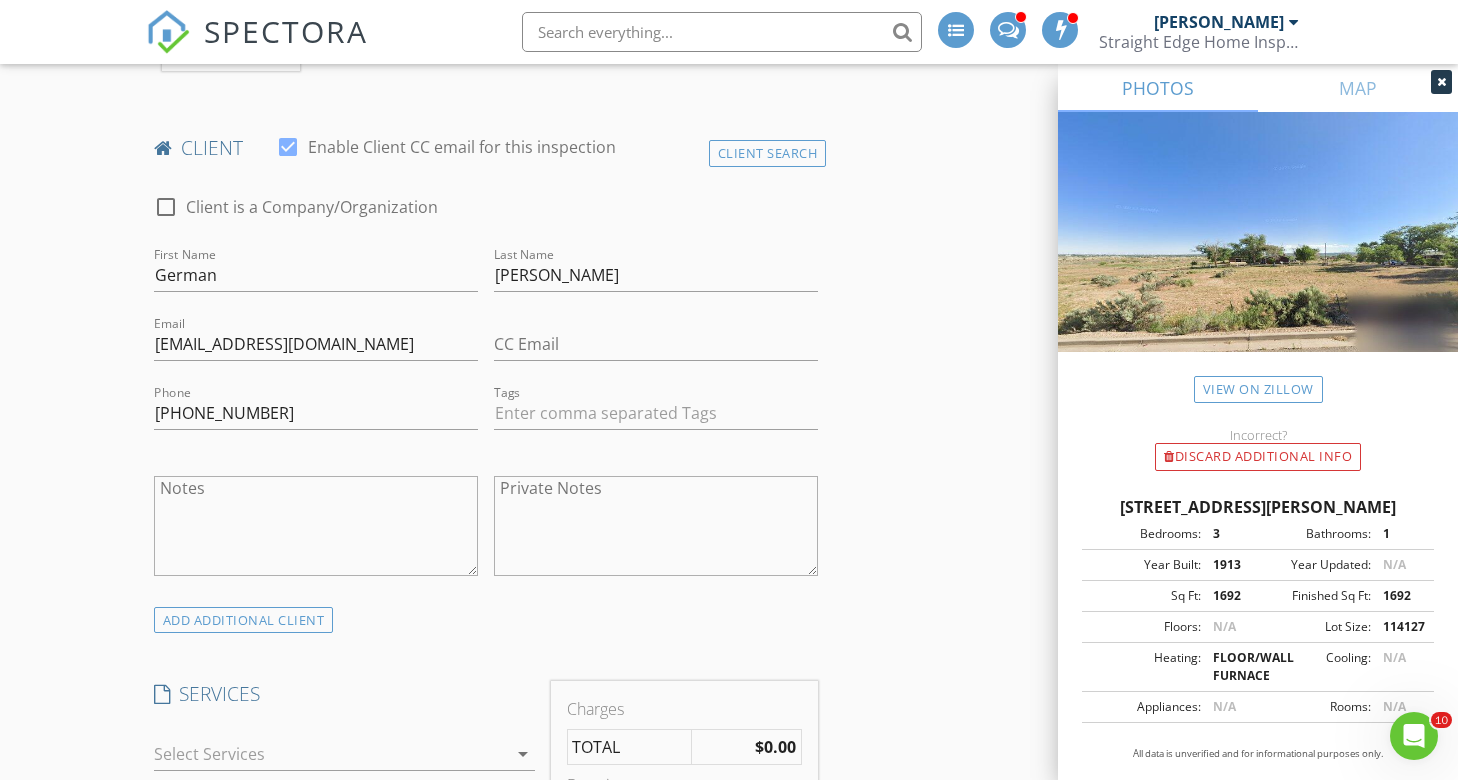 scroll, scrollTop: 1171, scrollLeft: 0, axis: vertical 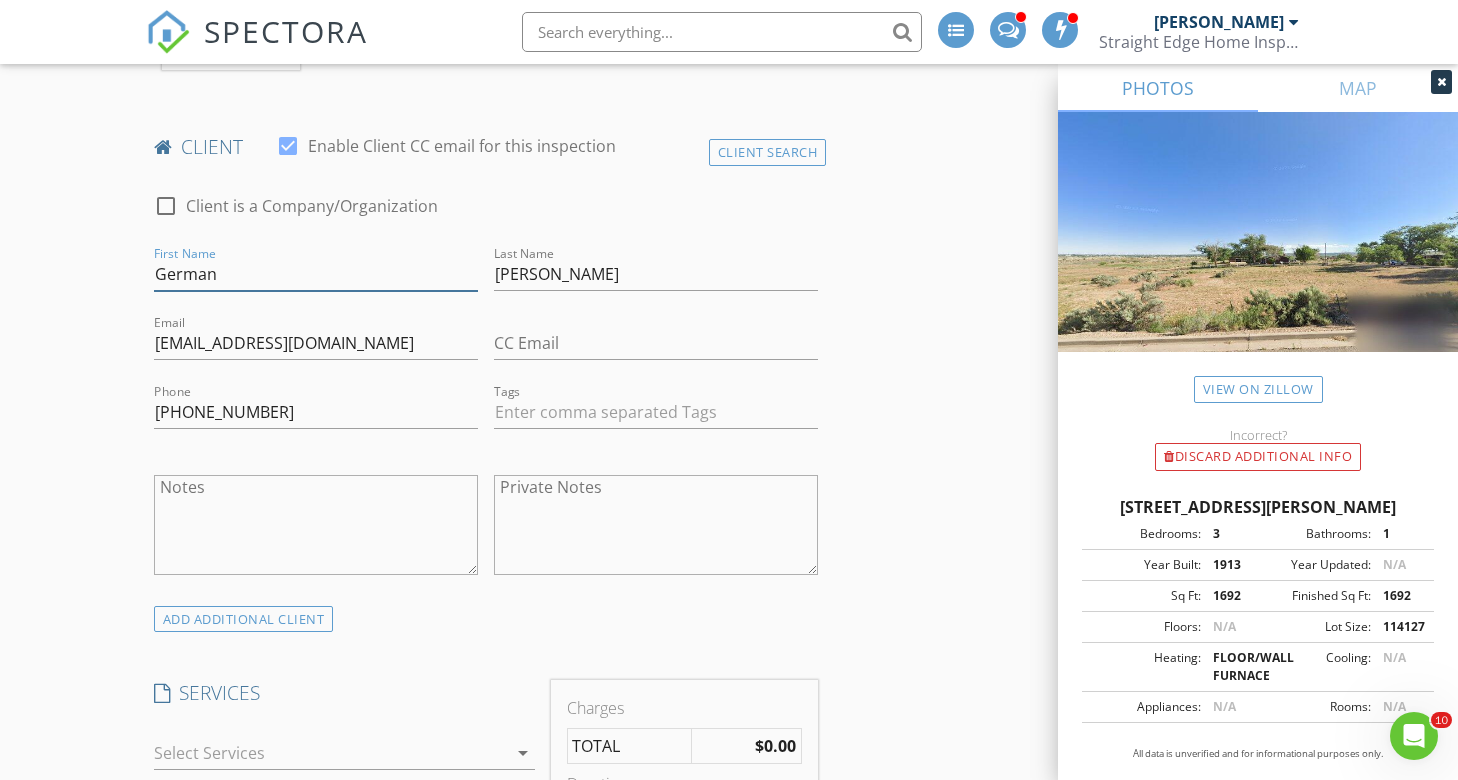 drag, startPoint x: 244, startPoint y: 270, endPoint x: 59, endPoint y: 272, distance: 185.0108 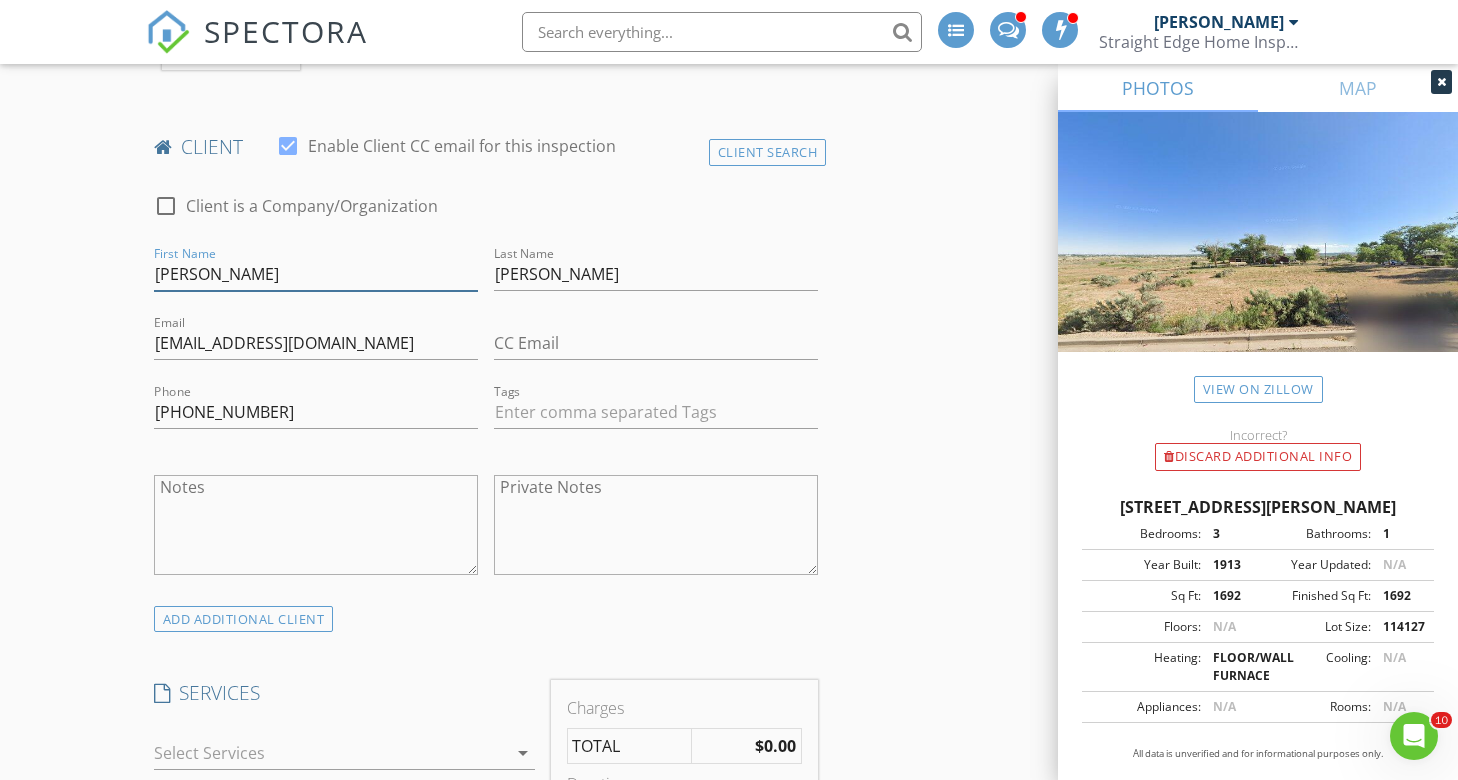 type on "[PERSON_NAME]" 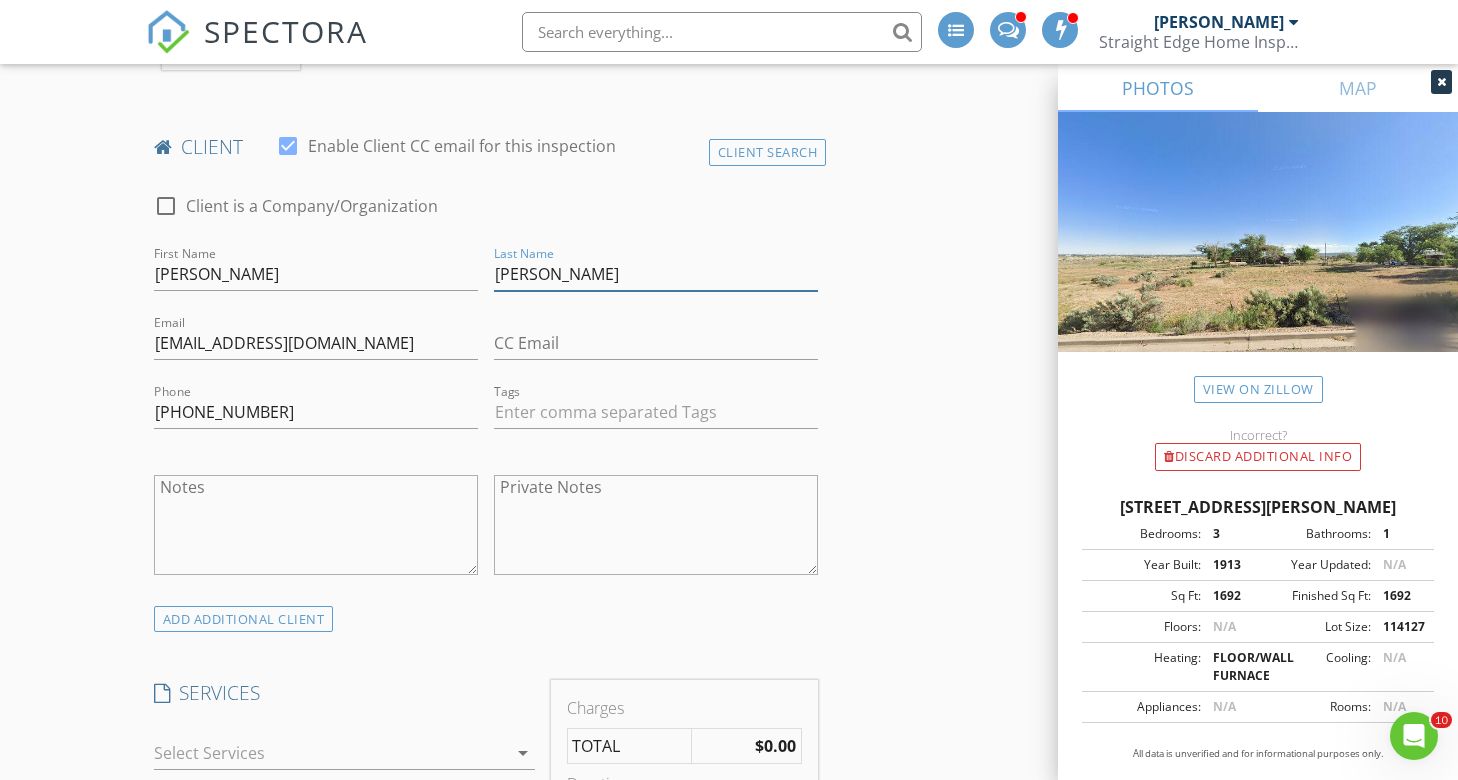 type on "[PERSON_NAME]" 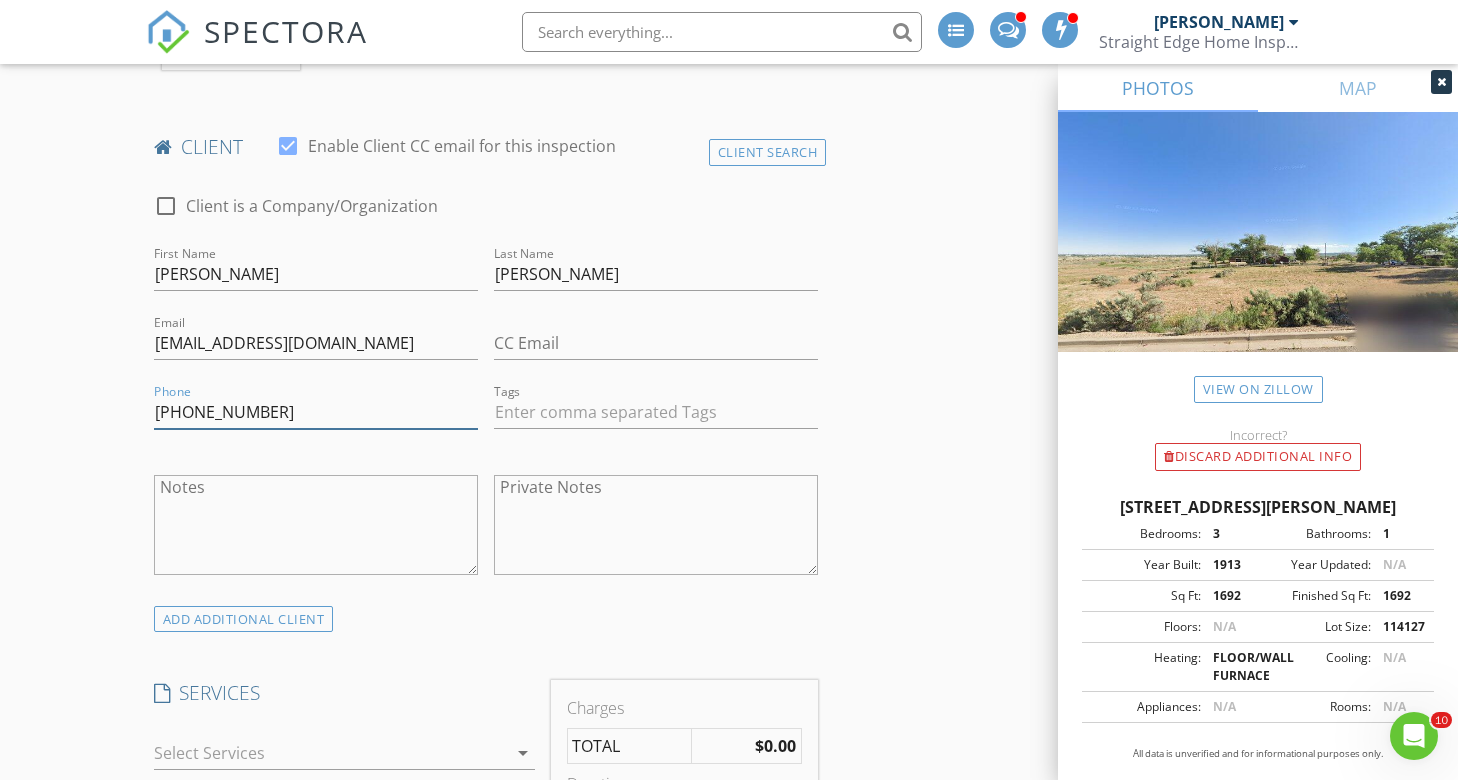 drag, startPoint x: 290, startPoint y: 413, endPoint x: 58, endPoint y: 408, distance: 232.05388 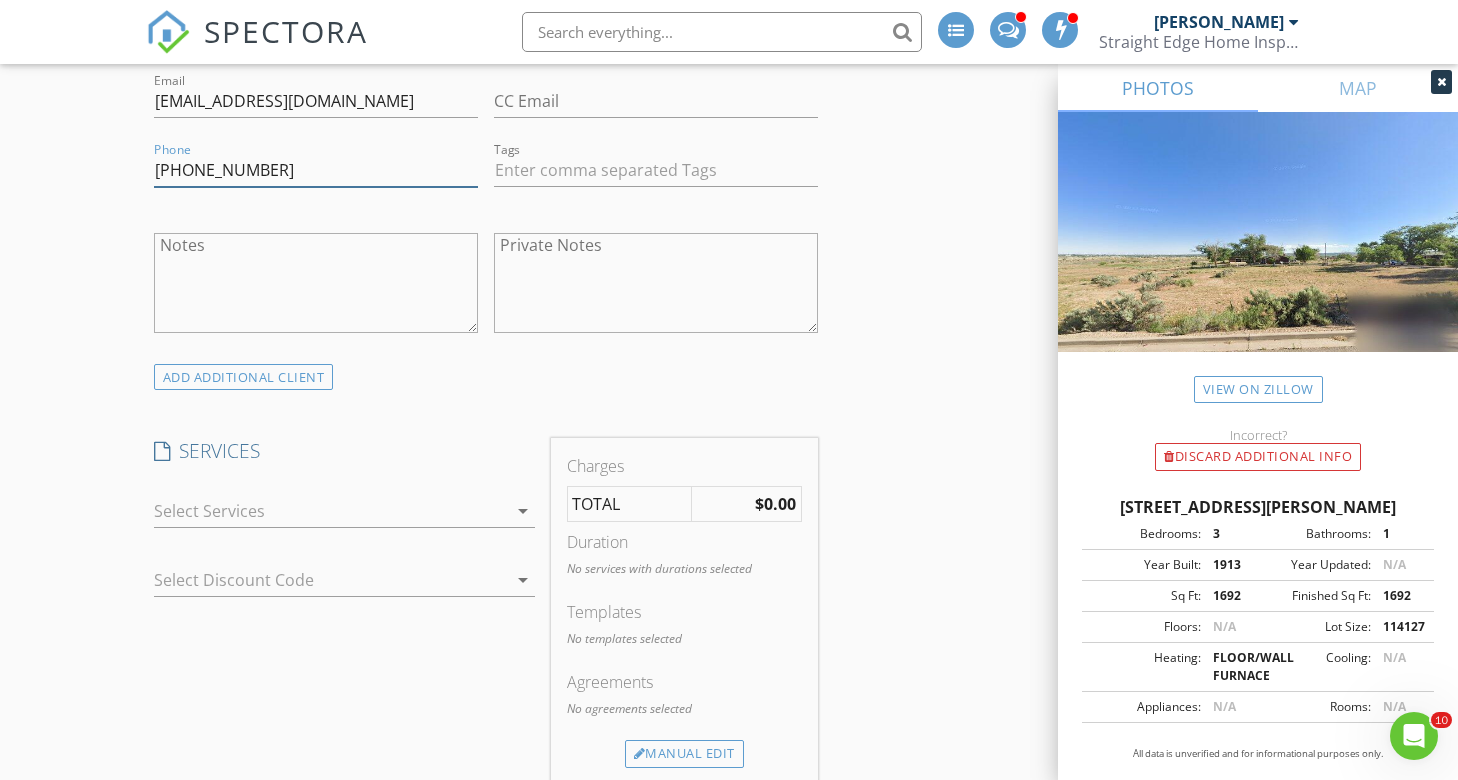 scroll, scrollTop: 1421, scrollLeft: 0, axis: vertical 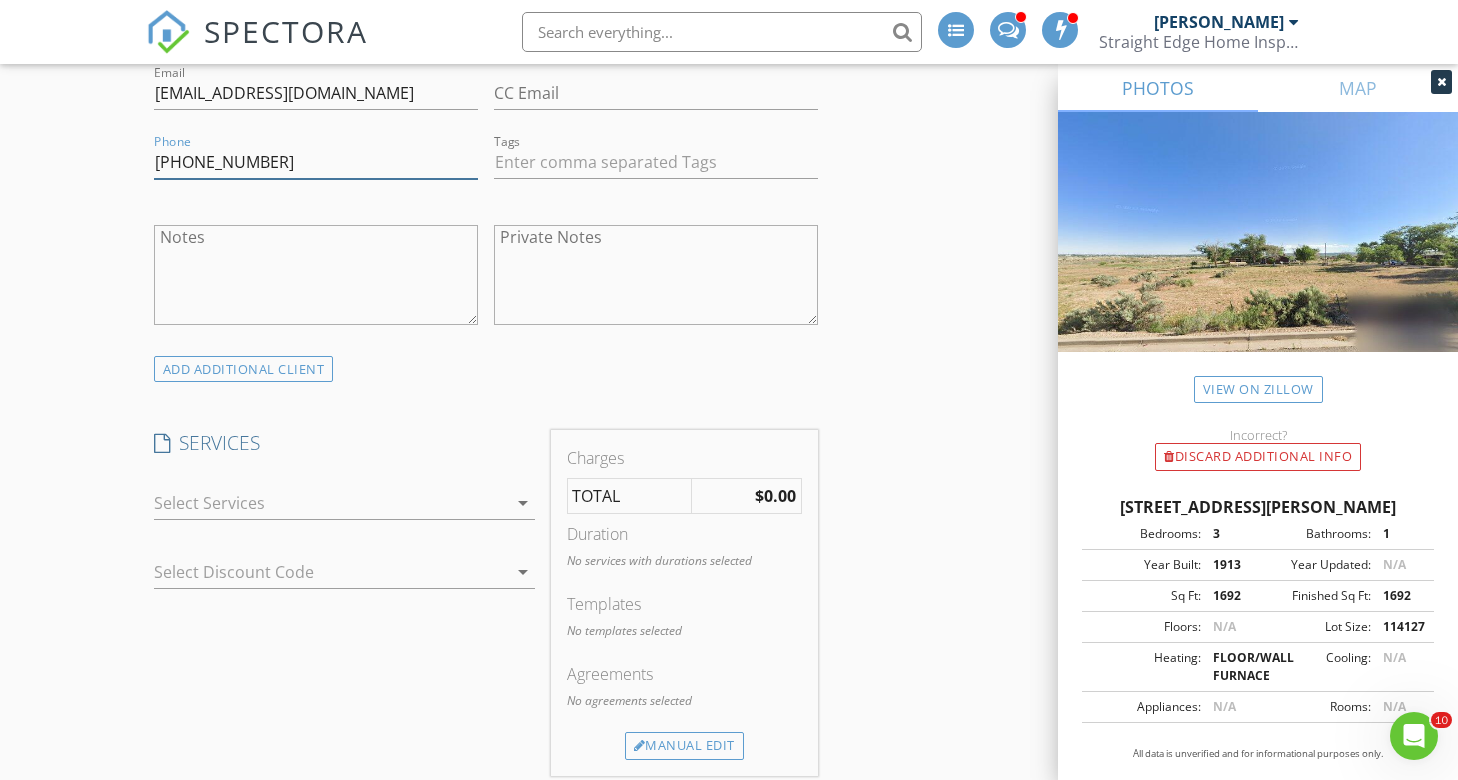 type on "[PHONE_NUMBER]" 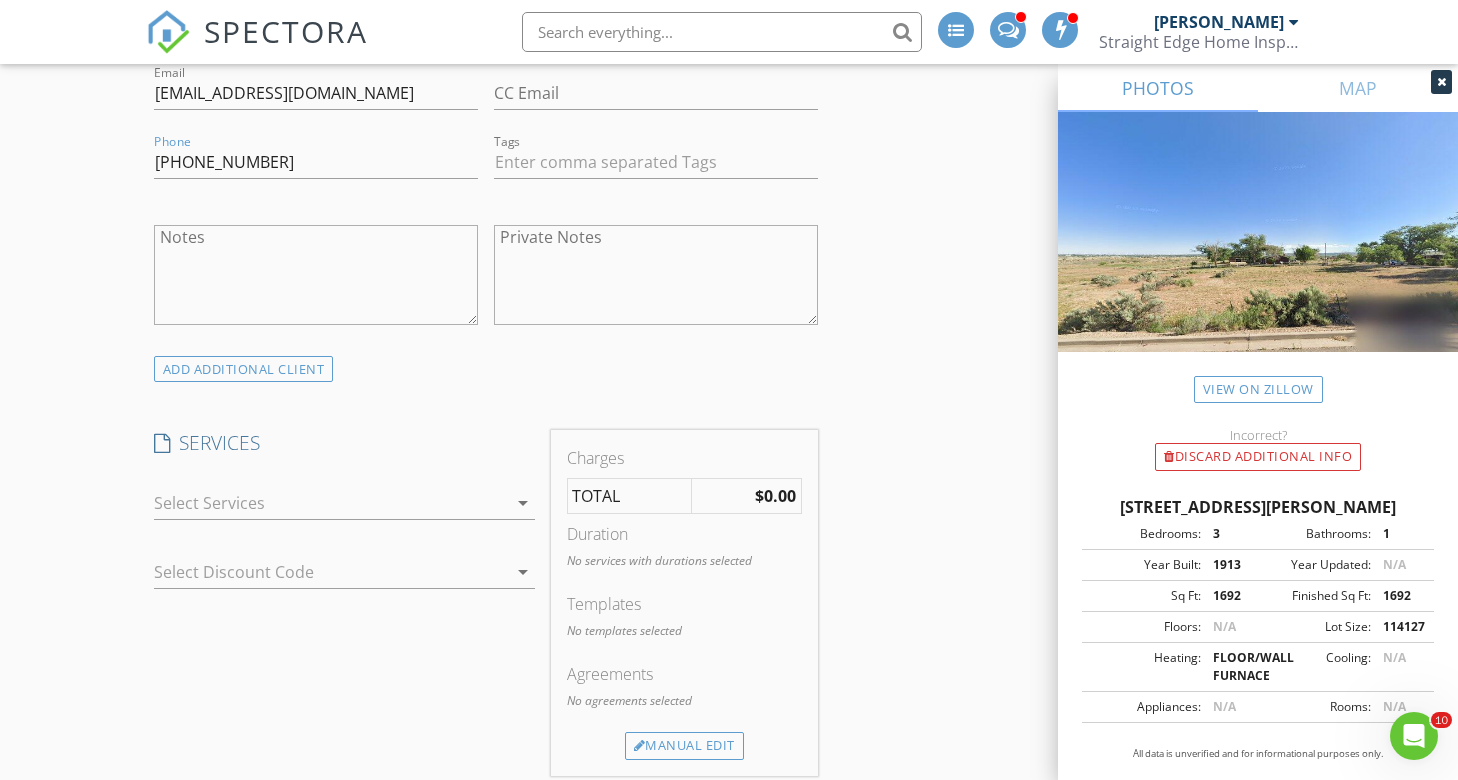 click at bounding box center (330, 503) 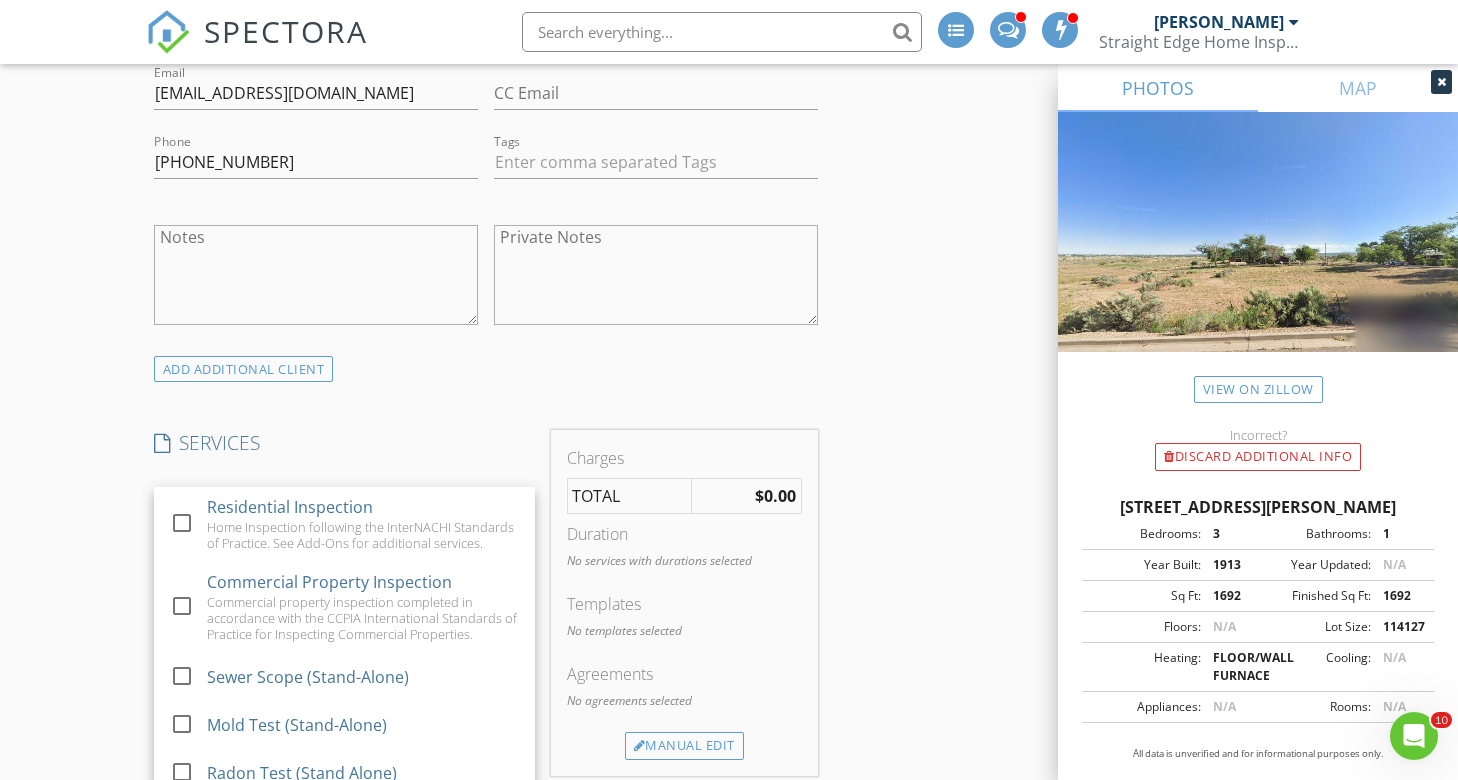 drag, startPoint x: 187, startPoint y: 524, endPoint x: 119, endPoint y: 489, distance: 76.47875 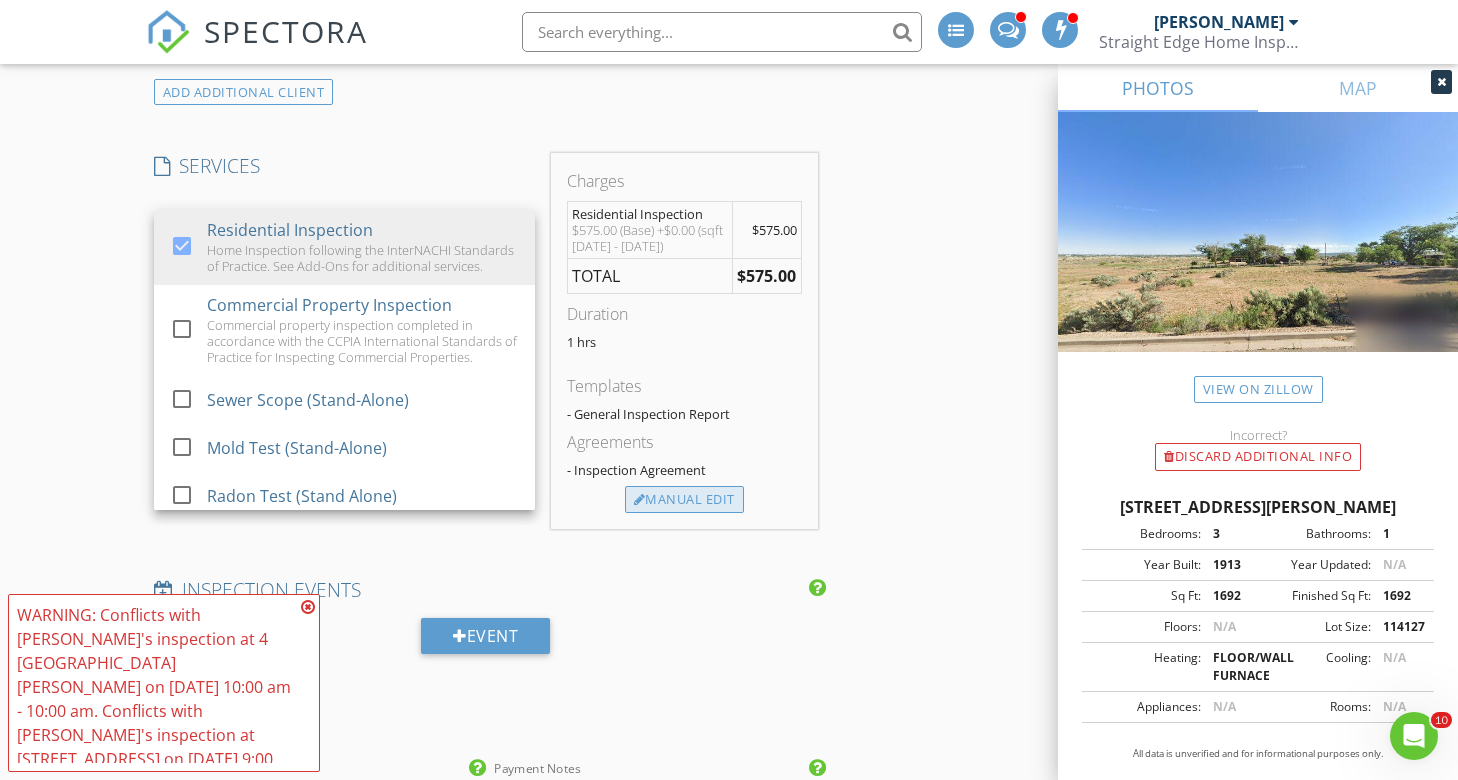 scroll, scrollTop: 1699, scrollLeft: 0, axis: vertical 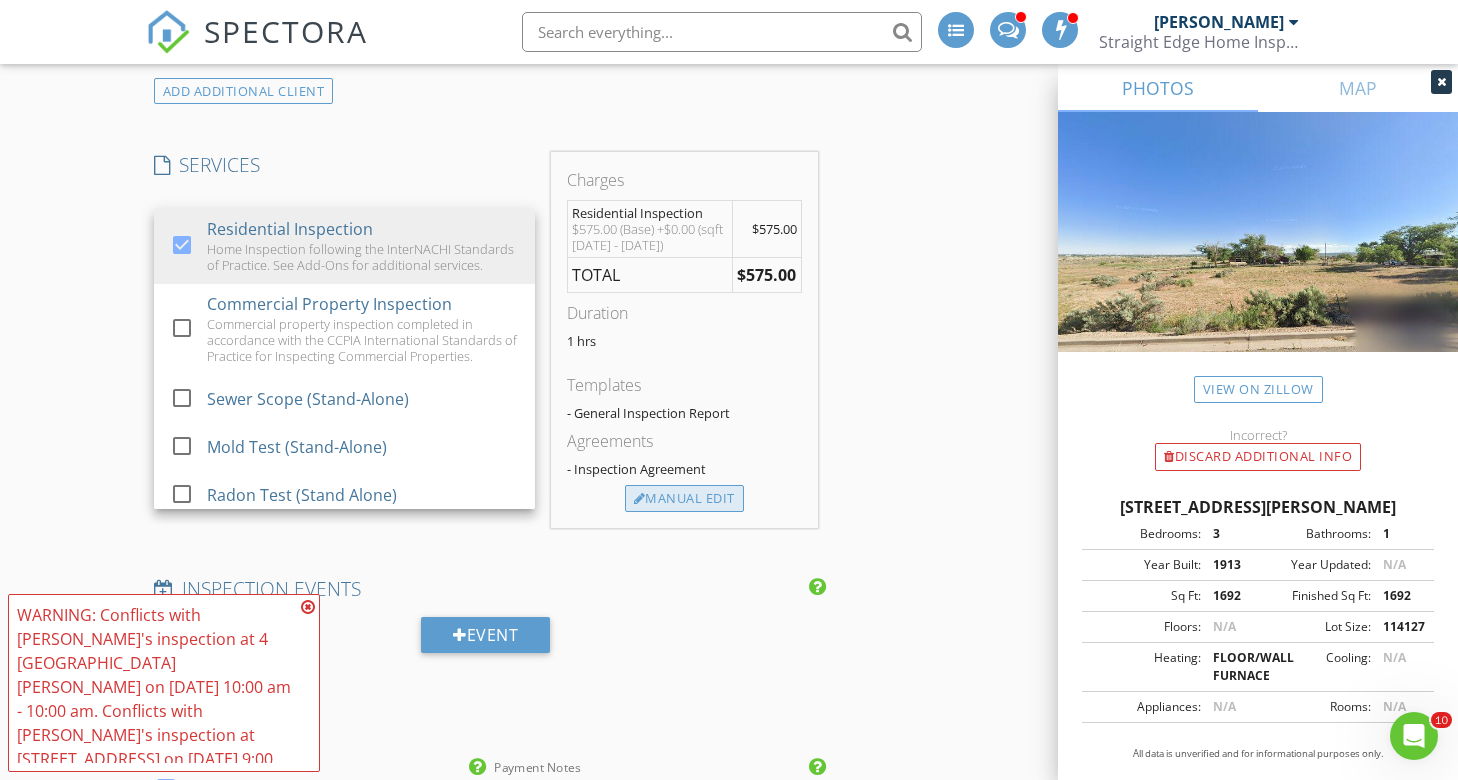 click on "Manual Edit" at bounding box center (684, 499) 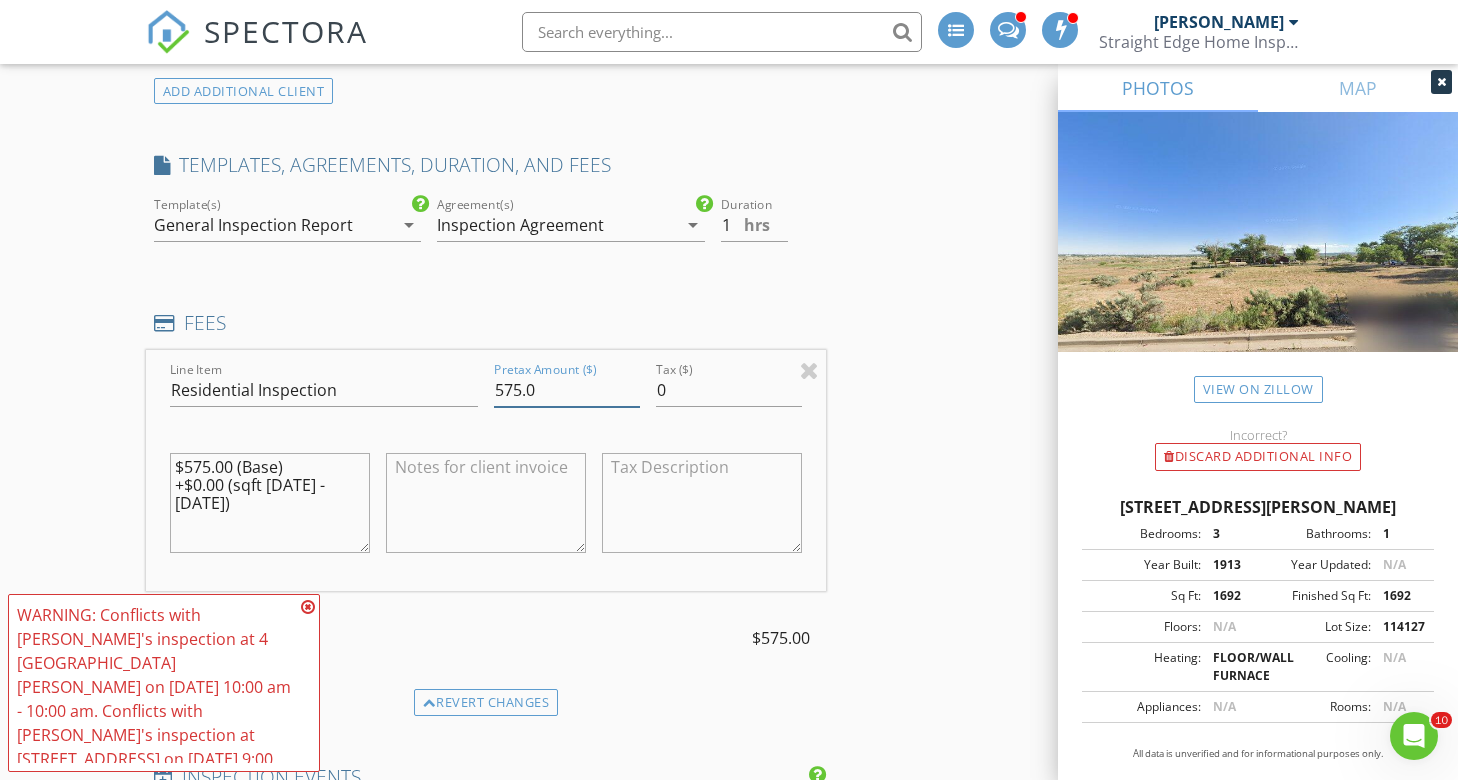 drag, startPoint x: 456, startPoint y: 395, endPoint x: 435, endPoint y: 396, distance: 21.023796 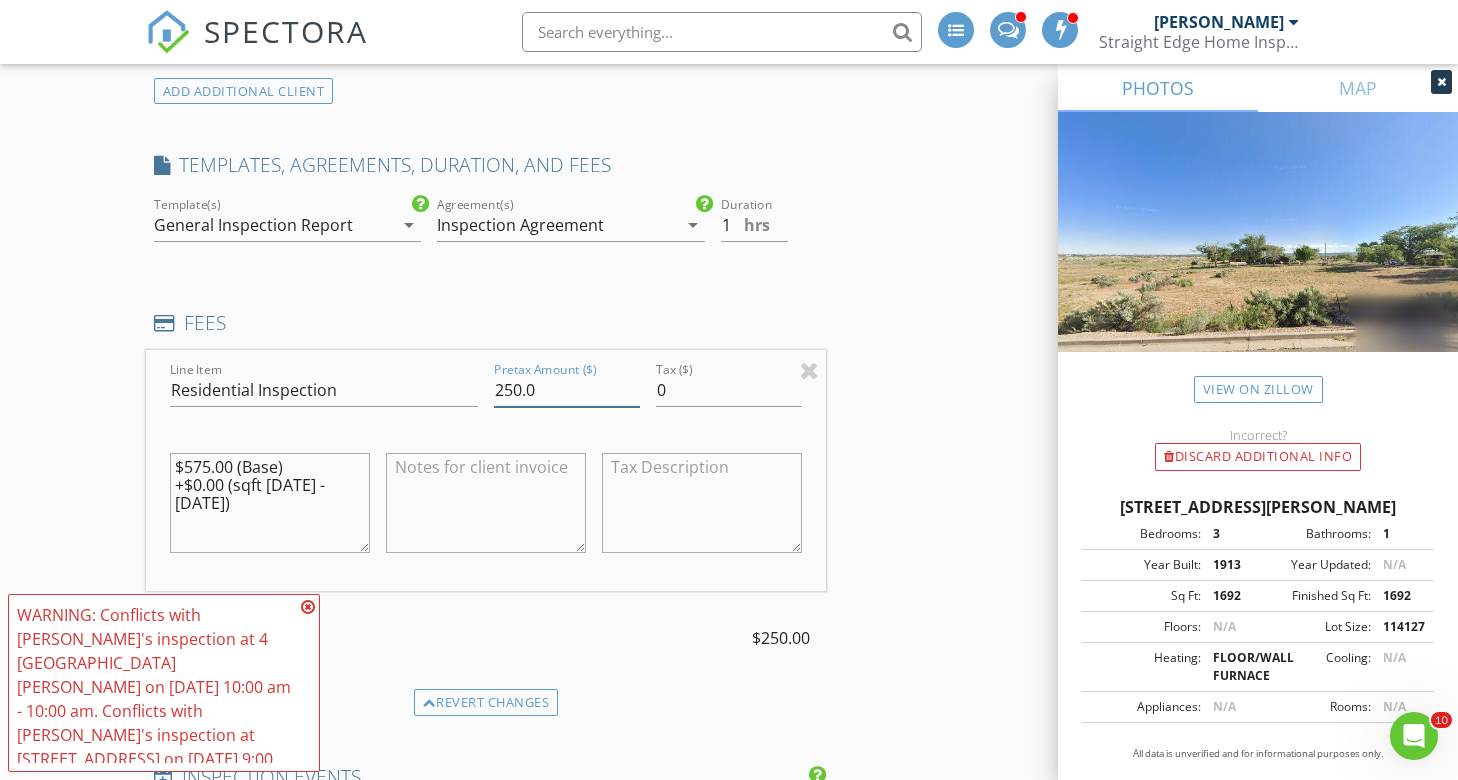 click on "250.0" at bounding box center [567, 390] 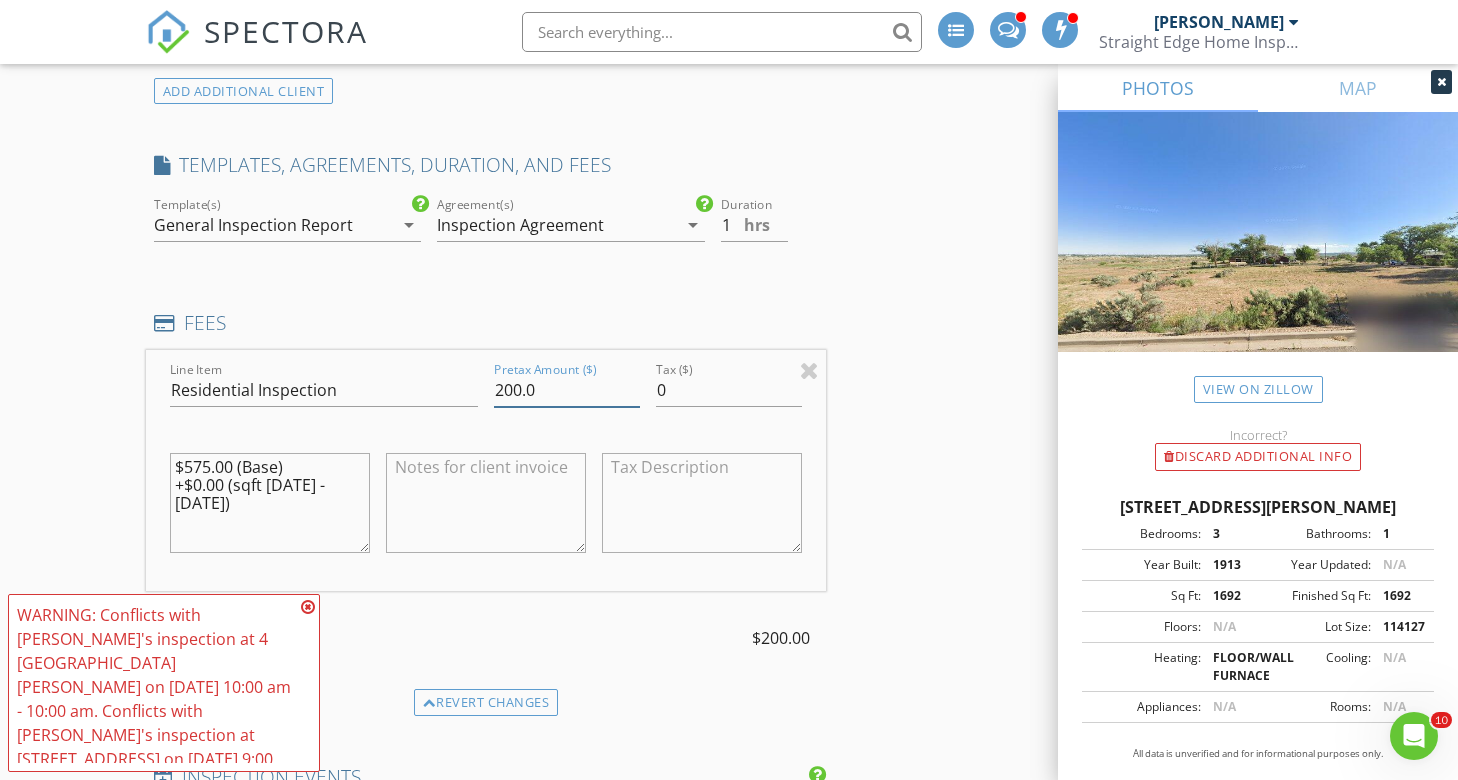 type on "200.0" 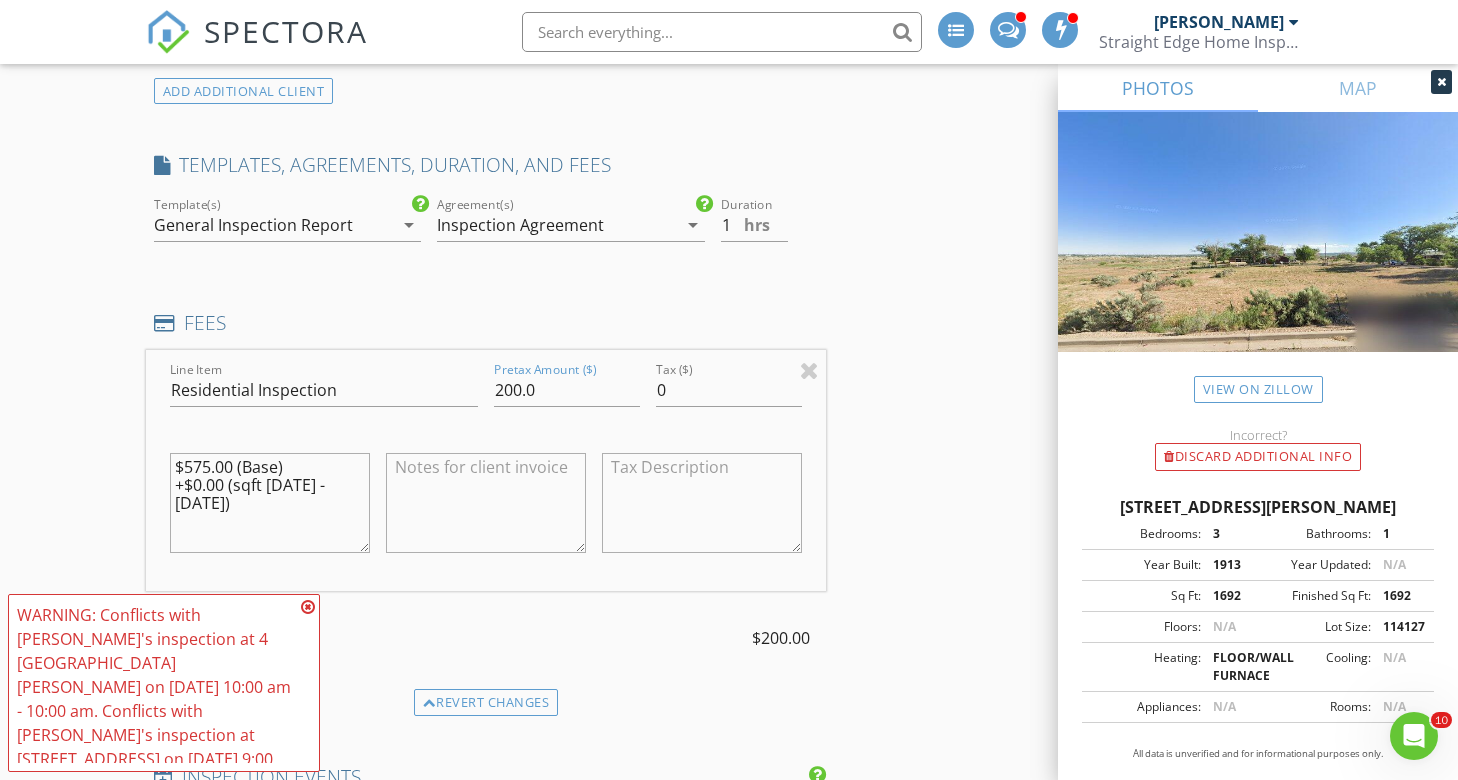 click on "New Inspection
Reorder / Copy
check_box Copy Reports From Original Inspection   check_box_outline_blank Copy Signed Agreements From Original Inspection
INSPECTOR(S)
check_box   Jeff Sand   PRIMARY   Jeff Sand arrow_drop_down   check_box_outline_blank Jeff Sand specifically requested
Date/Time
07/09/2025 10:00 AM
Location
Address Search       Address 410 E Empire St   Unit   City Cortez   State CO   Zip 81321   County Montezuma     Square Feet 1692   Year Built 1913   Foundation arrow_drop_down     Jeff Sand     27.3 miles     (an hour)
client
check_box Enable Client CC email for this inspection   Client Search     check_box_outline_blank Client is a Company/Organization     First Name Laurie   Last Name Shearer   Email gem22222@msn.com   CC Email   Phone 970-570-9127         Tags         Notes   Private Notes" at bounding box center [729, 735] 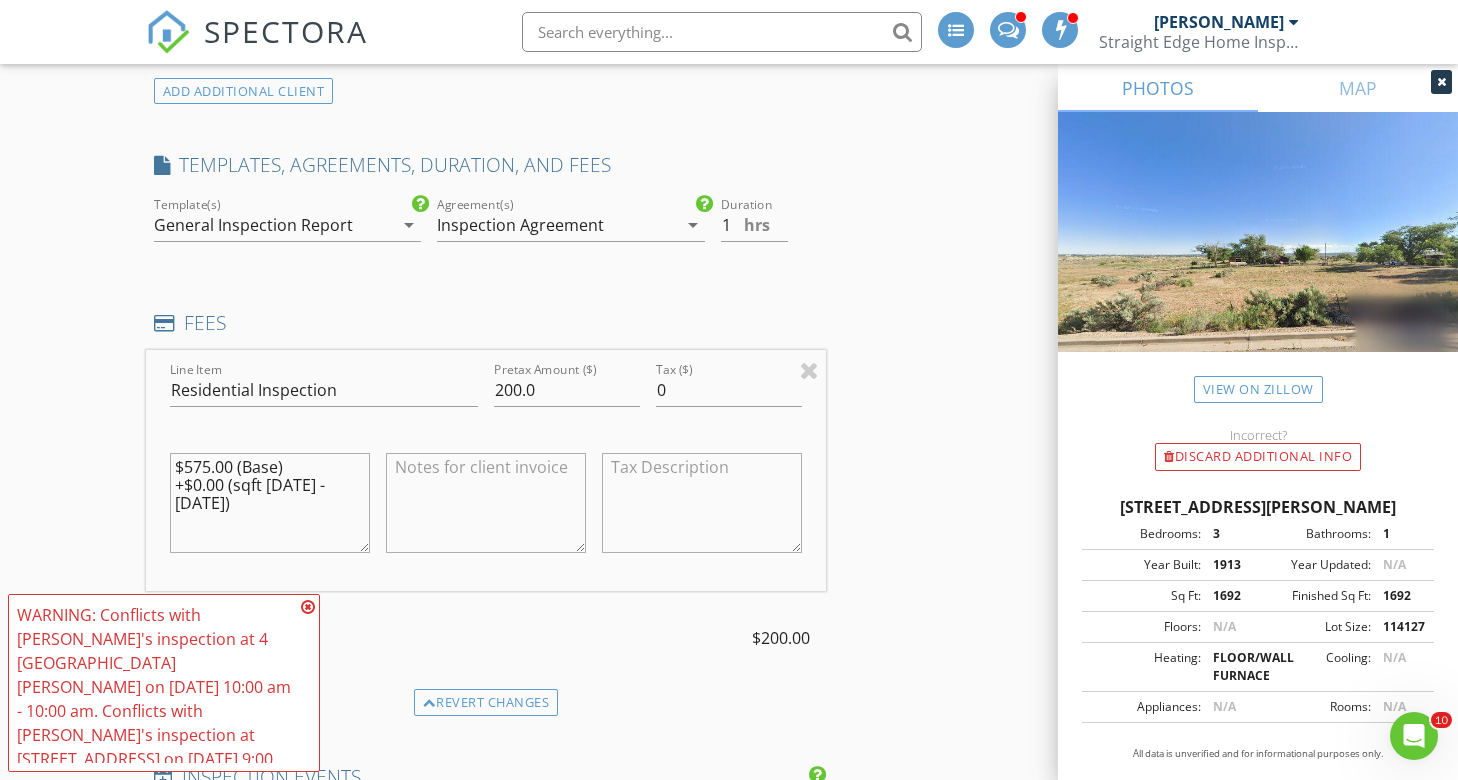 click at bounding box center (308, 607) 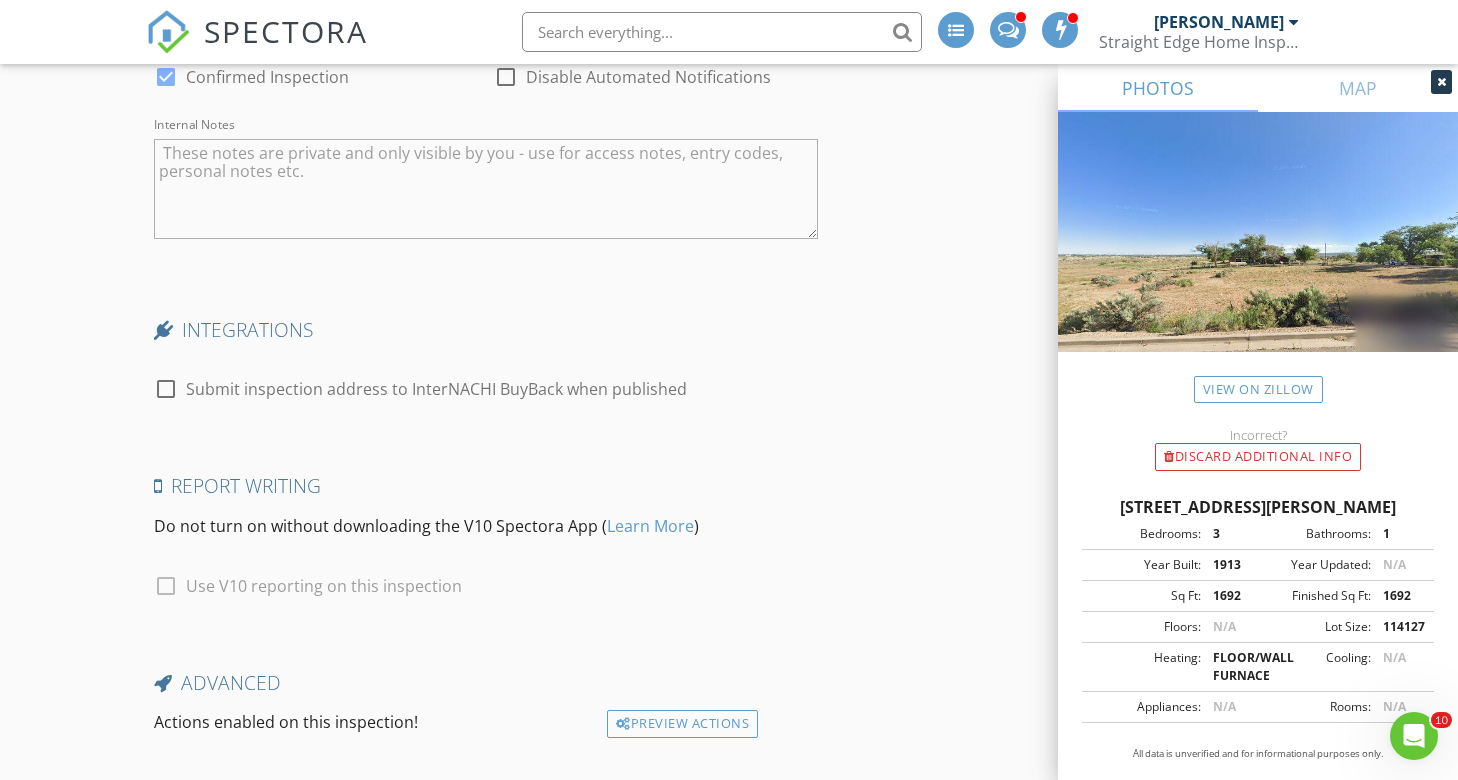 scroll, scrollTop: 3971, scrollLeft: 0, axis: vertical 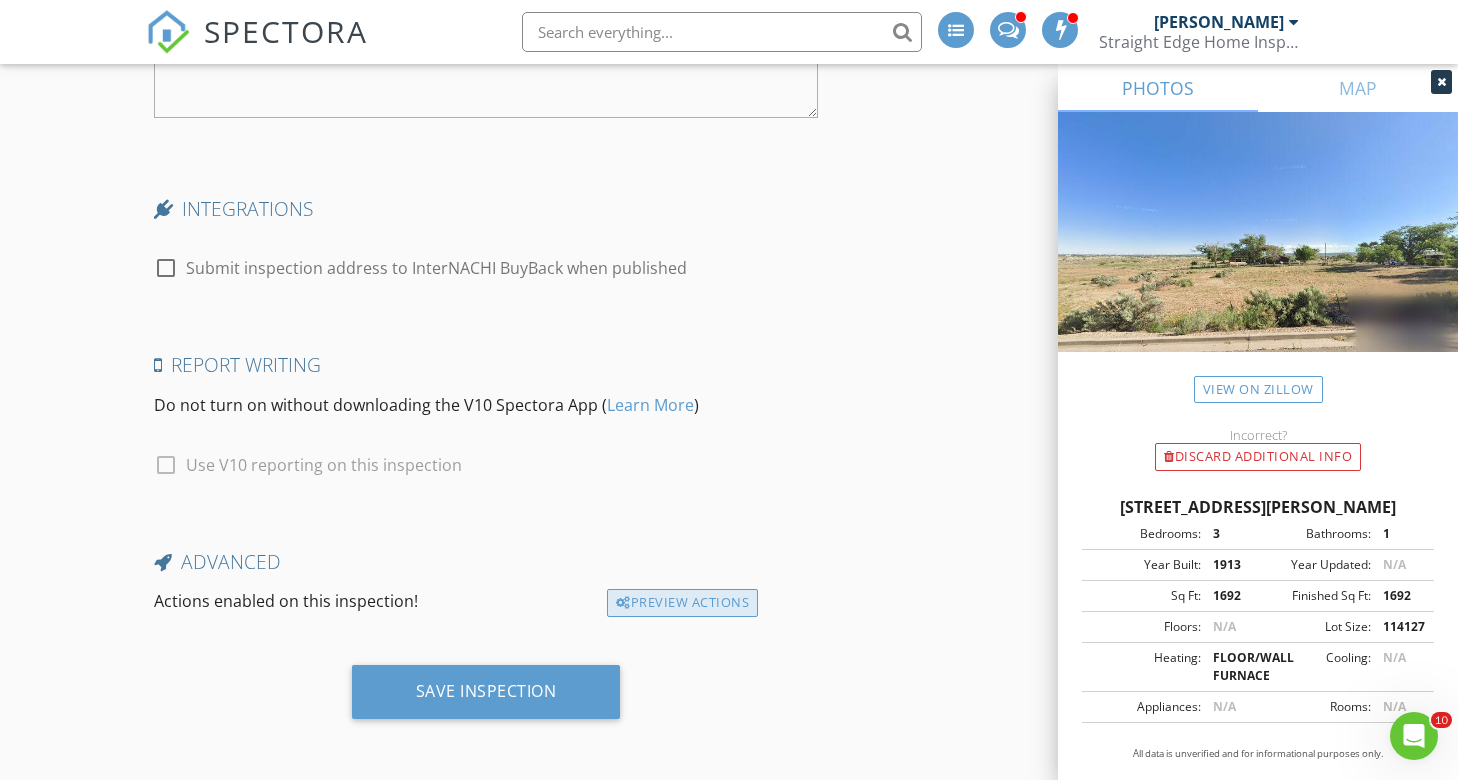 click on "Preview Actions" at bounding box center [682, 603] 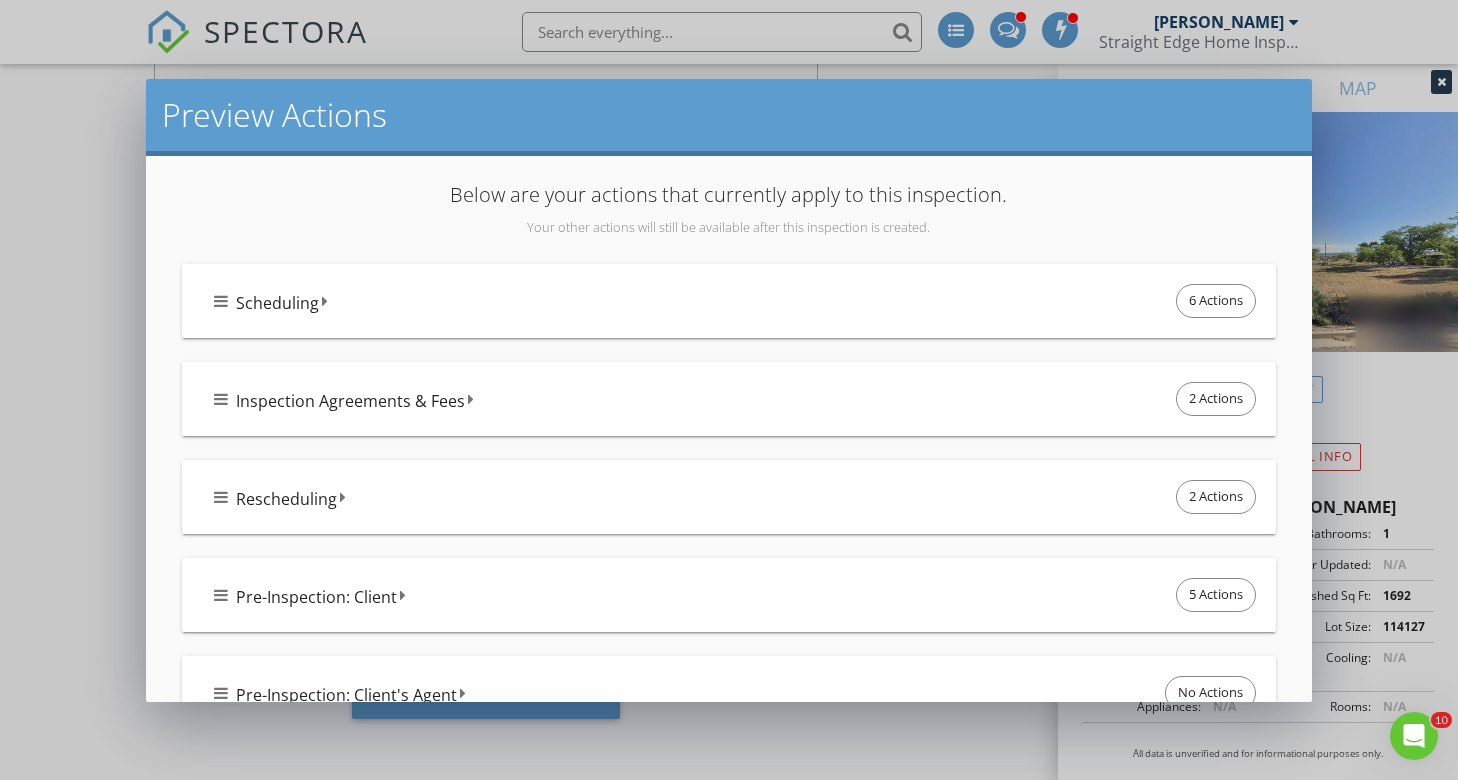 click on "Scheduling
6 Actions" at bounding box center (729, 301) 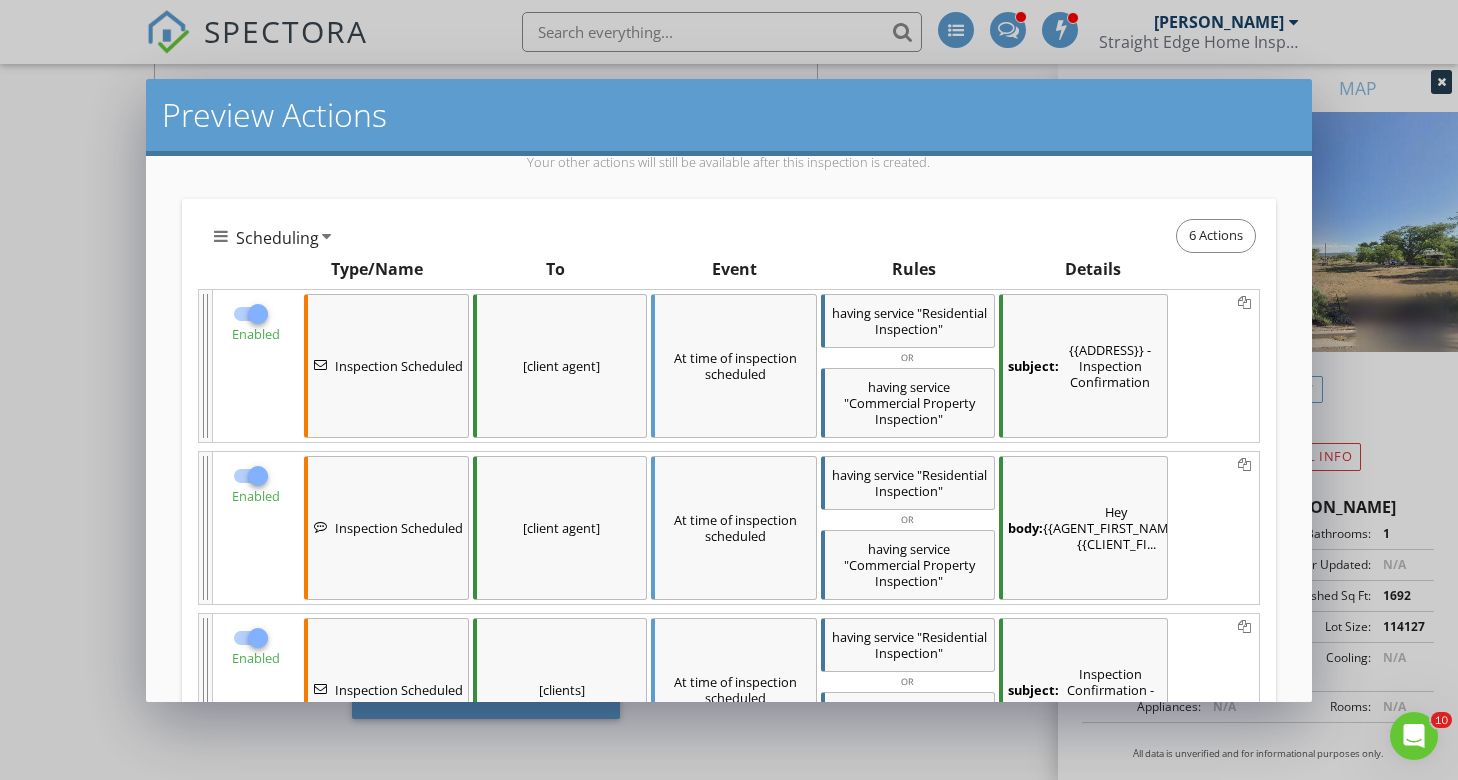 scroll, scrollTop: 70, scrollLeft: 0, axis: vertical 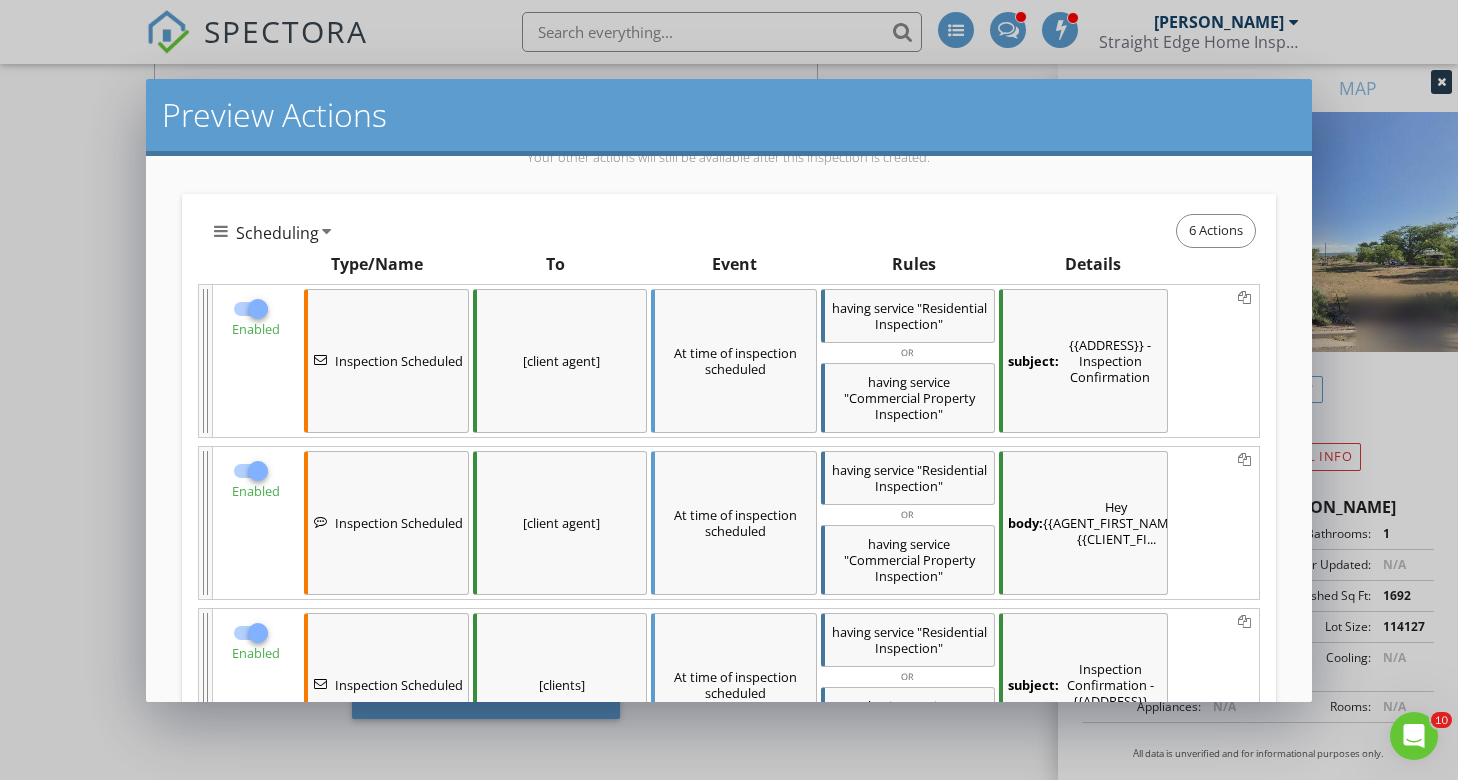click at bounding box center (251, 309) 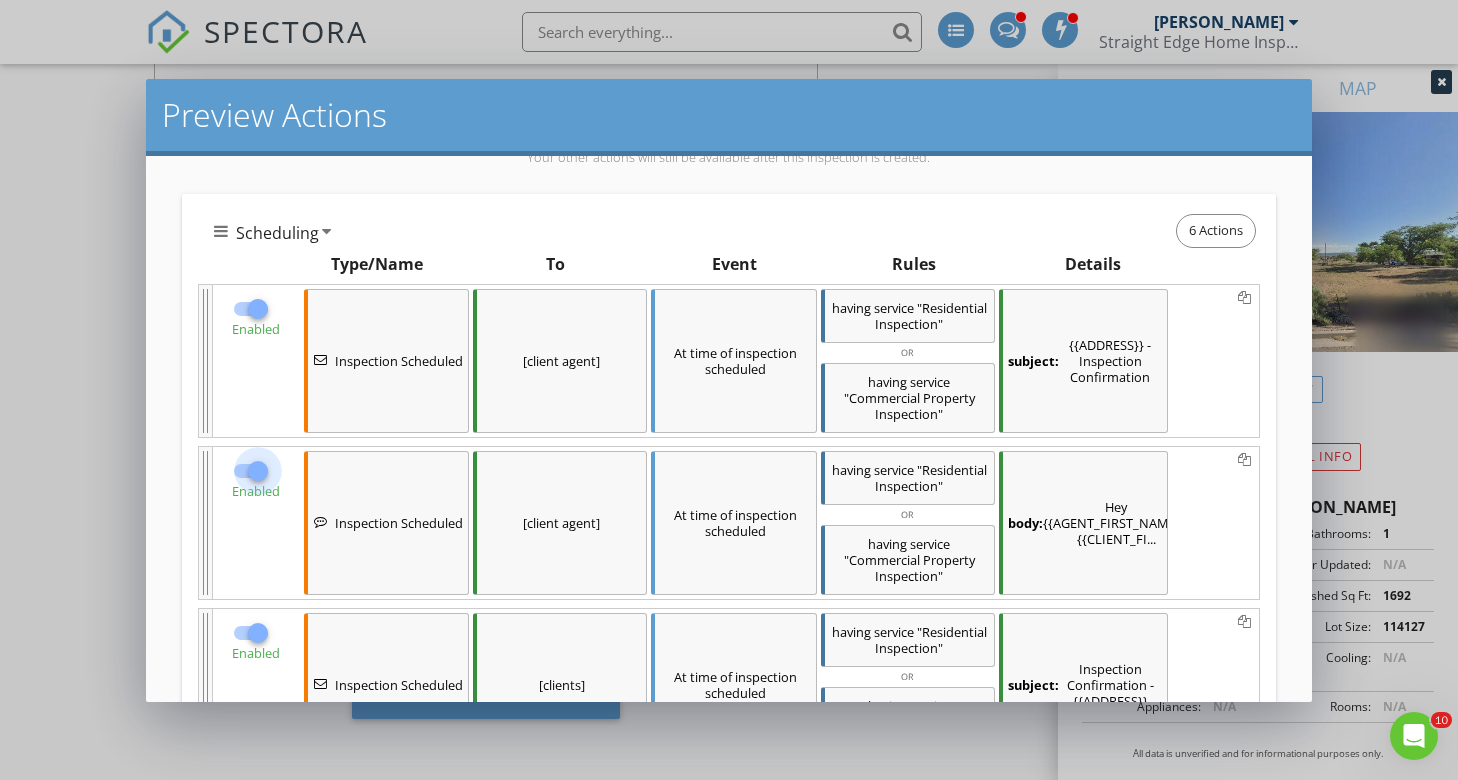 drag, startPoint x: 242, startPoint y: 470, endPoint x: 265, endPoint y: 320, distance: 151.75308 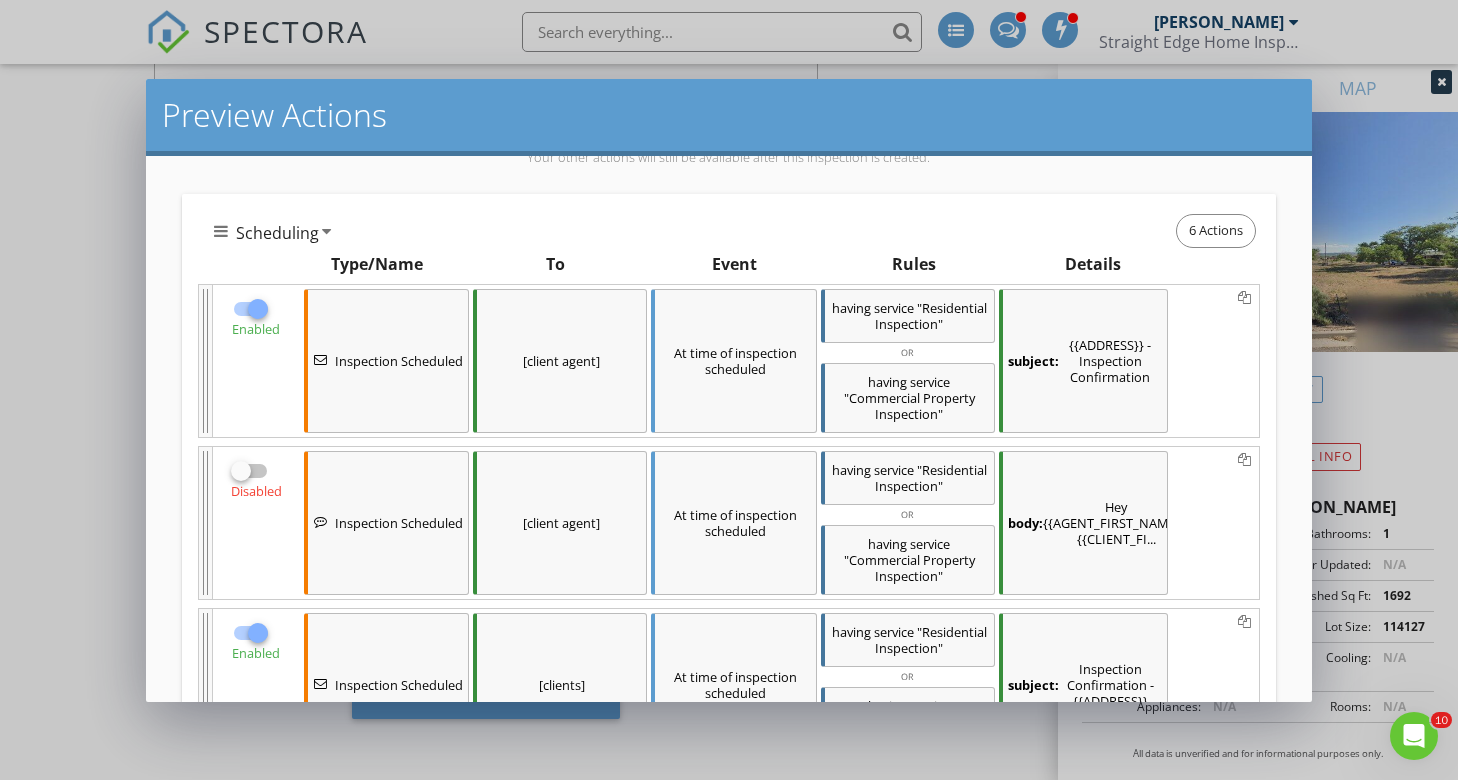 drag, startPoint x: 246, startPoint y: 306, endPoint x: 284, endPoint y: 300, distance: 38.470768 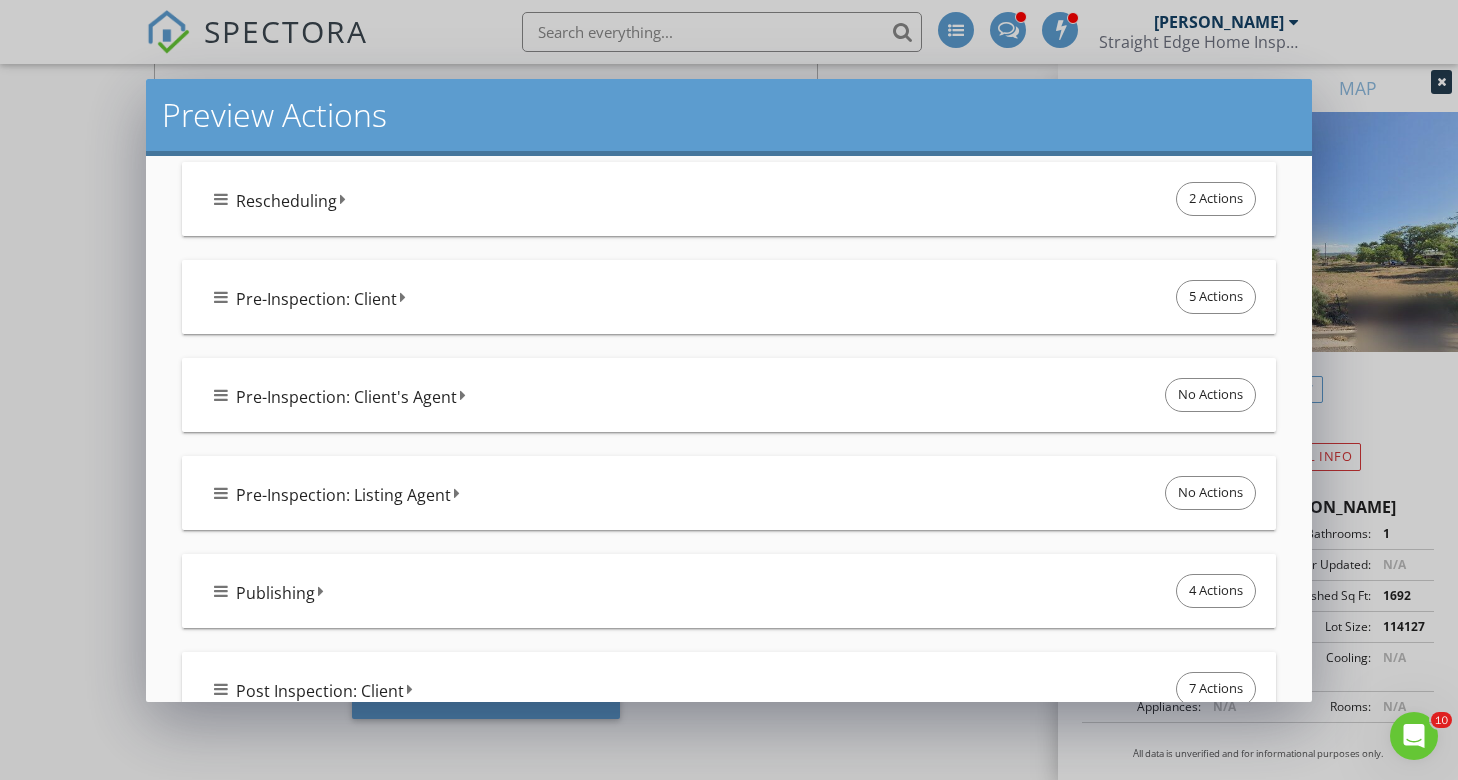 scroll, scrollTop: 1549, scrollLeft: 0, axis: vertical 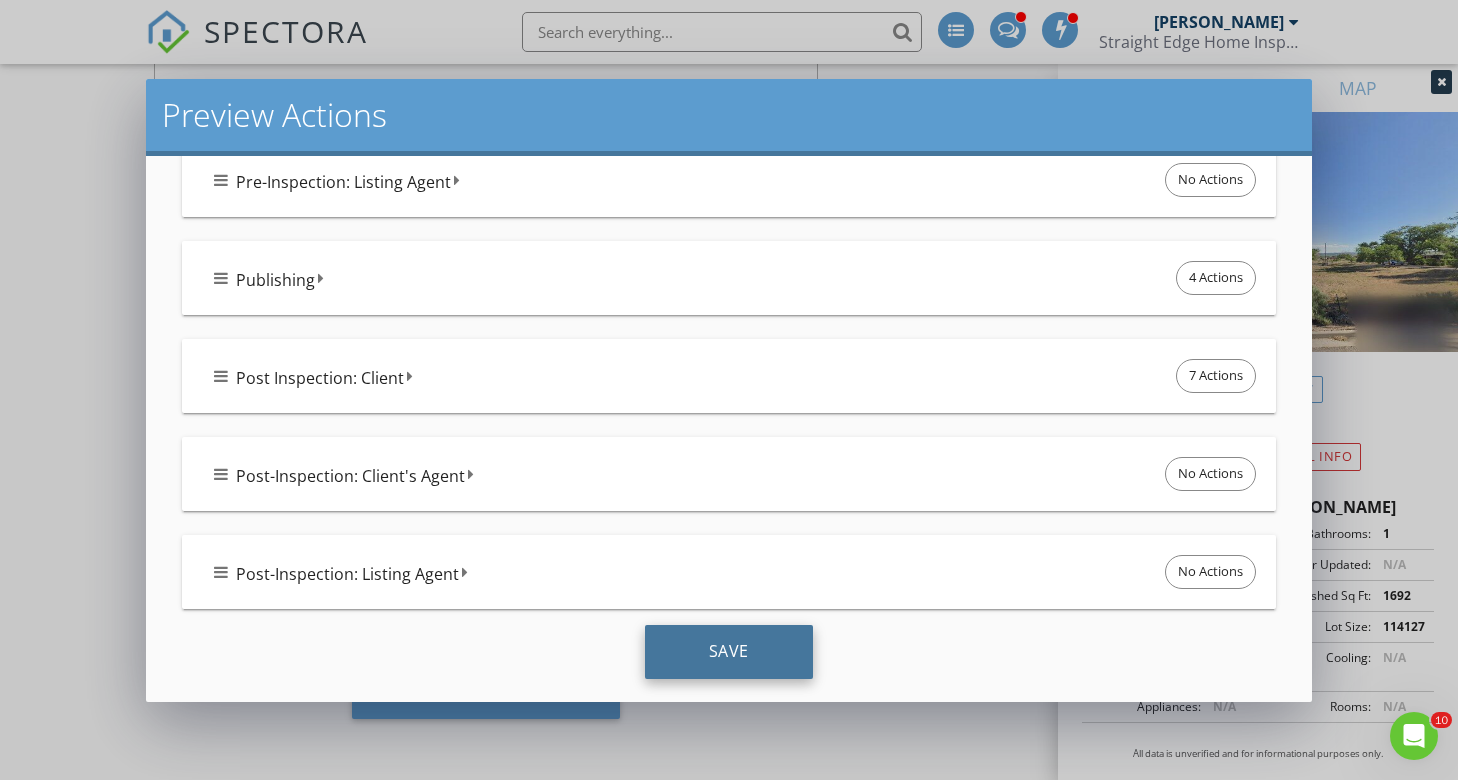 click on "Save" at bounding box center (729, 652) 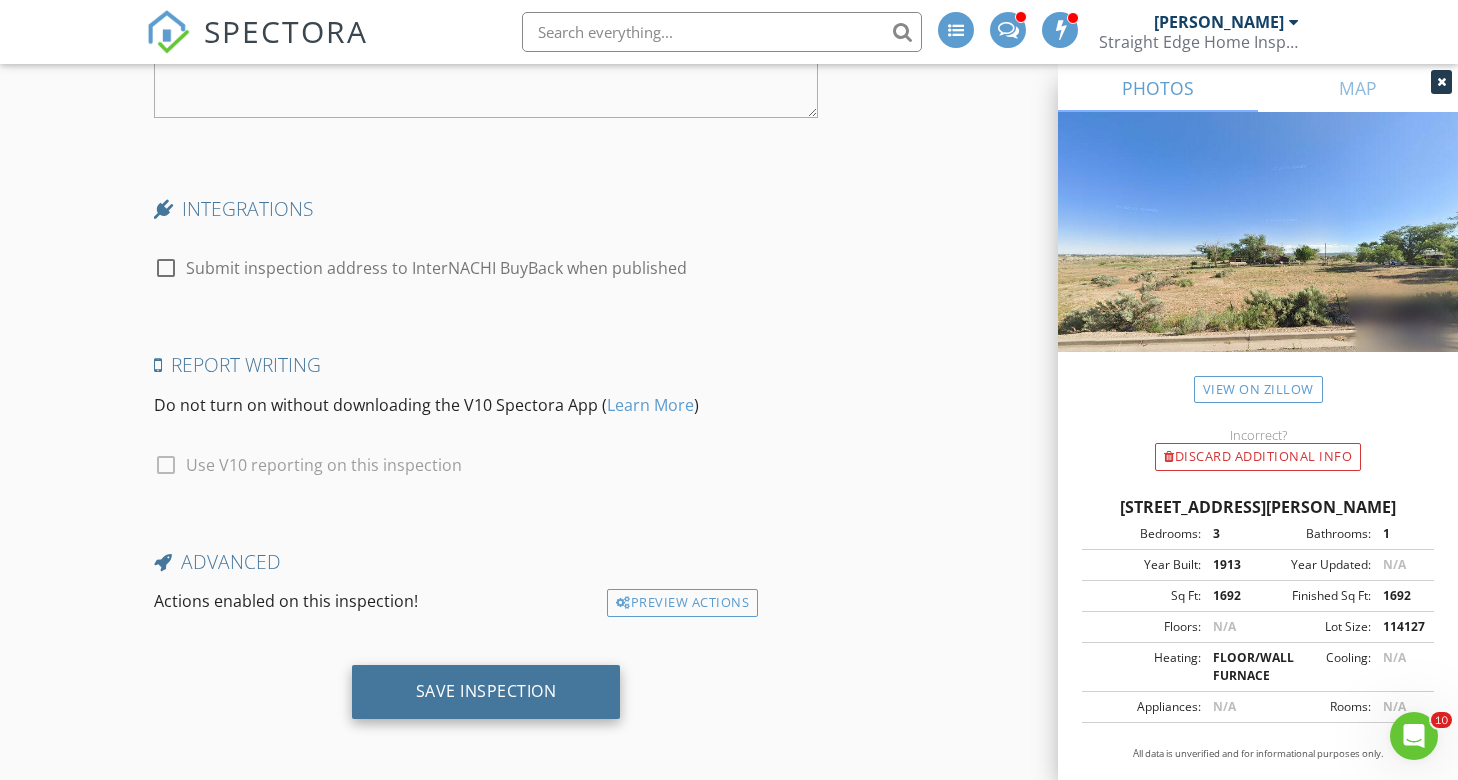 click on "Save Inspection" at bounding box center (486, 691) 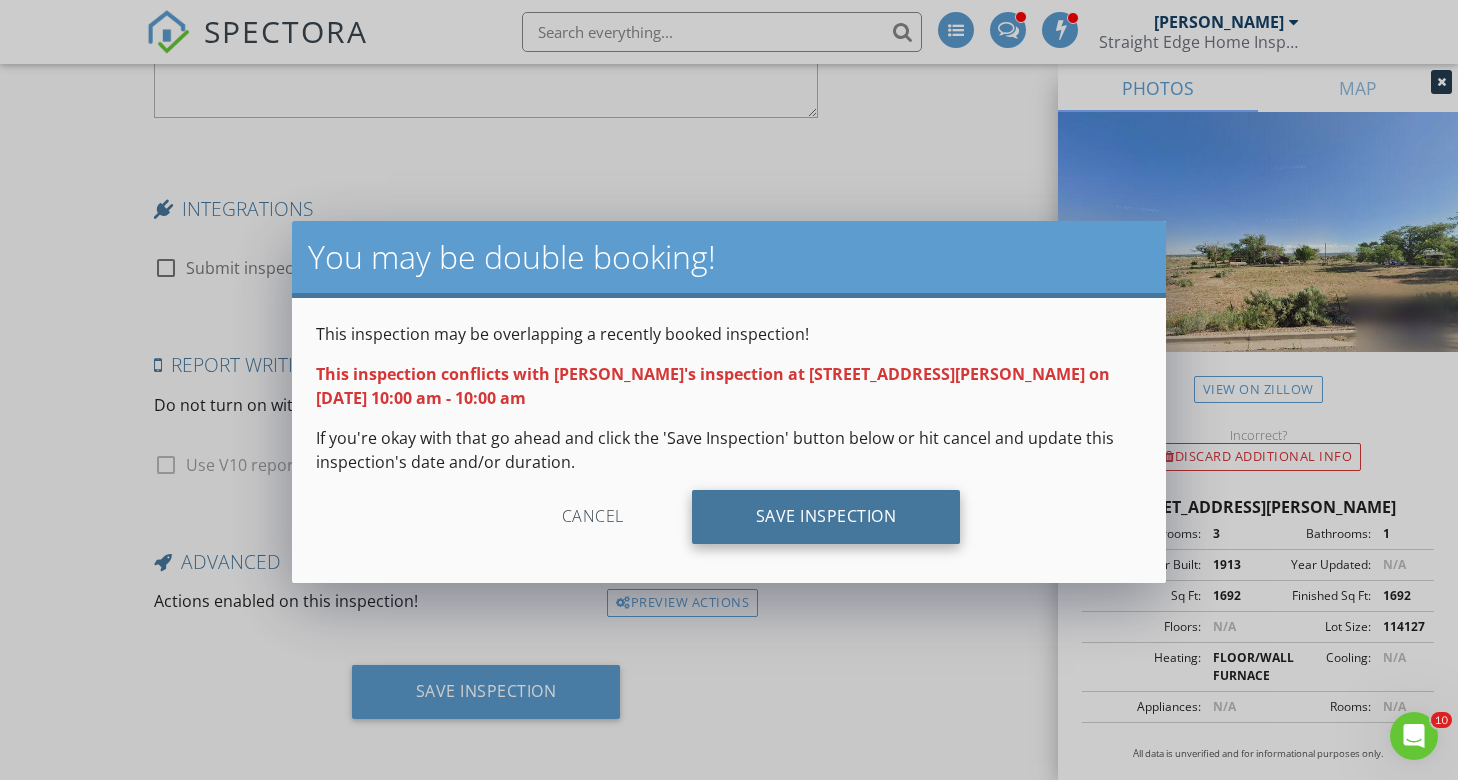 click on "Save Inspection" at bounding box center [826, 517] 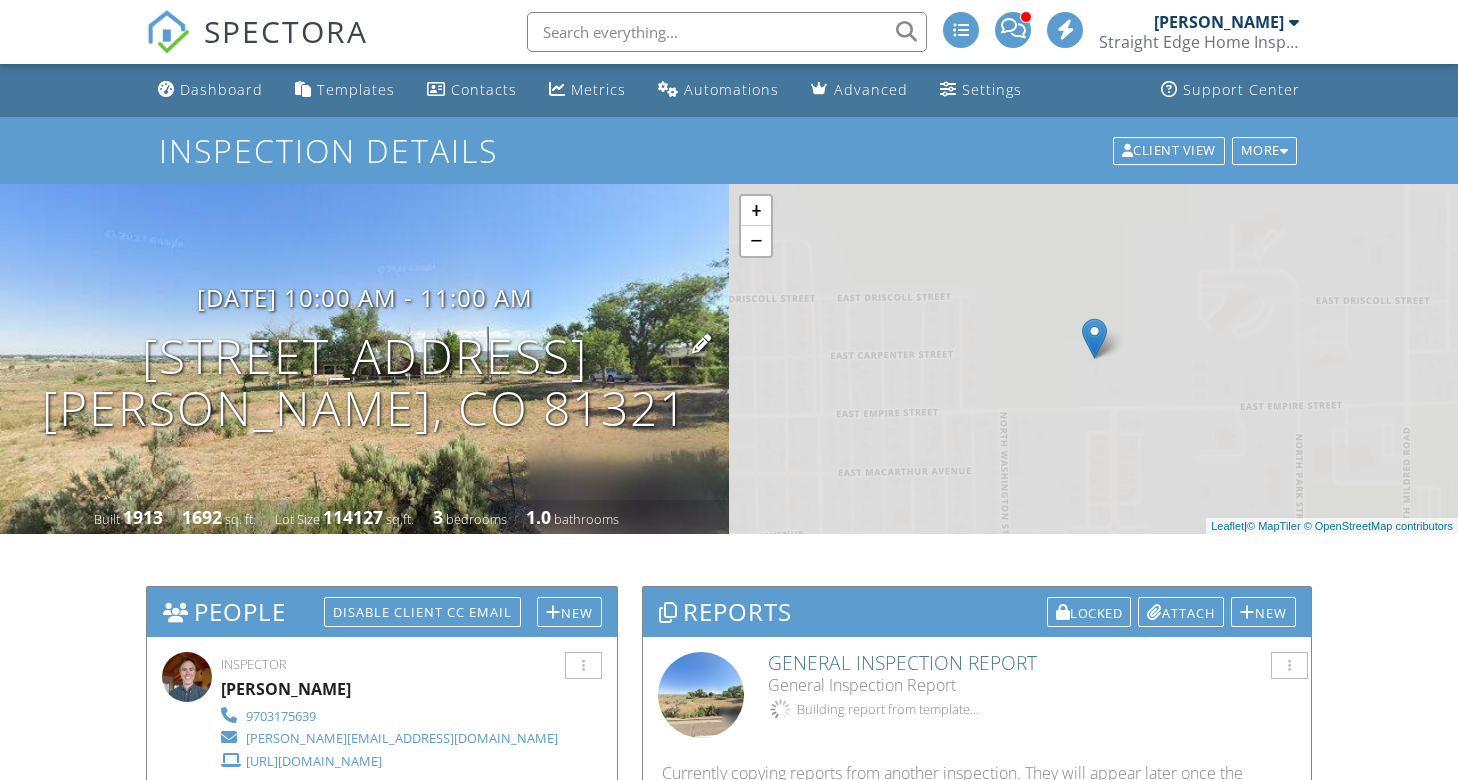 scroll, scrollTop: 0, scrollLeft: 0, axis: both 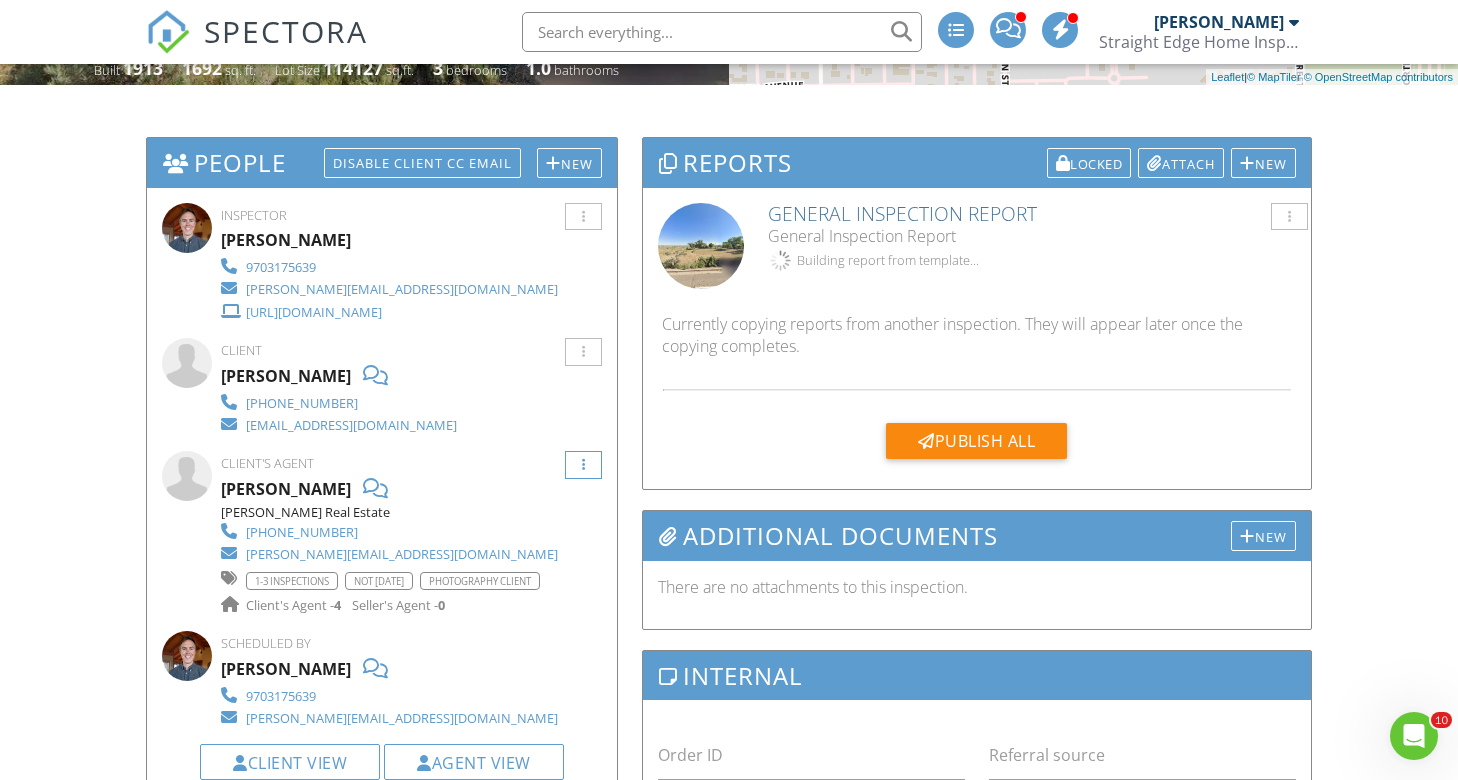 click at bounding box center [583, 465] 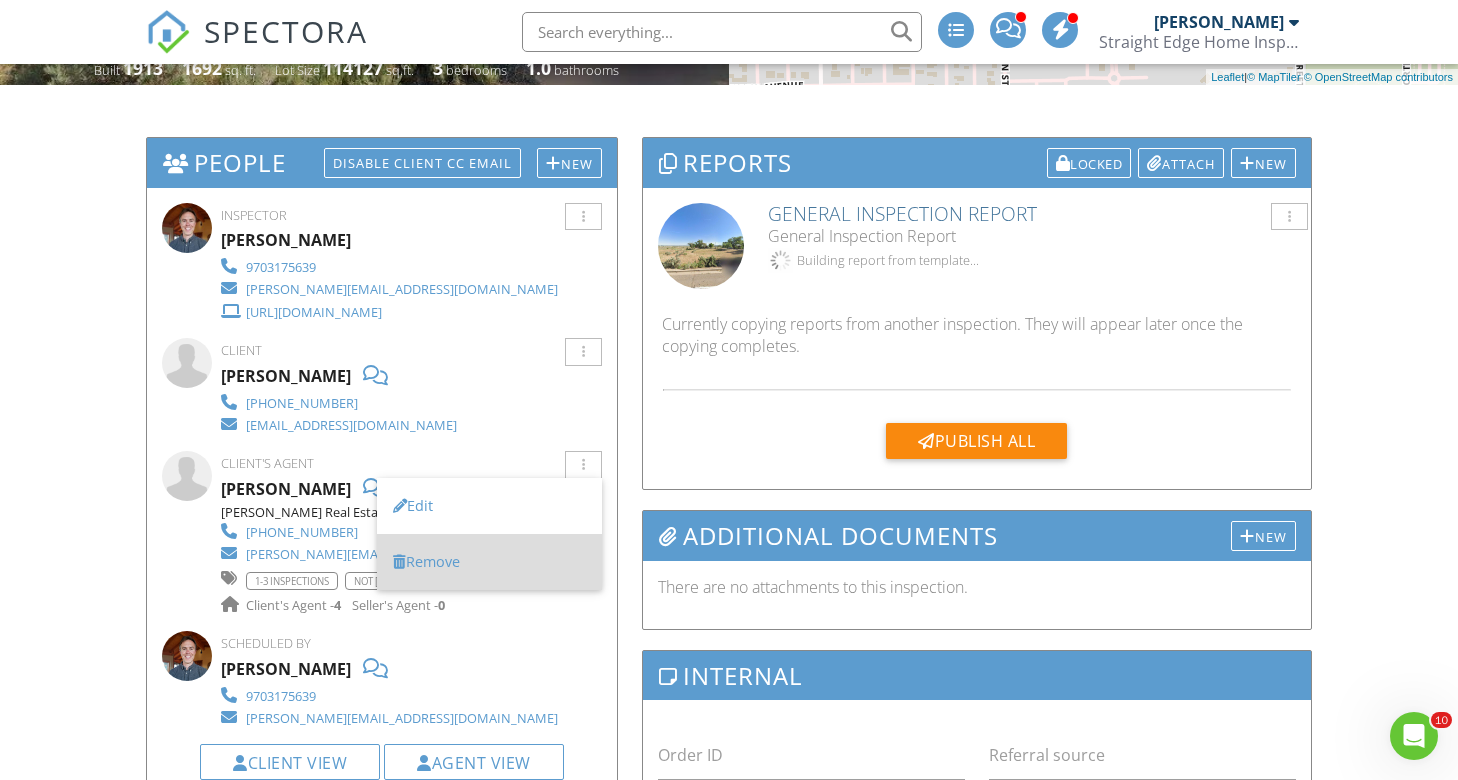 click on "Remove" at bounding box center [489, 562] 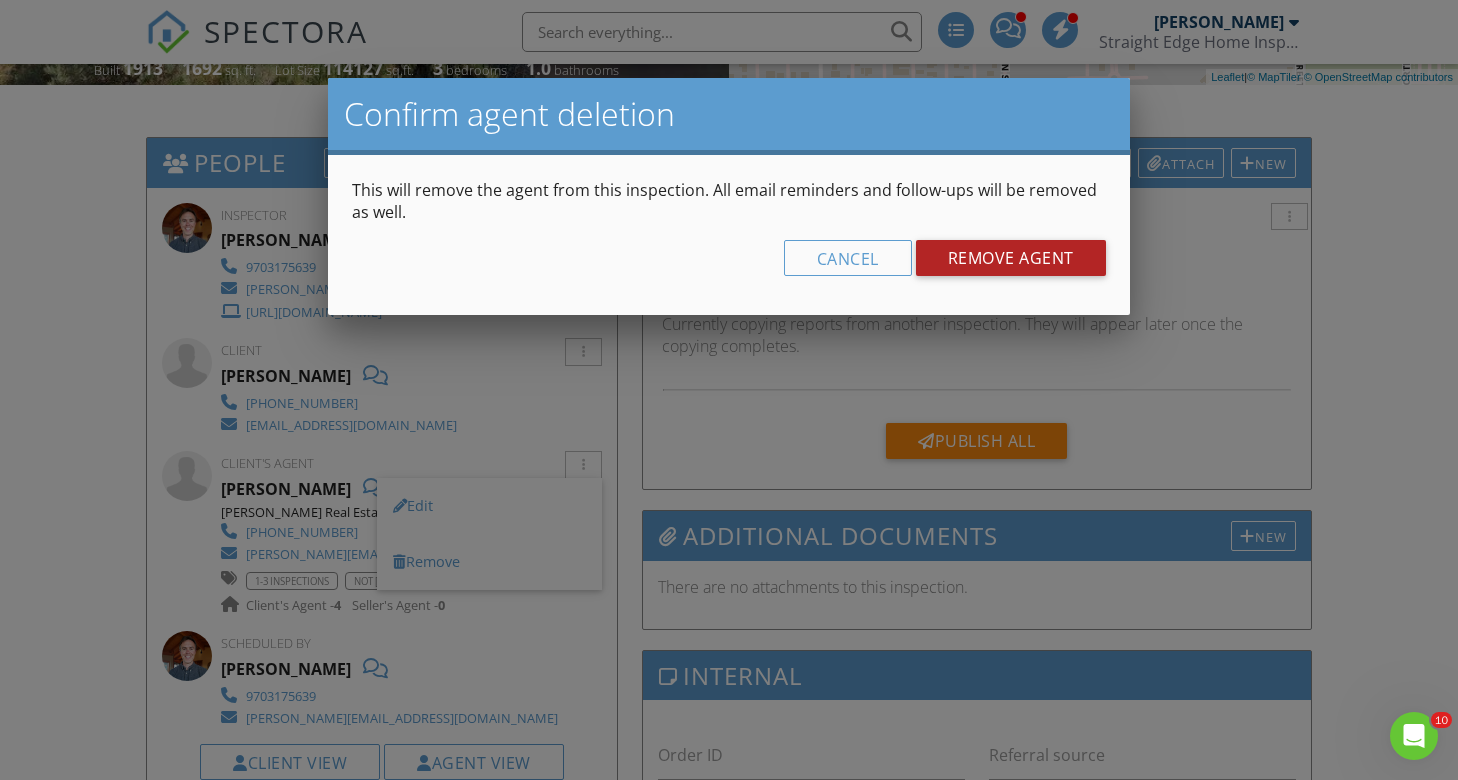 click on "Remove Agent" at bounding box center (1011, 258) 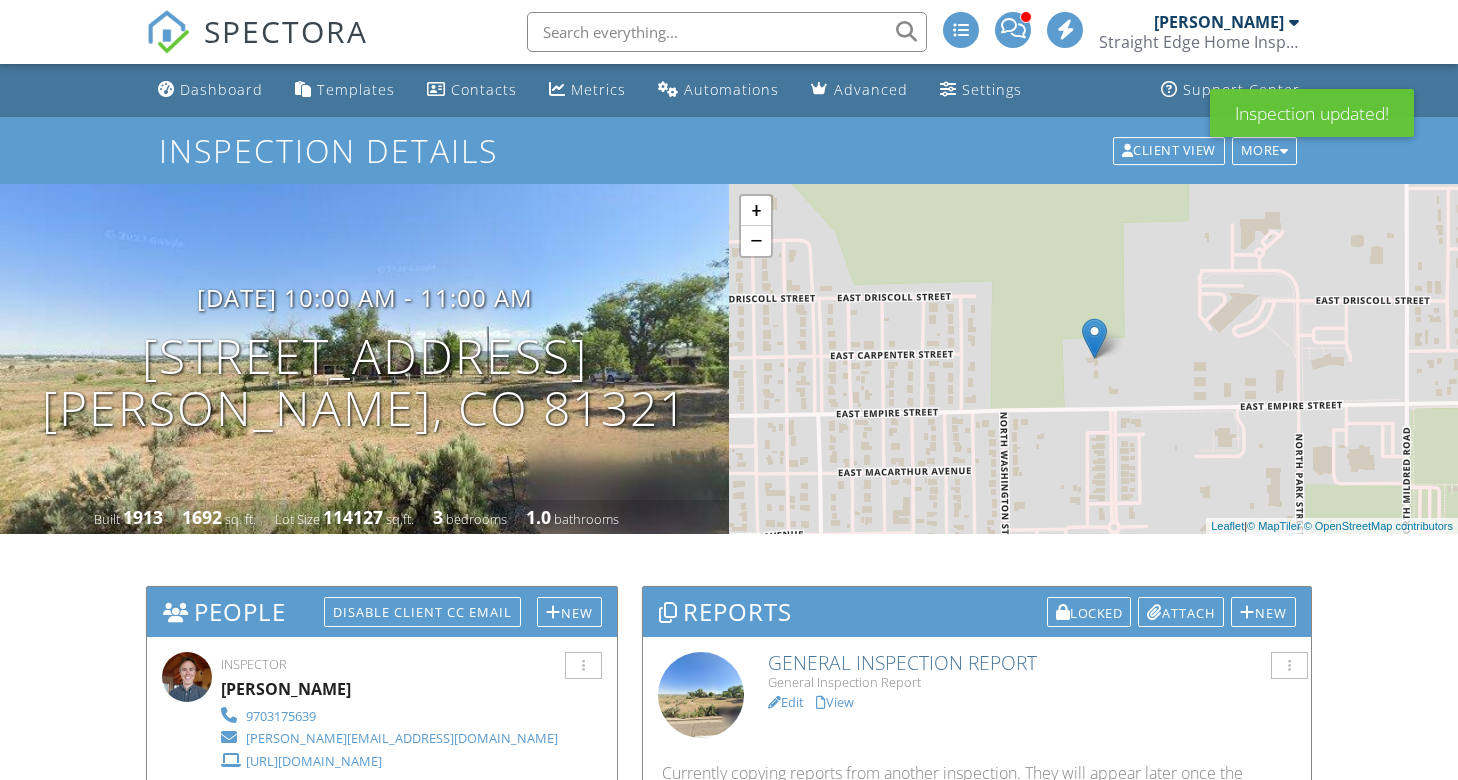 scroll, scrollTop: 0, scrollLeft: 0, axis: both 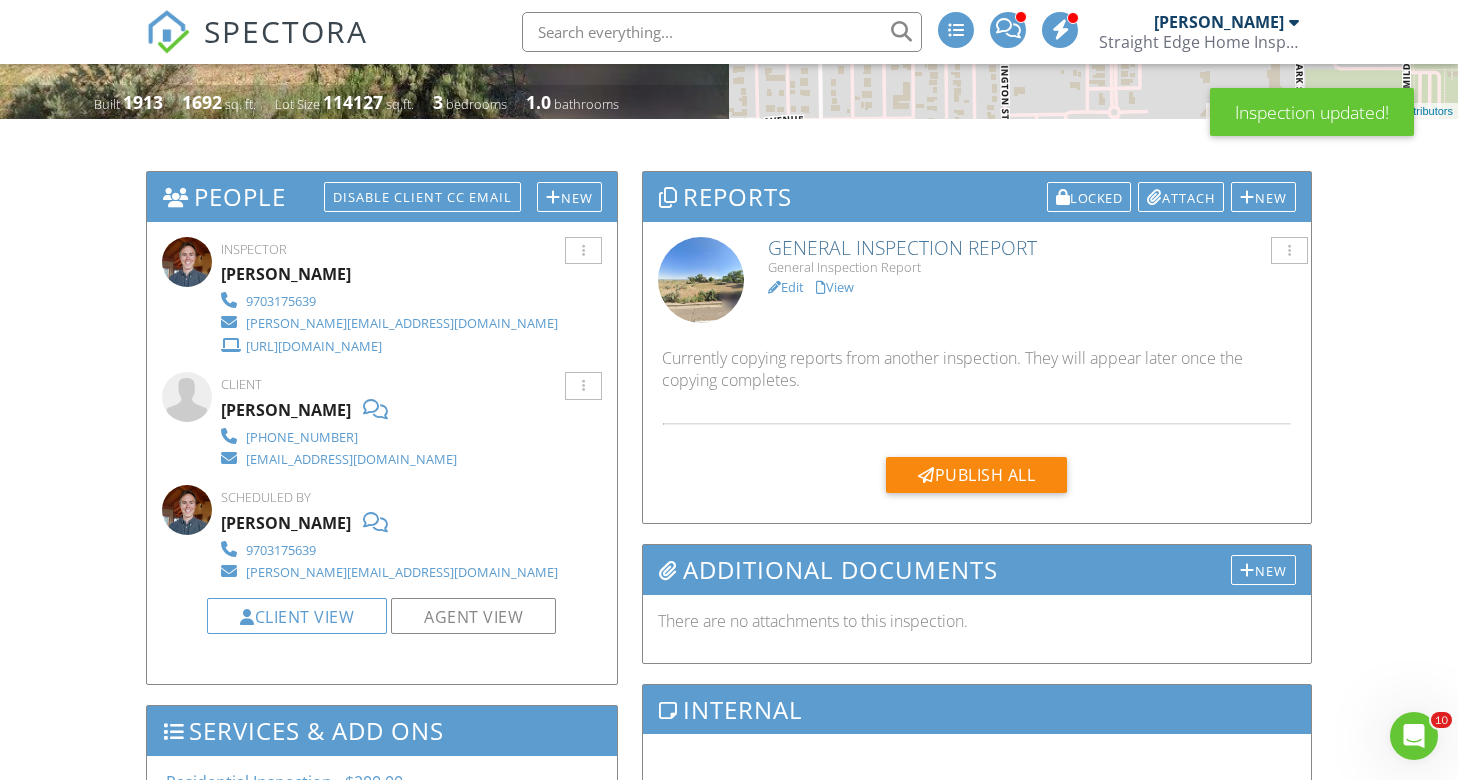 click on "New" at bounding box center [569, 197] 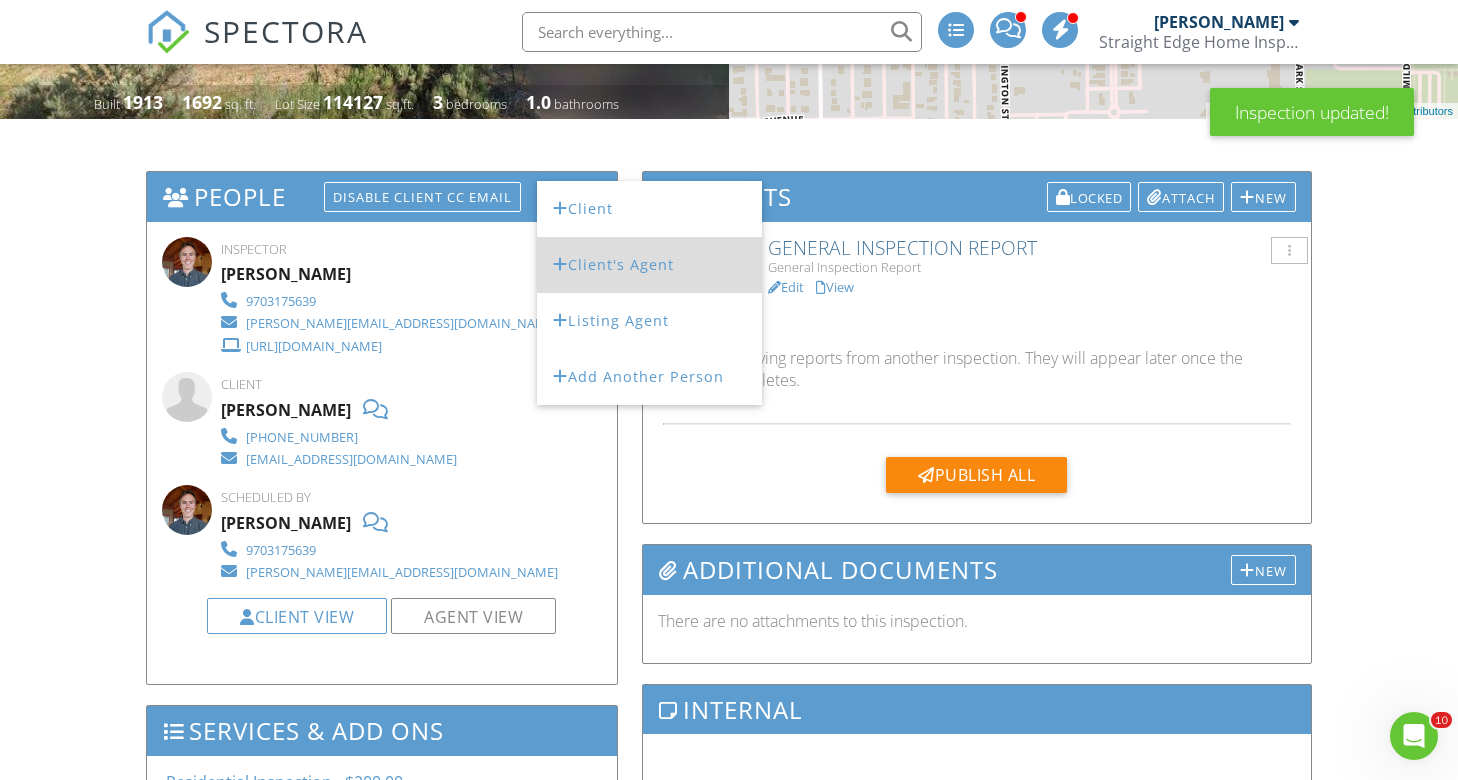 click on "Client's Agent" at bounding box center (649, 265) 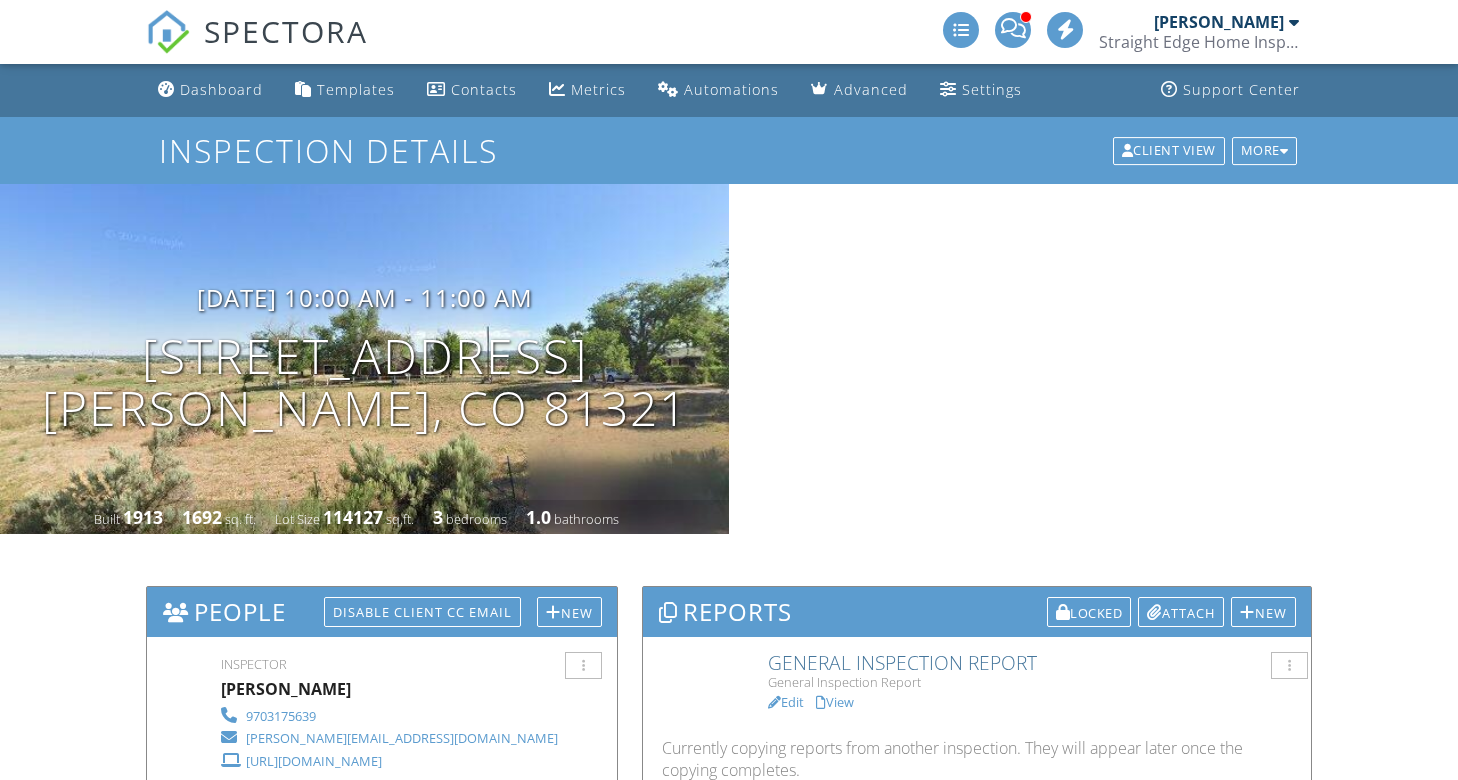scroll, scrollTop: 363, scrollLeft: 0, axis: vertical 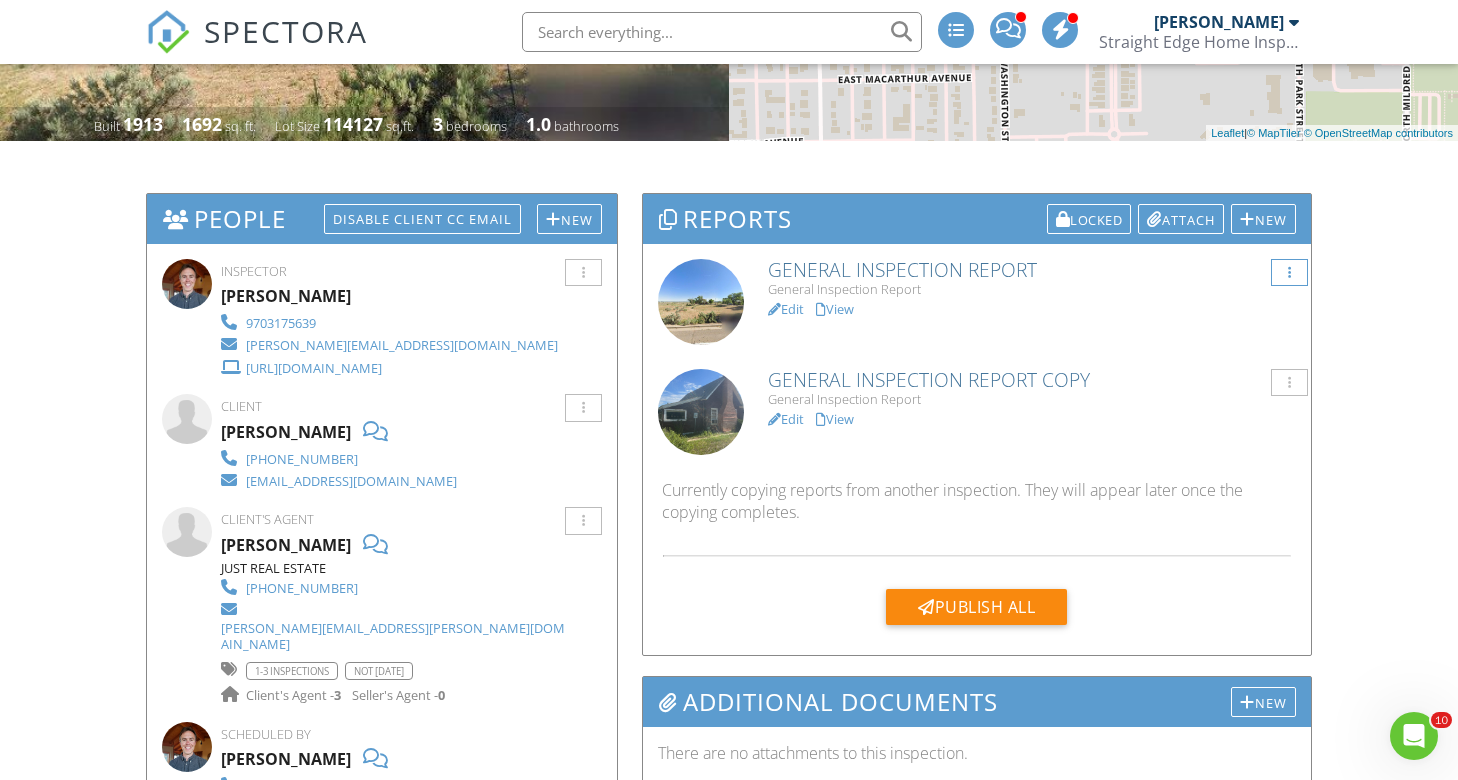 click at bounding box center (1289, 273) 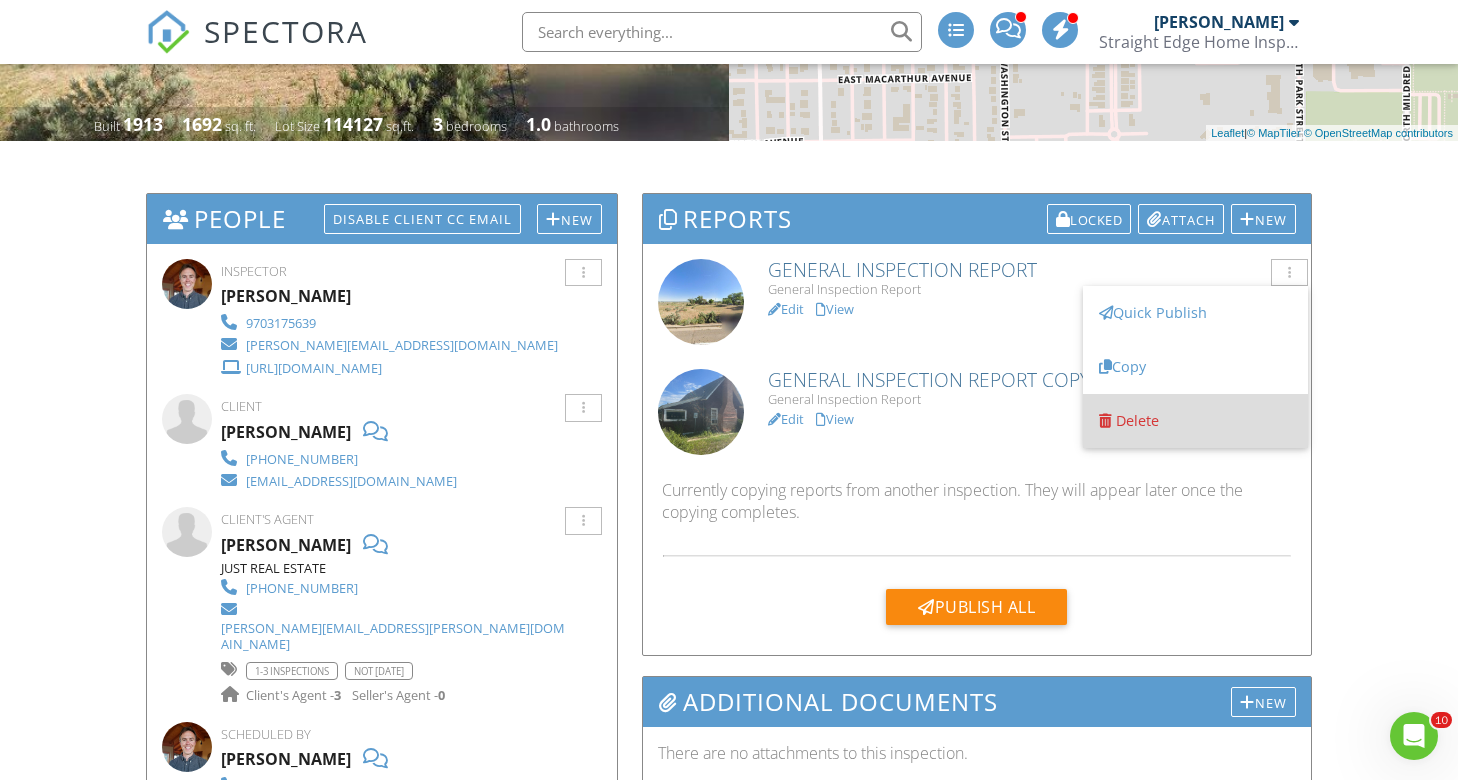 click on "Delete" at bounding box center [1195, 421] 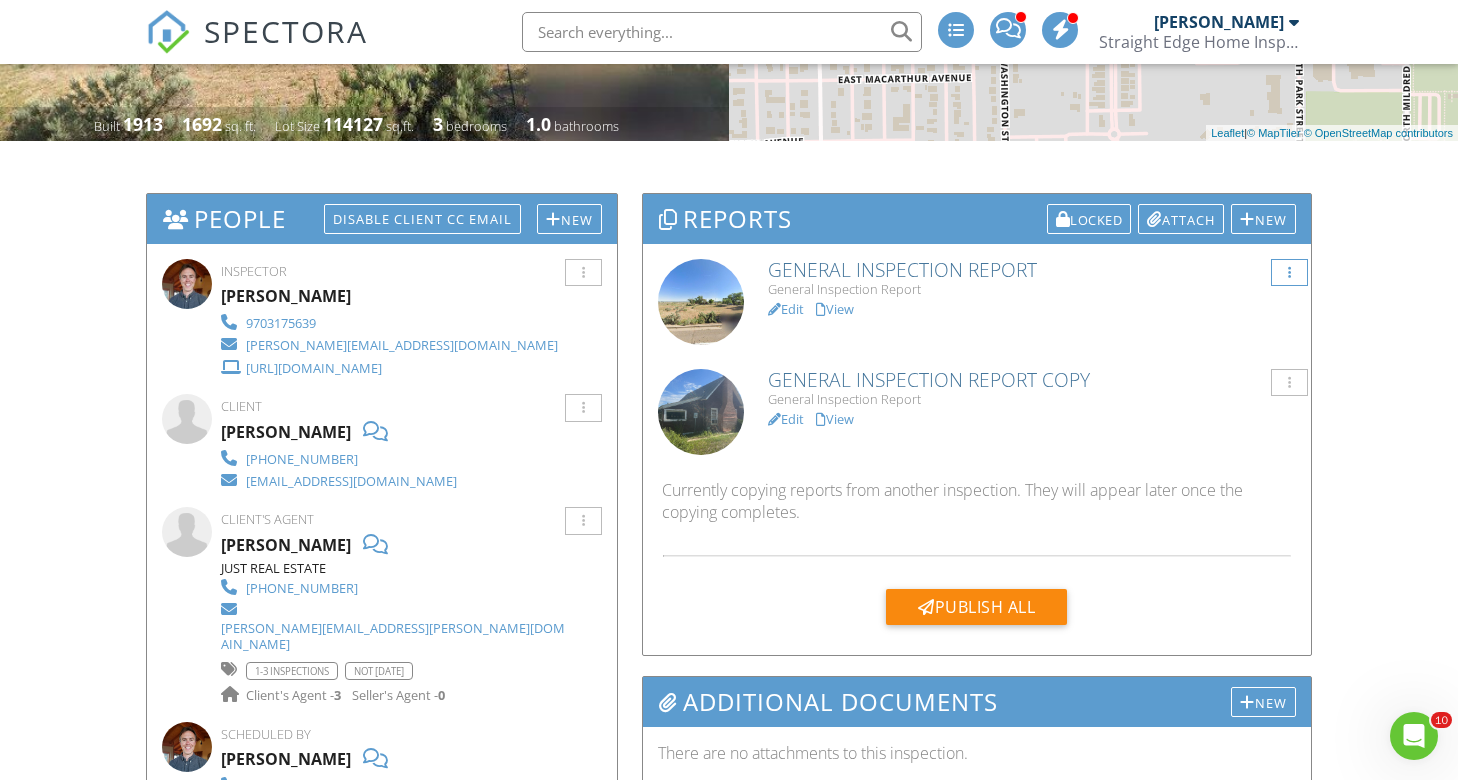 click at bounding box center [1289, 273] 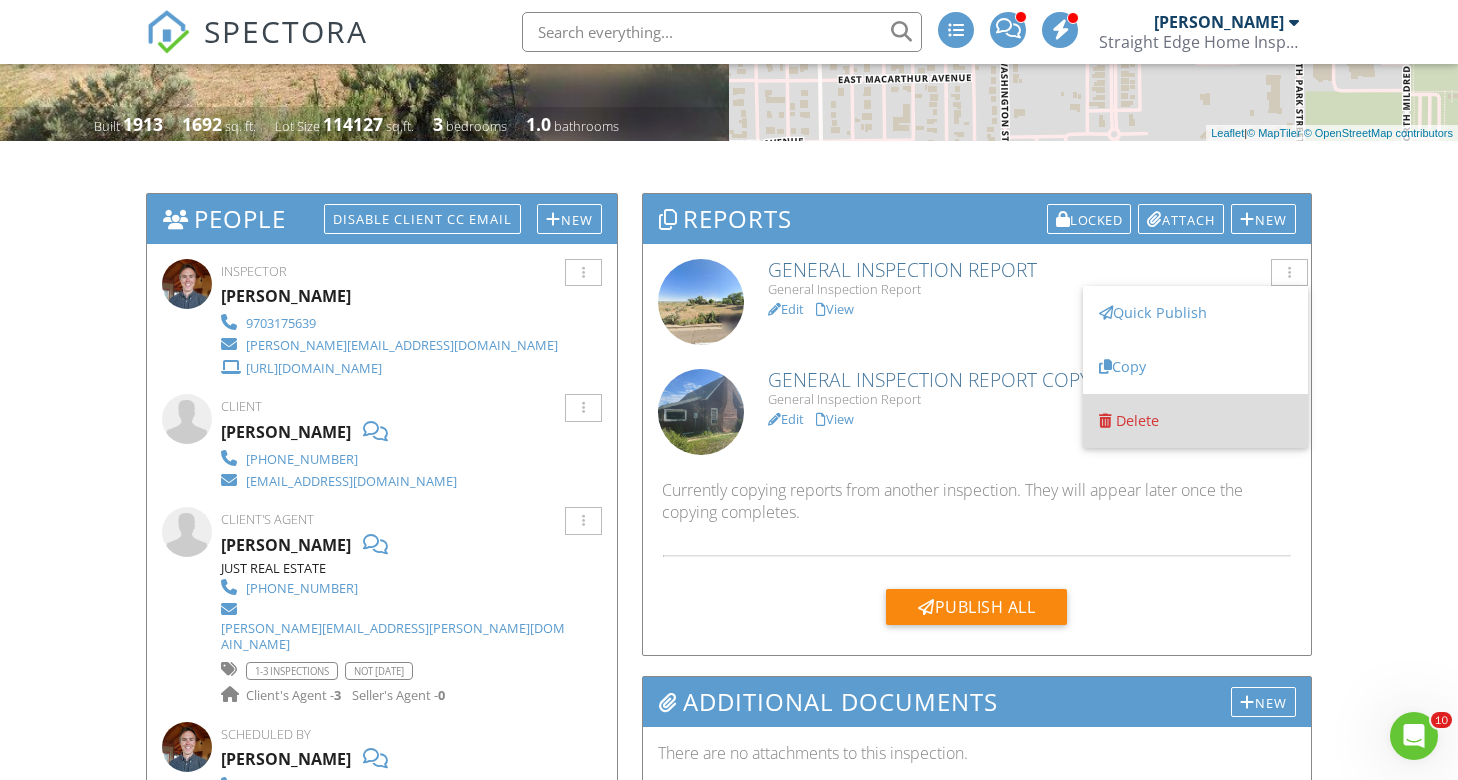 click on "Delete" at bounding box center (1137, 420) 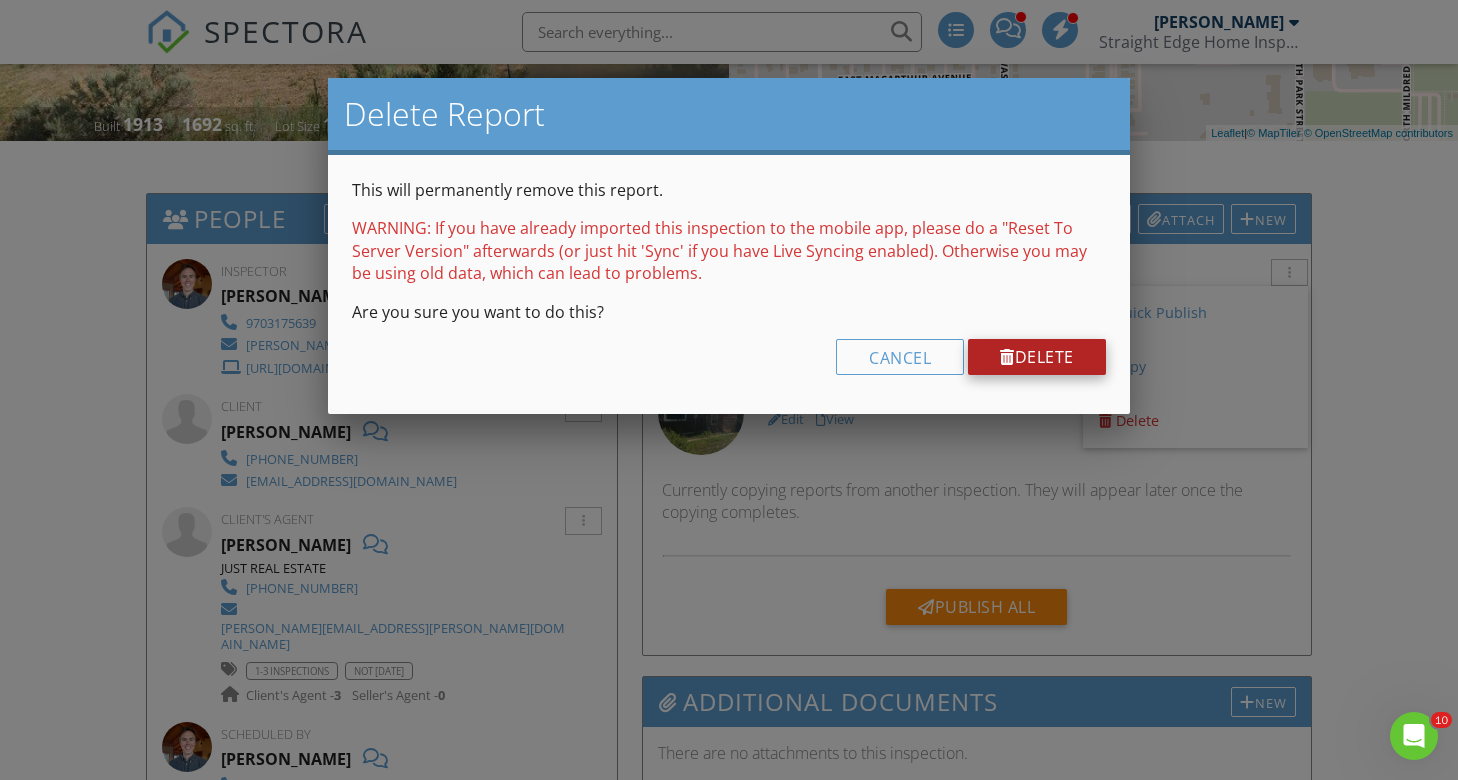 click on "Delete" at bounding box center (1037, 357) 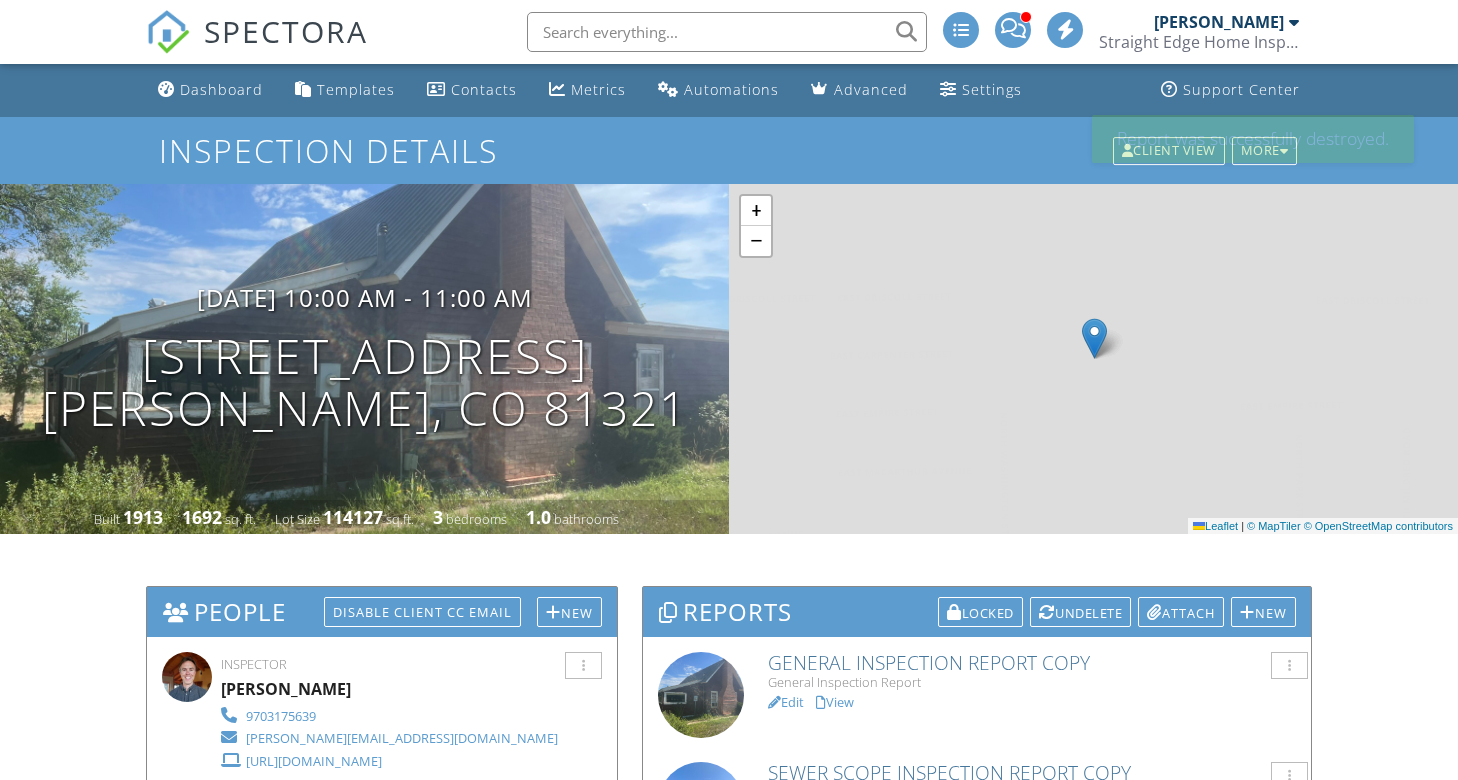 scroll, scrollTop: 0, scrollLeft: 0, axis: both 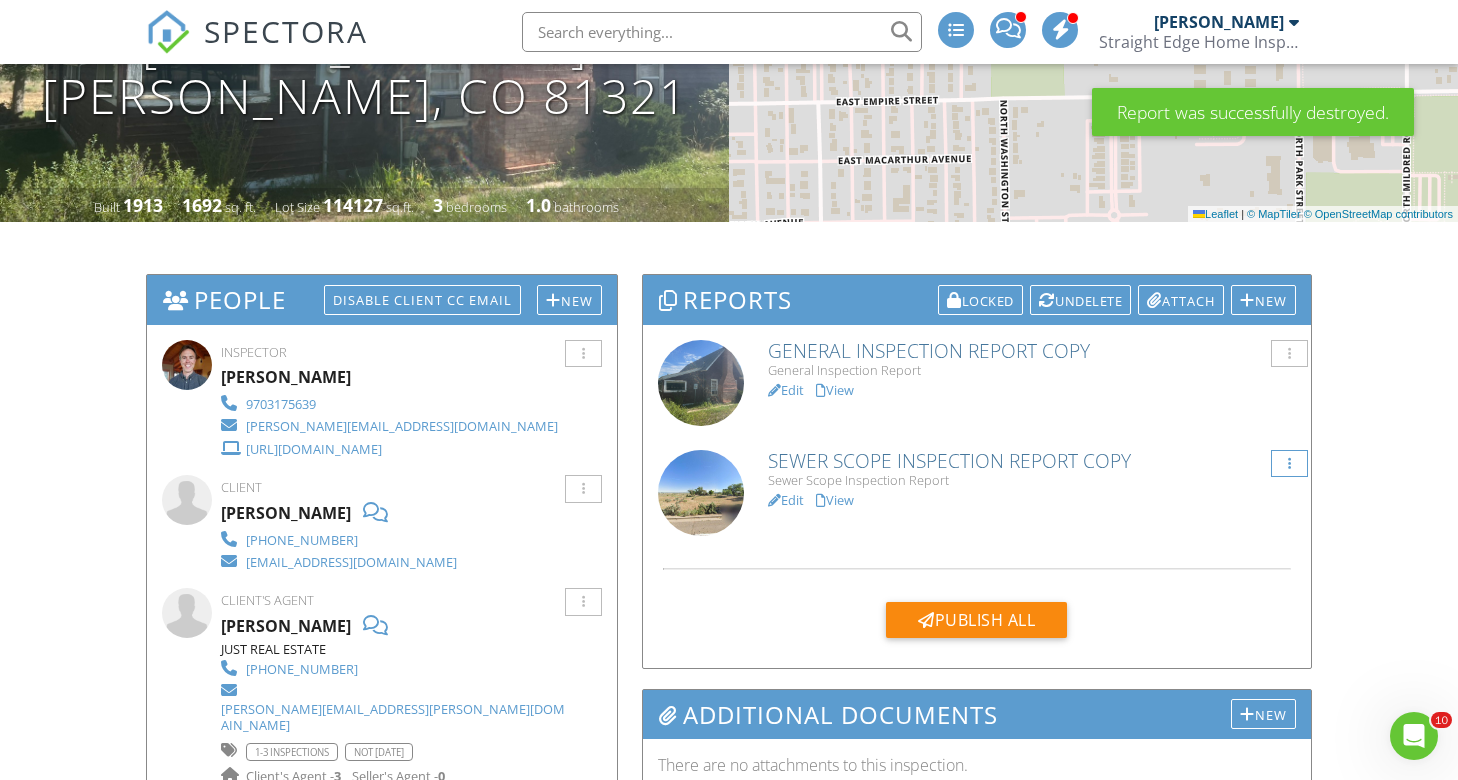 click at bounding box center [1289, 464] 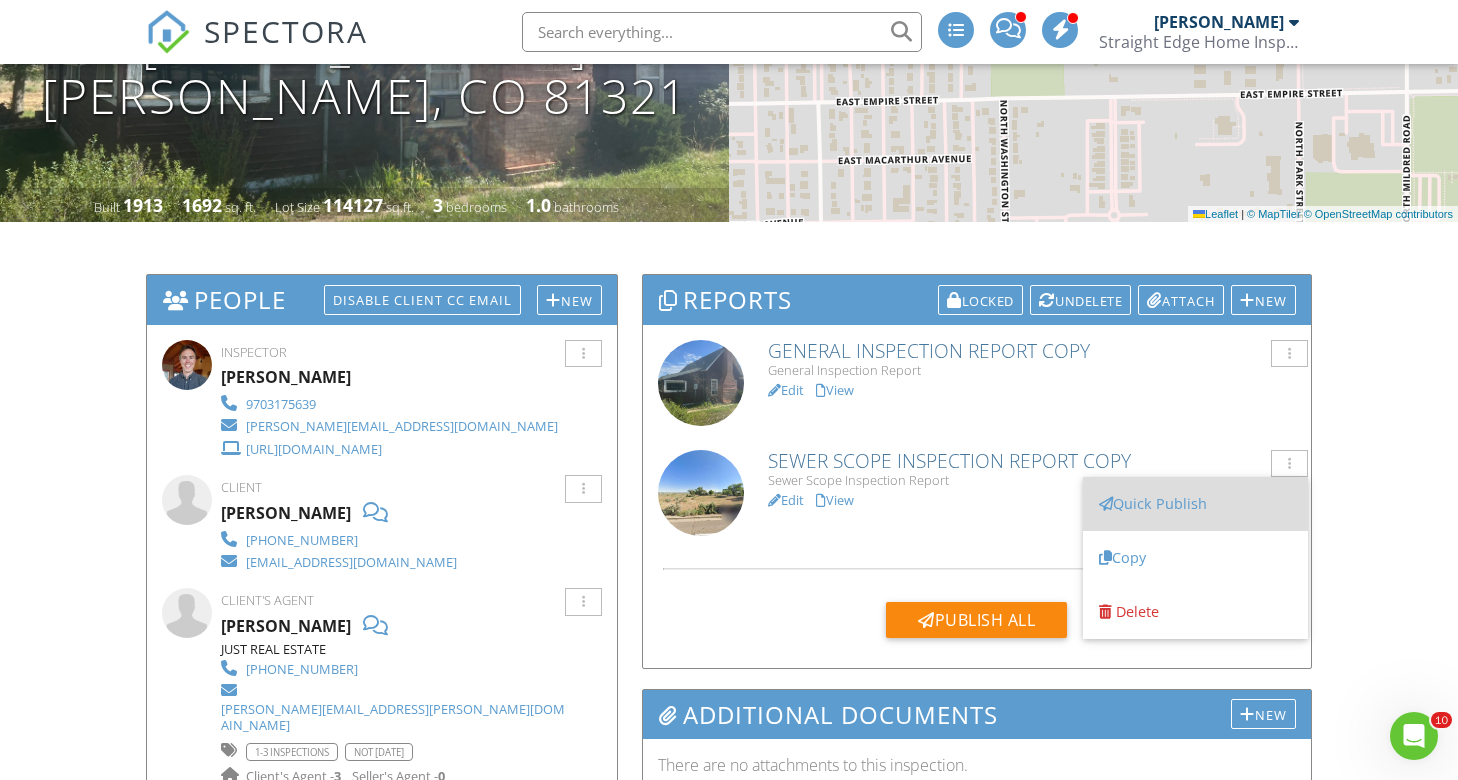 drag, startPoint x: 1372, startPoint y: 464, endPoint x: 1288, endPoint y: 480, distance: 85.51023 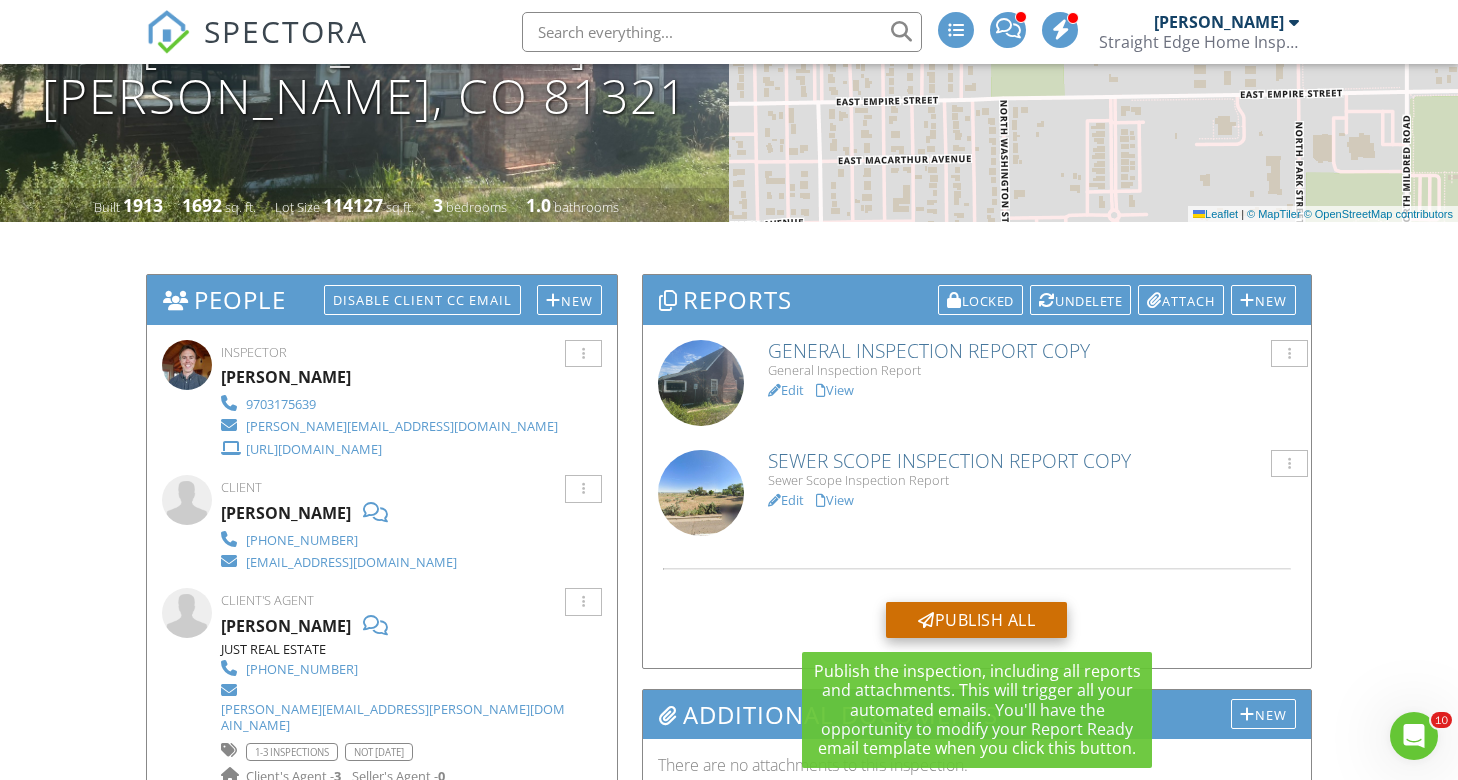 click on "Publish All" at bounding box center (976, 620) 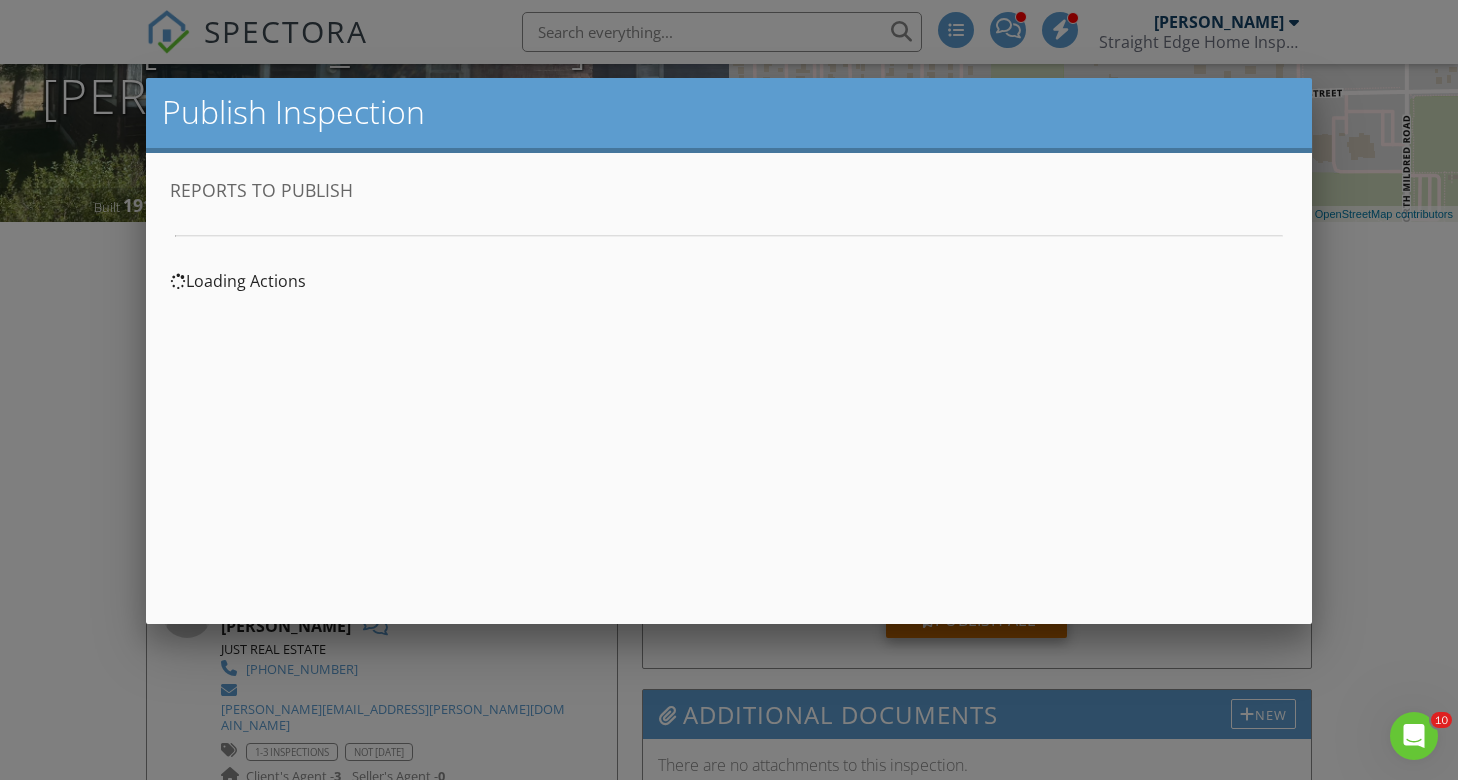 scroll, scrollTop: 0, scrollLeft: 0, axis: both 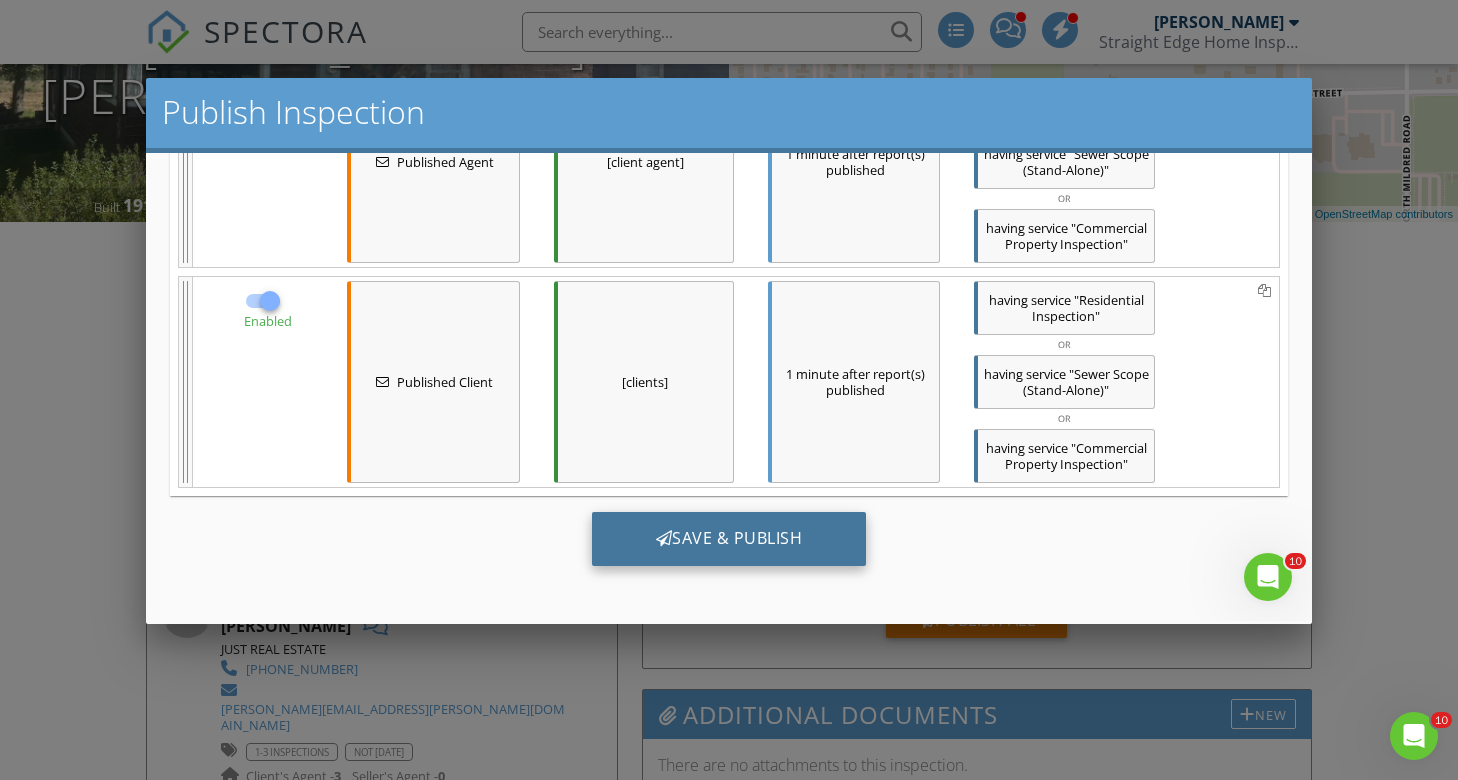 click on "Save & Publish" at bounding box center (728, 539) 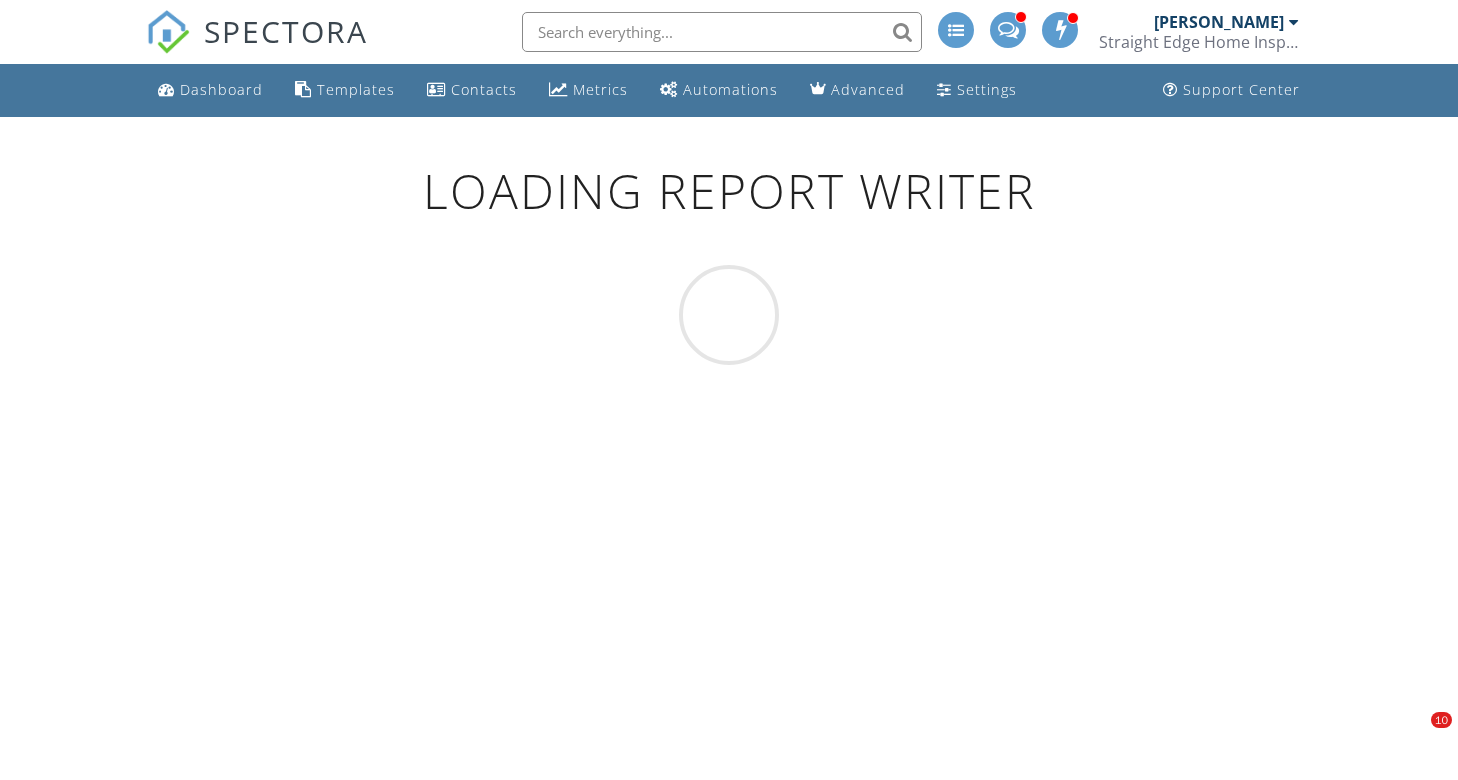 scroll, scrollTop: 0, scrollLeft: 0, axis: both 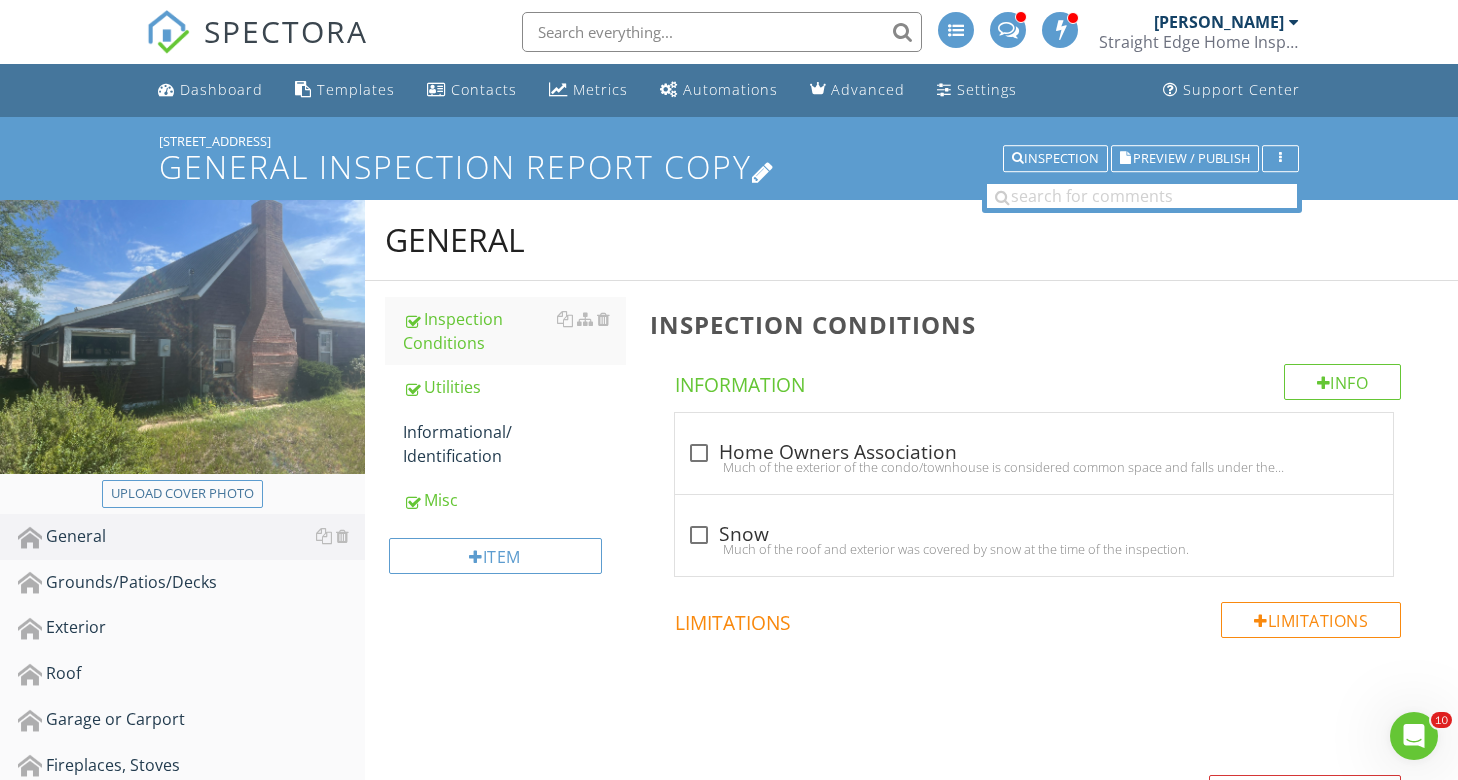 click on "General Inspection Report Copy" at bounding box center (729, 166) 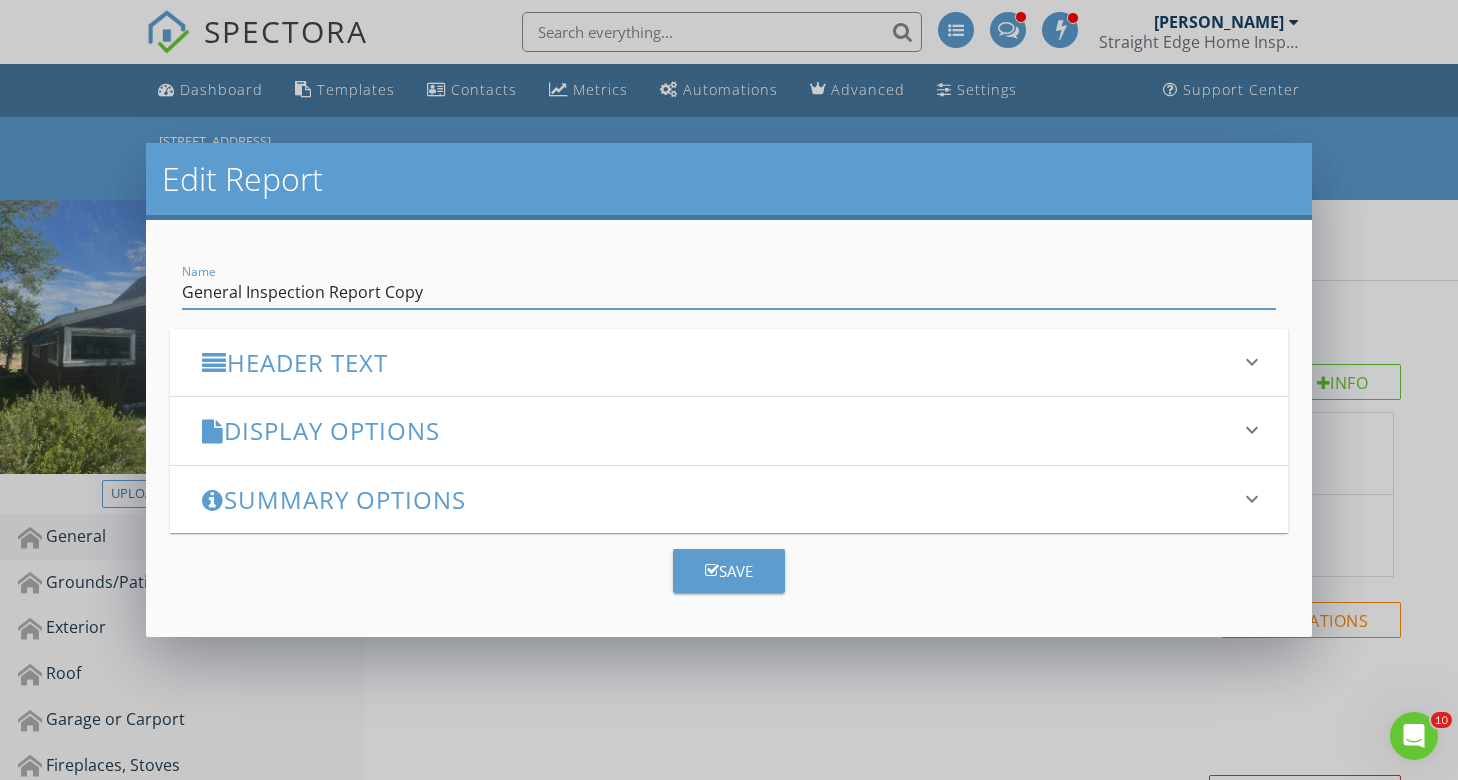 drag, startPoint x: 430, startPoint y: 299, endPoint x: 377, endPoint y: 301, distance: 53.037724 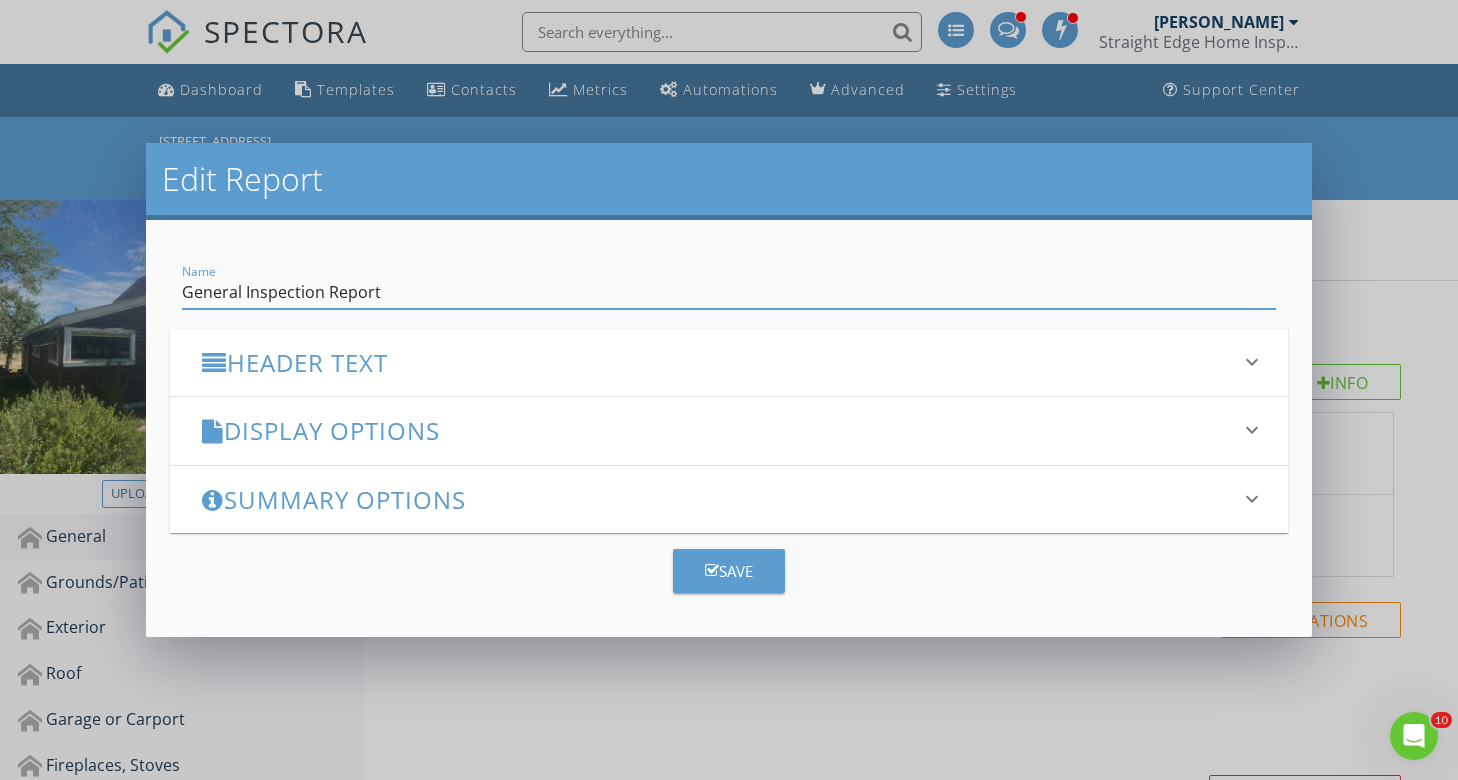 type on "General Inspection Report" 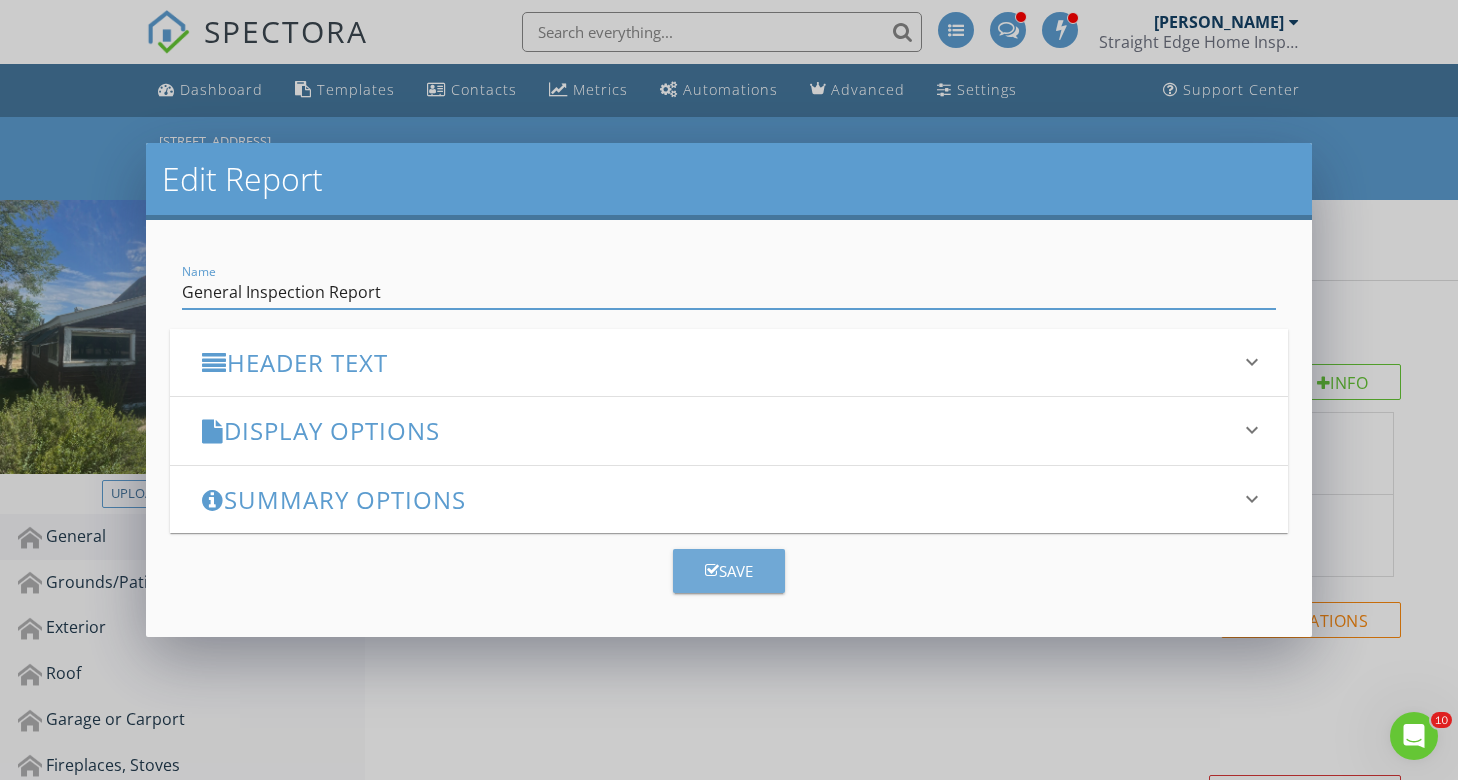 drag, startPoint x: 710, startPoint y: 569, endPoint x: 717, endPoint y: 537, distance: 32.75668 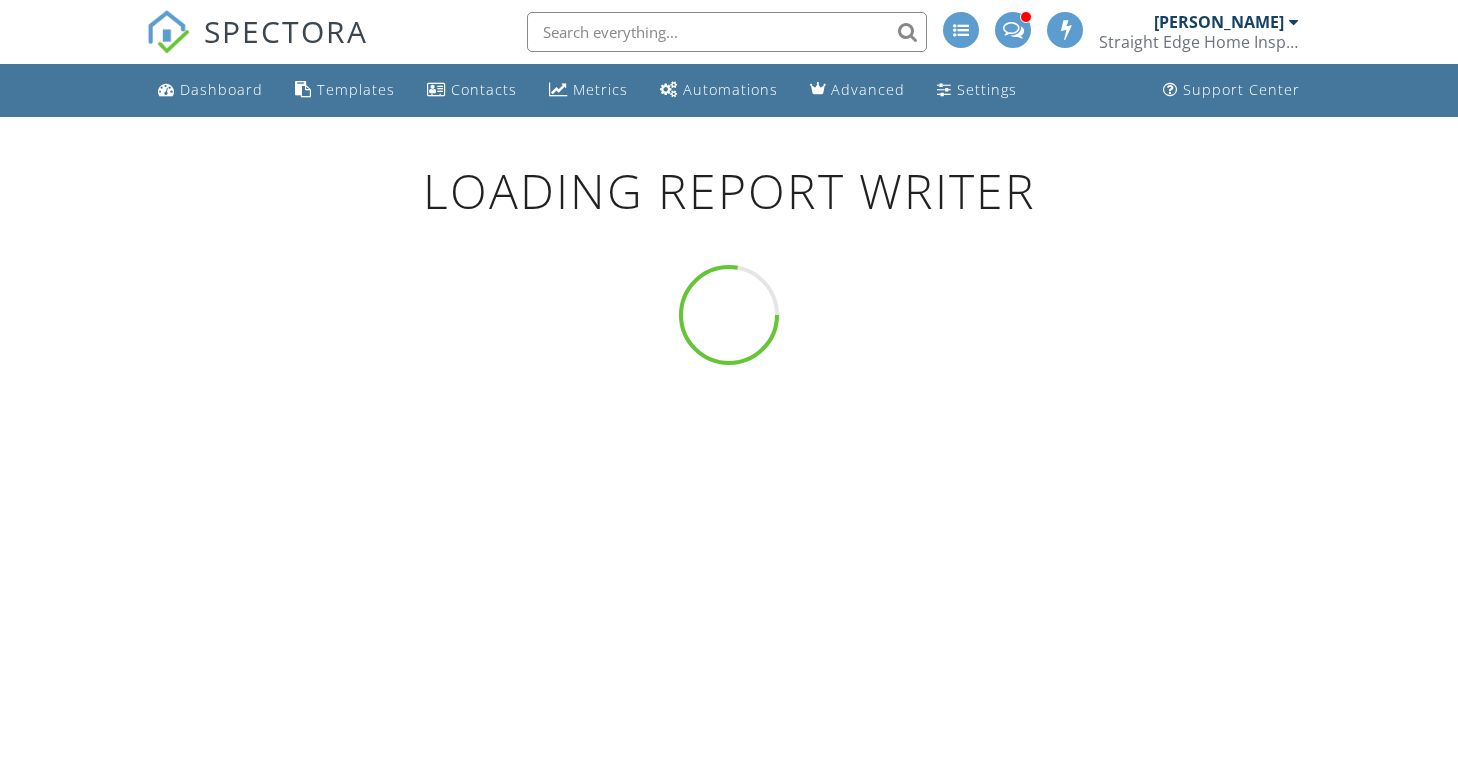 scroll, scrollTop: 0, scrollLeft: 0, axis: both 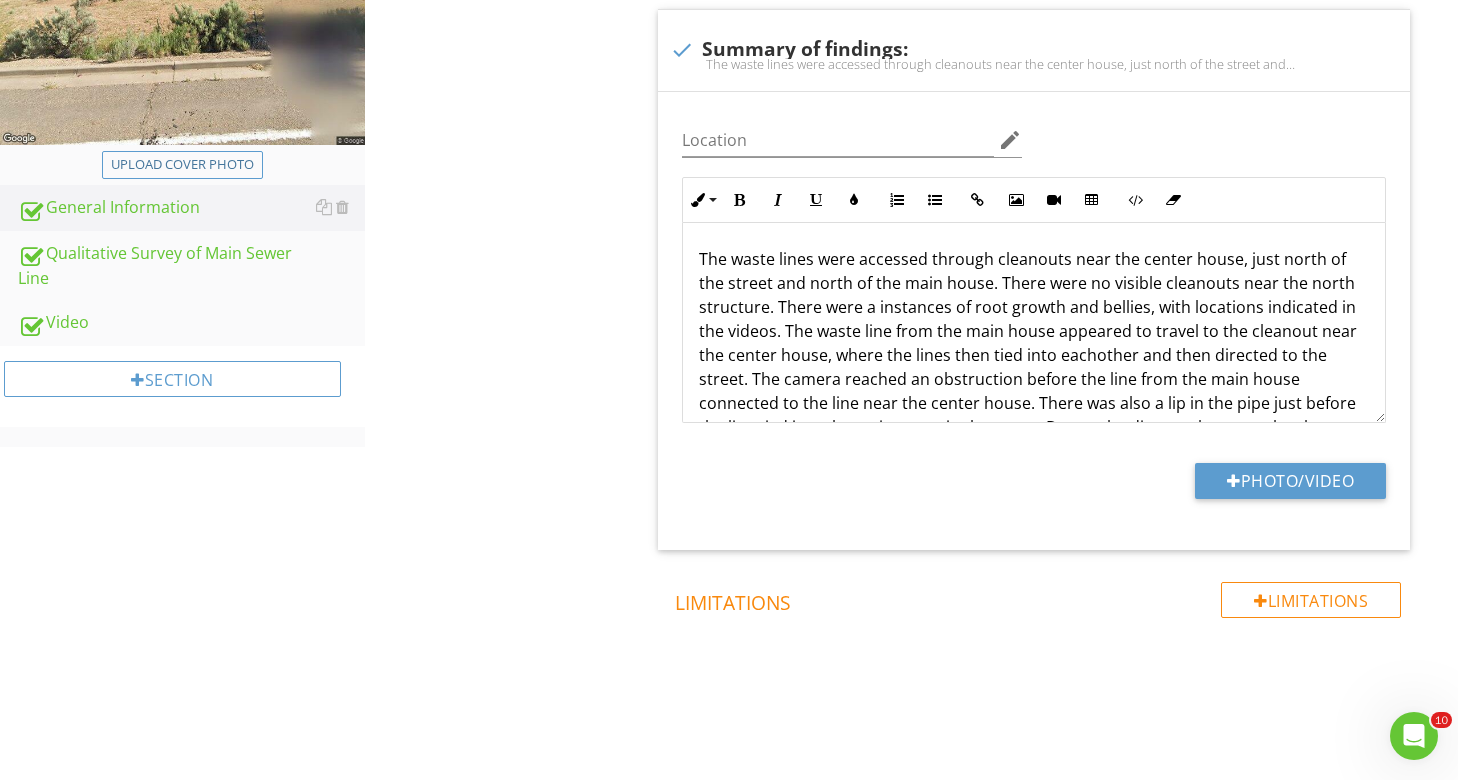 drag, startPoint x: 103, startPoint y: 329, endPoint x: 273, endPoint y: 347, distance: 170.95029 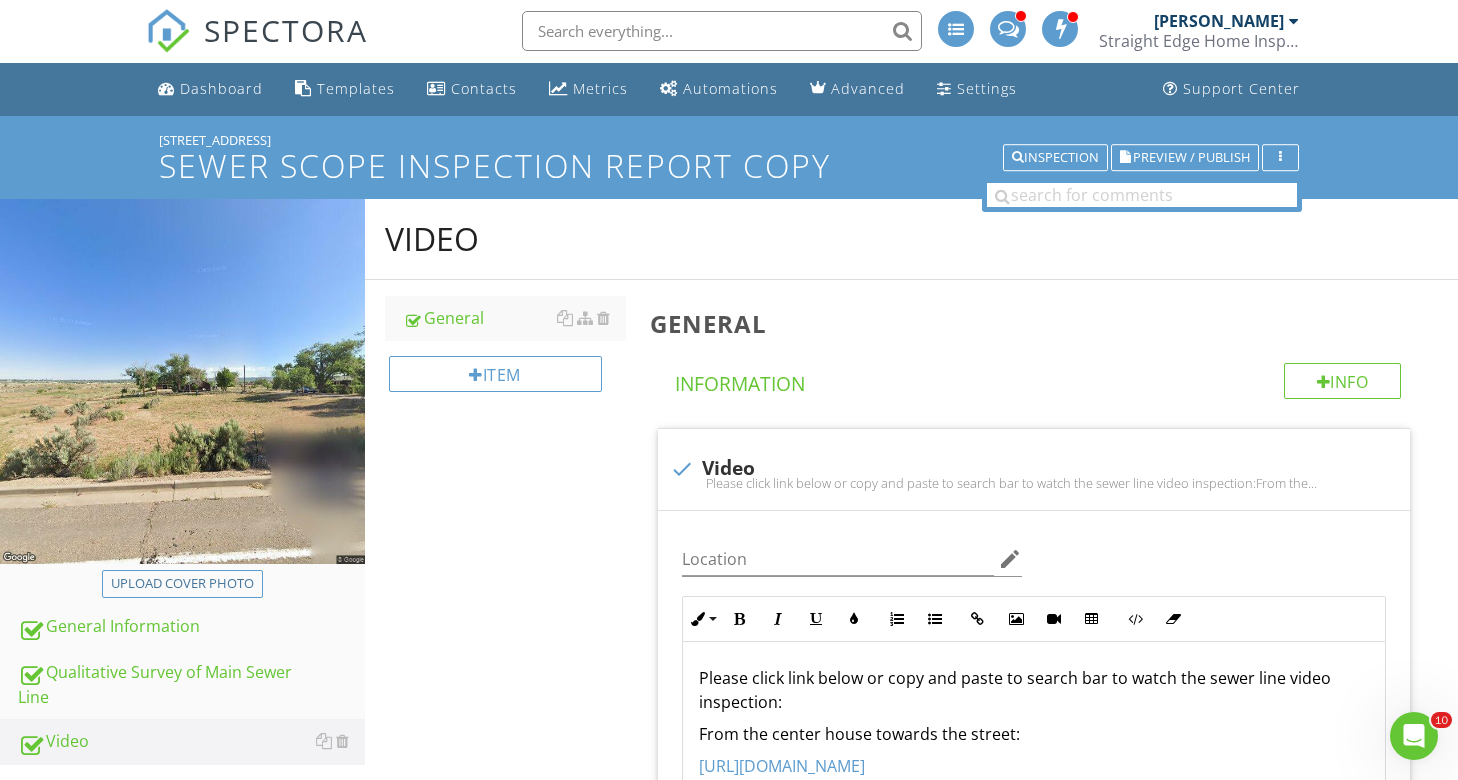 scroll, scrollTop: 0, scrollLeft: 0, axis: both 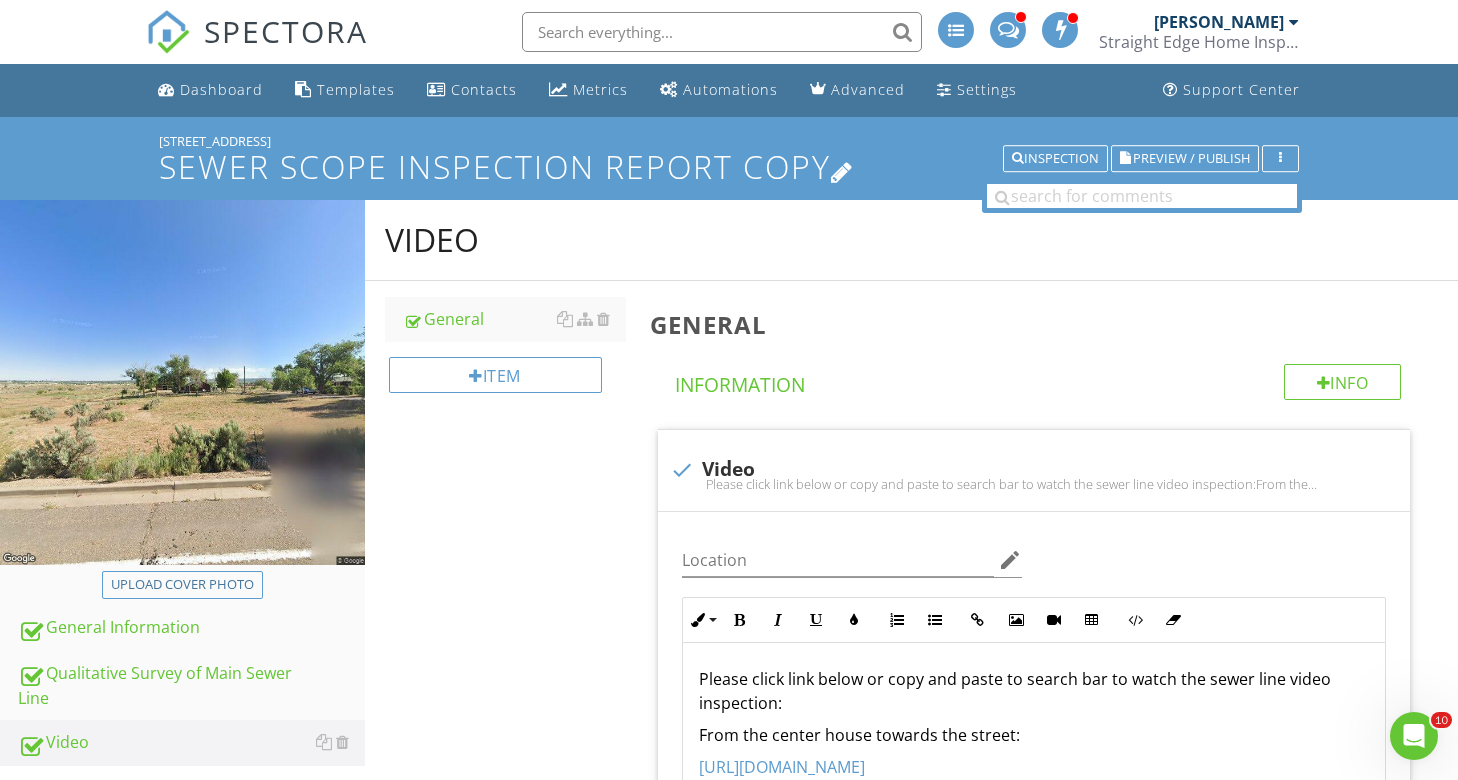 click on "Sewer Scope Inspection Report  Copy" at bounding box center (729, 166) 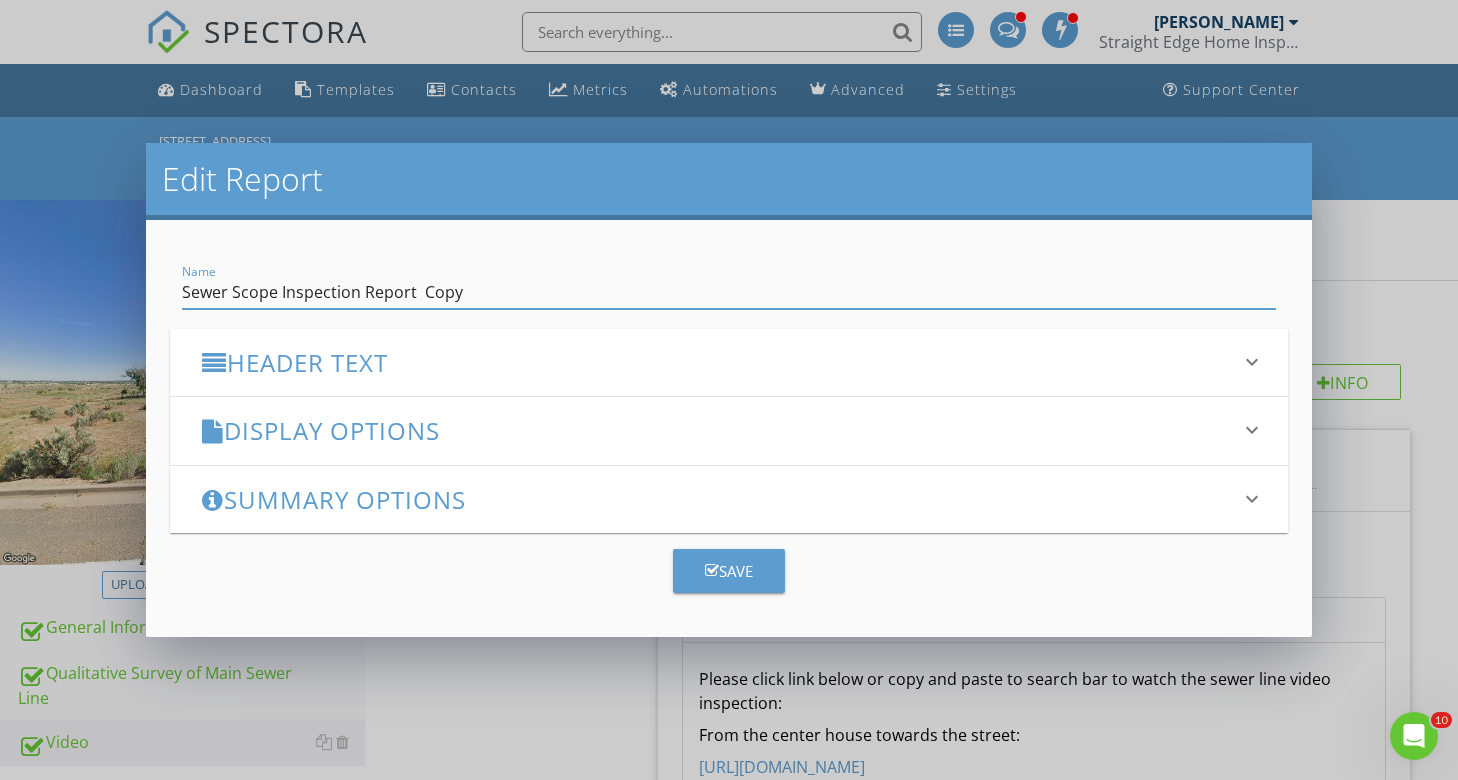 drag, startPoint x: 469, startPoint y: 294, endPoint x: 416, endPoint y: 300, distance: 53.338543 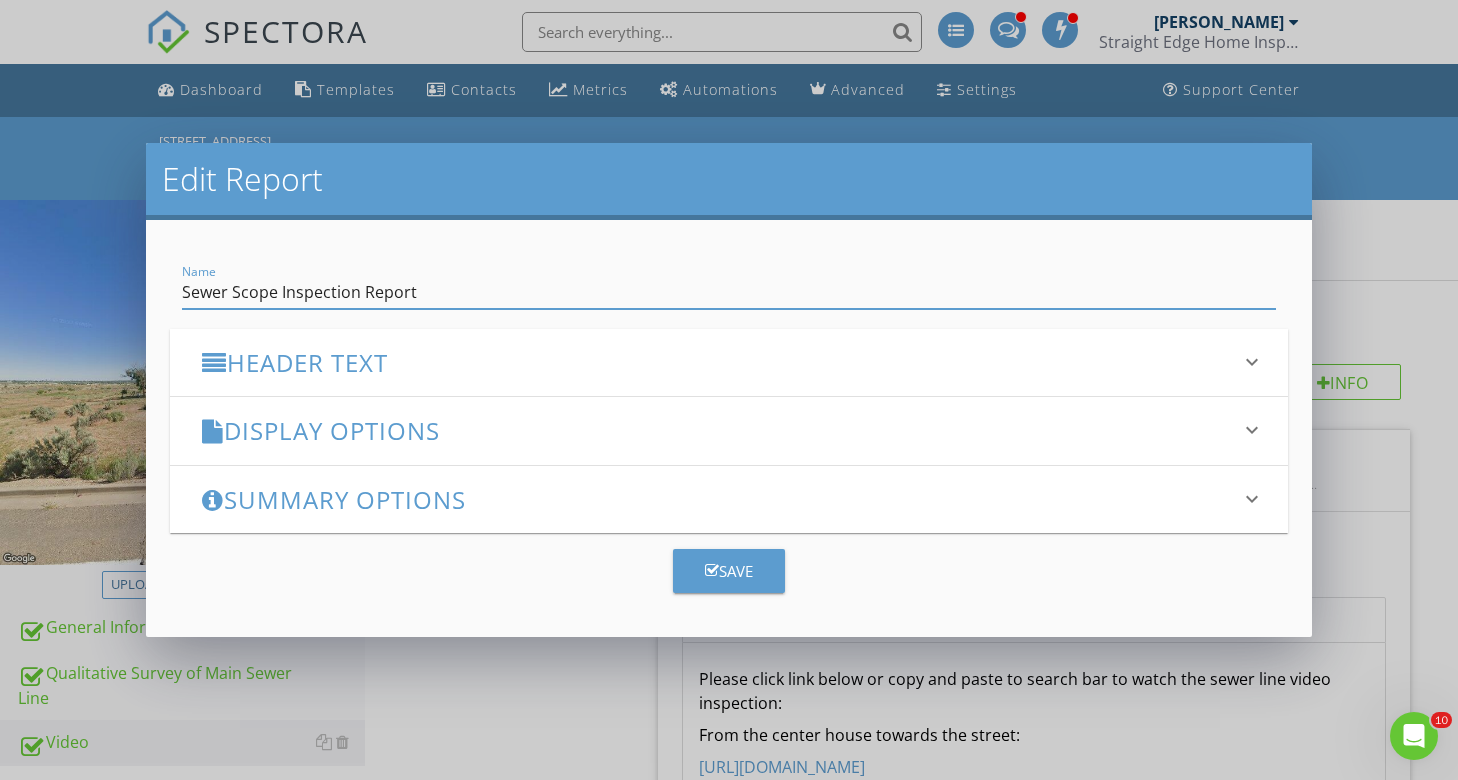 type on "Sewer Scope Inspection Report" 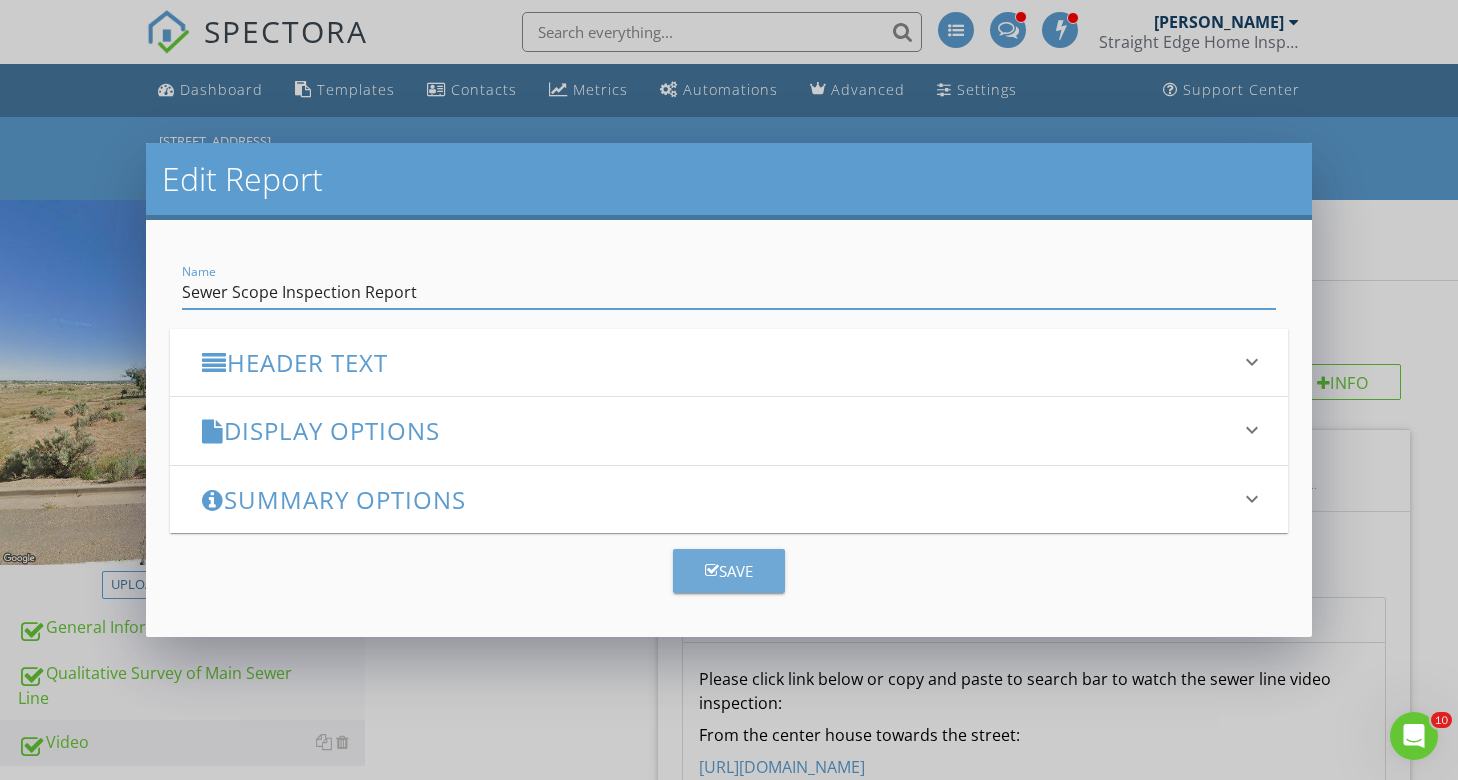 click on "Save" at bounding box center [729, 571] 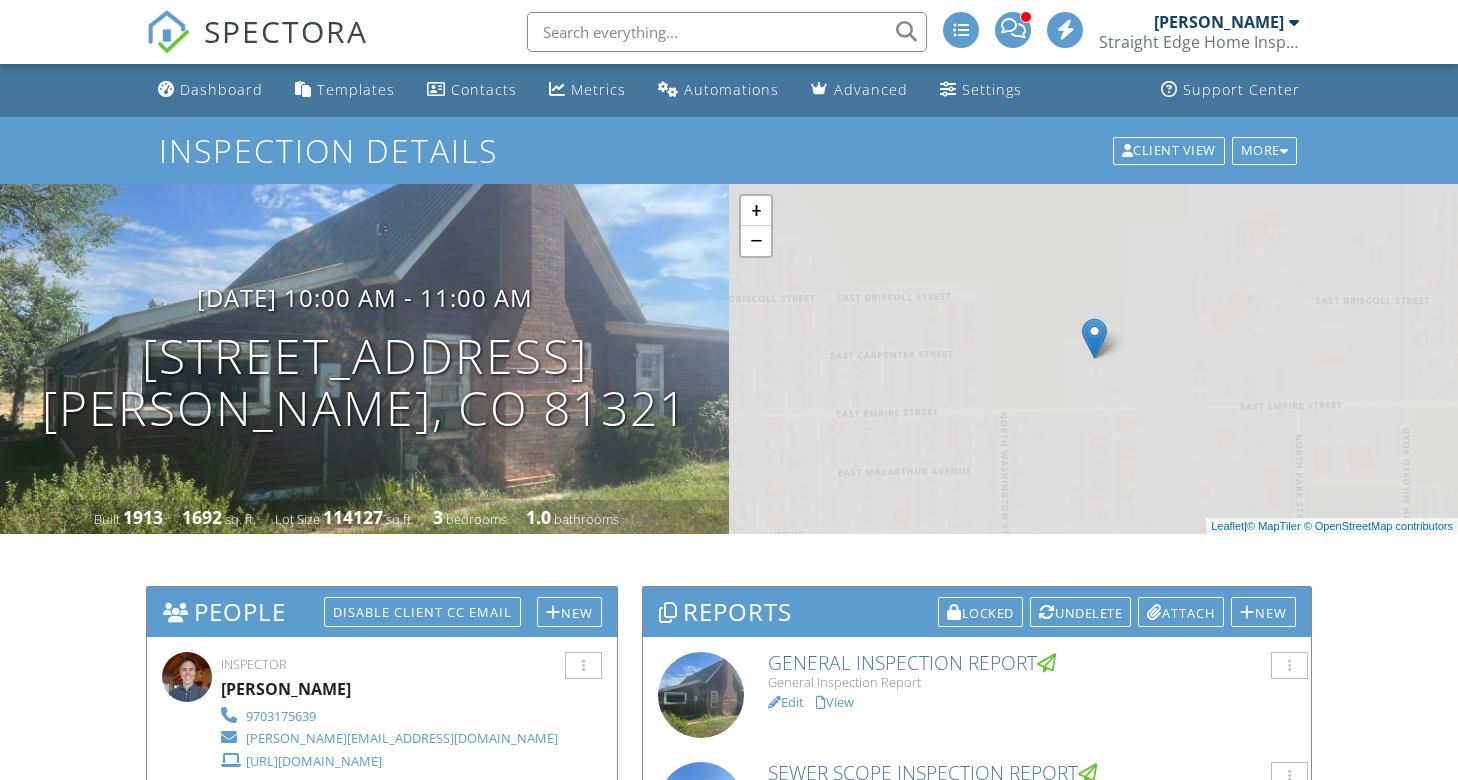 scroll, scrollTop: 0, scrollLeft: 0, axis: both 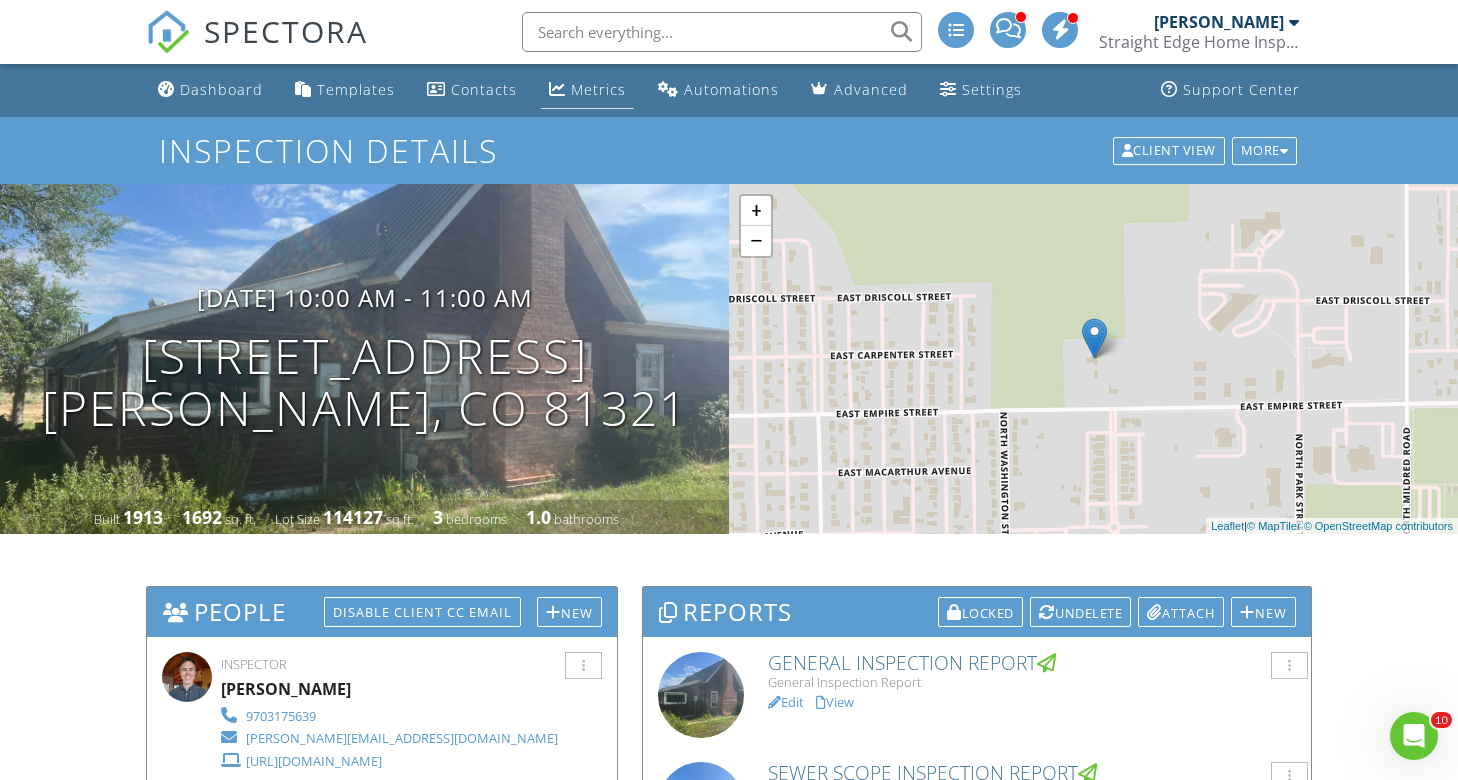 click on "Metrics" at bounding box center (598, 89) 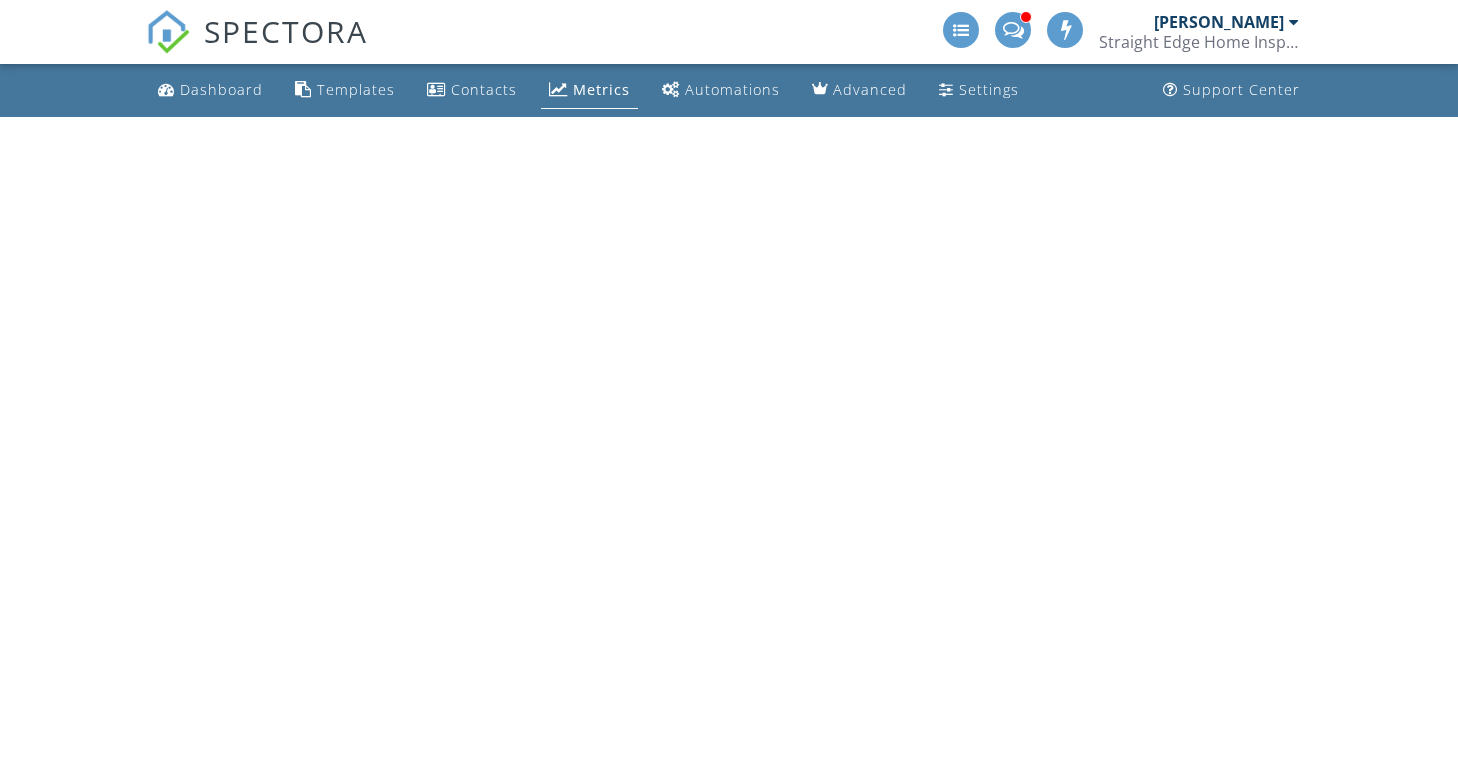 scroll, scrollTop: 0, scrollLeft: 0, axis: both 